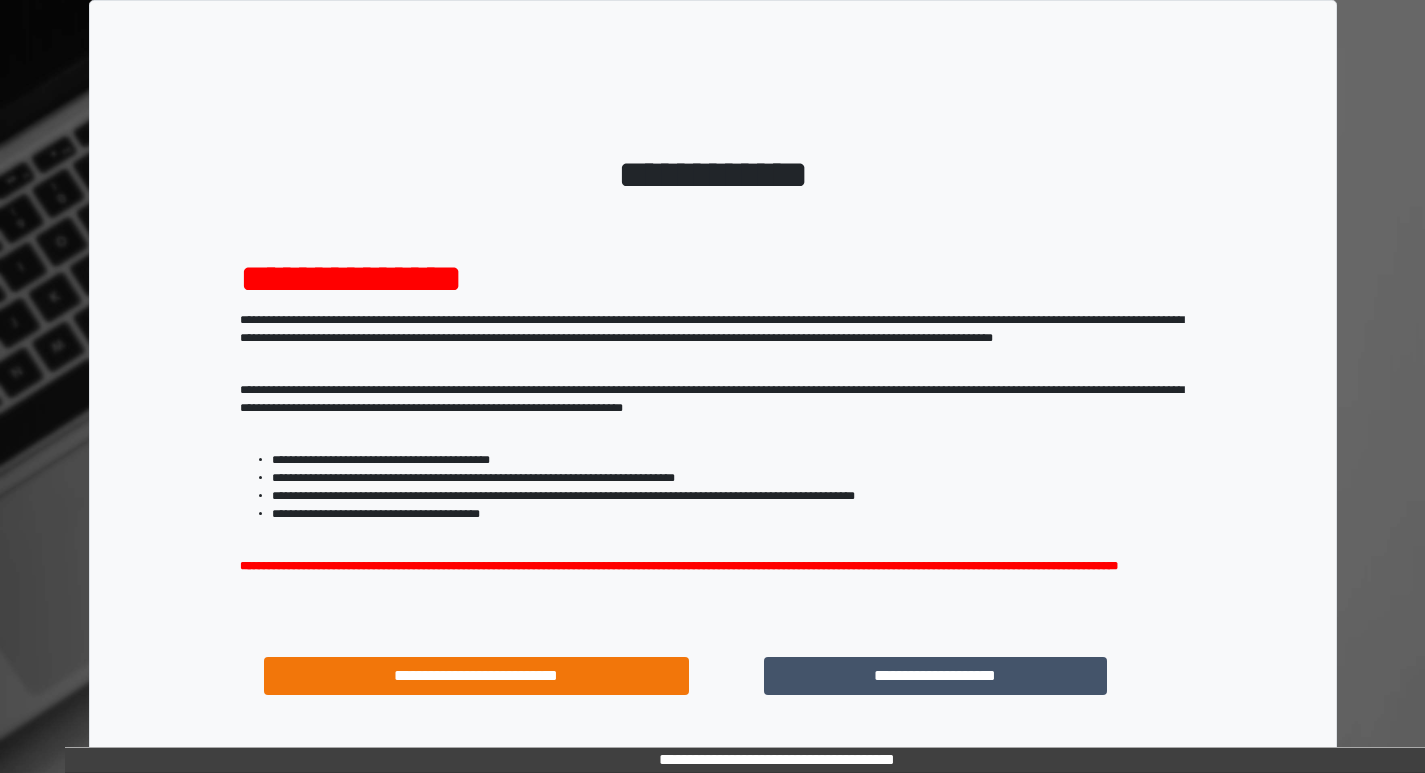 scroll, scrollTop: 0, scrollLeft: 0, axis: both 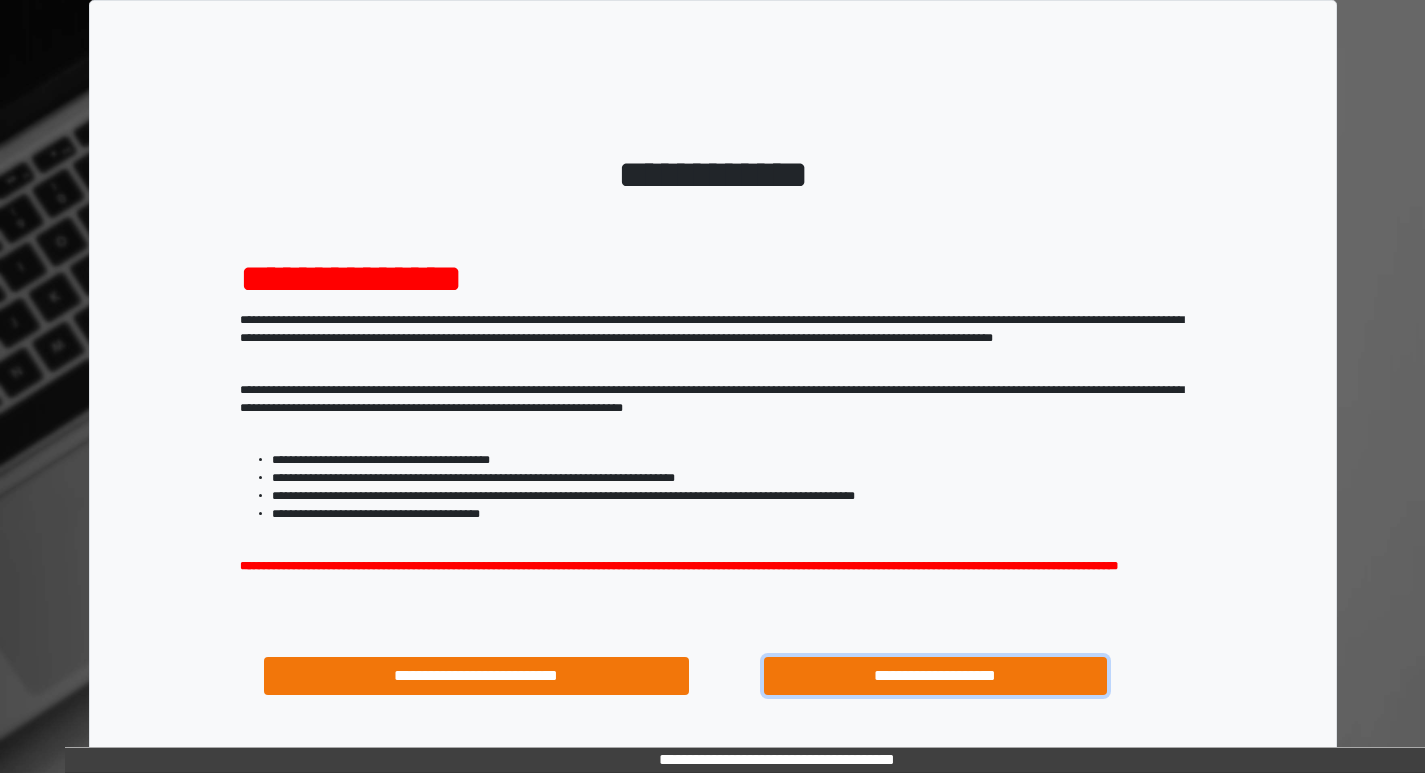 click on "**********" at bounding box center (936, 676) 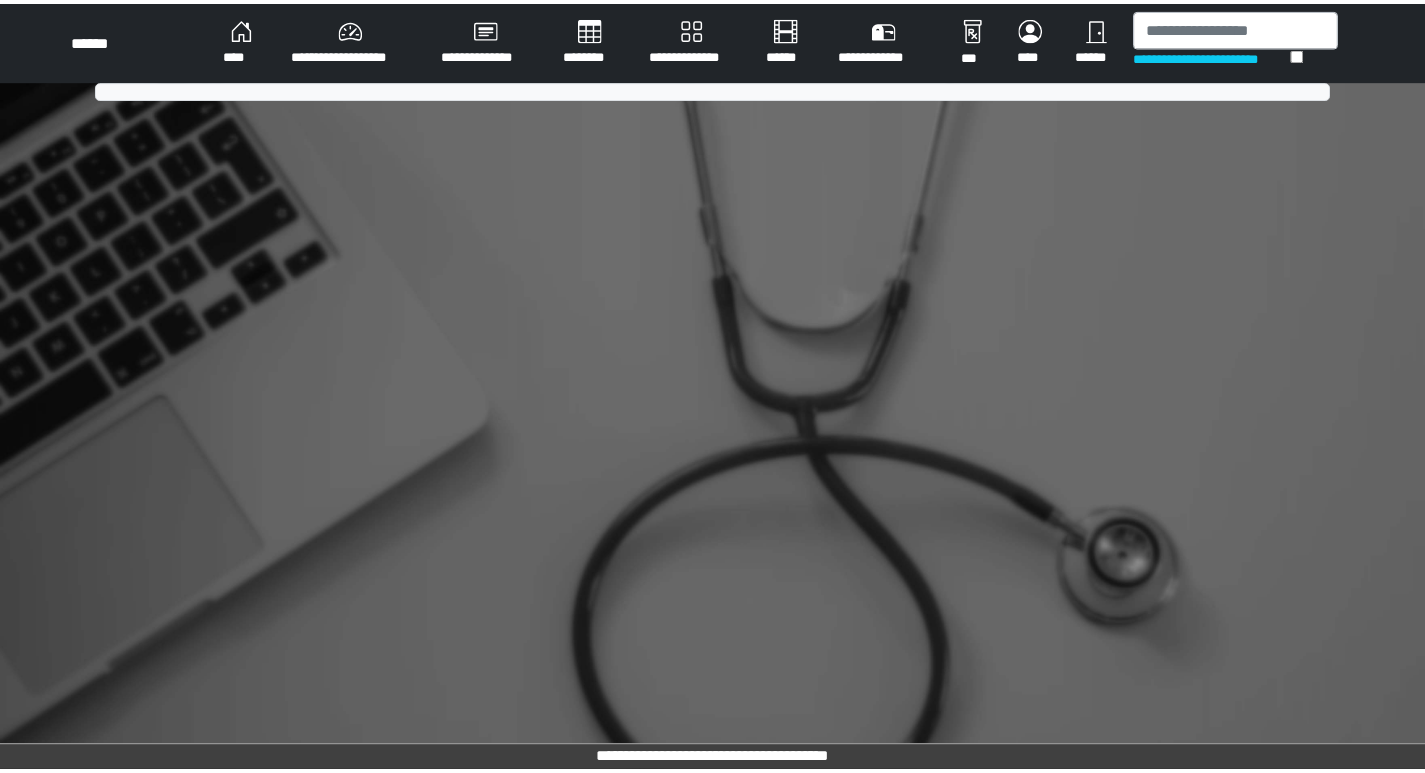 scroll, scrollTop: 0, scrollLeft: 0, axis: both 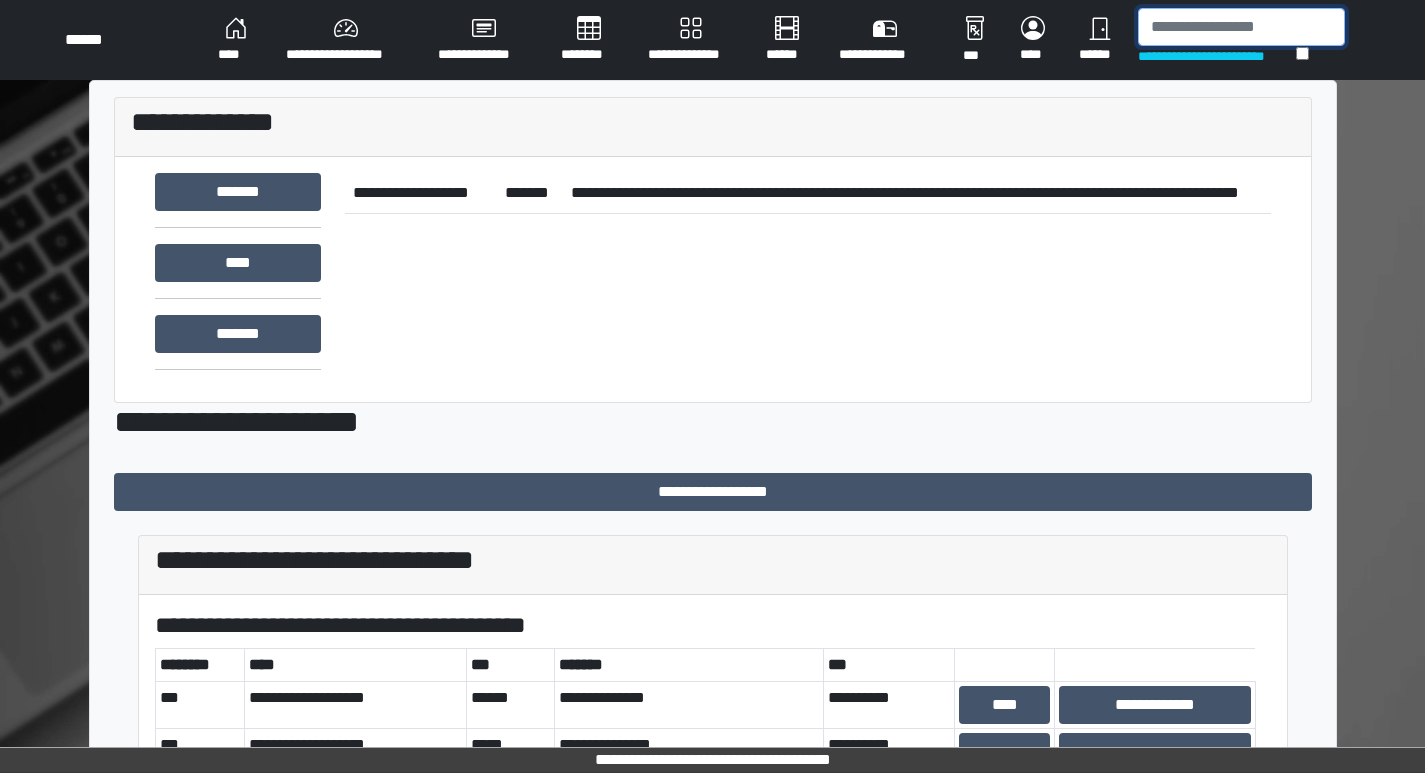 click at bounding box center [1241, 27] 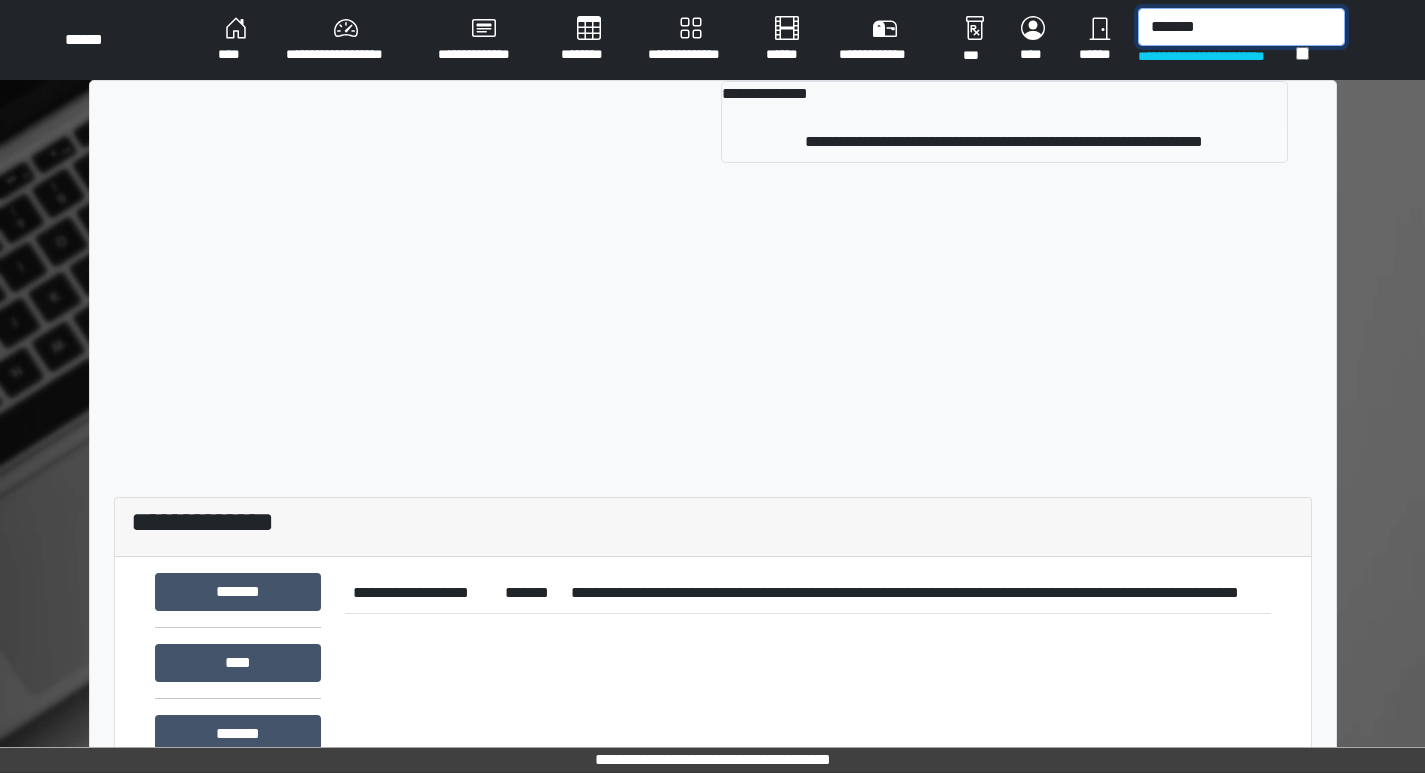 type on "*******" 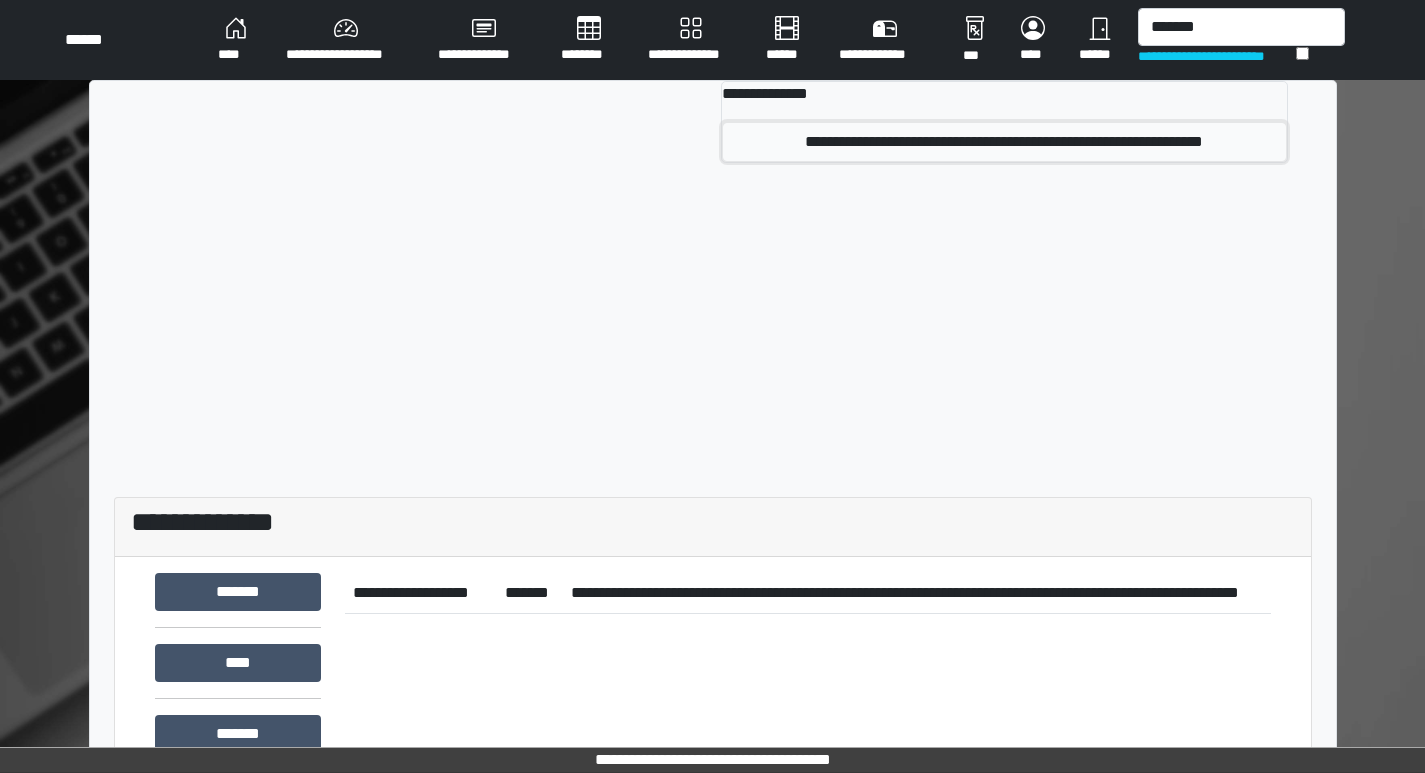click on "**********" at bounding box center (1004, 142) 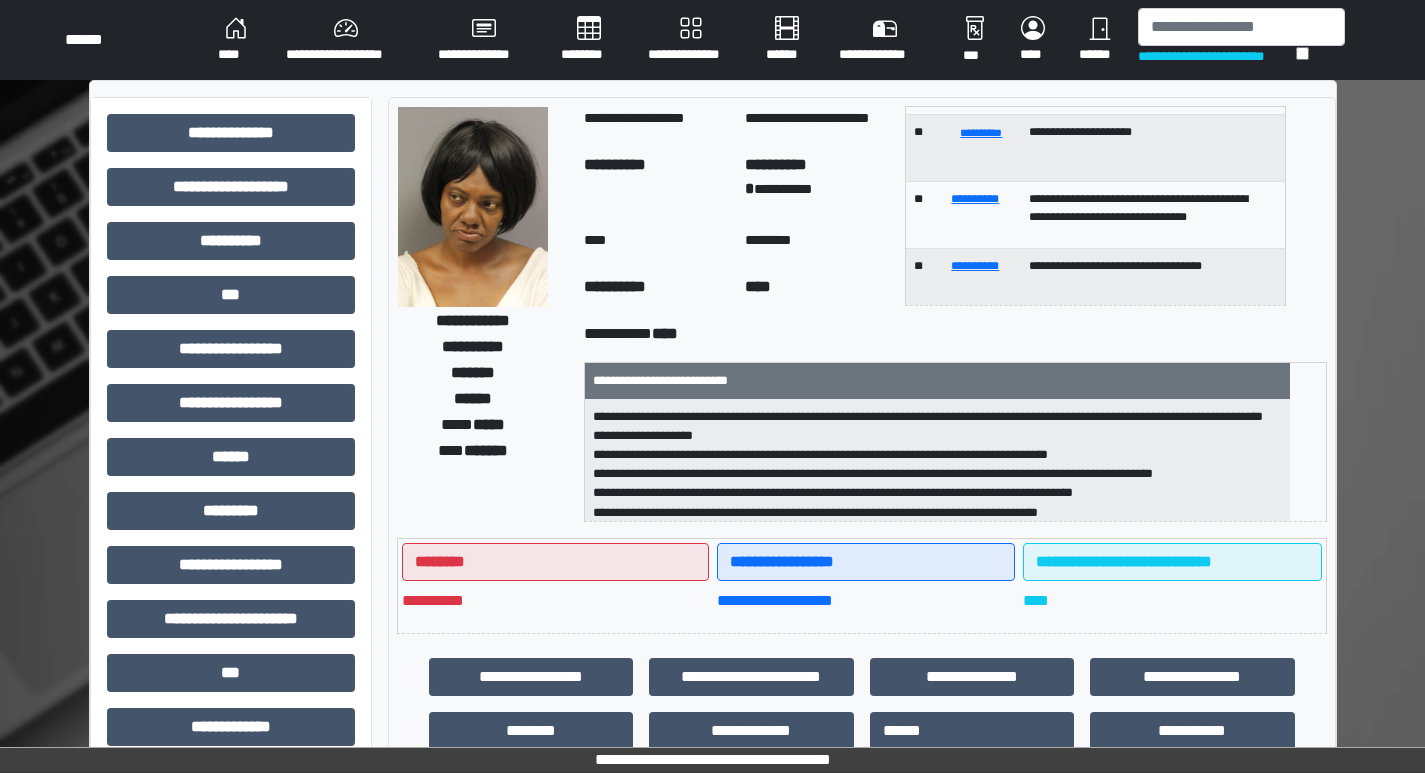 scroll, scrollTop: 255, scrollLeft: 0, axis: vertical 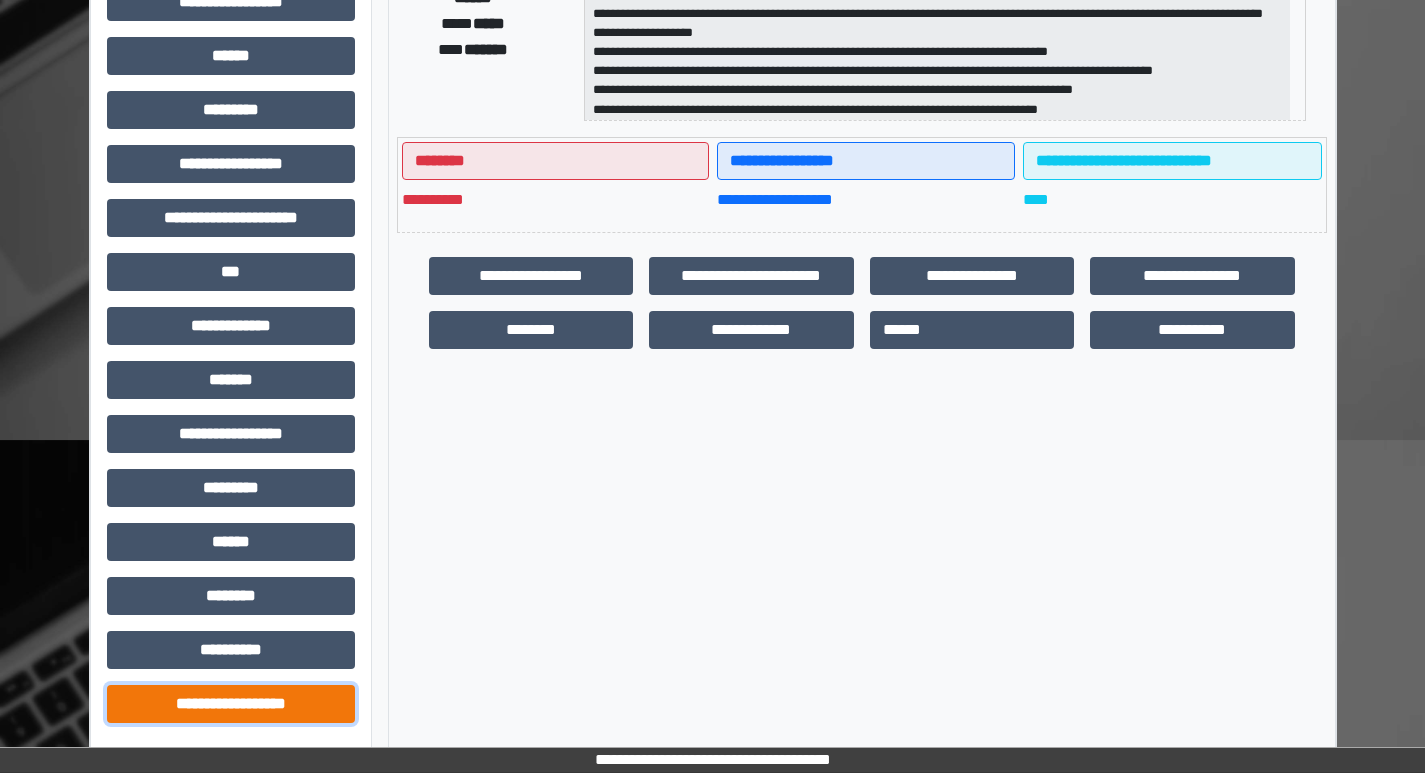 click on "**********" at bounding box center (231, 704) 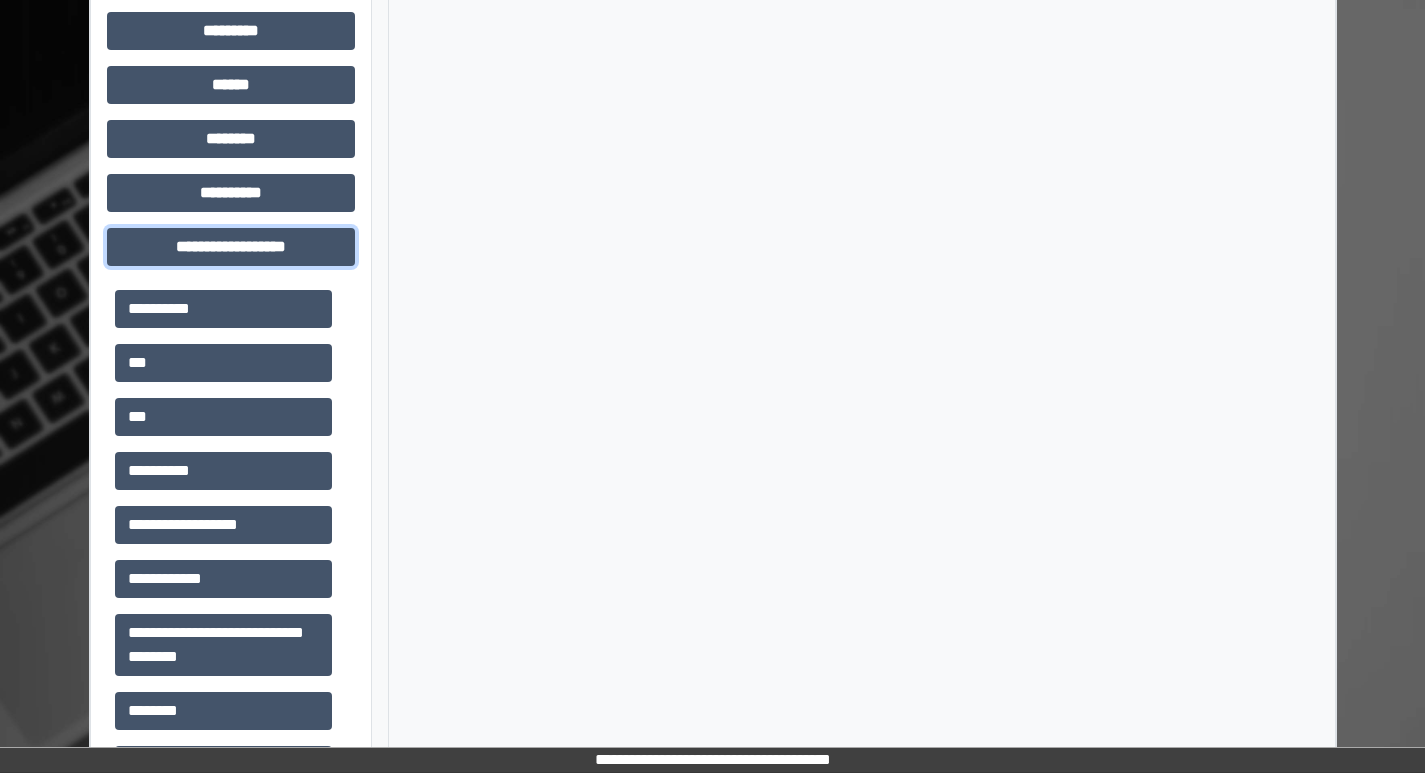 scroll, scrollTop: 881, scrollLeft: 0, axis: vertical 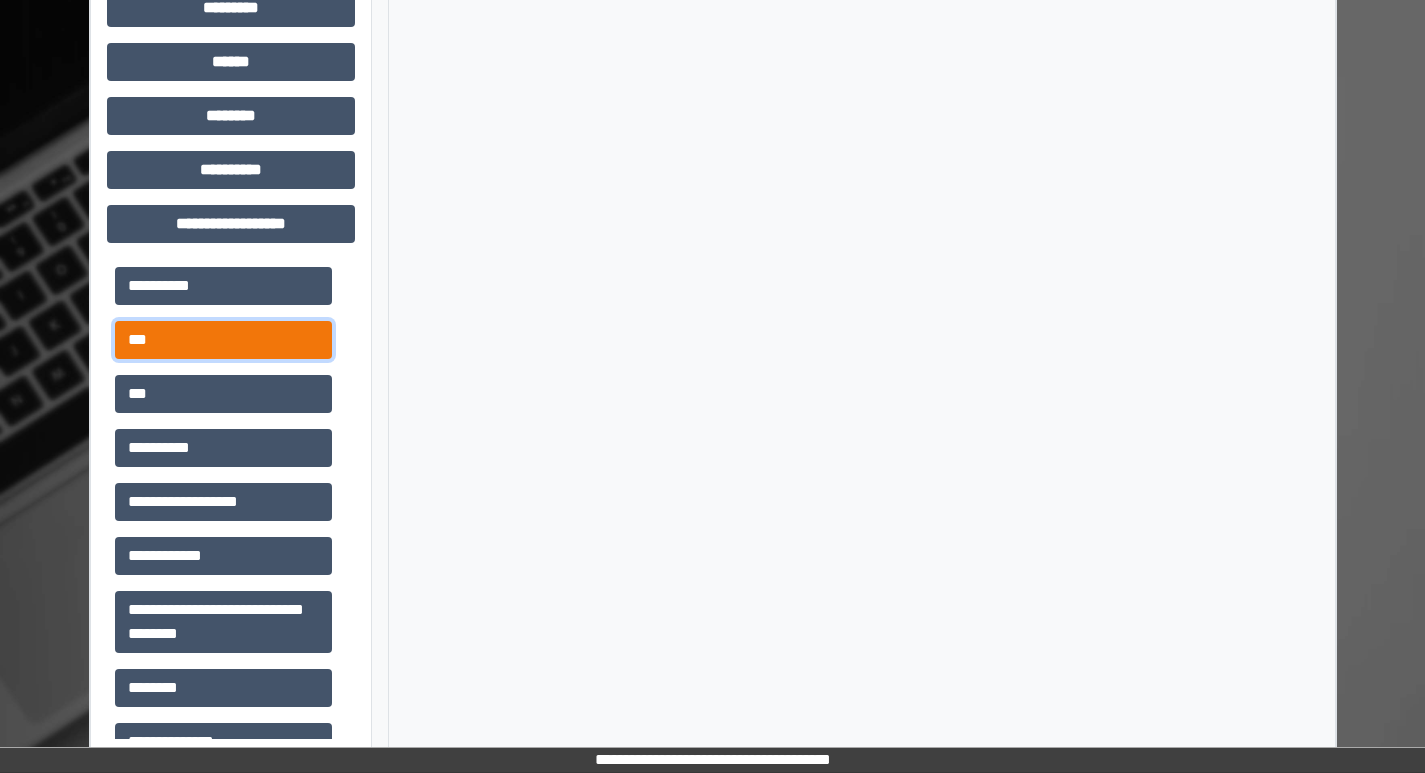 click on "***" at bounding box center (223, 340) 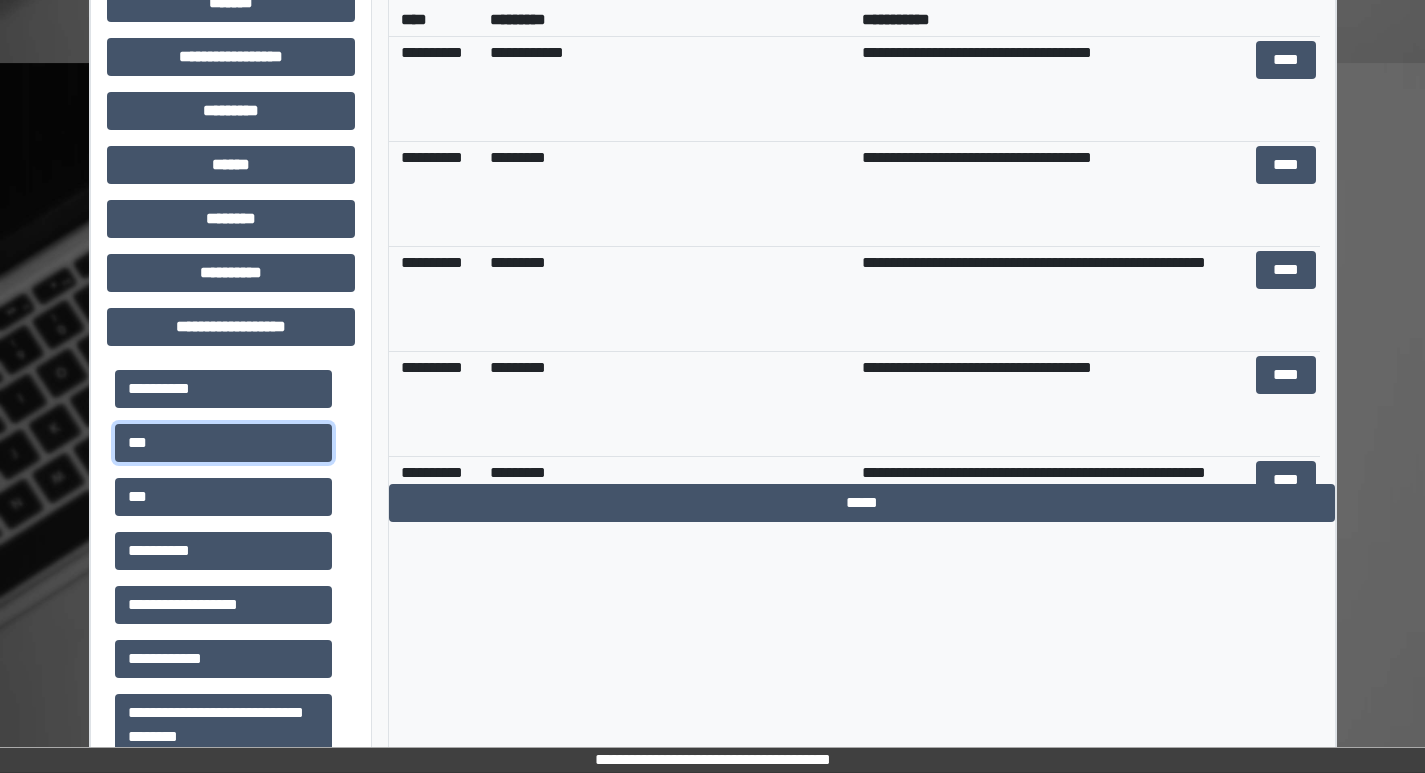 scroll, scrollTop: 581, scrollLeft: 0, axis: vertical 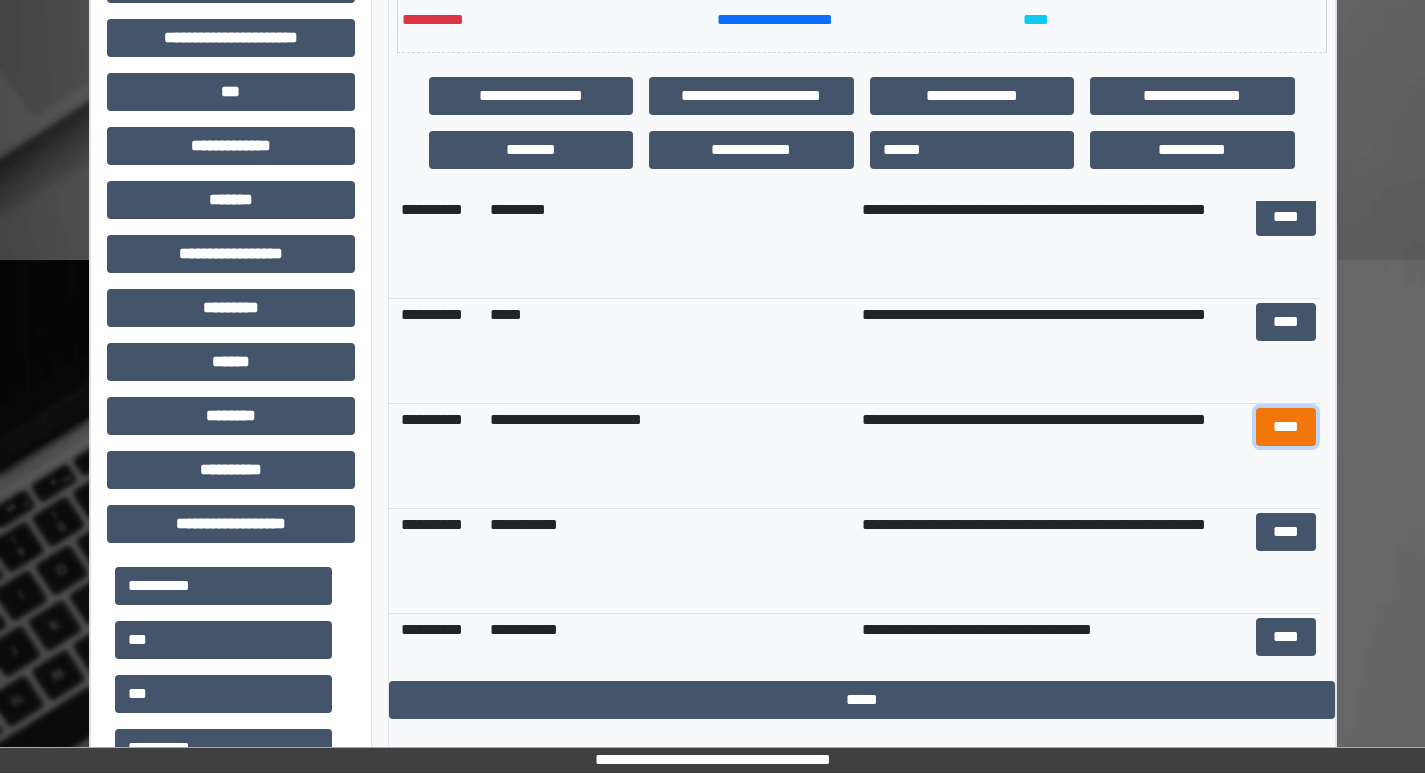 click on "****" at bounding box center (1286, 427) 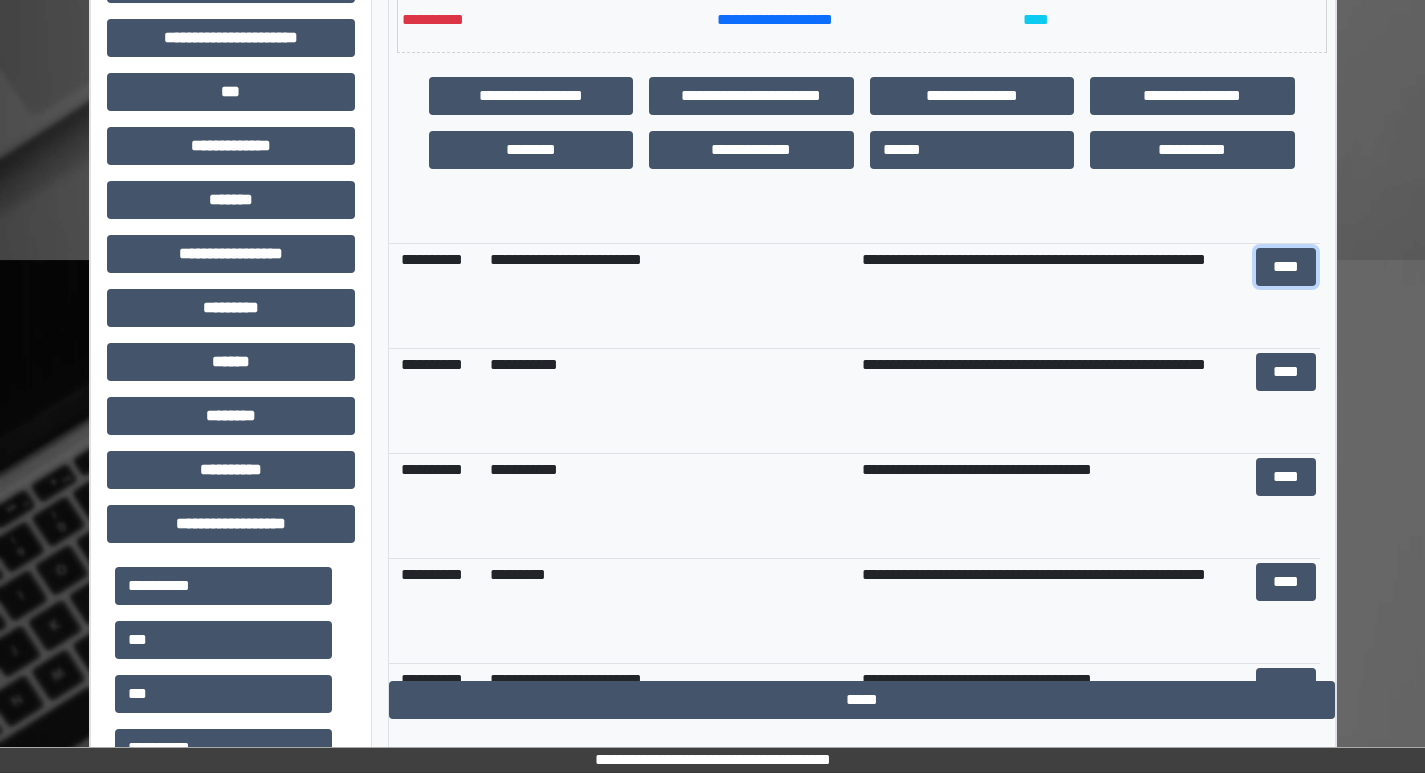 scroll, scrollTop: 1774, scrollLeft: 0, axis: vertical 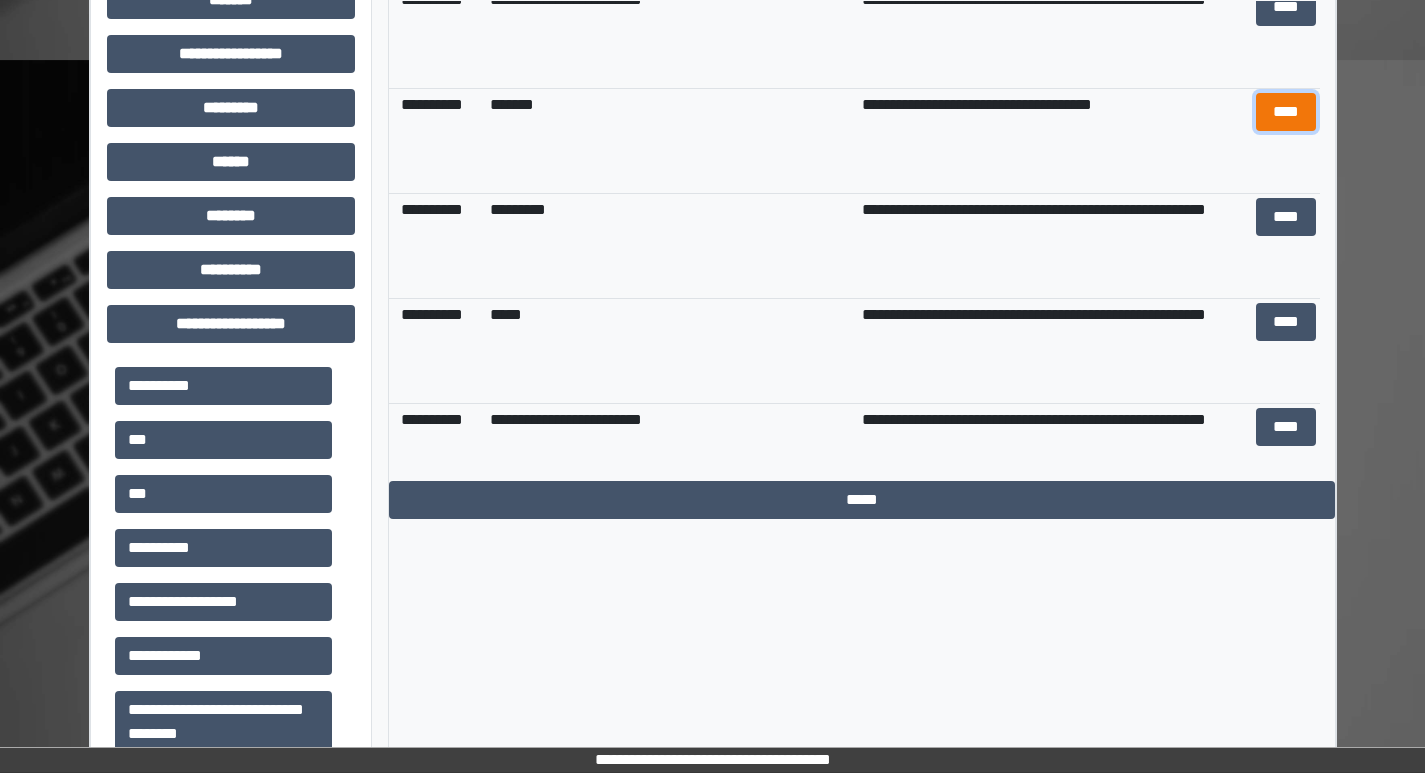 click on "****" at bounding box center [1286, 112] 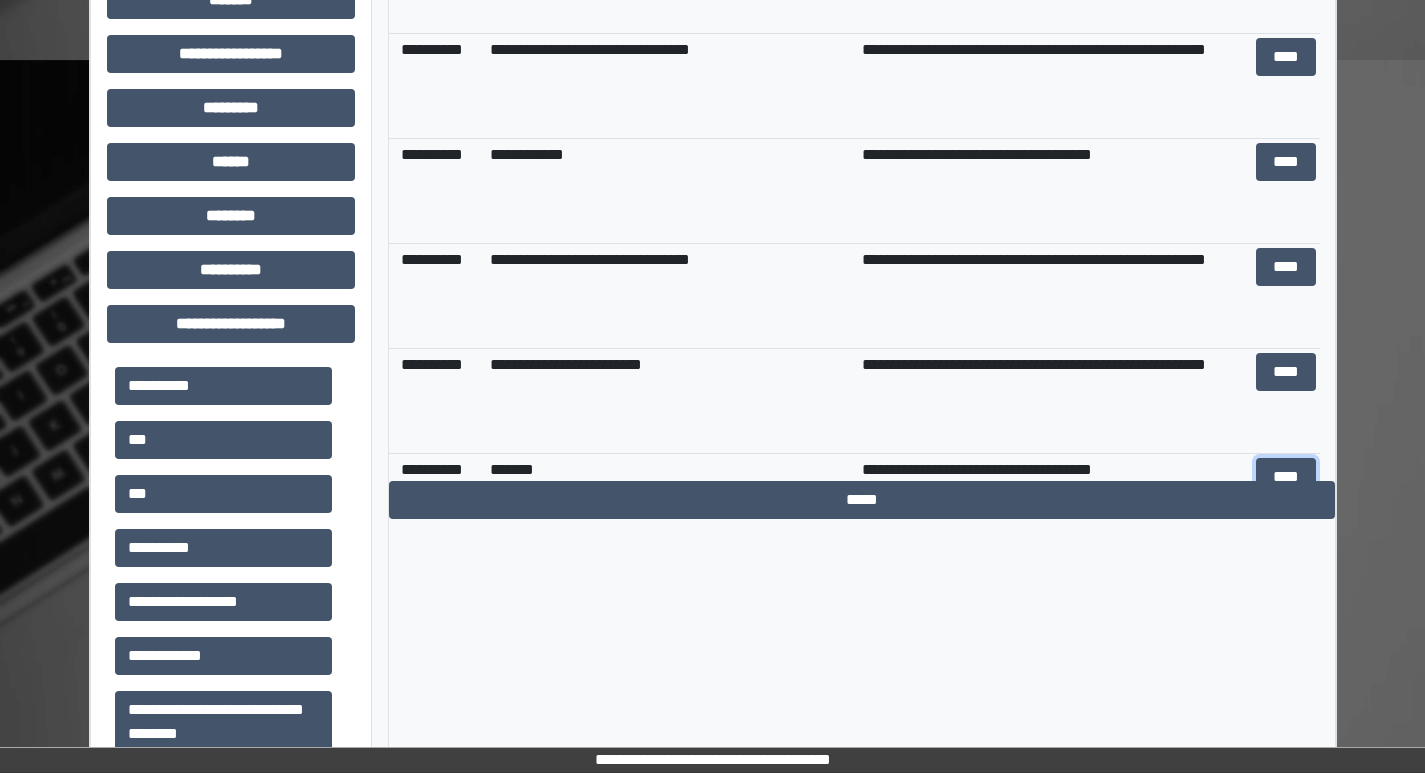 scroll, scrollTop: 700, scrollLeft: 0, axis: vertical 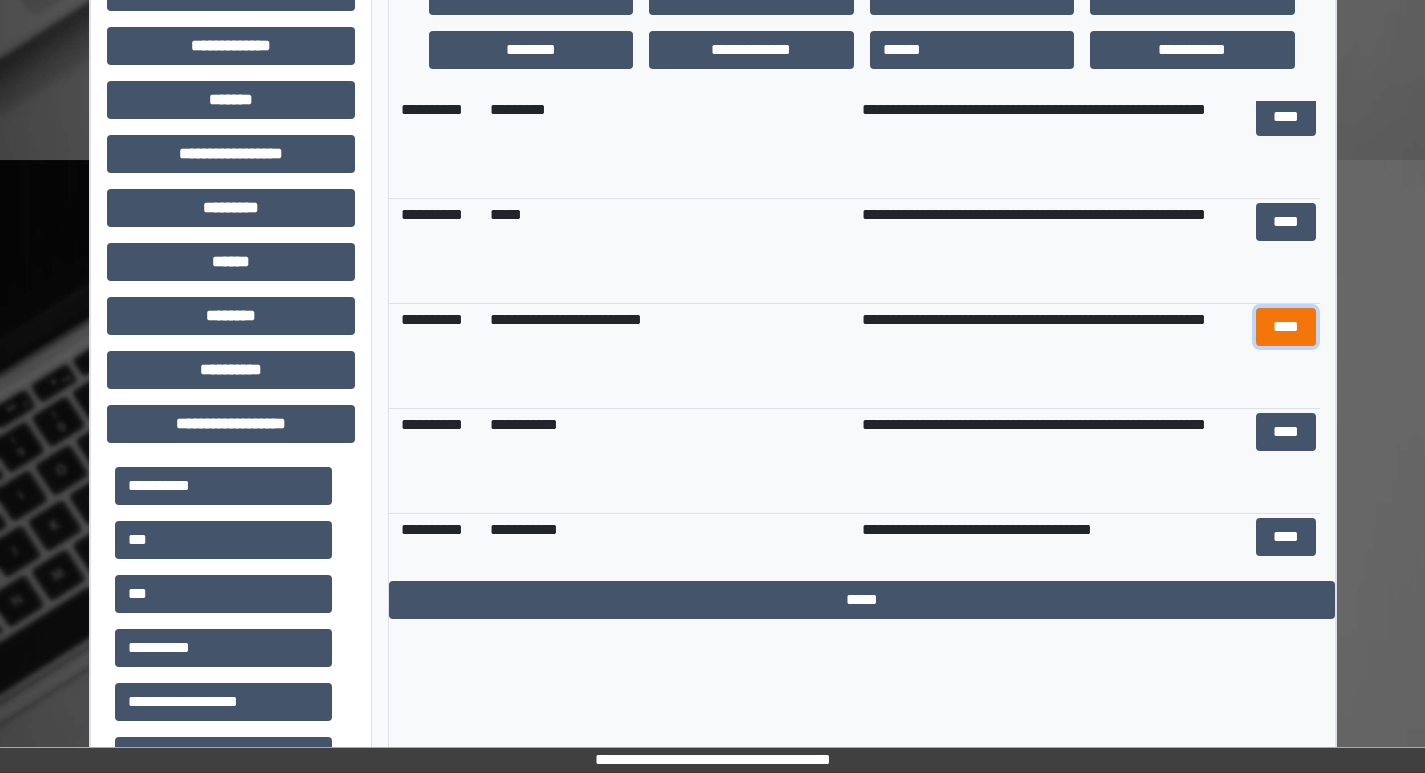 click on "****" at bounding box center (1286, 327) 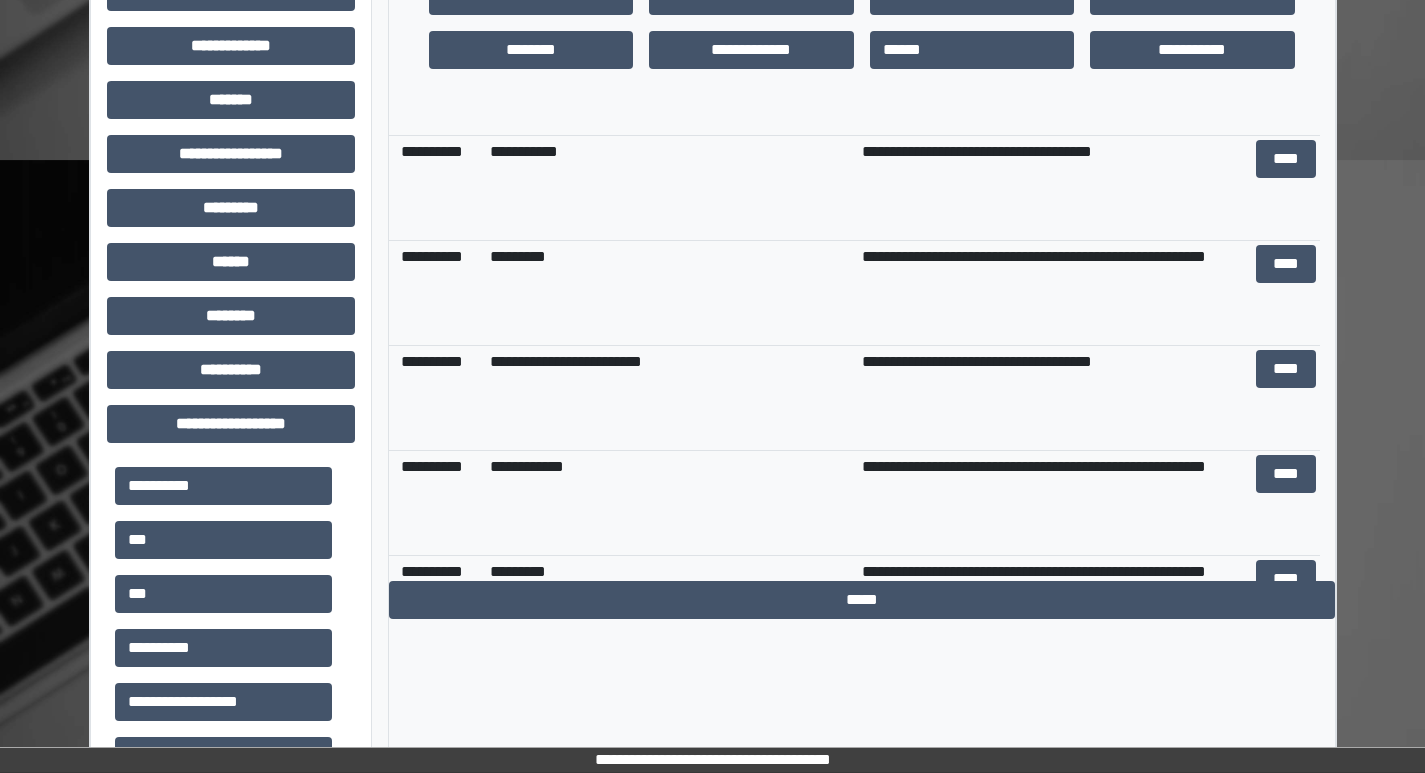 scroll, scrollTop: 1774, scrollLeft: 0, axis: vertical 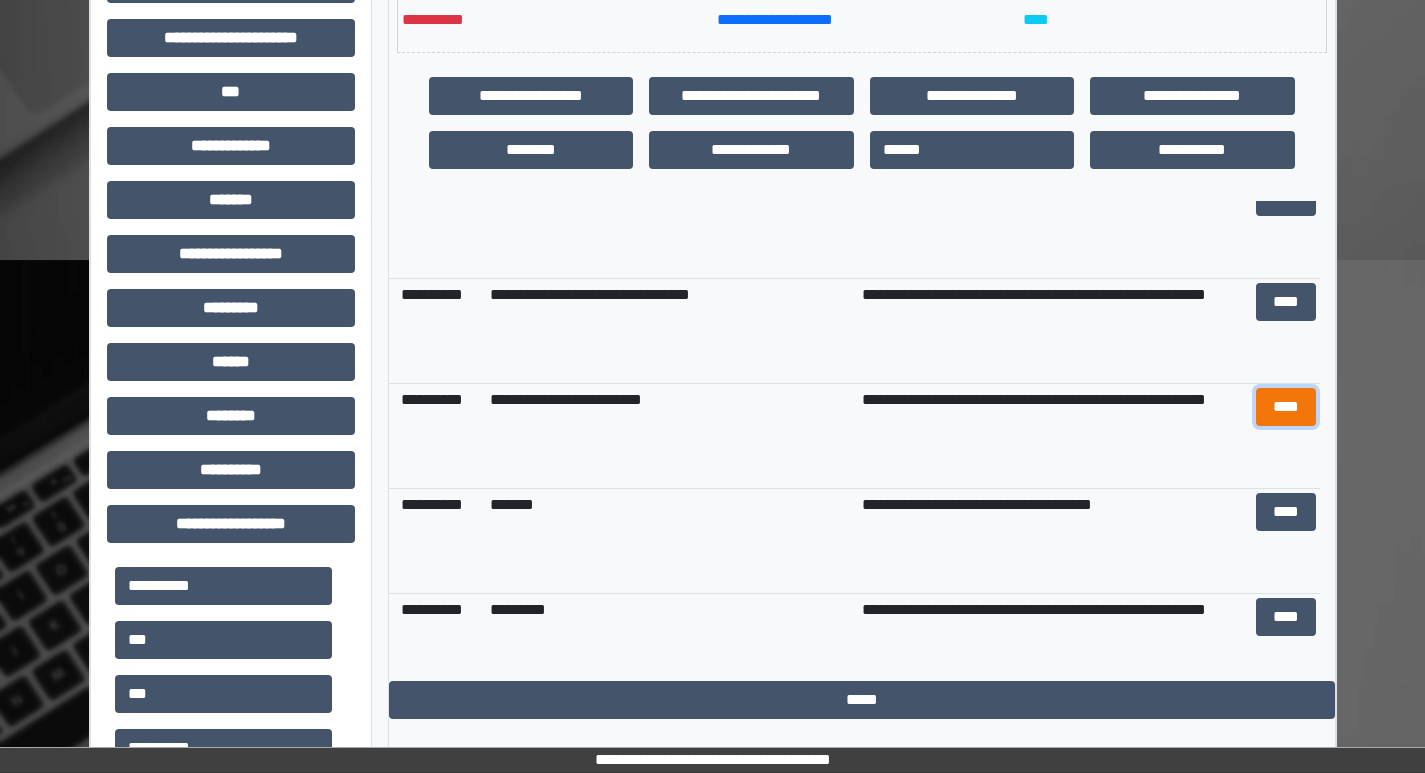 click on "****" at bounding box center [1286, 407] 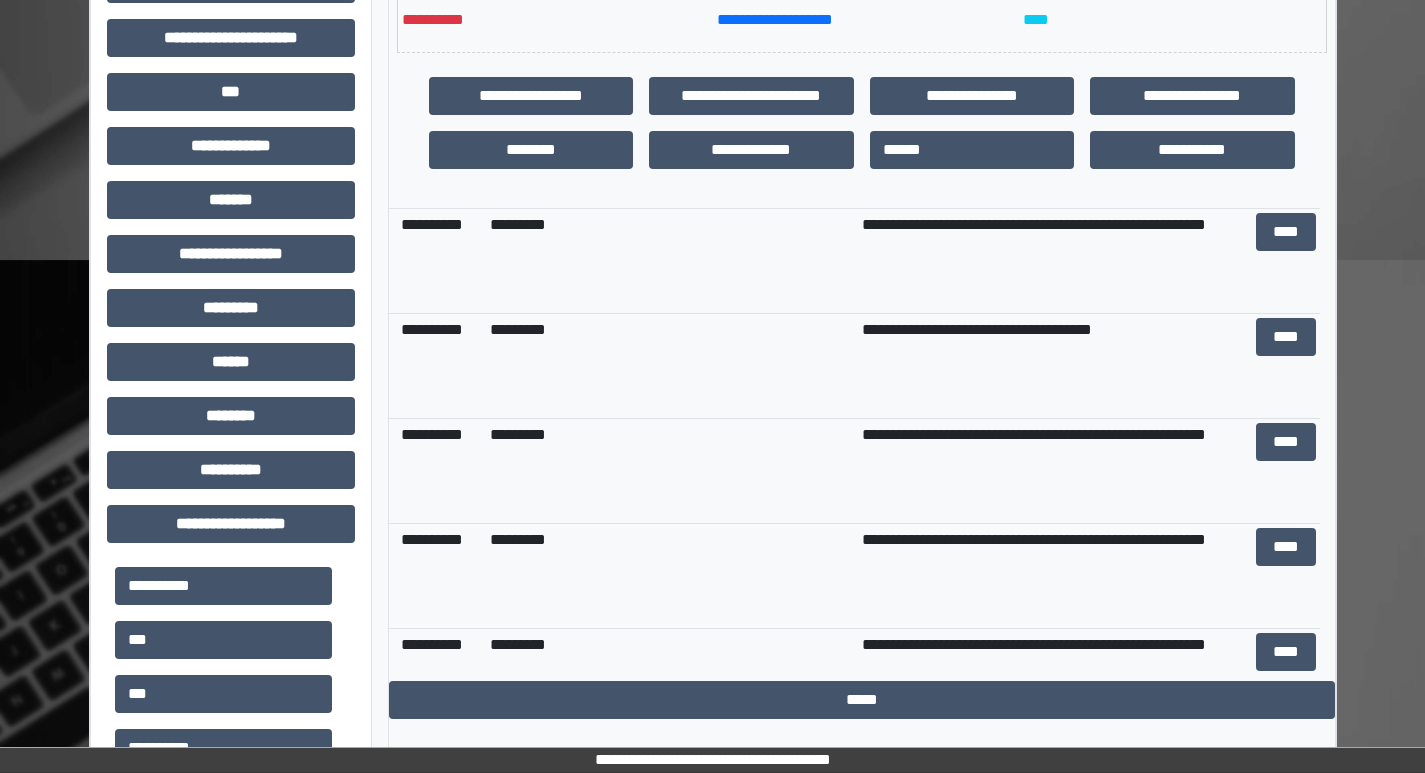 scroll, scrollTop: 200, scrollLeft: 0, axis: vertical 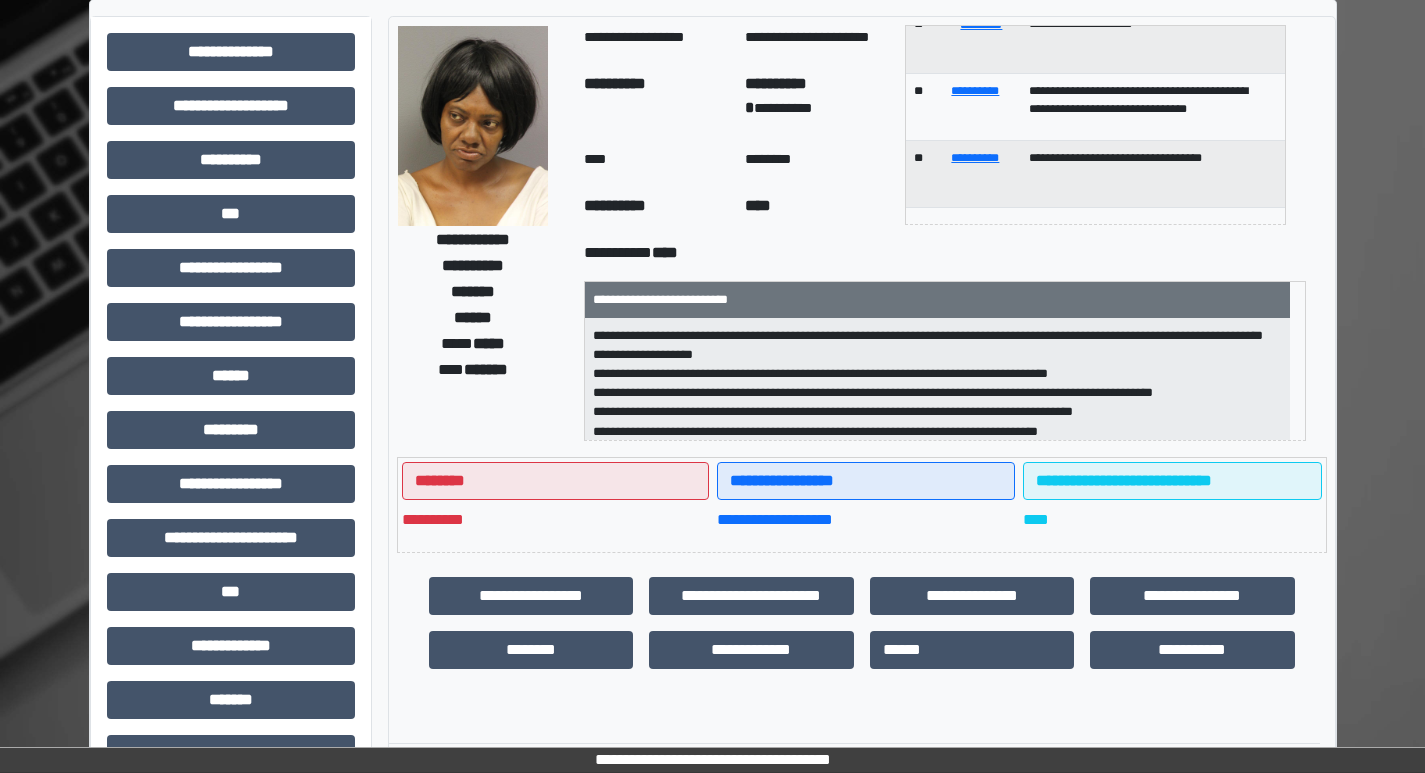 click on "******" at bounding box center [972, 650] 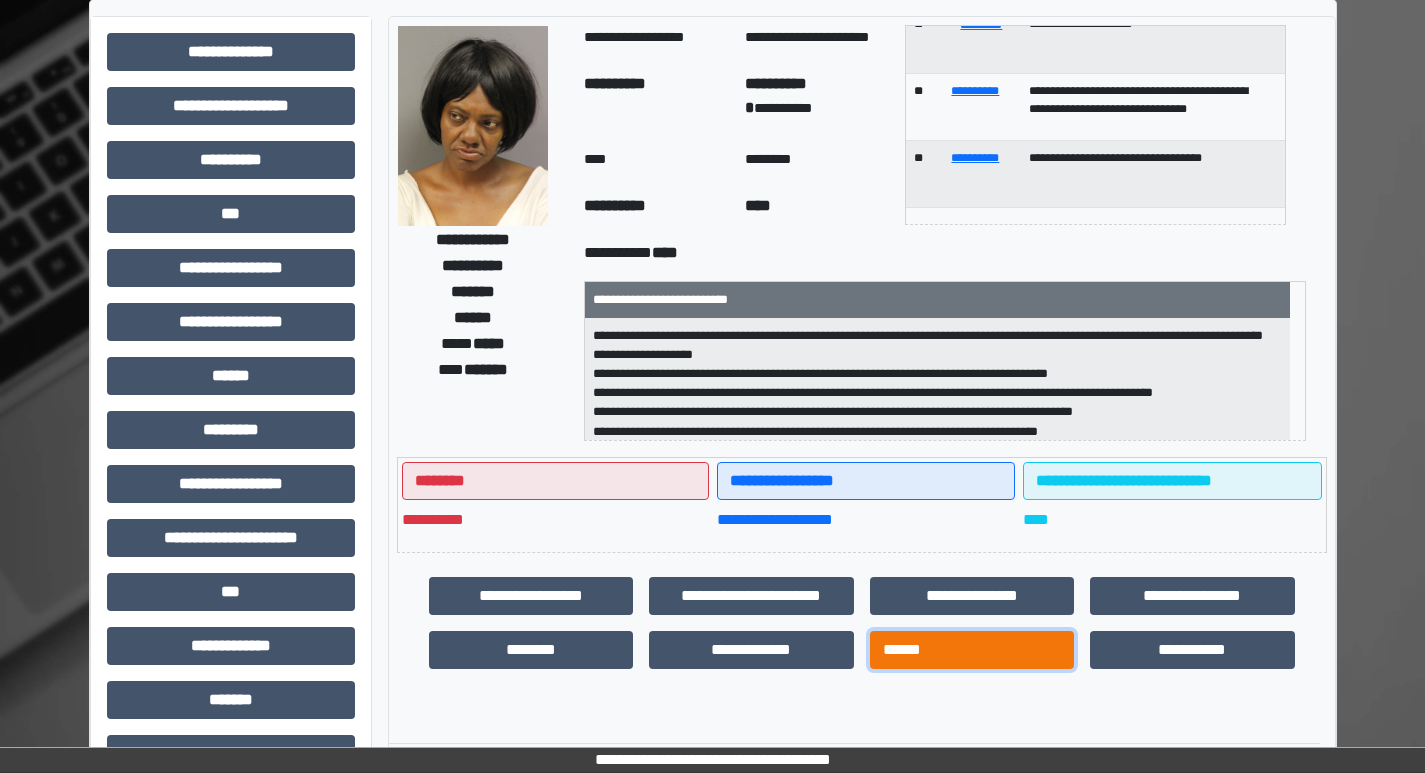 click on "******" at bounding box center (972, 650) 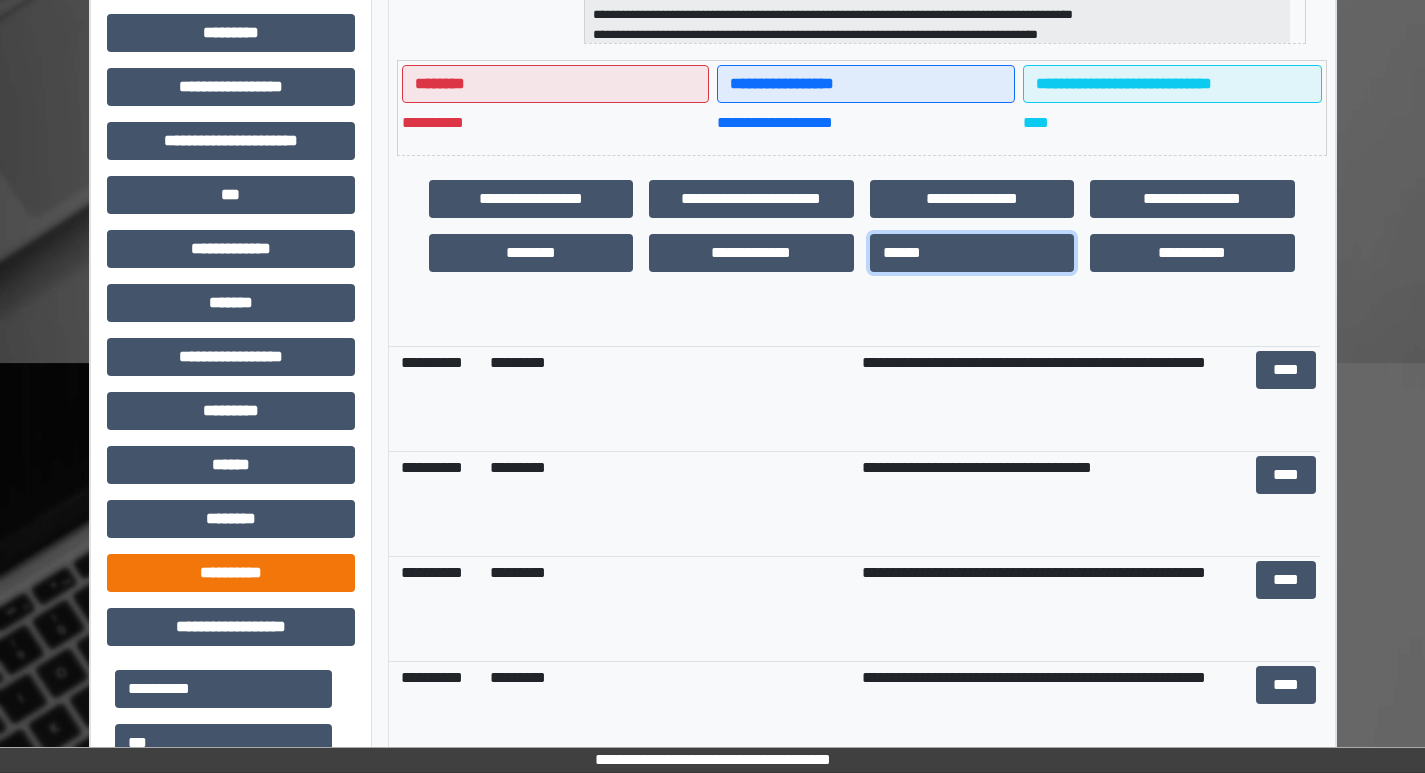 scroll, scrollTop: 481, scrollLeft: 0, axis: vertical 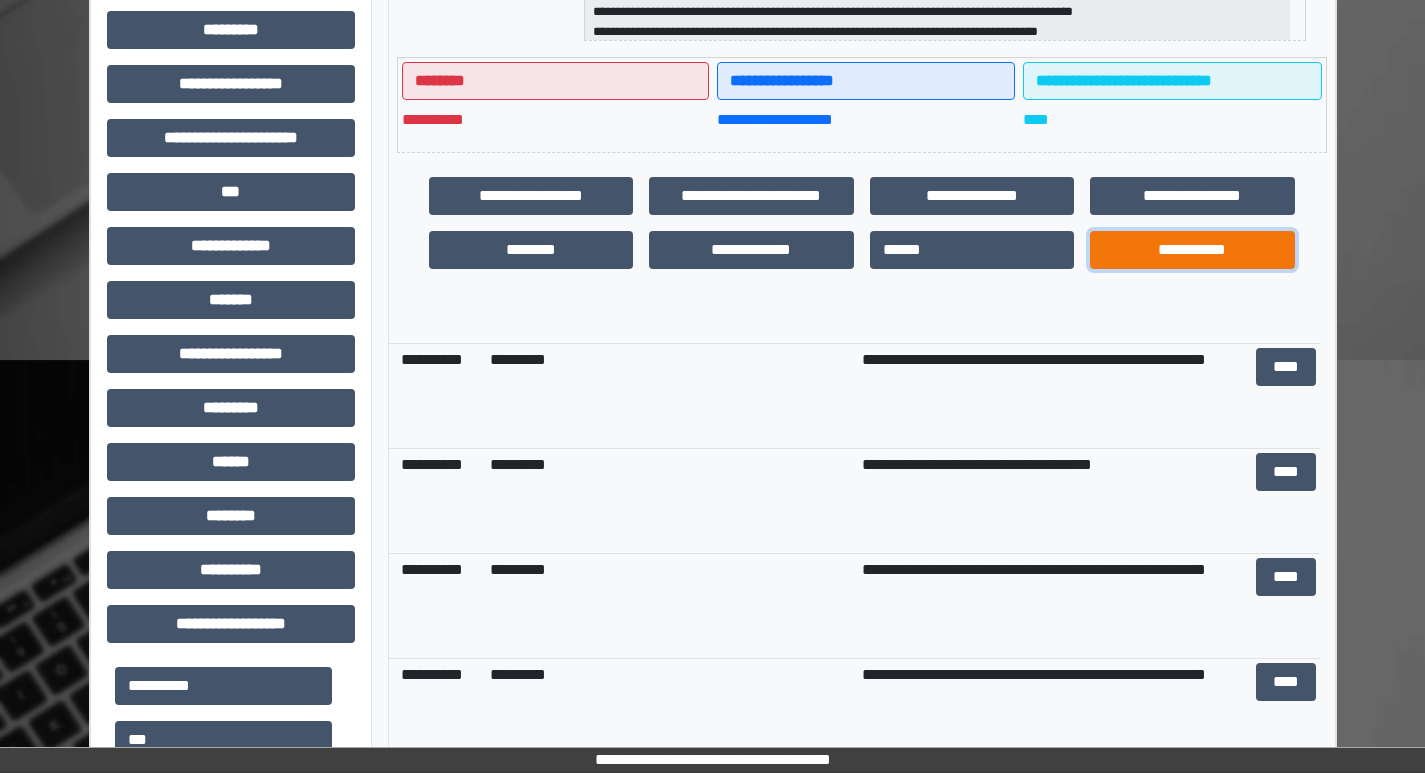 click on "**********" at bounding box center [1192, 250] 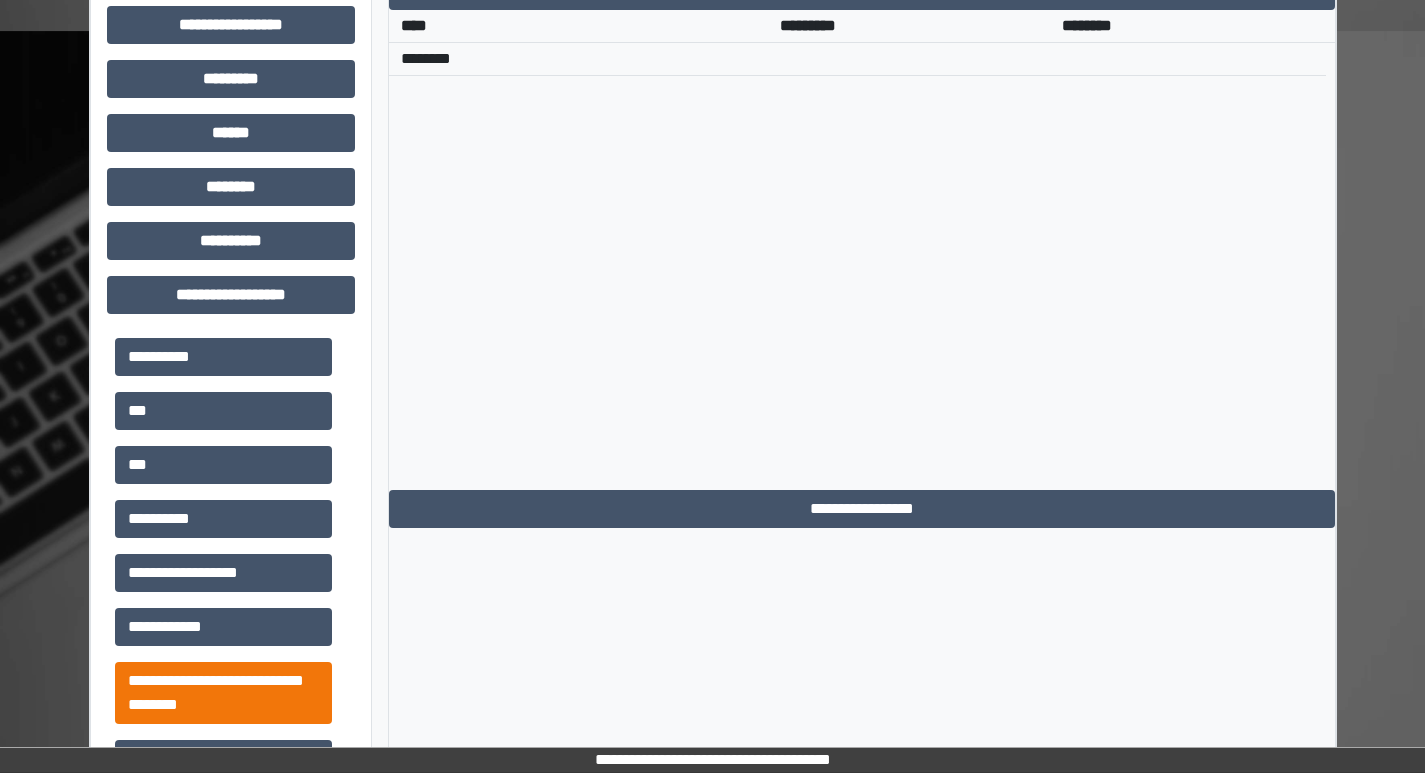 scroll, scrollTop: 881, scrollLeft: 0, axis: vertical 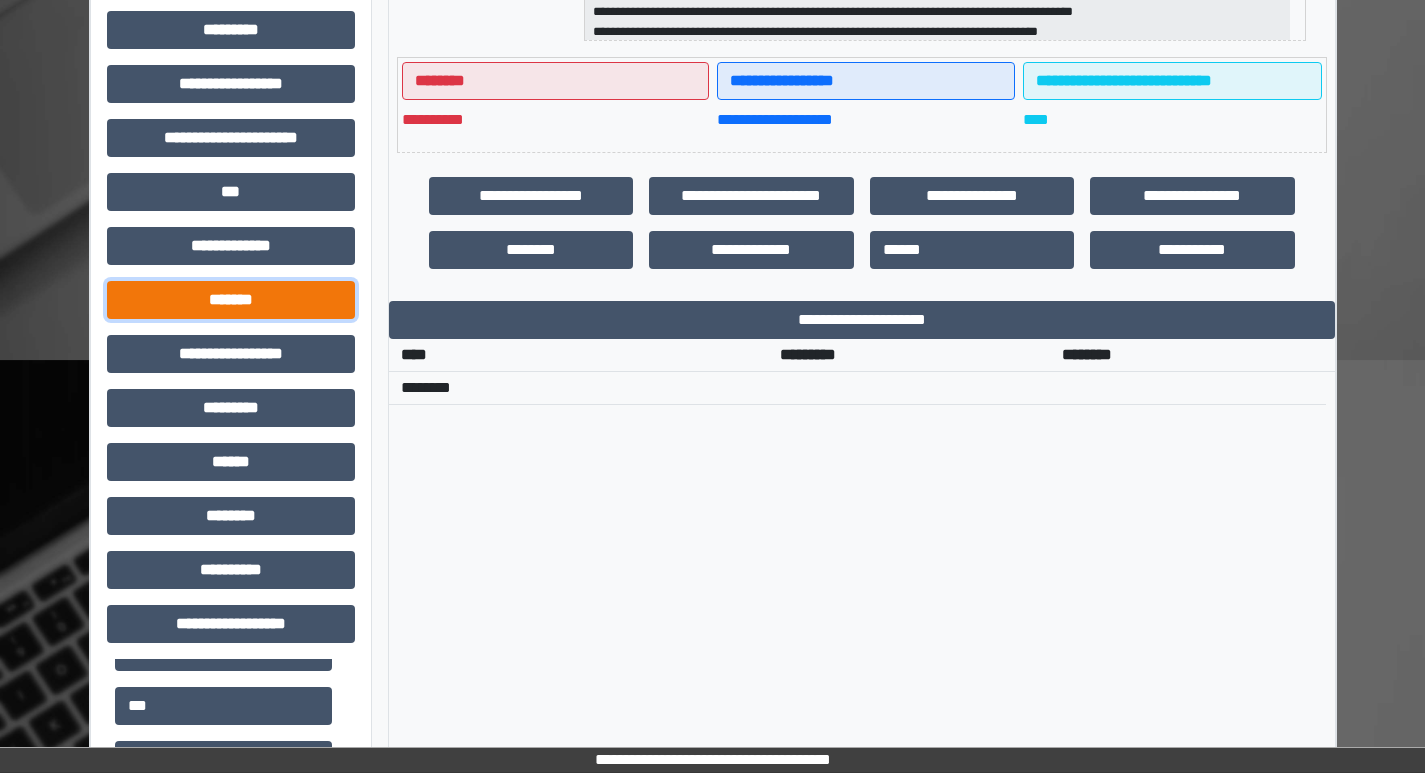 click on "*******" at bounding box center [231, 300] 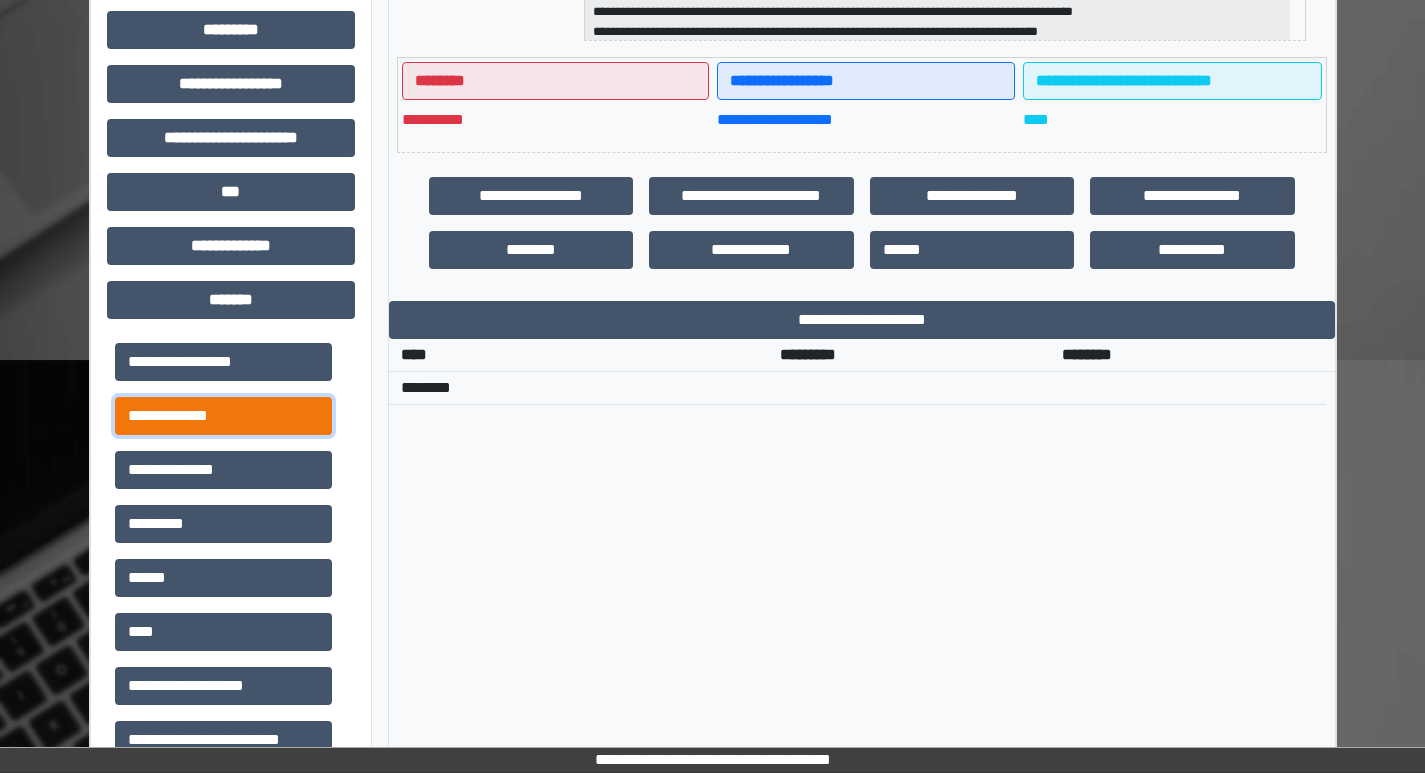 click on "**********" at bounding box center (223, 416) 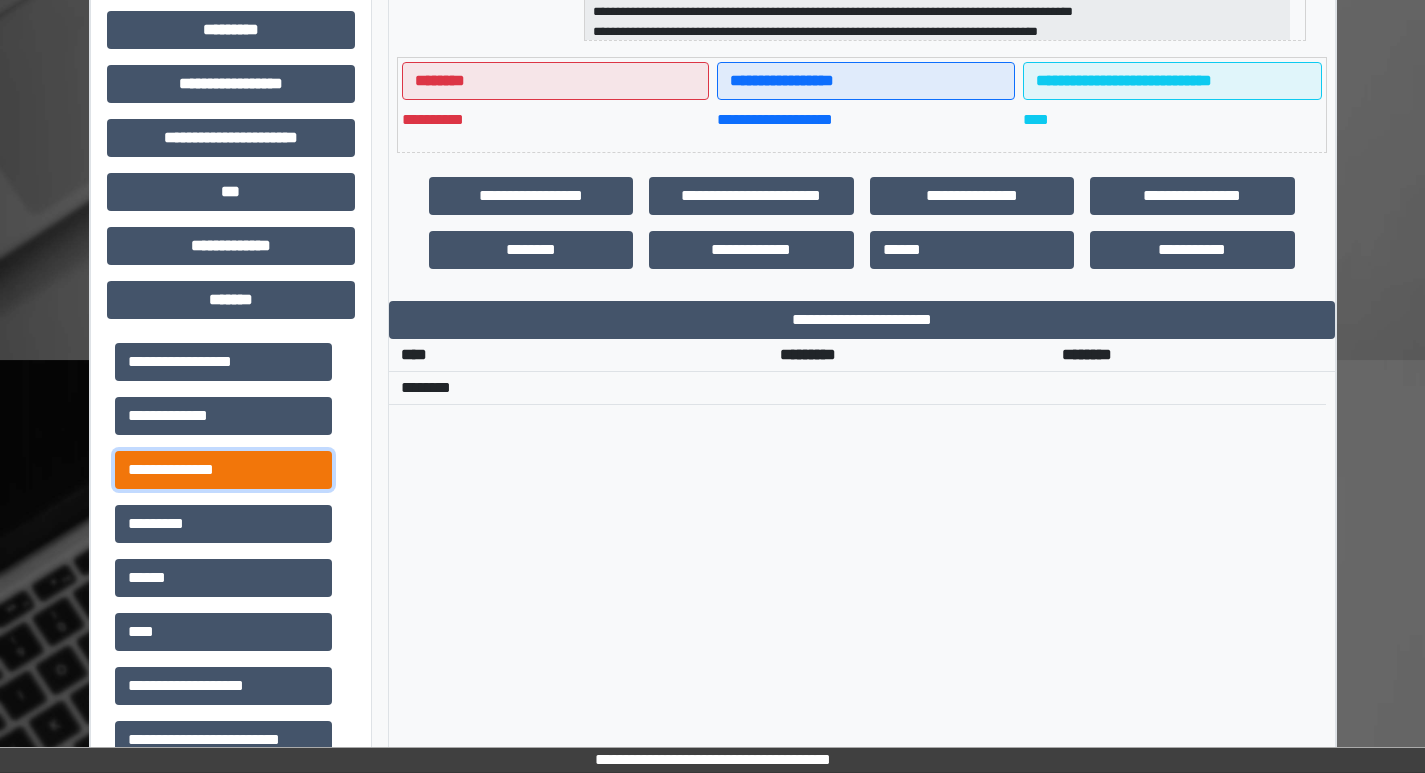 click on "**********" at bounding box center (223, 470) 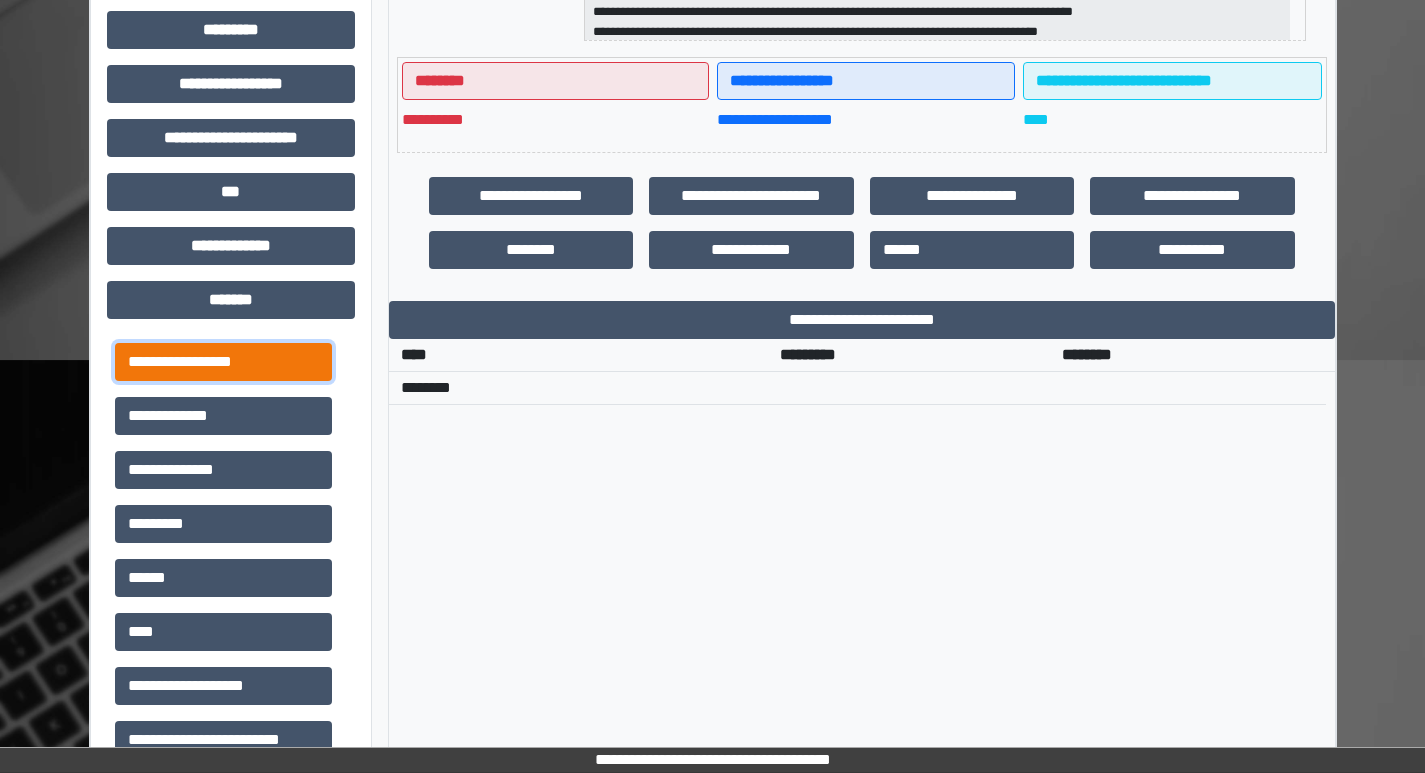 click on "**********" at bounding box center [223, 362] 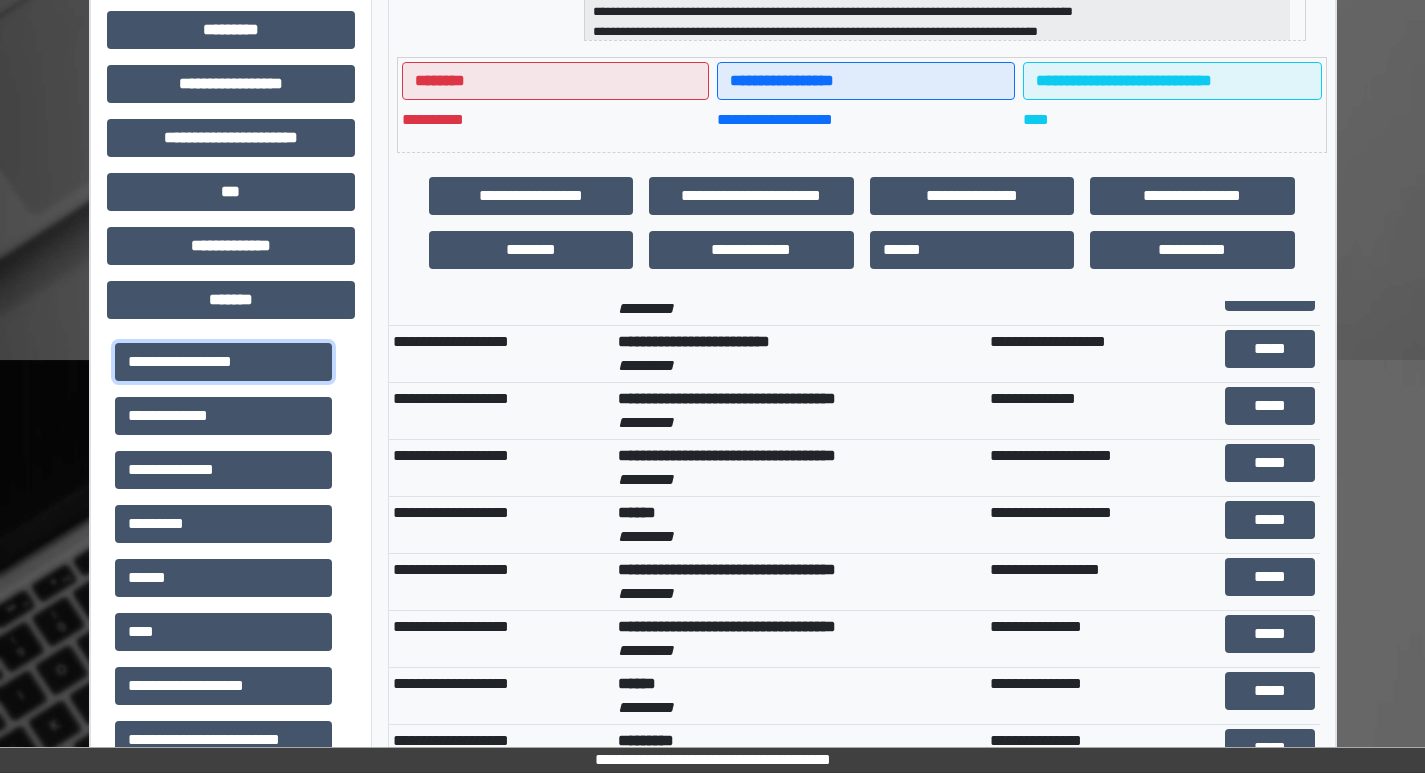 scroll, scrollTop: 481, scrollLeft: 0, axis: vertical 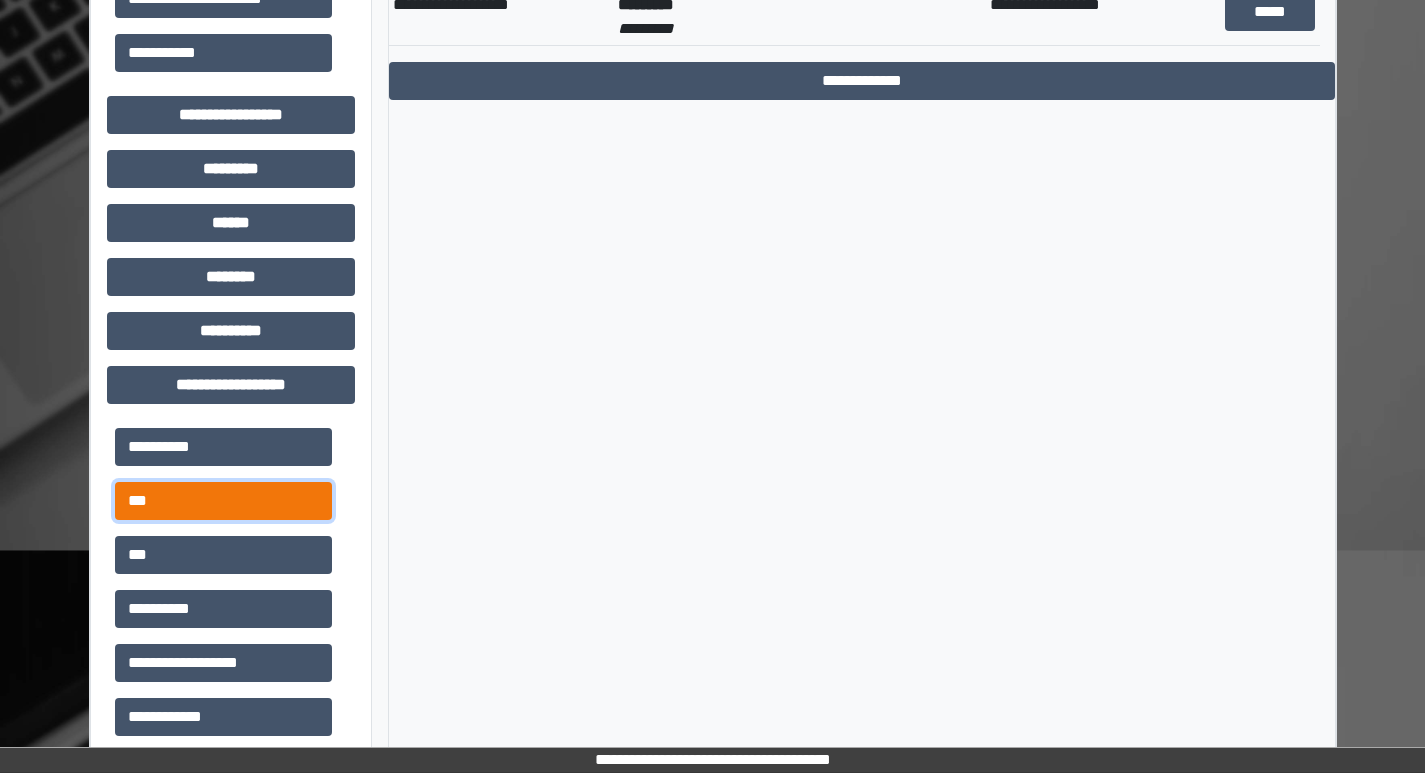 click on "***" at bounding box center [223, 501] 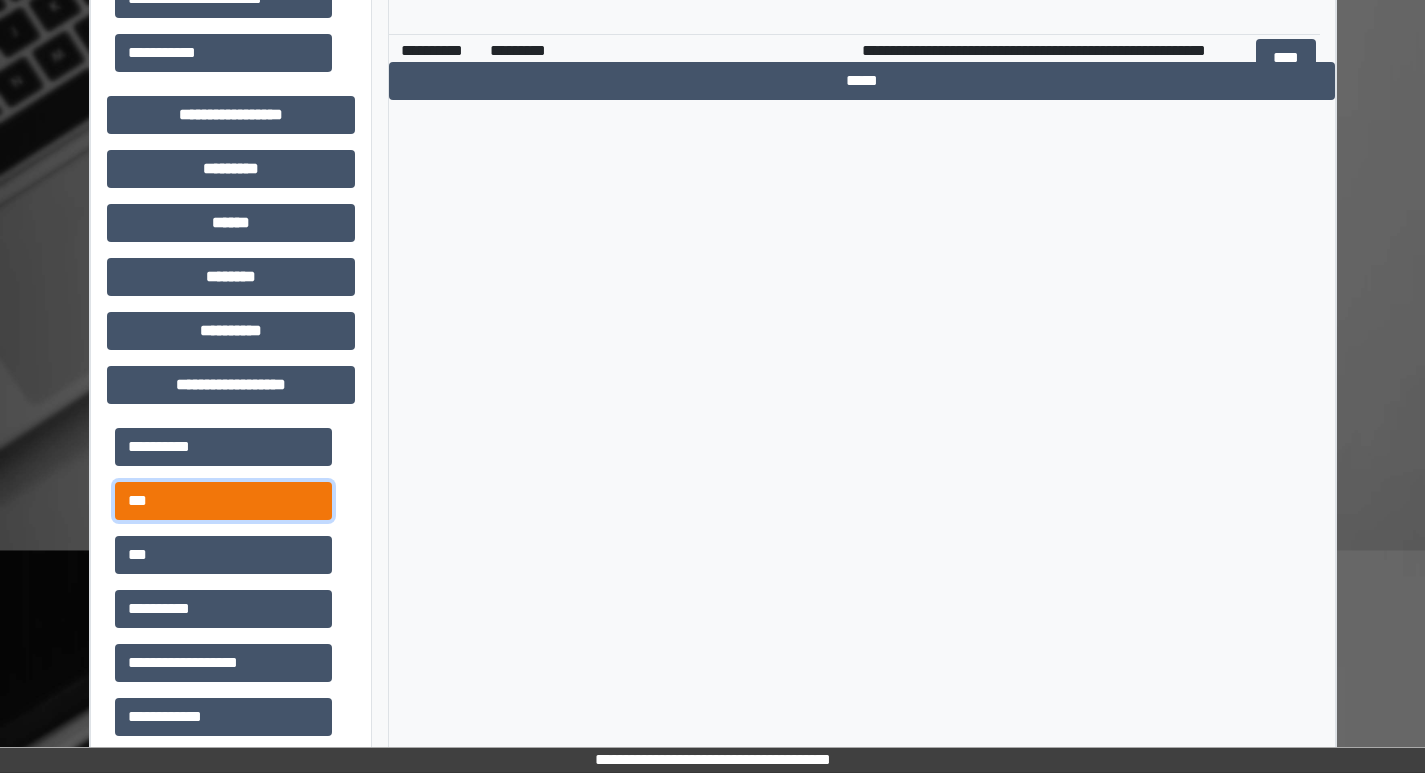 click on "***" at bounding box center [223, 501] 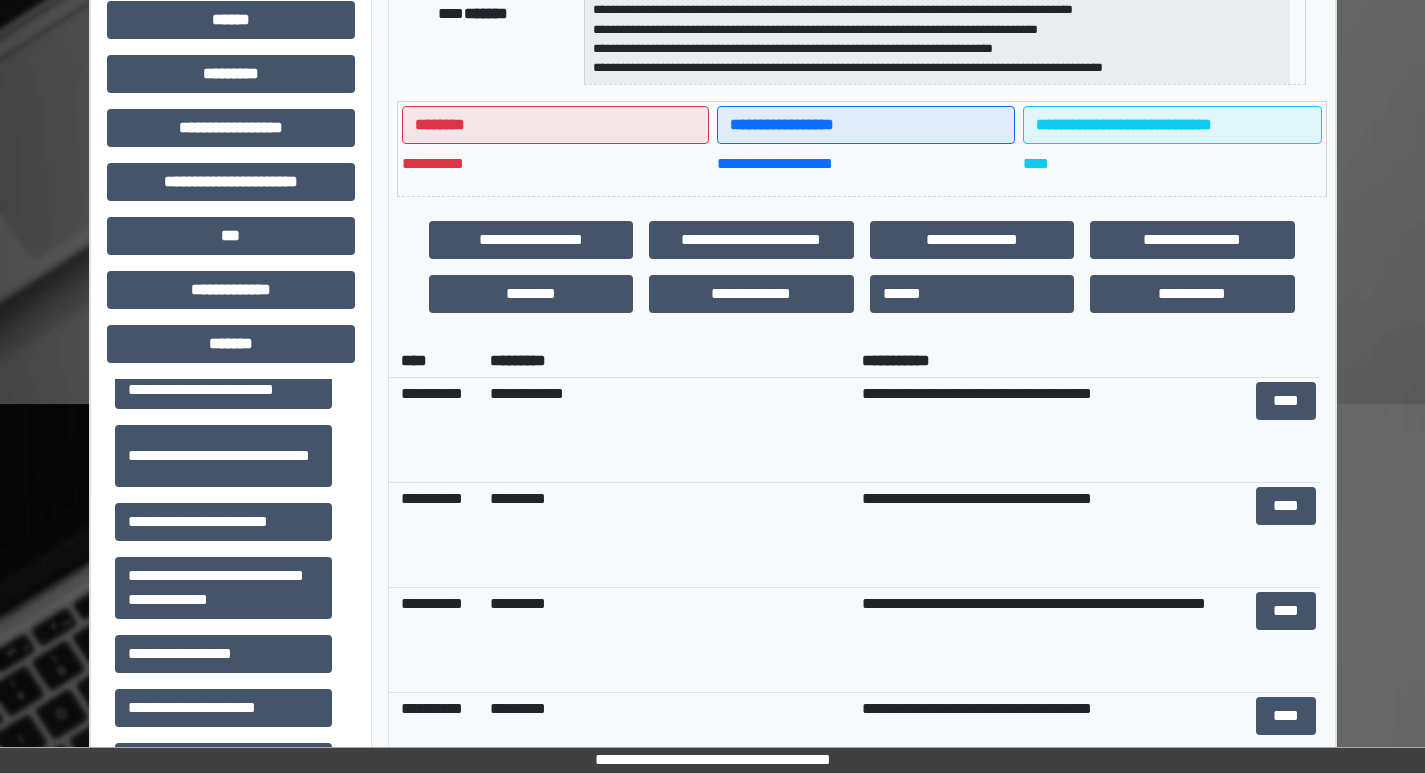 scroll, scrollTop: 400, scrollLeft: 0, axis: vertical 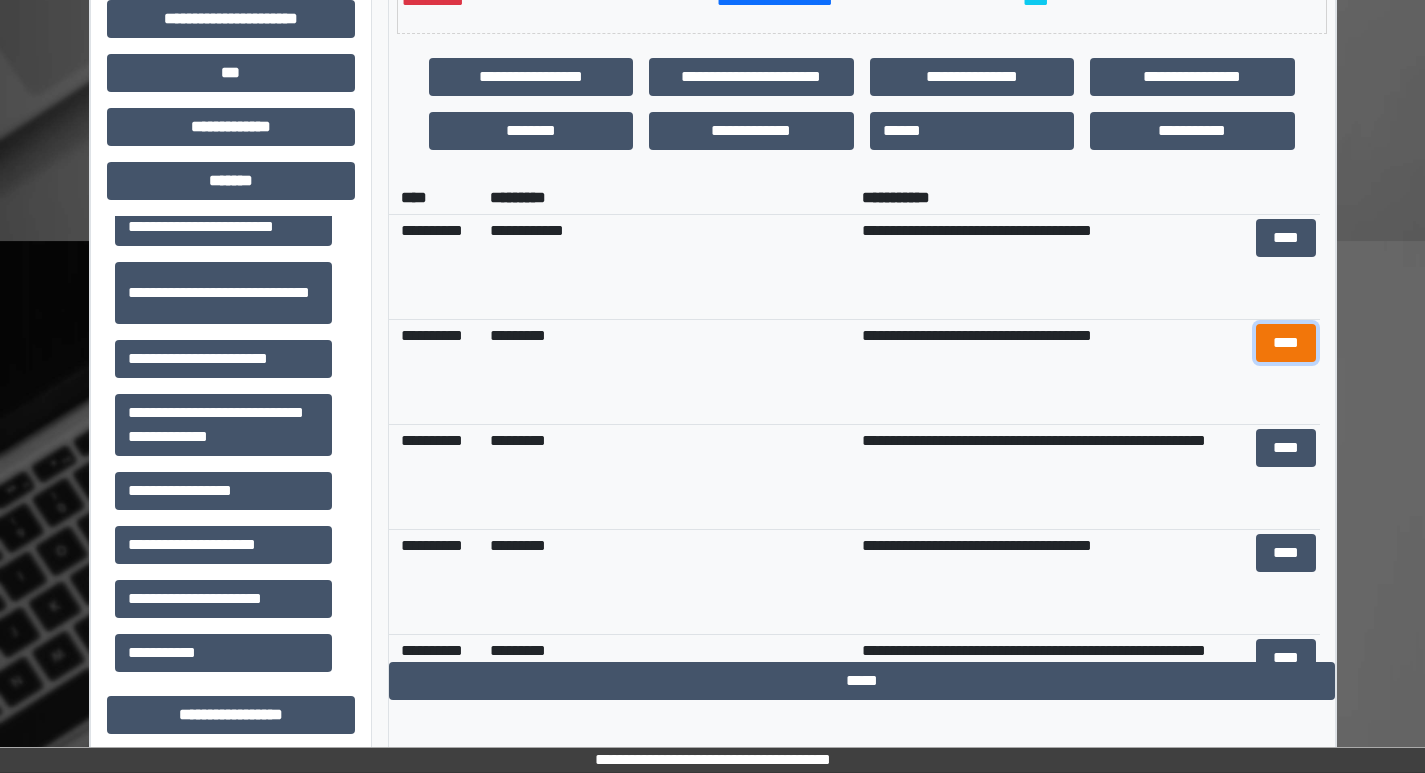 click on "****" at bounding box center (1286, 343) 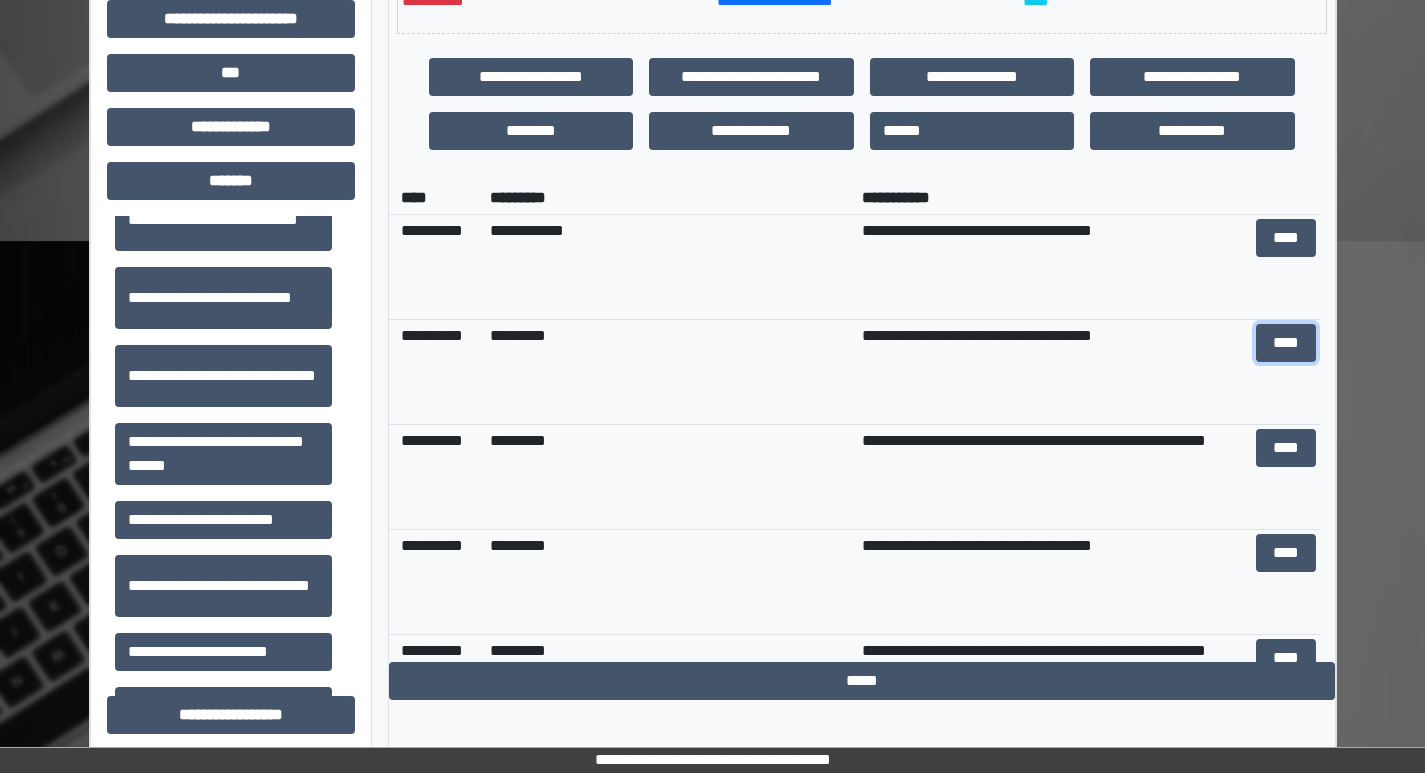 scroll, scrollTop: 522, scrollLeft: 0, axis: vertical 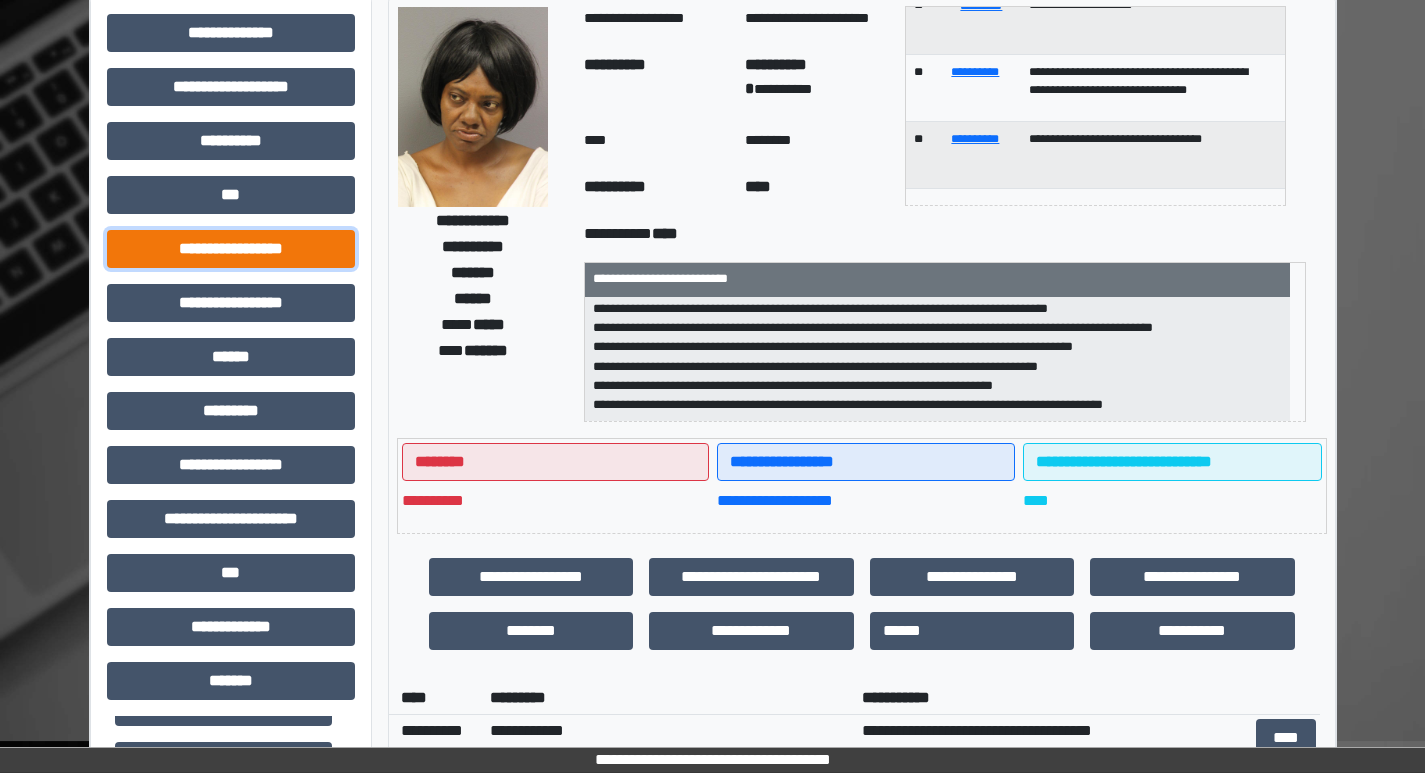 click on "**********" at bounding box center [231, 249] 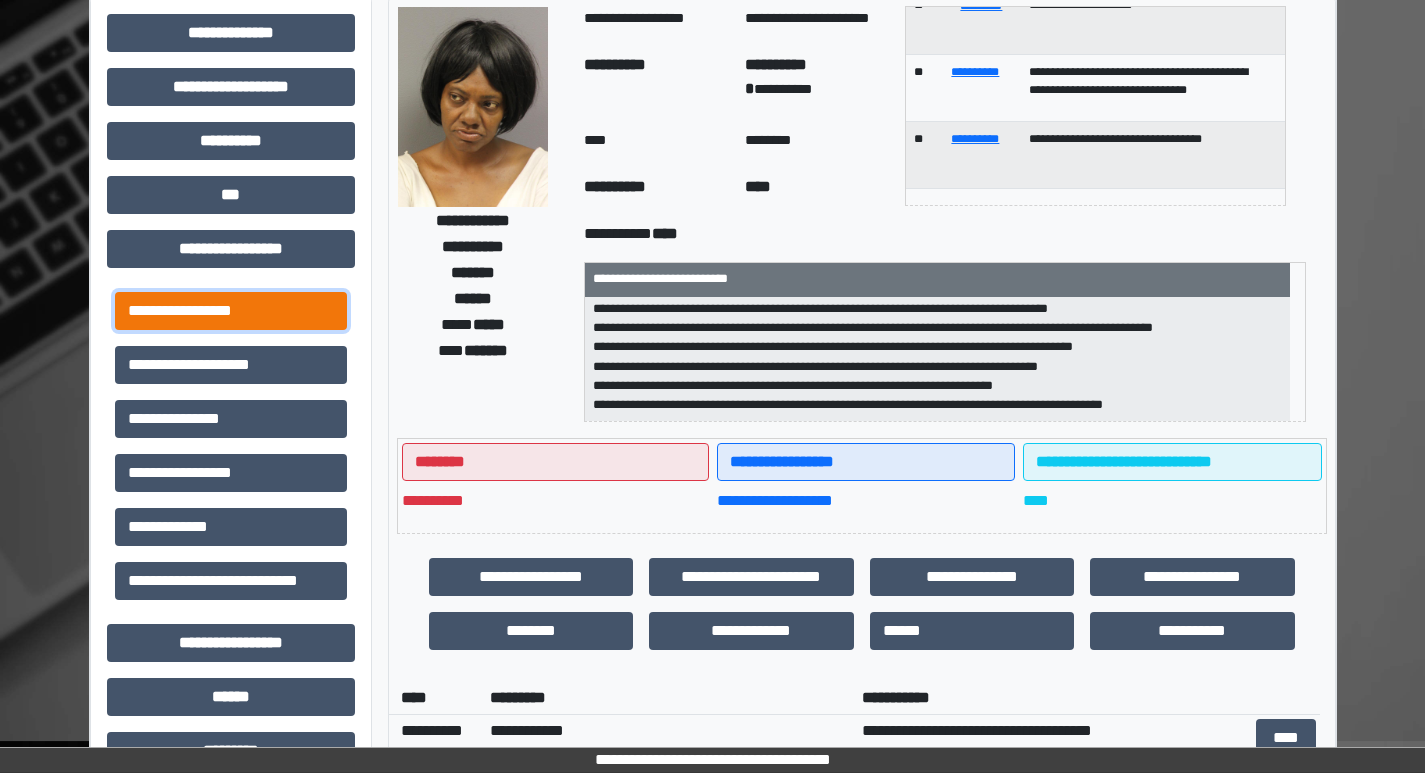click on "**********" at bounding box center [231, 311] 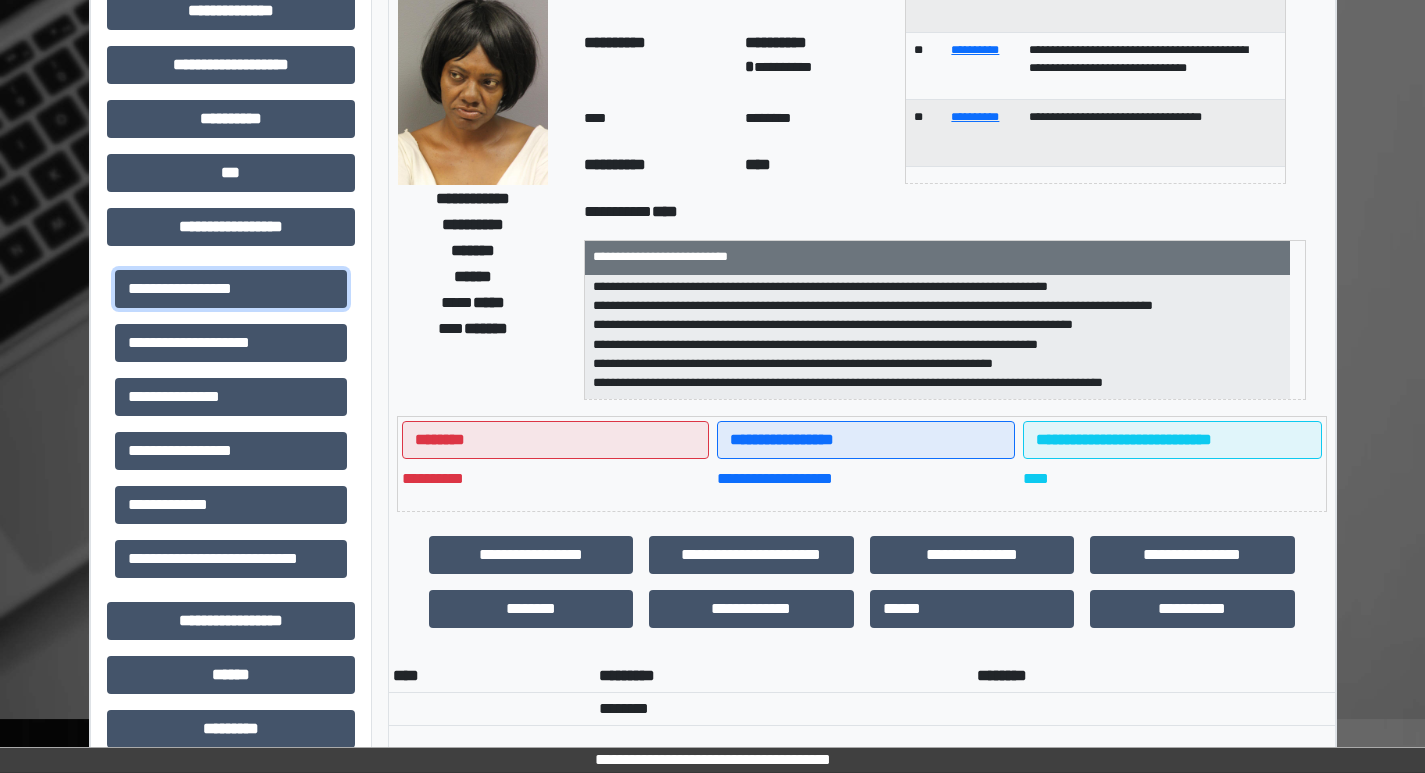scroll, scrollTop: 100, scrollLeft: 0, axis: vertical 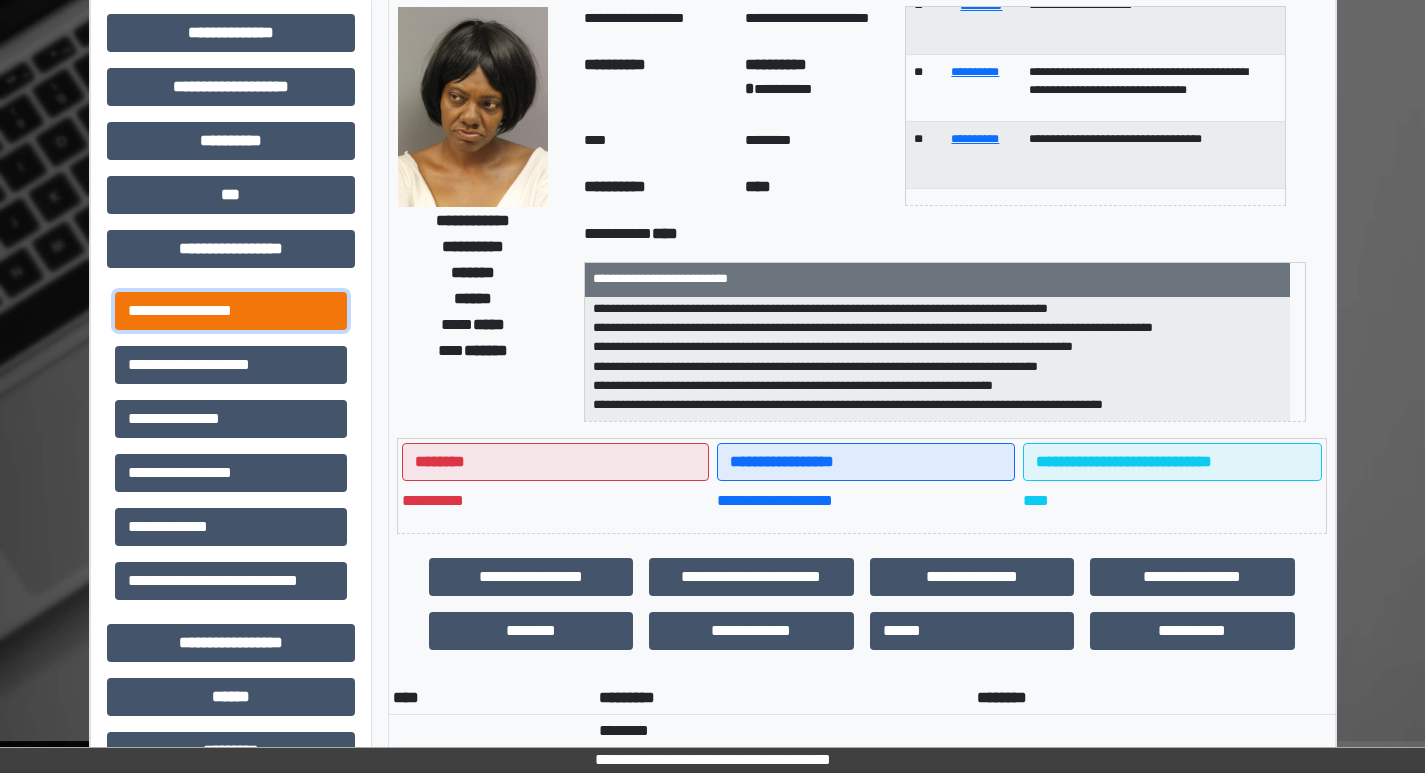 click on "**********" at bounding box center [231, 311] 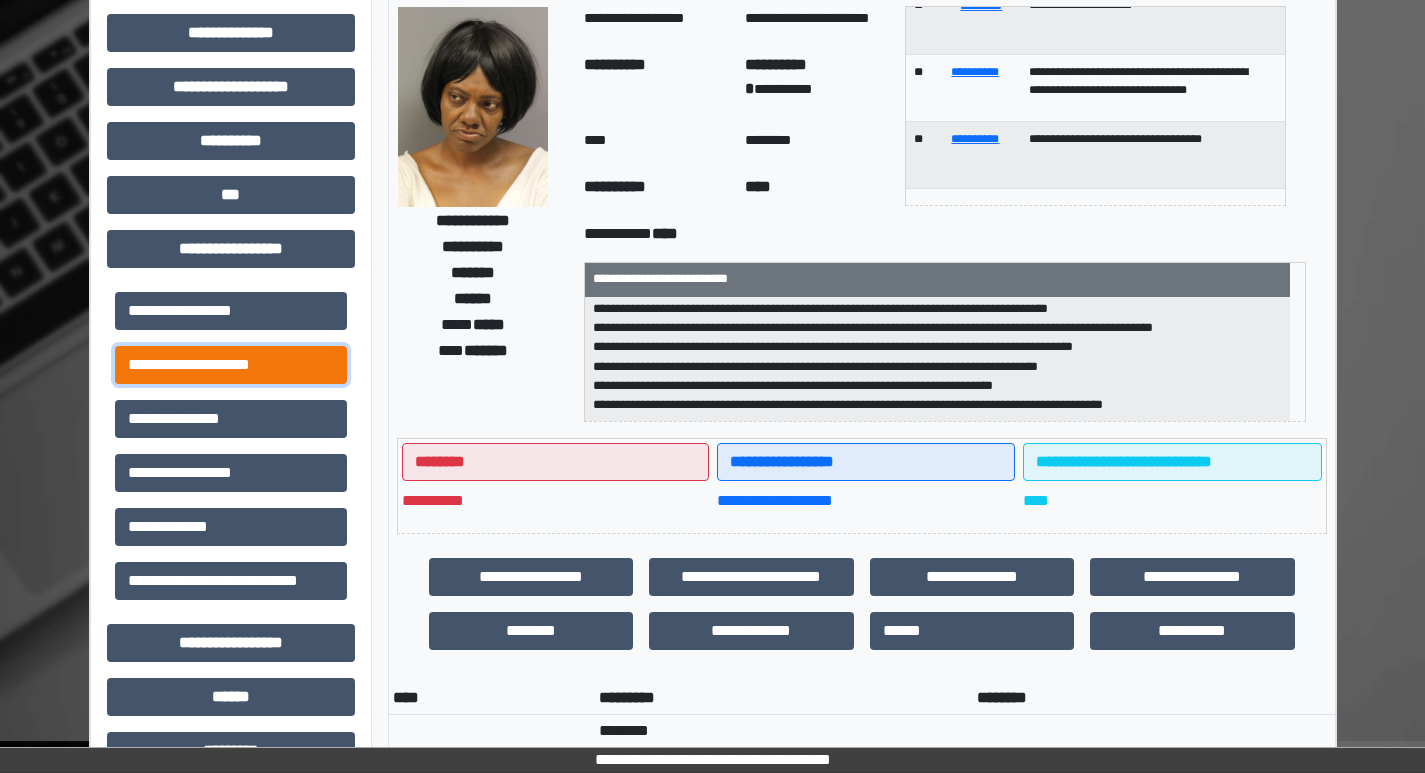 click on "**********" at bounding box center [231, 365] 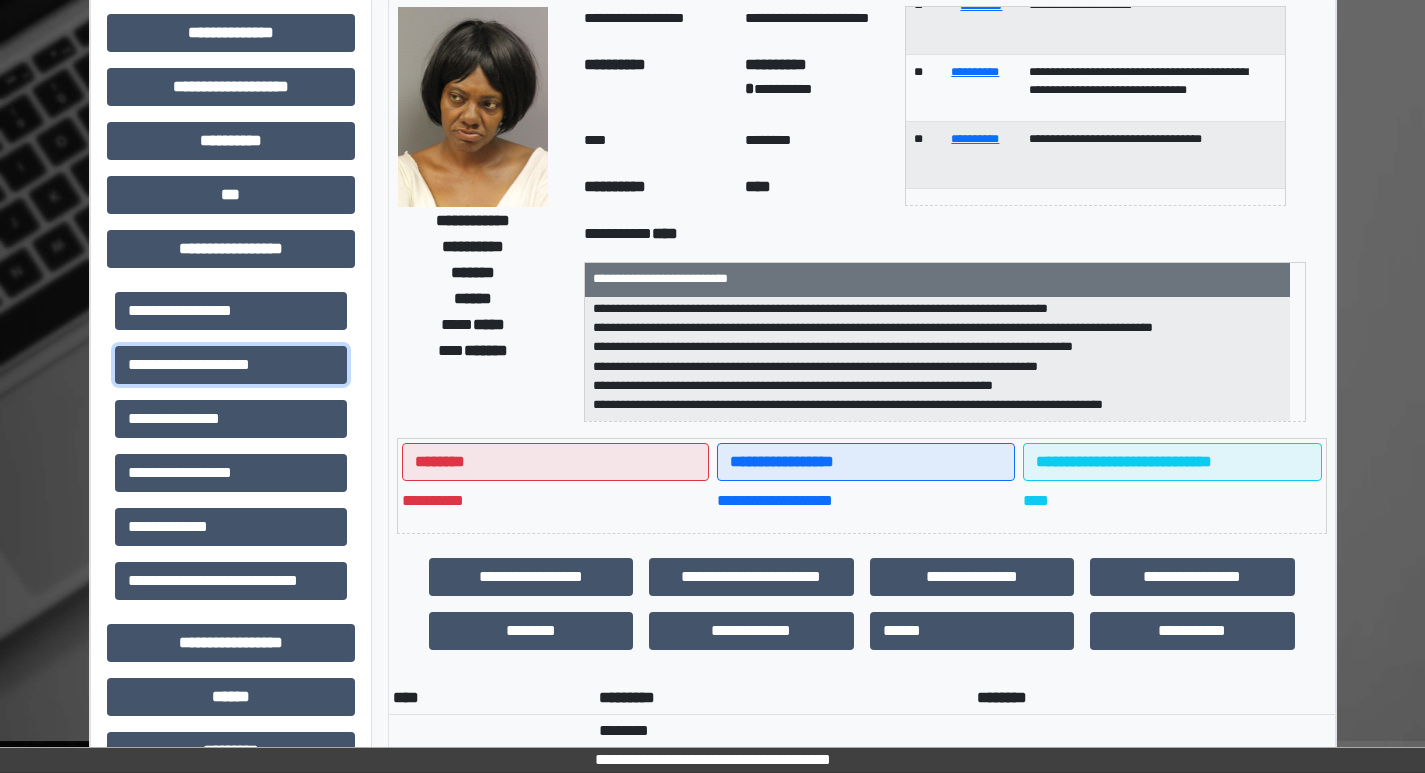 scroll, scrollTop: 0, scrollLeft: 0, axis: both 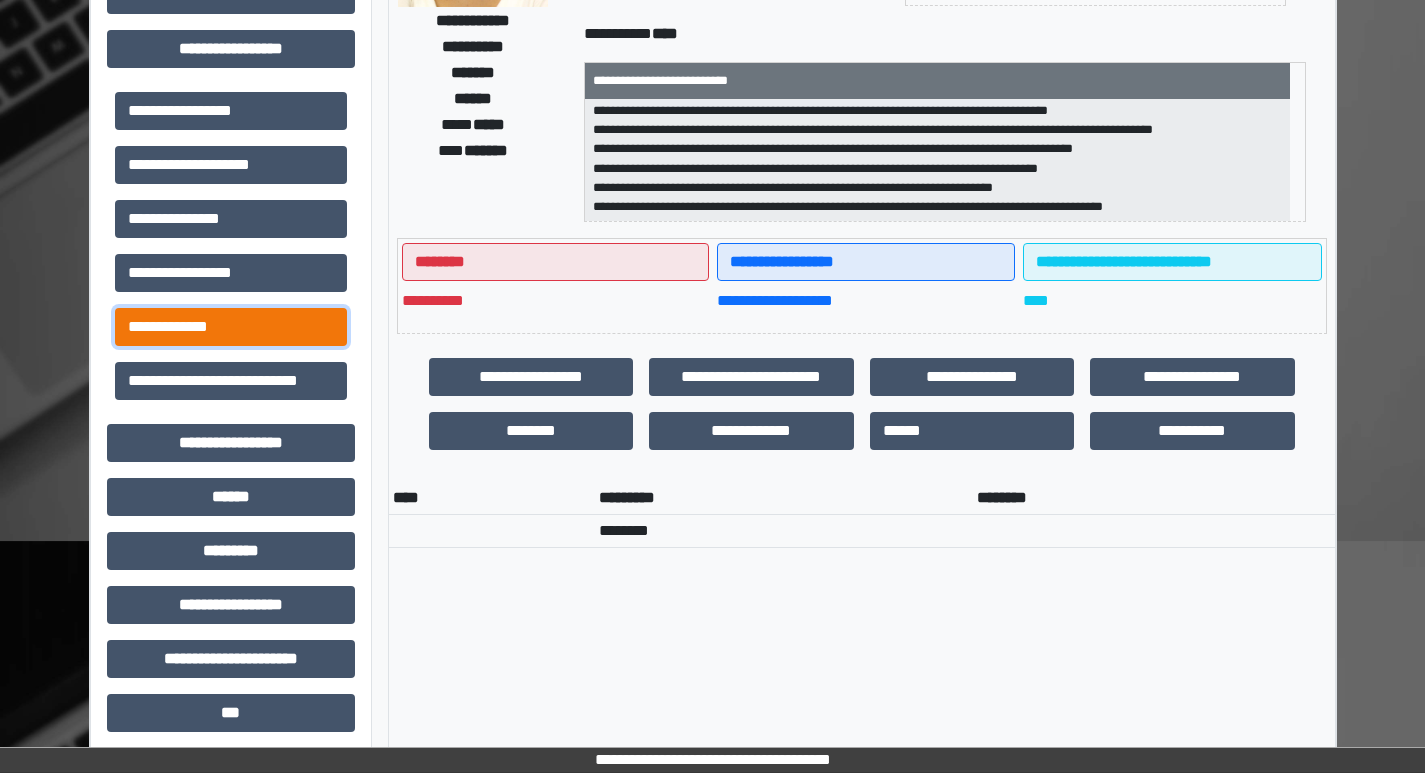 click on "**********" at bounding box center (231, 327) 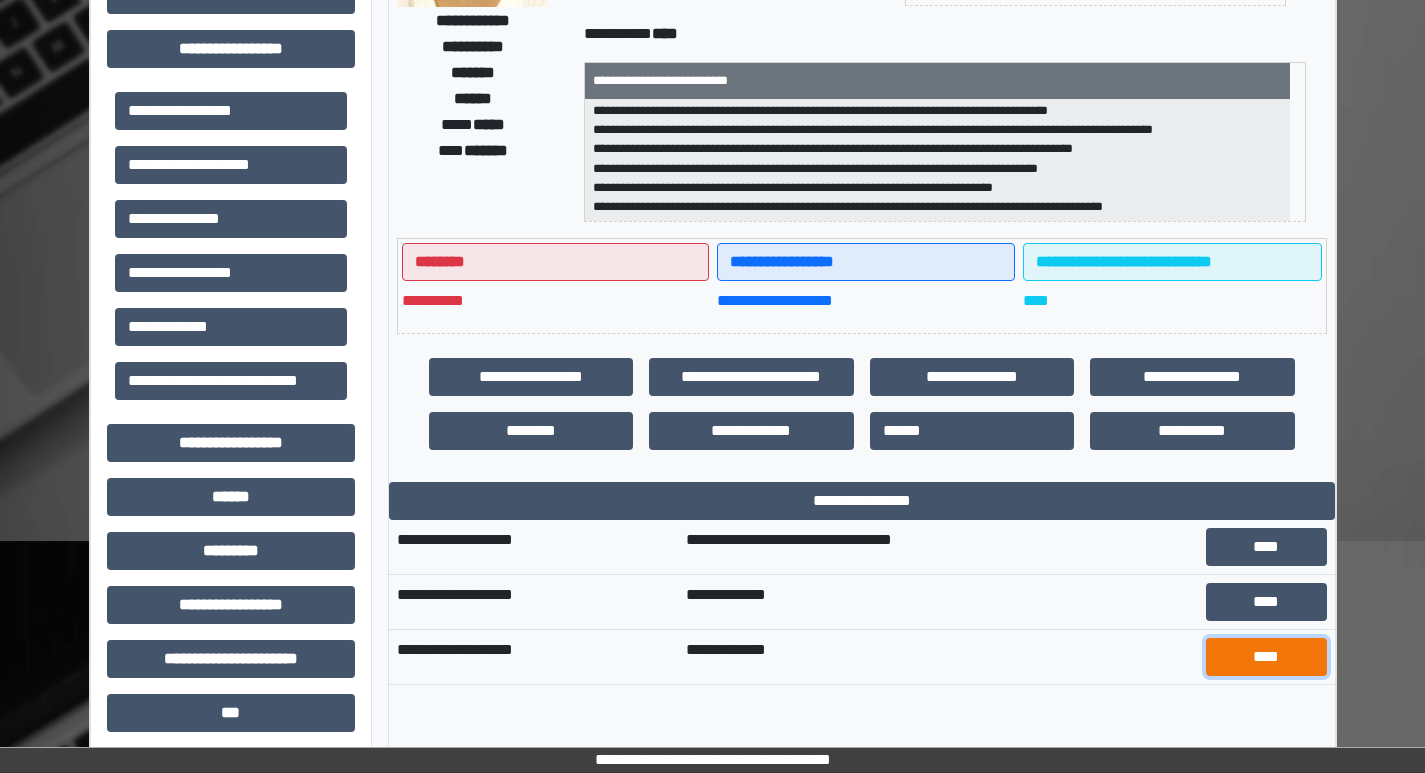 click on "****" at bounding box center [1266, 657] 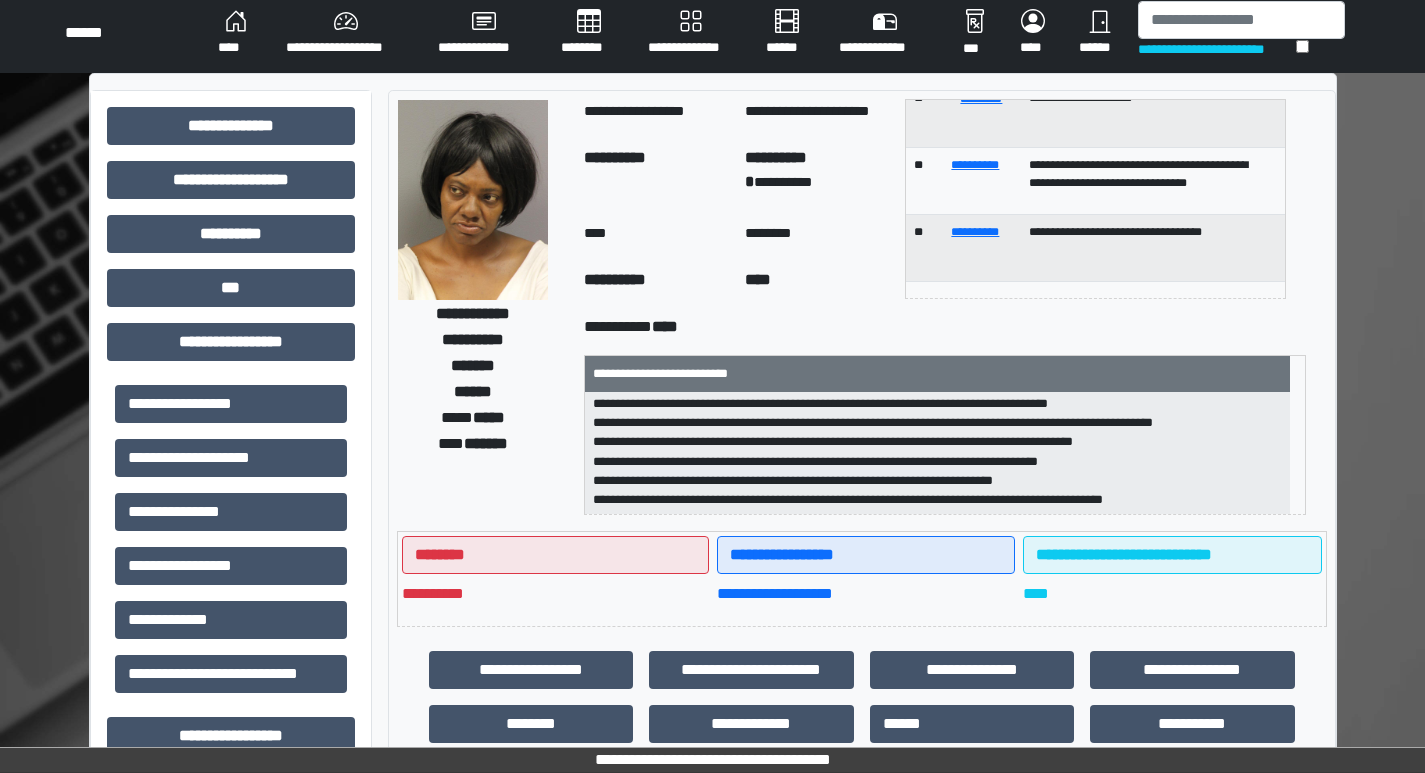 scroll, scrollTop: 0, scrollLeft: 0, axis: both 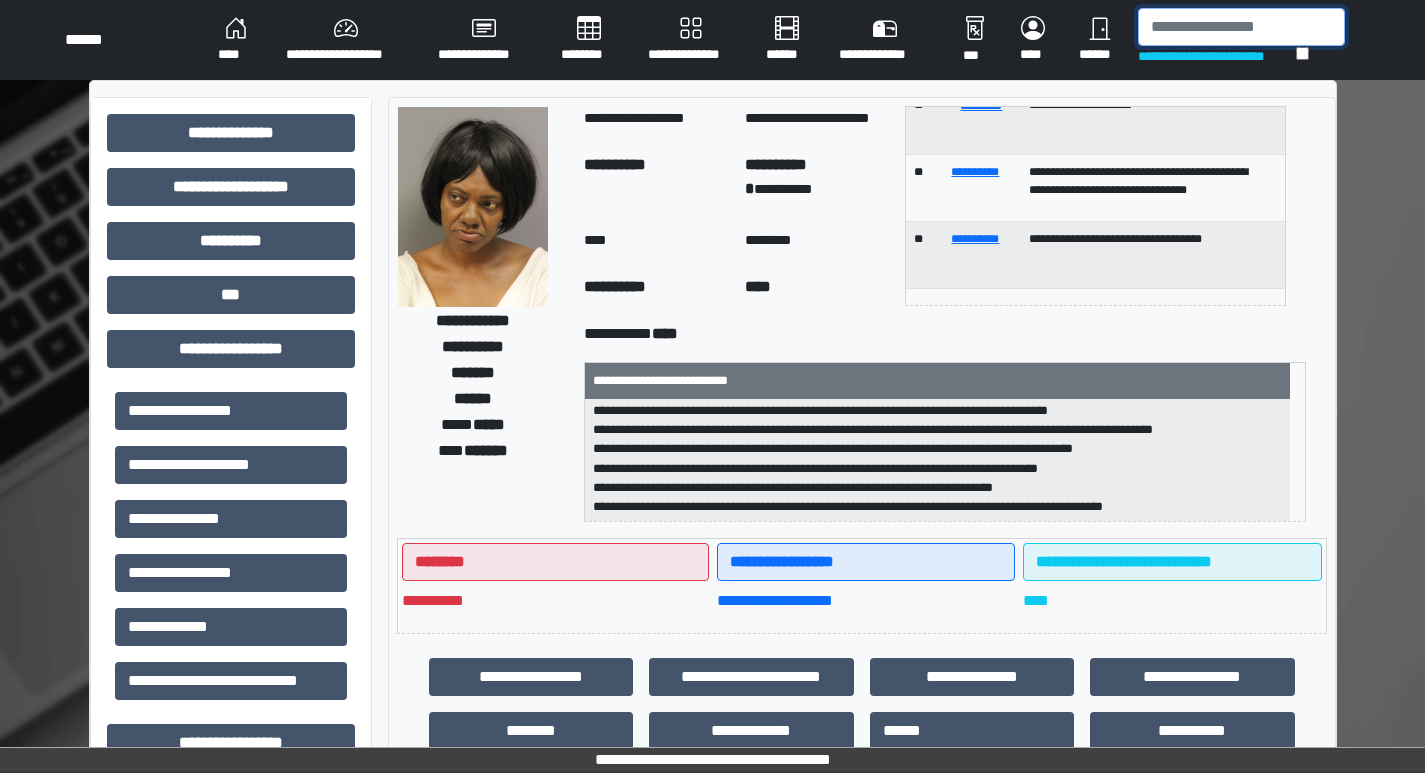 click at bounding box center (1241, 27) 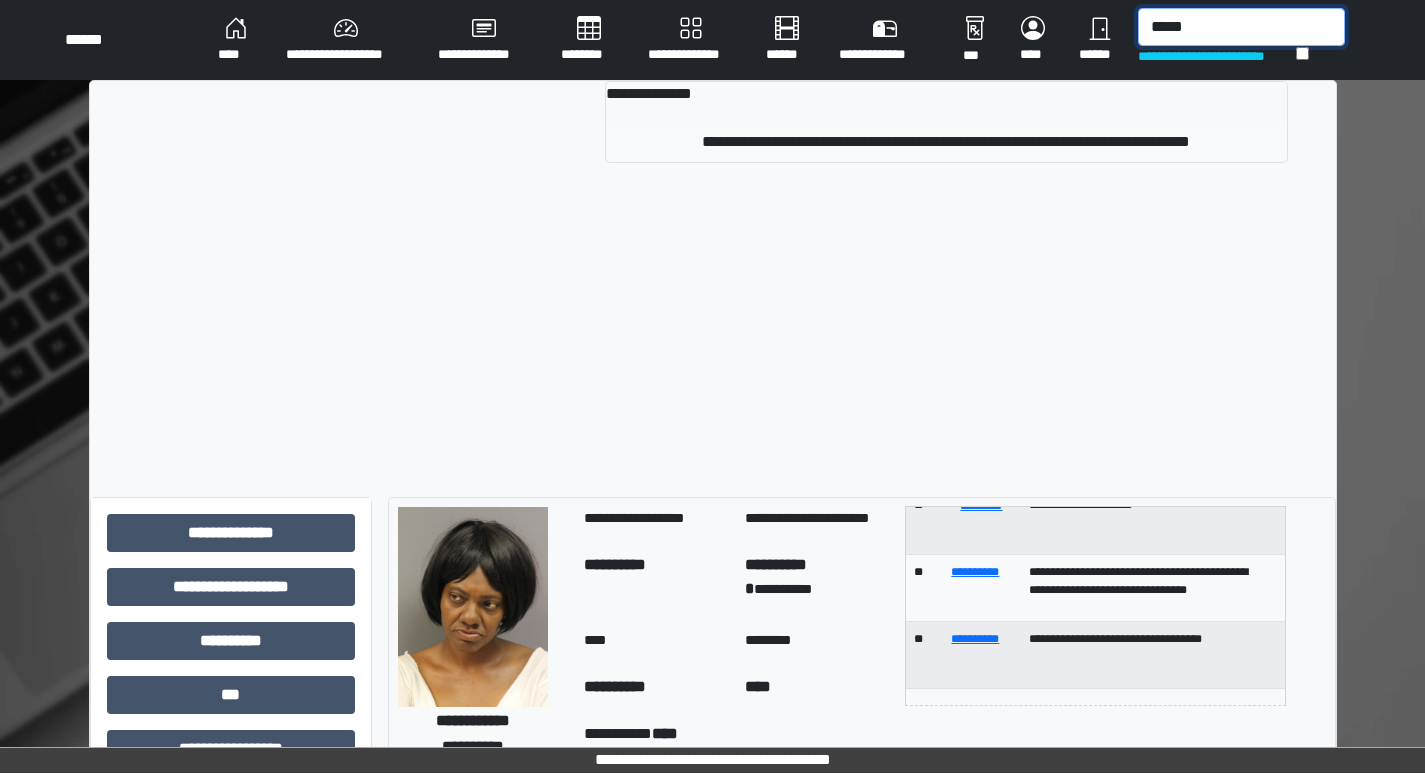 type on "*****" 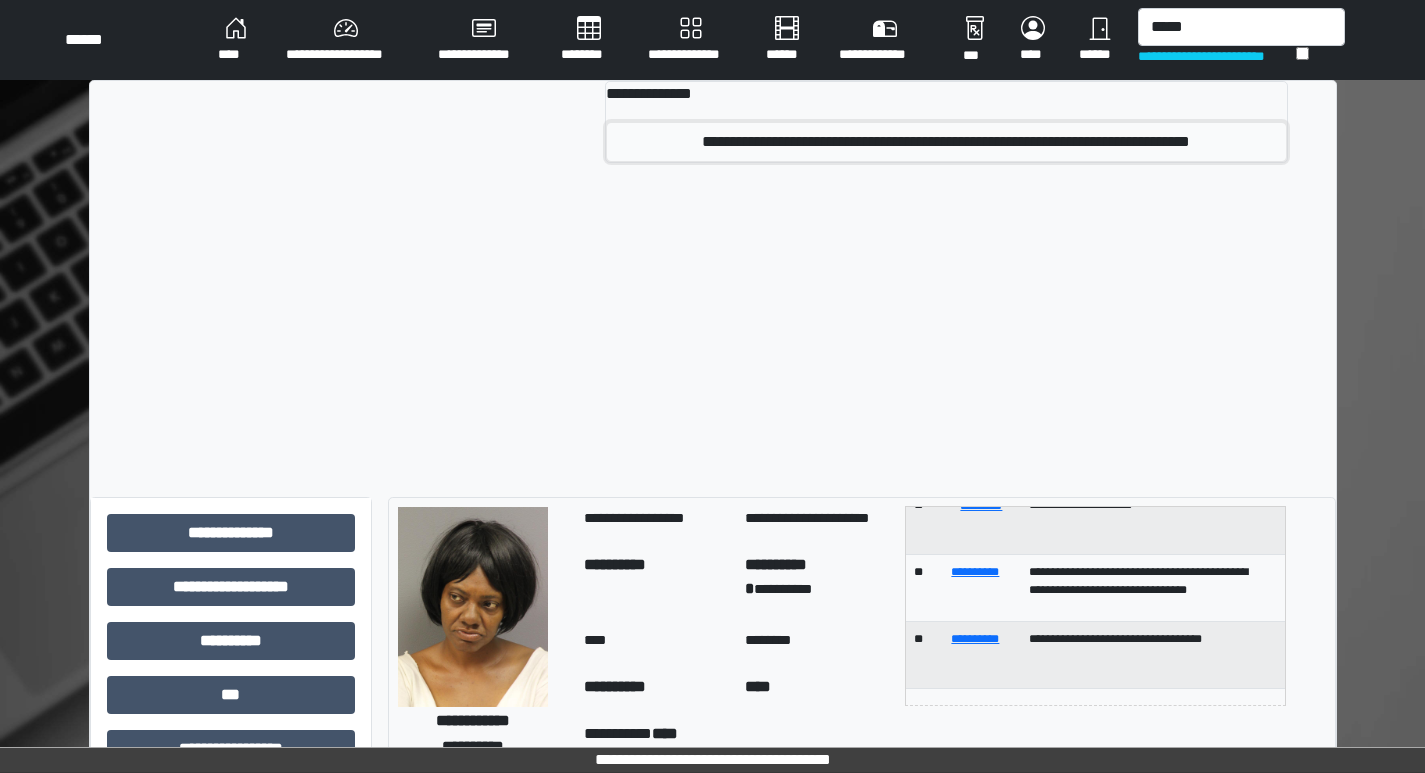 click on "**********" at bounding box center (946, 142) 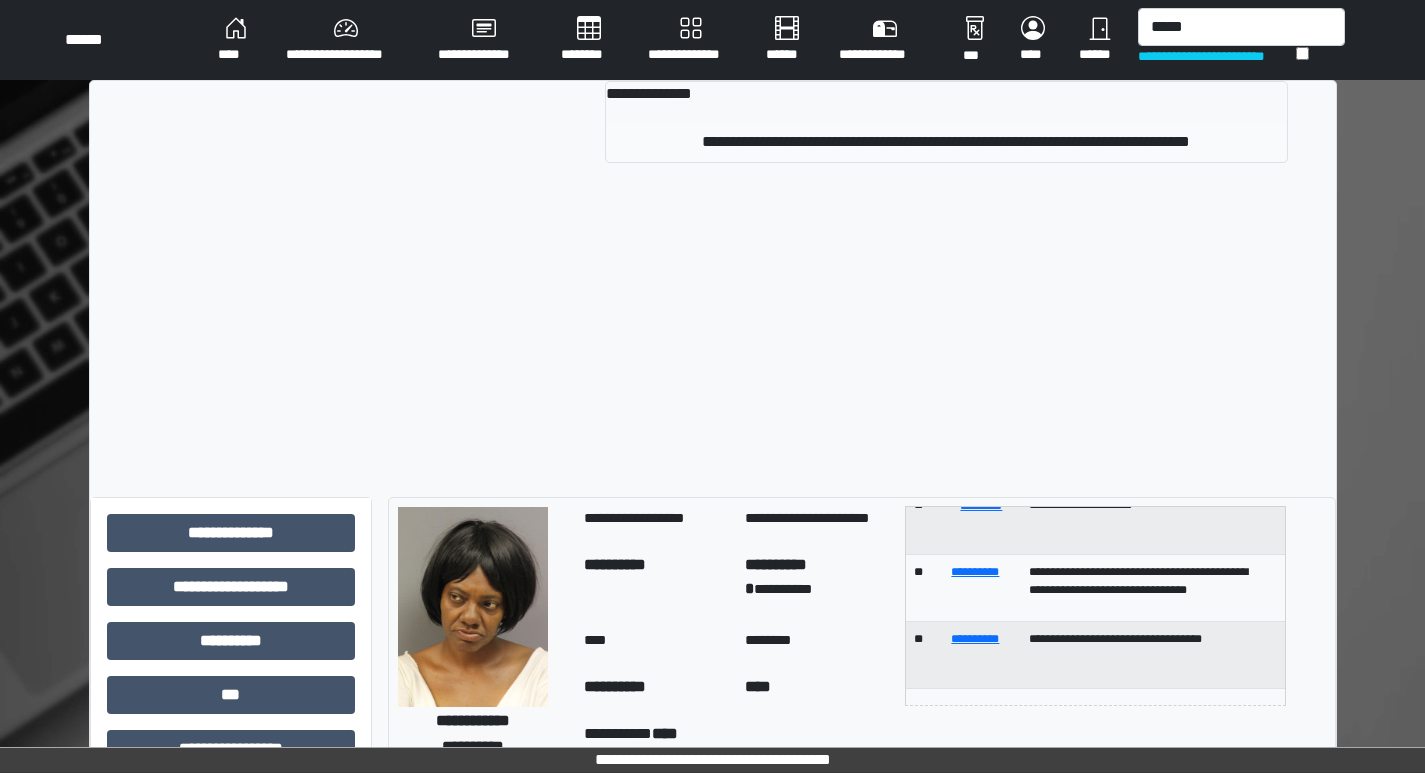 type 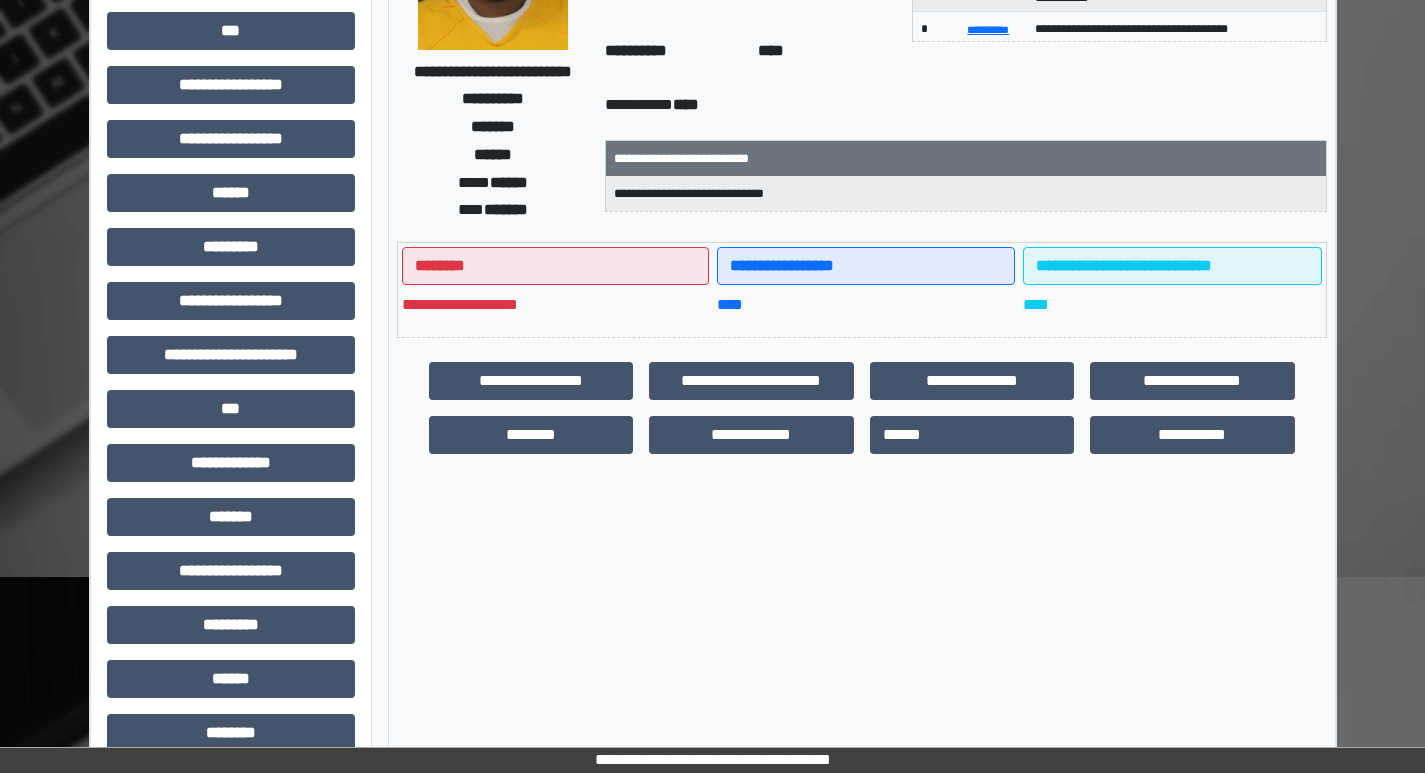 scroll, scrollTop: 200, scrollLeft: 0, axis: vertical 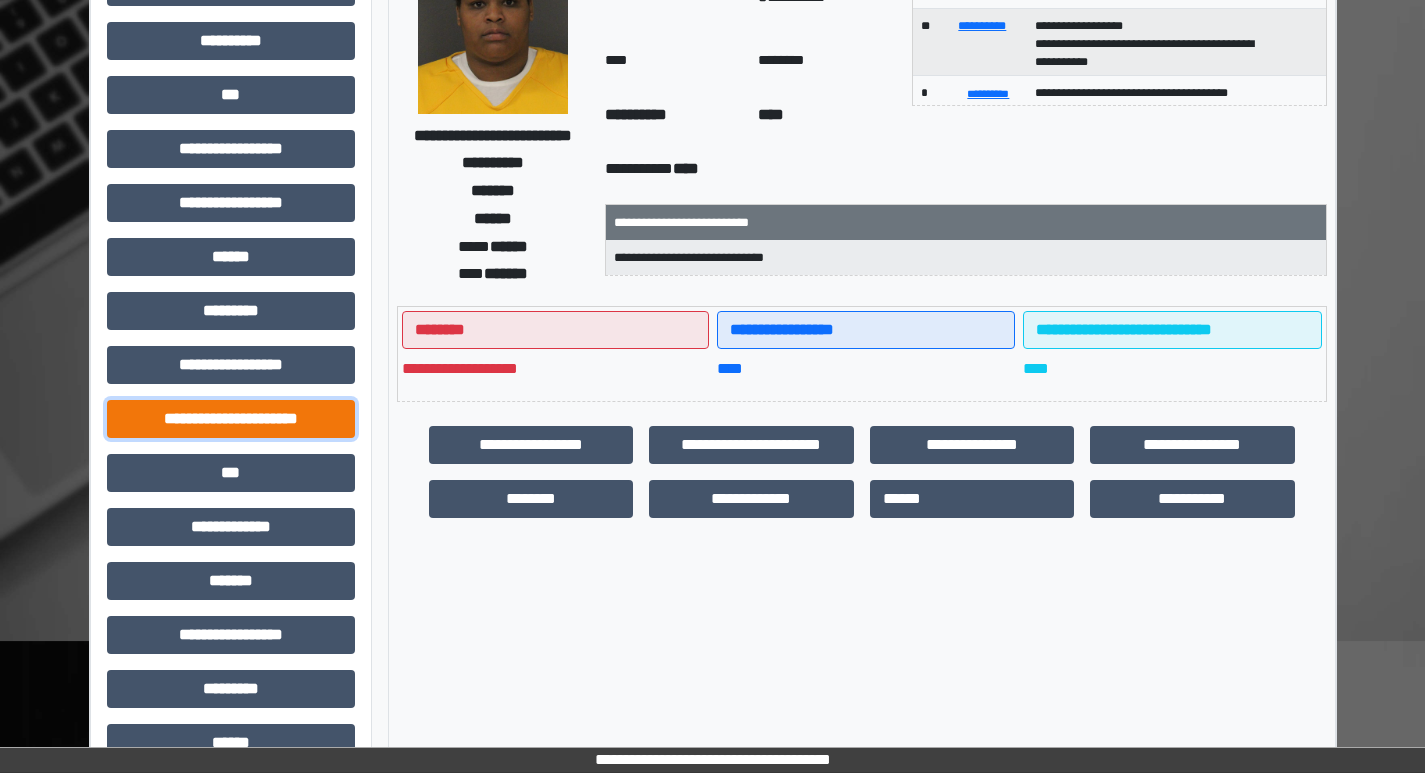click on "**********" at bounding box center [231, 419] 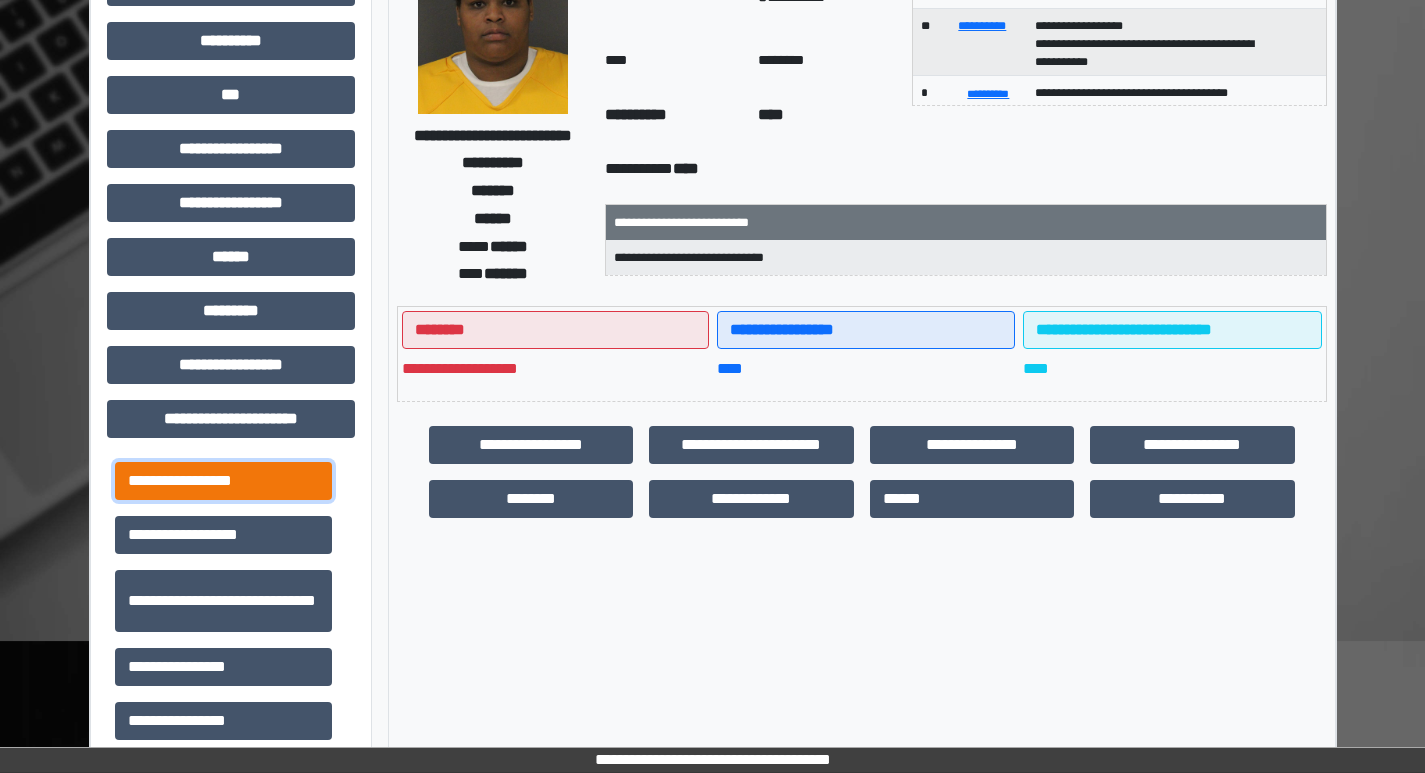 click on "**********" at bounding box center (223, 481) 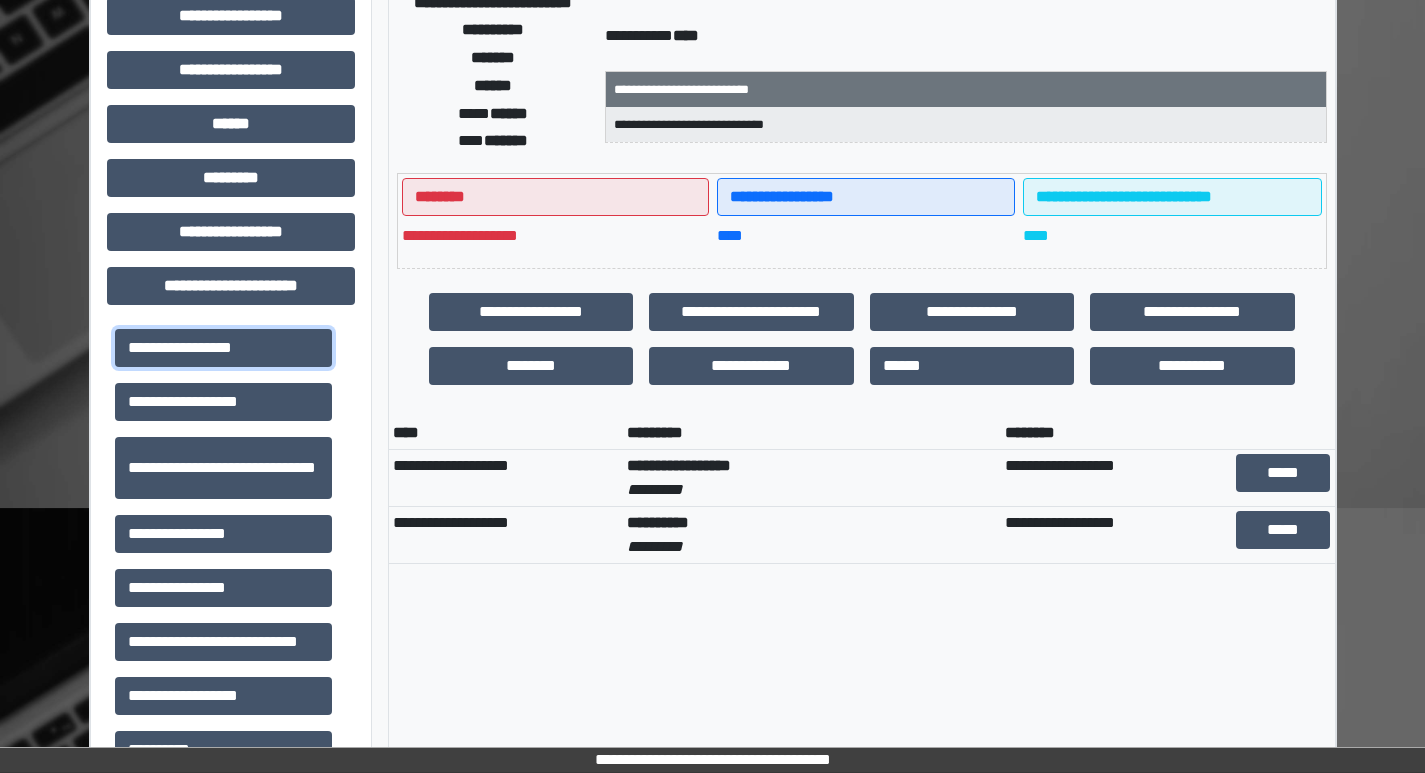 scroll, scrollTop: 400, scrollLeft: 0, axis: vertical 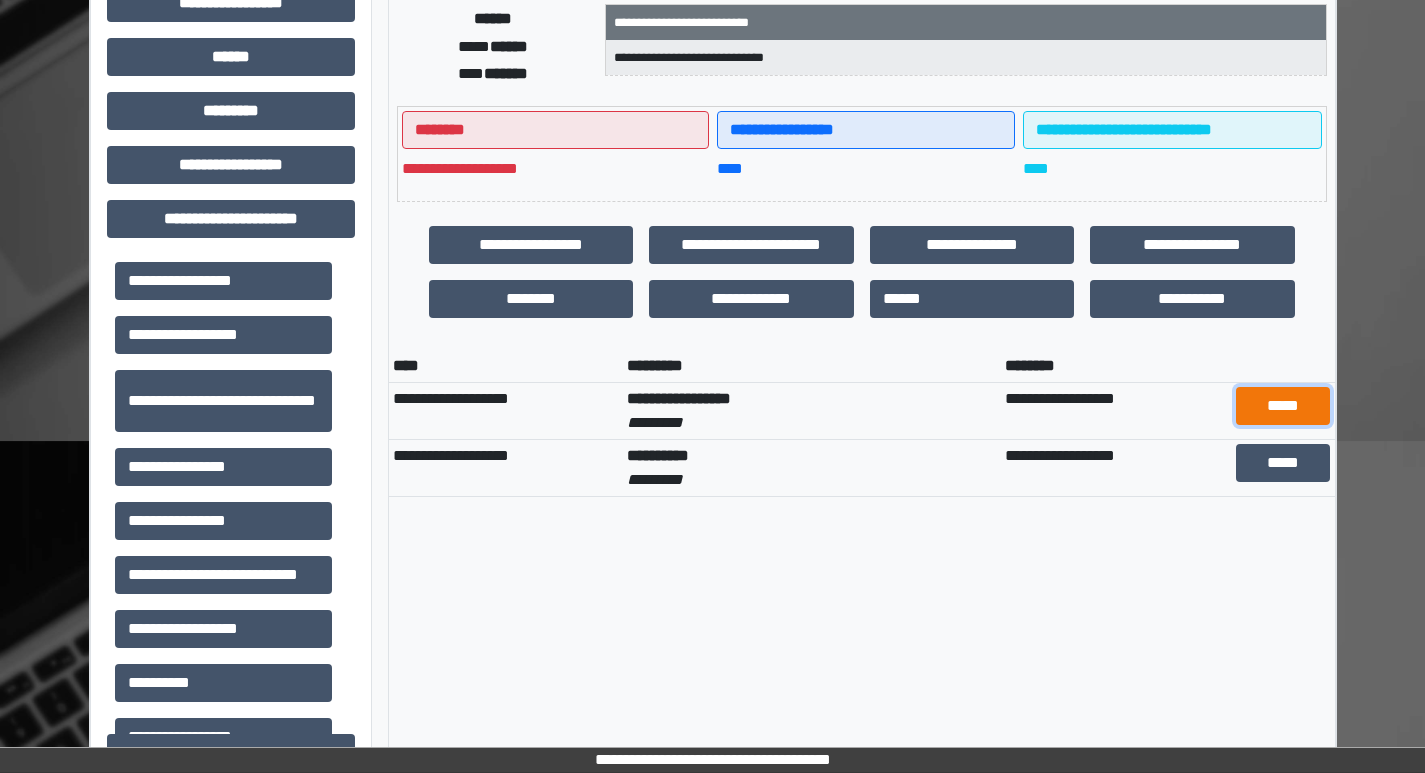 click on "*****" at bounding box center (1283, 406) 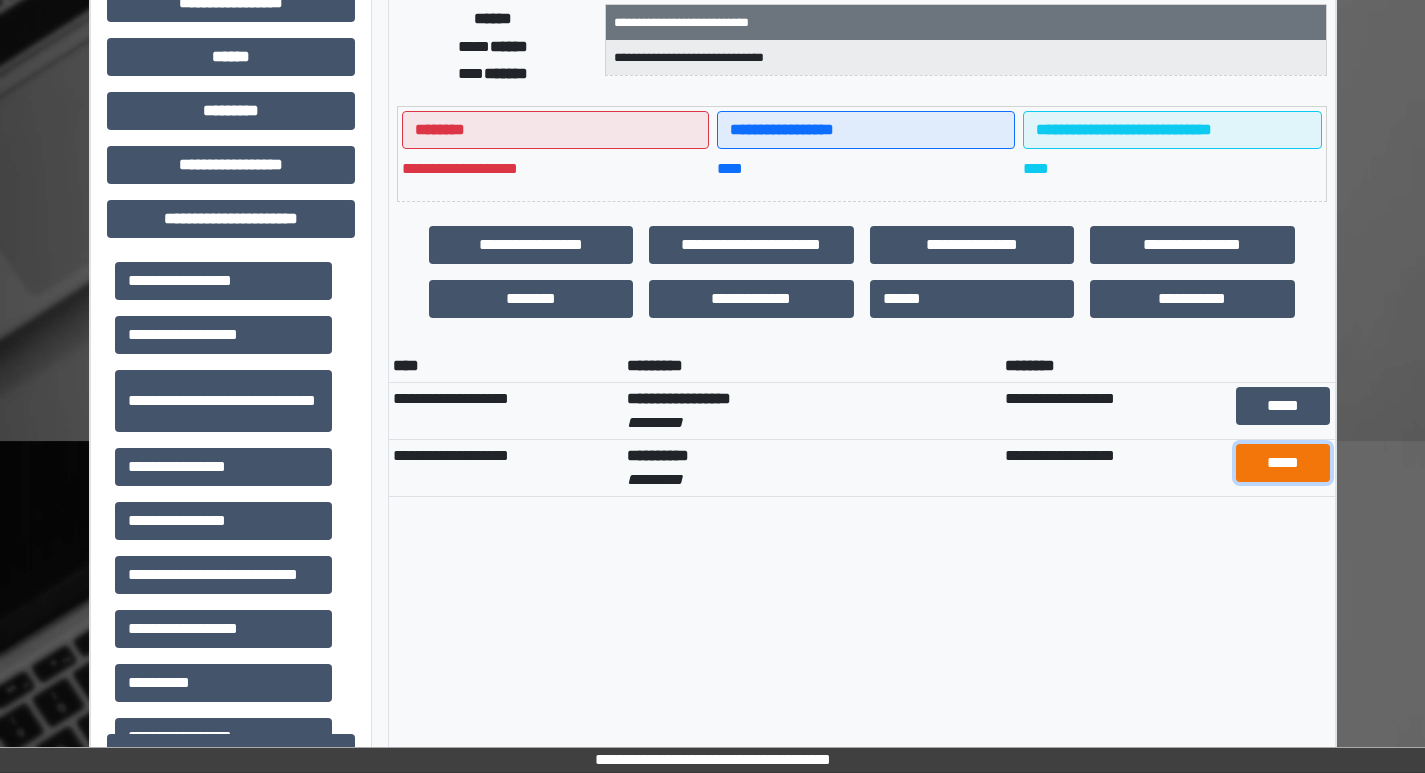 click on "*****" at bounding box center (1283, 463) 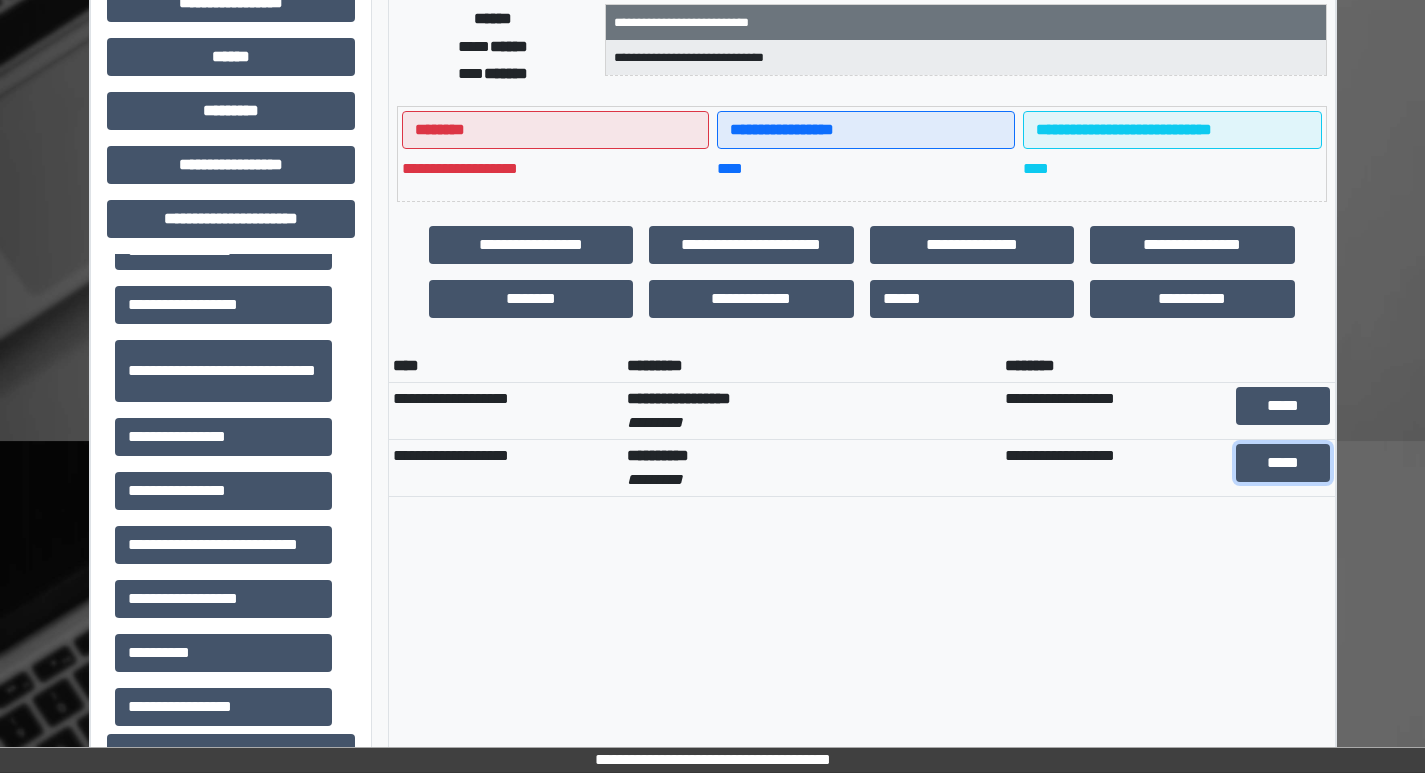 scroll, scrollTop: 46, scrollLeft: 0, axis: vertical 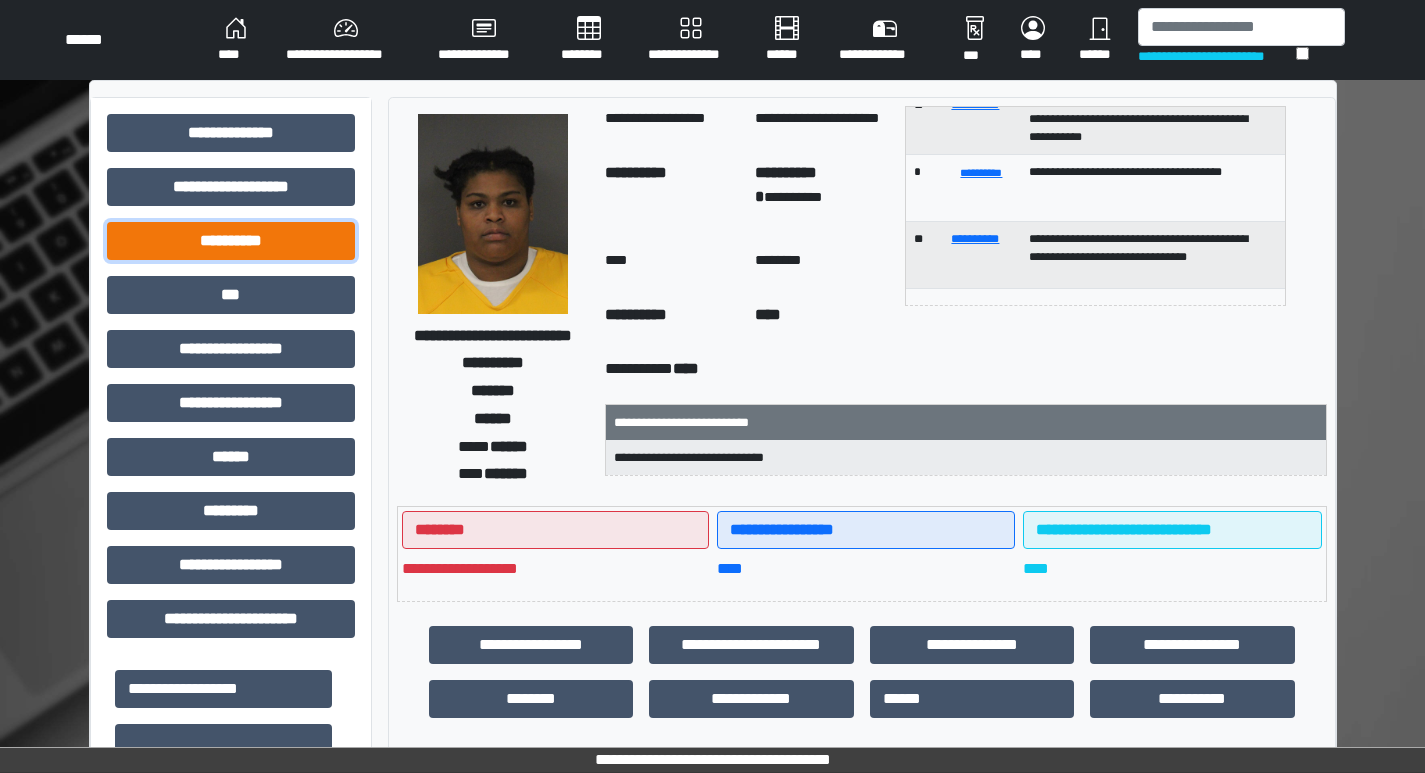 click on "**********" at bounding box center (231, 241) 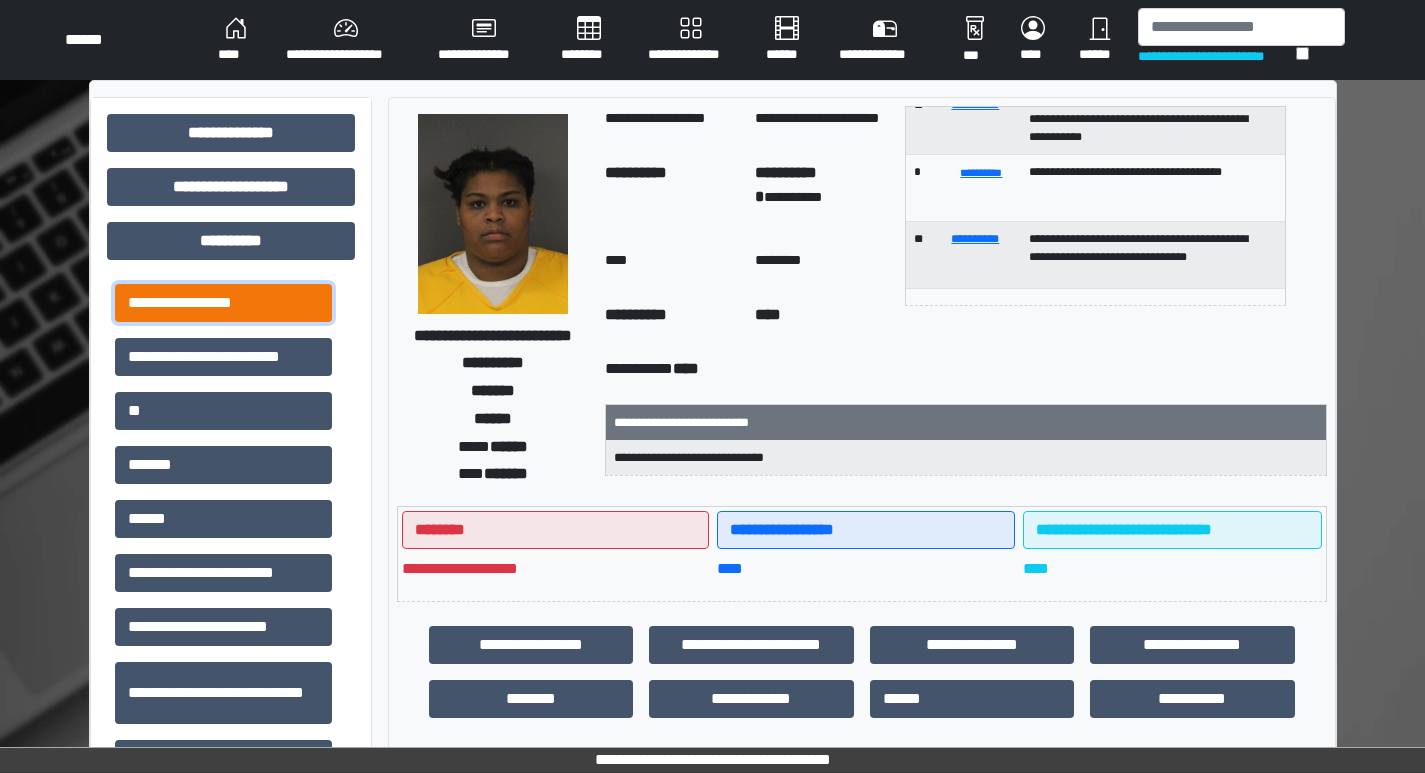 click on "**********" at bounding box center (223, 303) 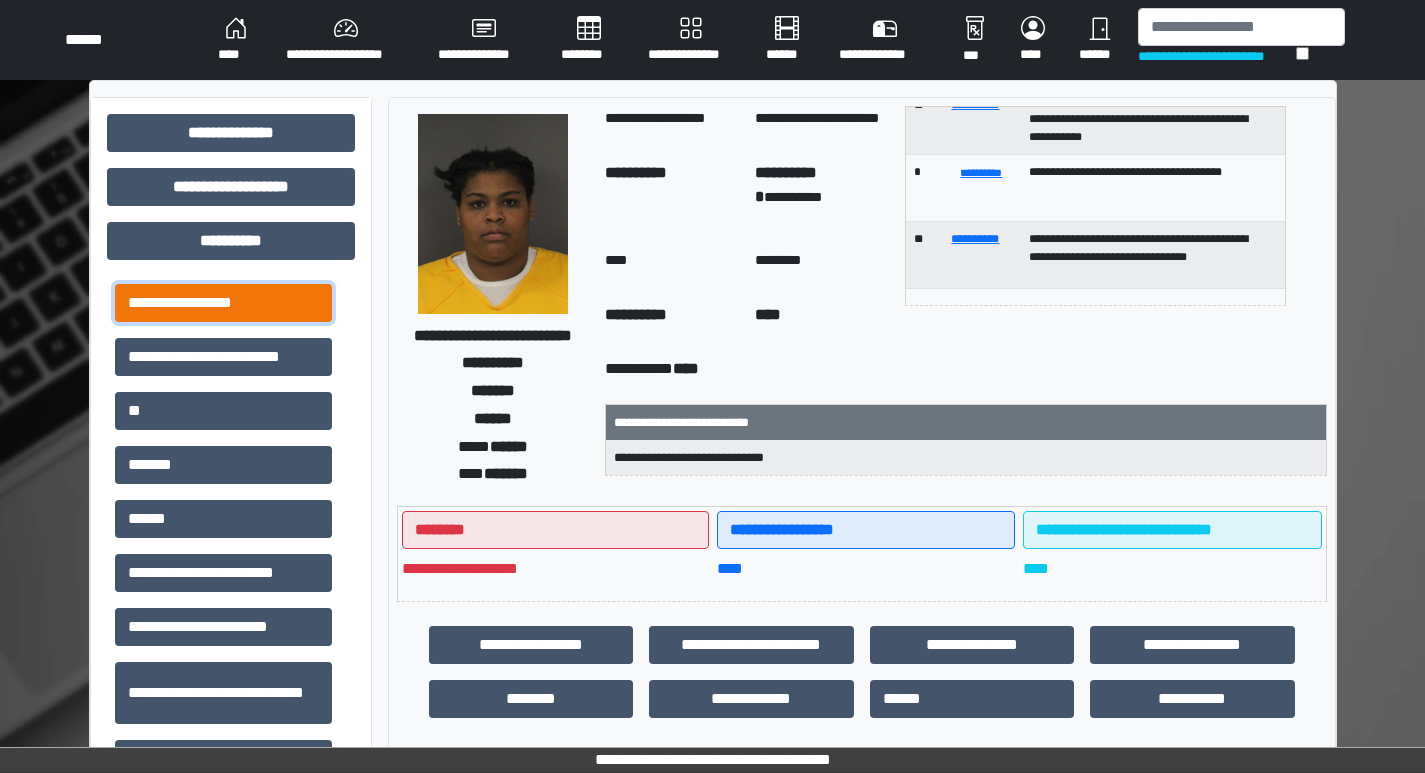 click on "**********" at bounding box center [223, 303] 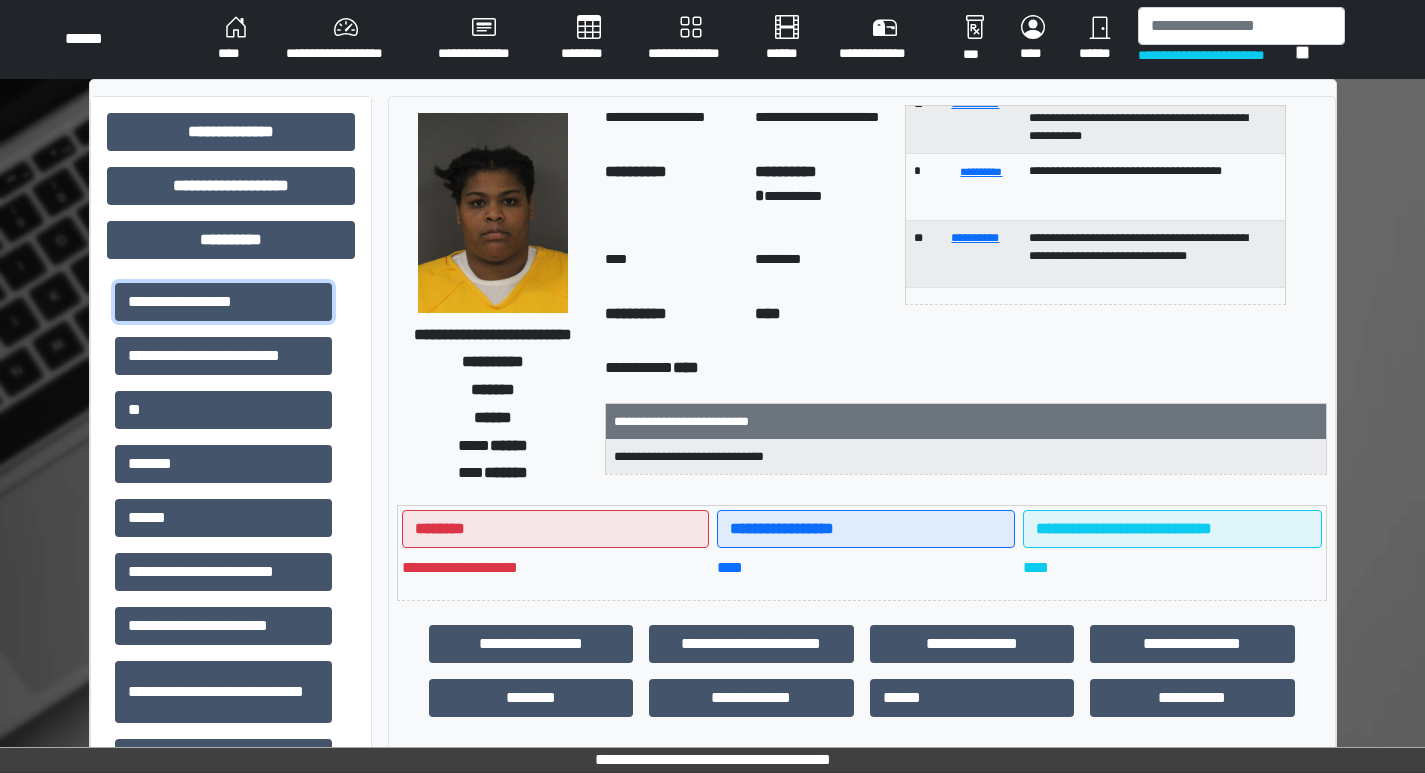 scroll, scrollTop: 500, scrollLeft: 0, axis: vertical 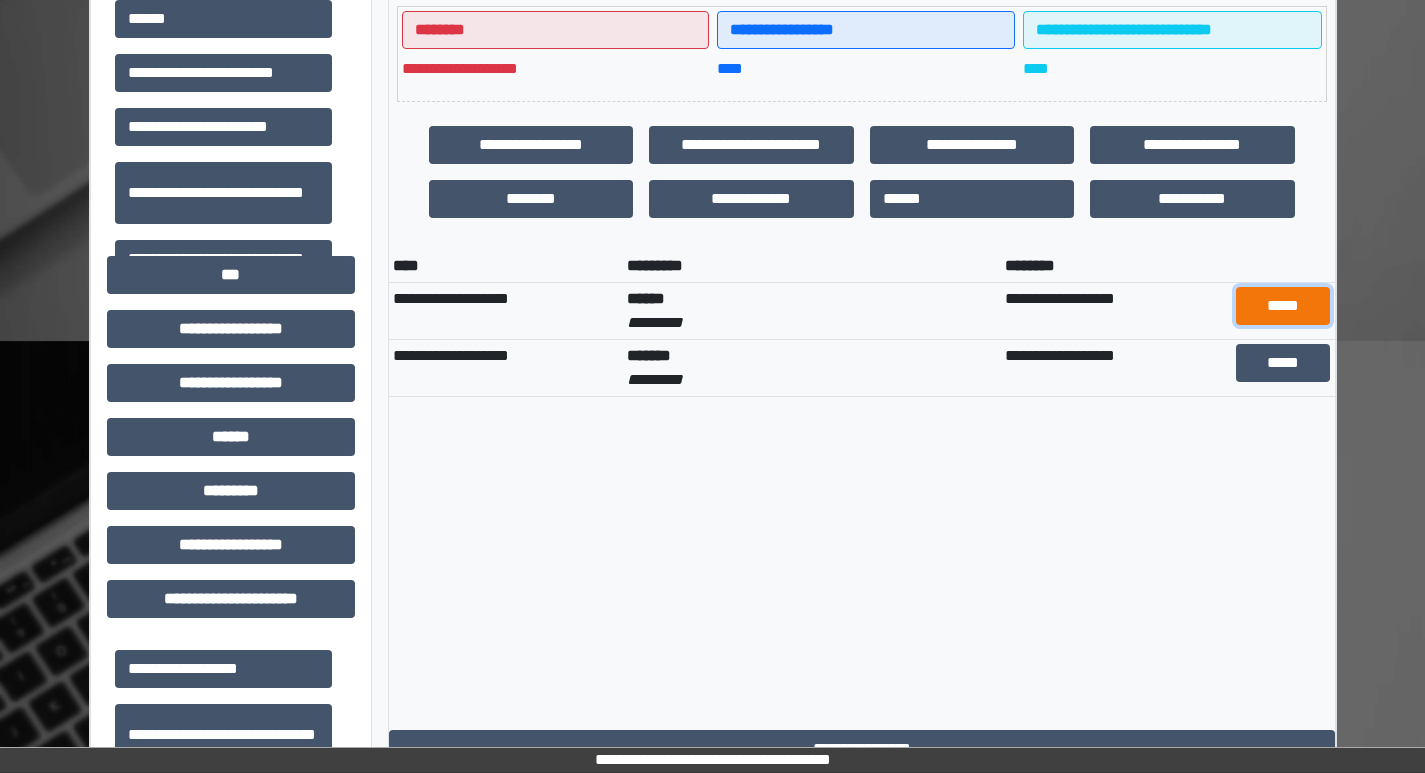 click on "*****" at bounding box center [1283, 306] 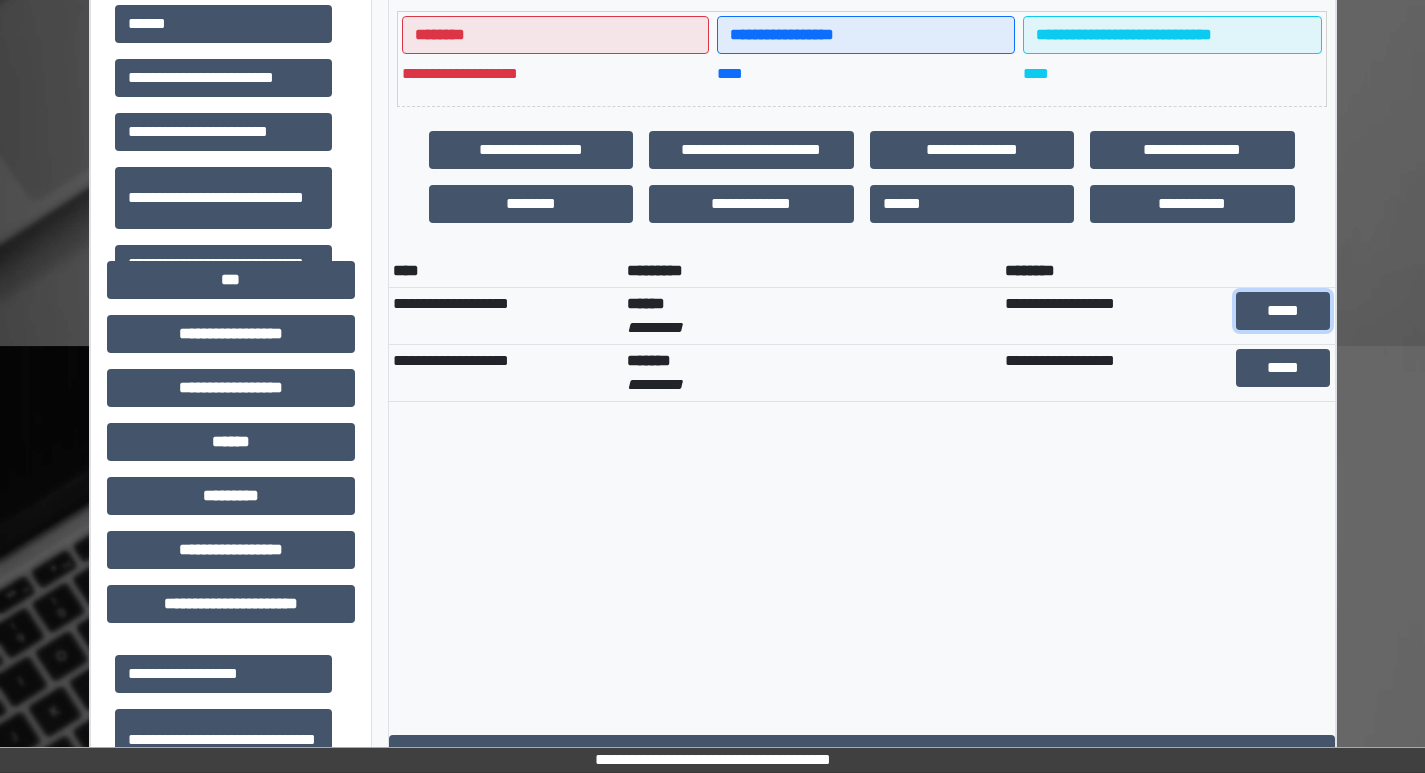 scroll, scrollTop: 500, scrollLeft: 0, axis: vertical 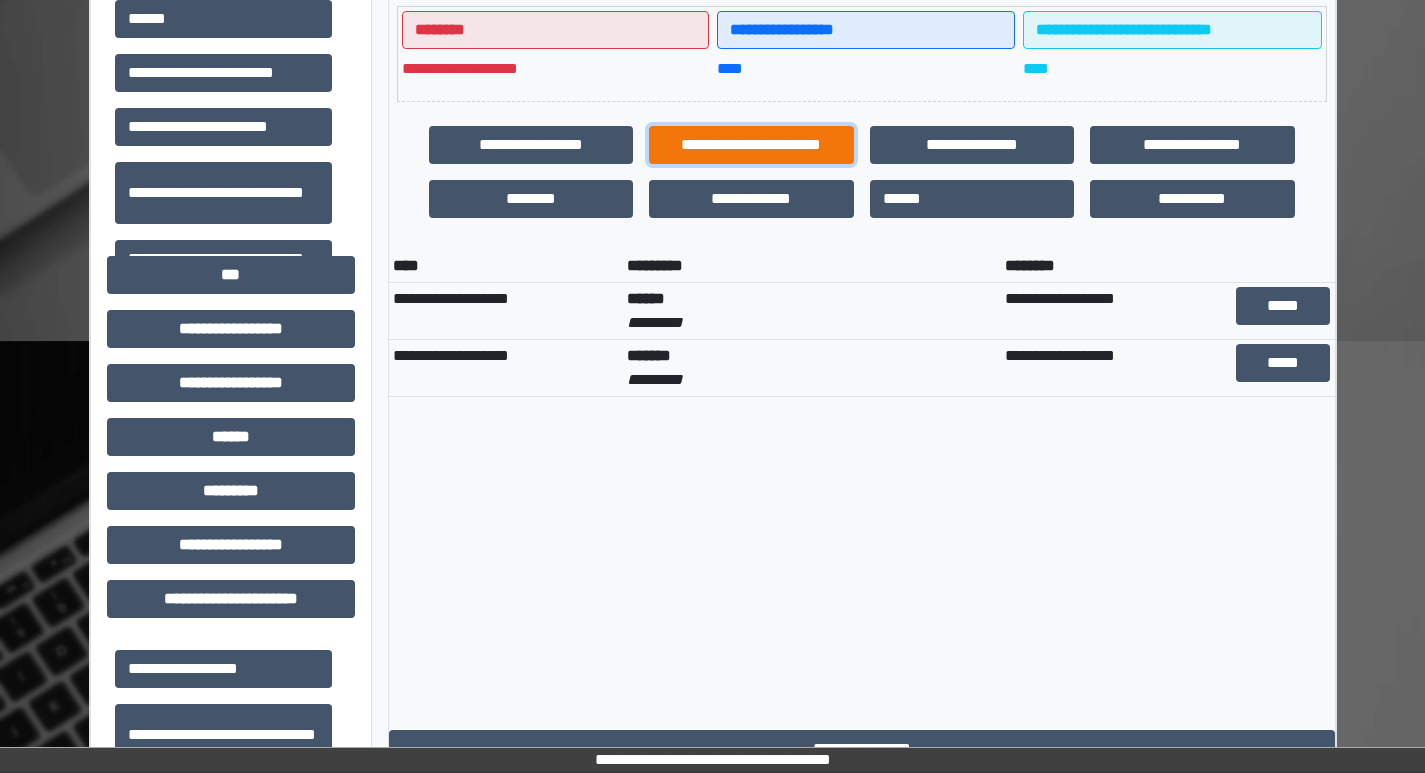 click on "**********" at bounding box center (751, 145) 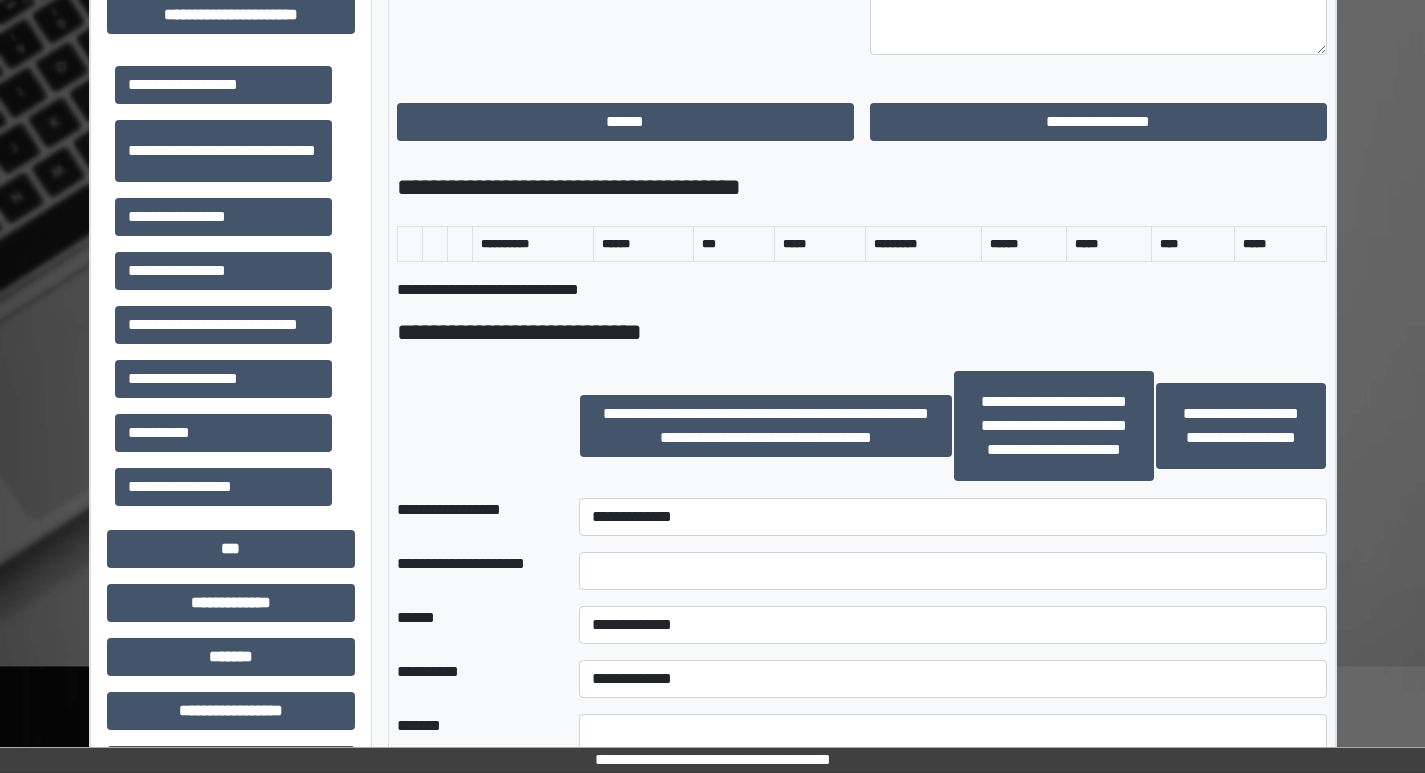 scroll, scrollTop: 1200, scrollLeft: 0, axis: vertical 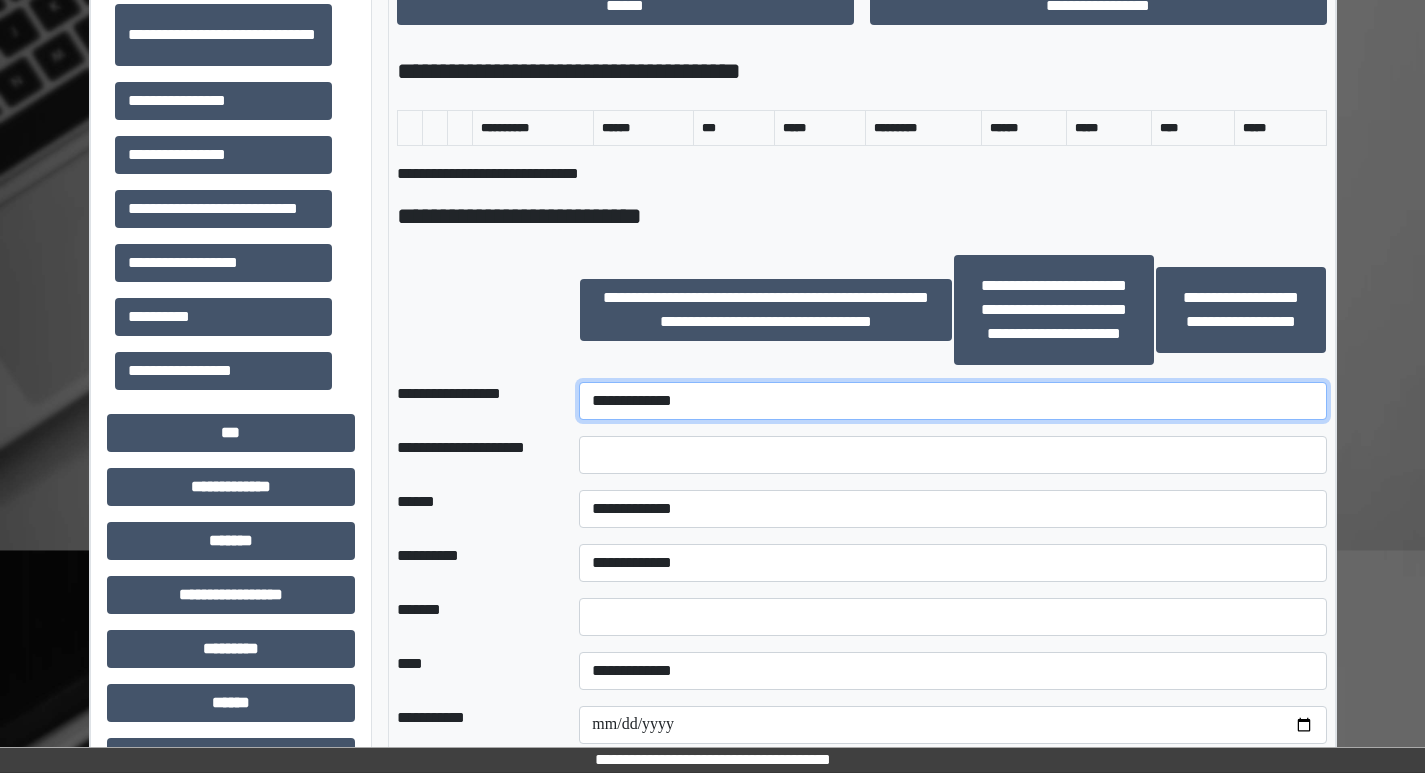 click on "**********" at bounding box center (952, 401) 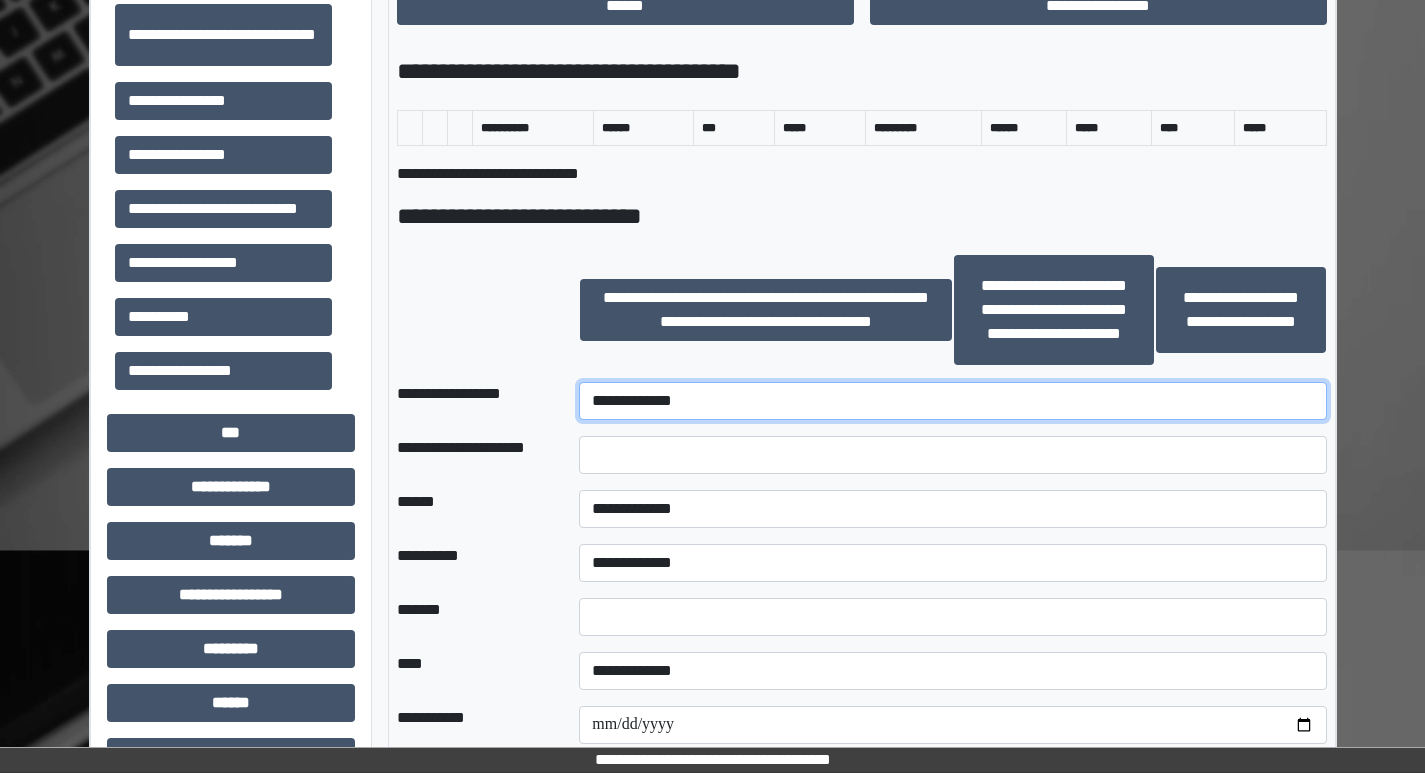 select on "********" 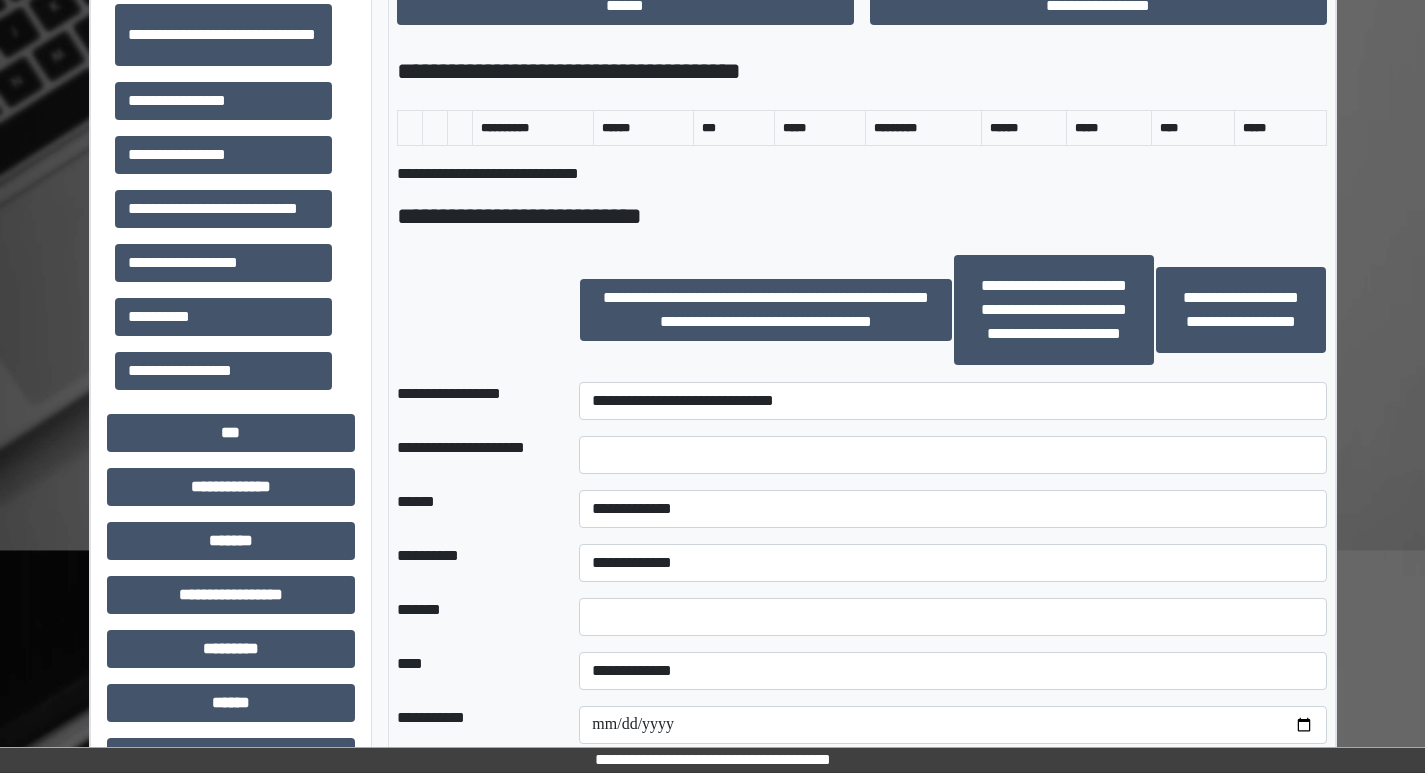 click at bounding box center (472, 310) 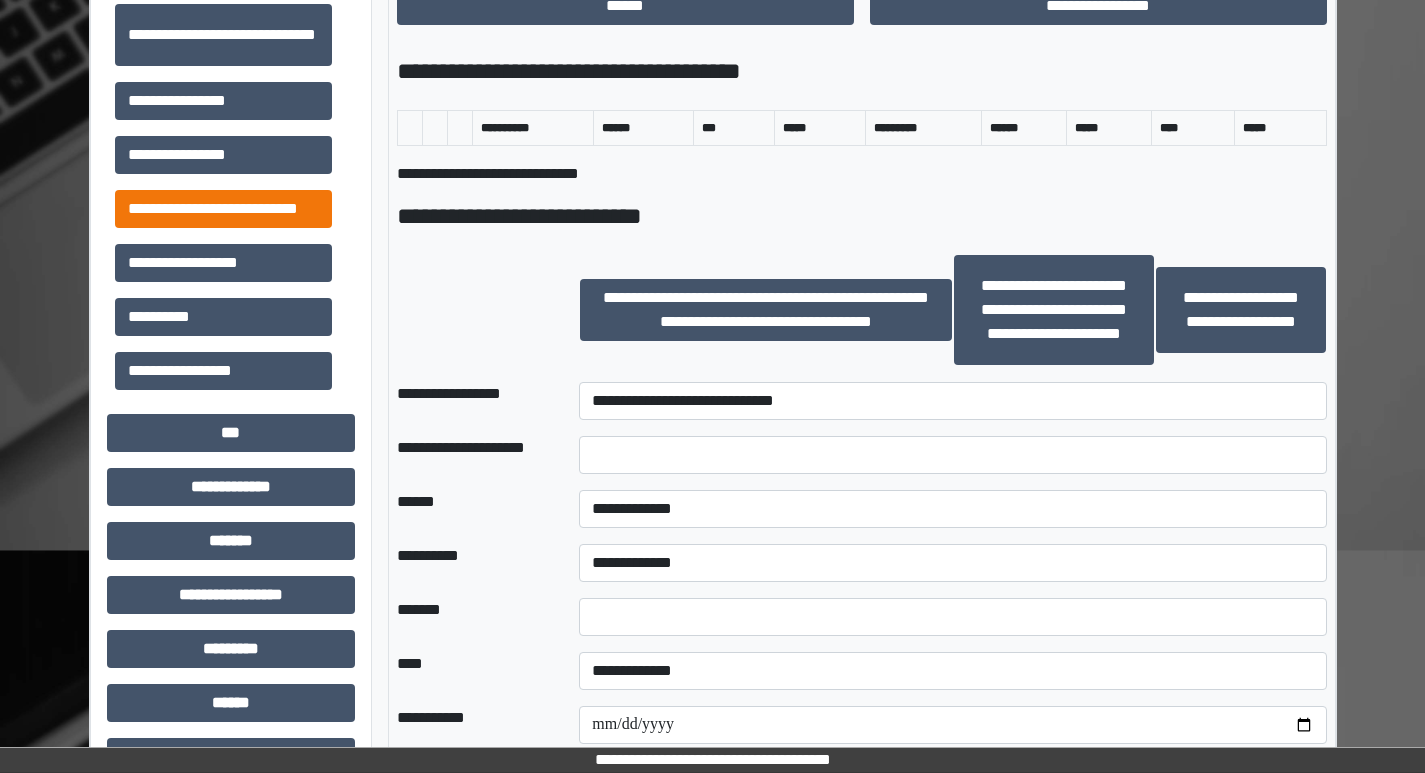 scroll, scrollTop: 0, scrollLeft: 0, axis: both 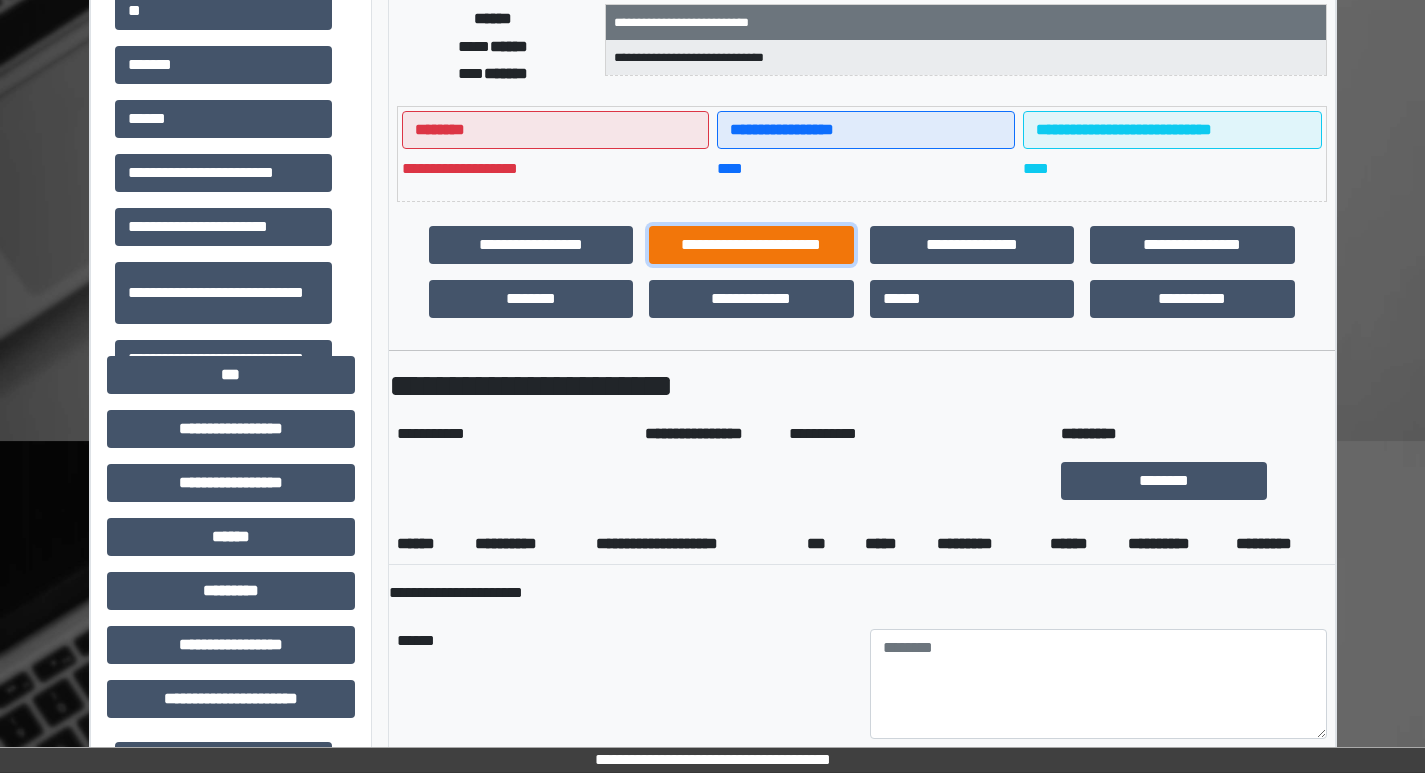 click on "**********" at bounding box center [751, 245] 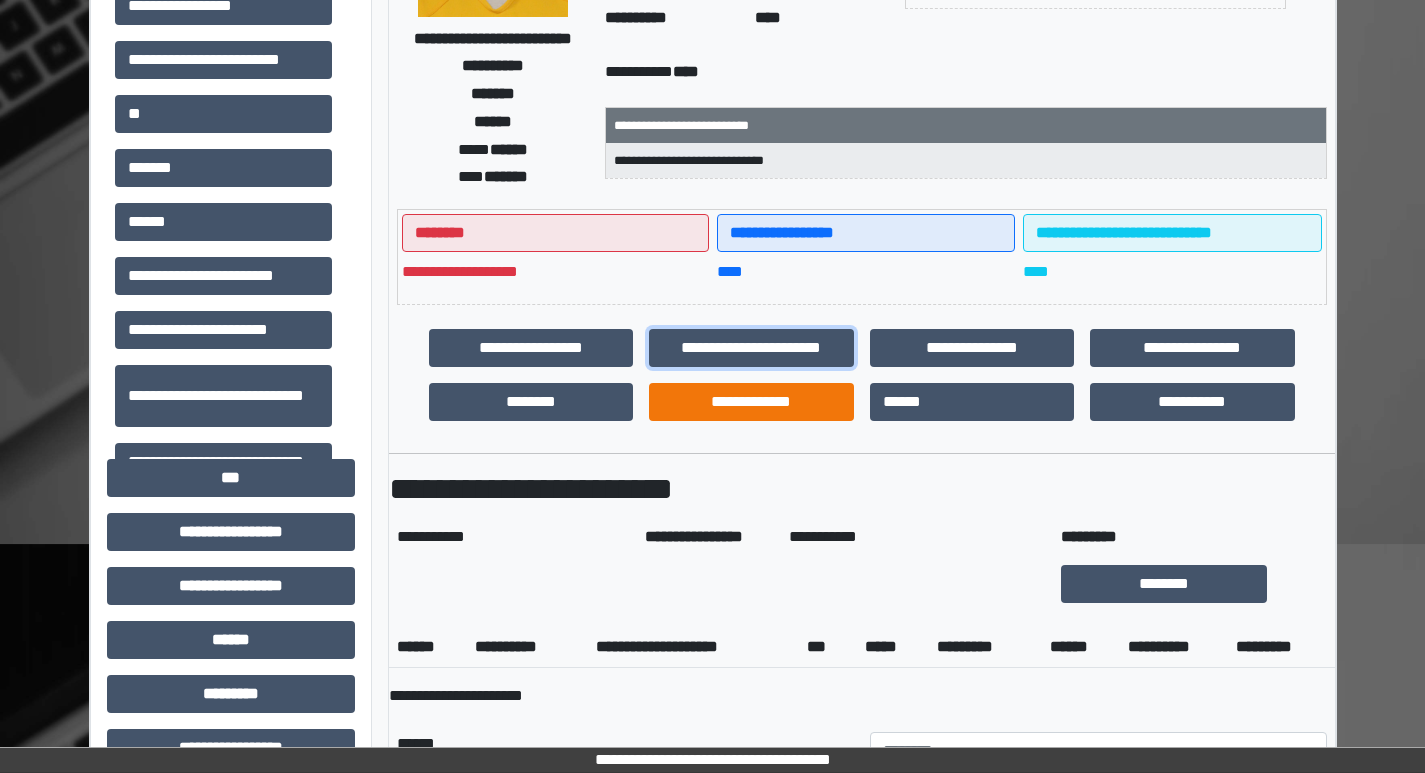 scroll, scrollTop: 300, scrollLeft: 0, axis: vertical 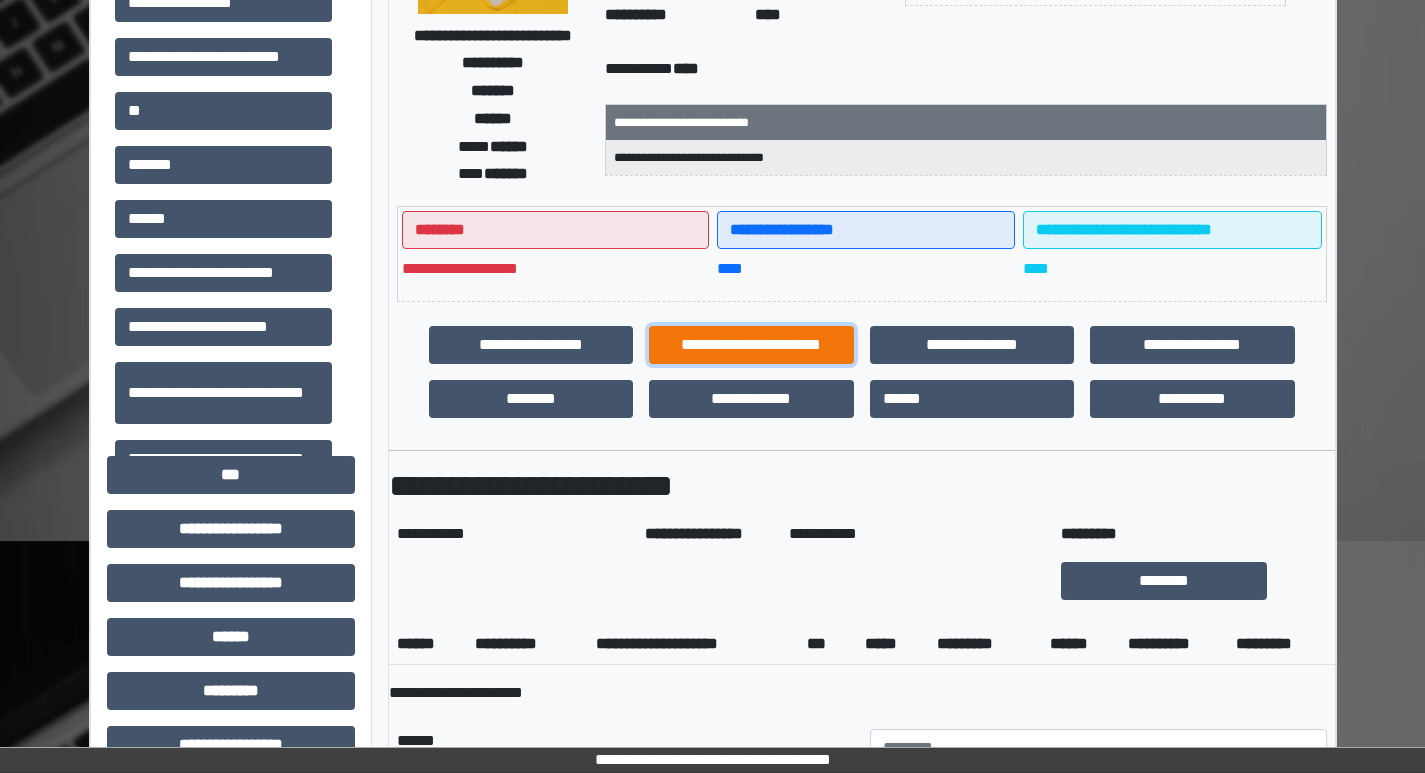 click on "**********" at bounding box center (751, 345) 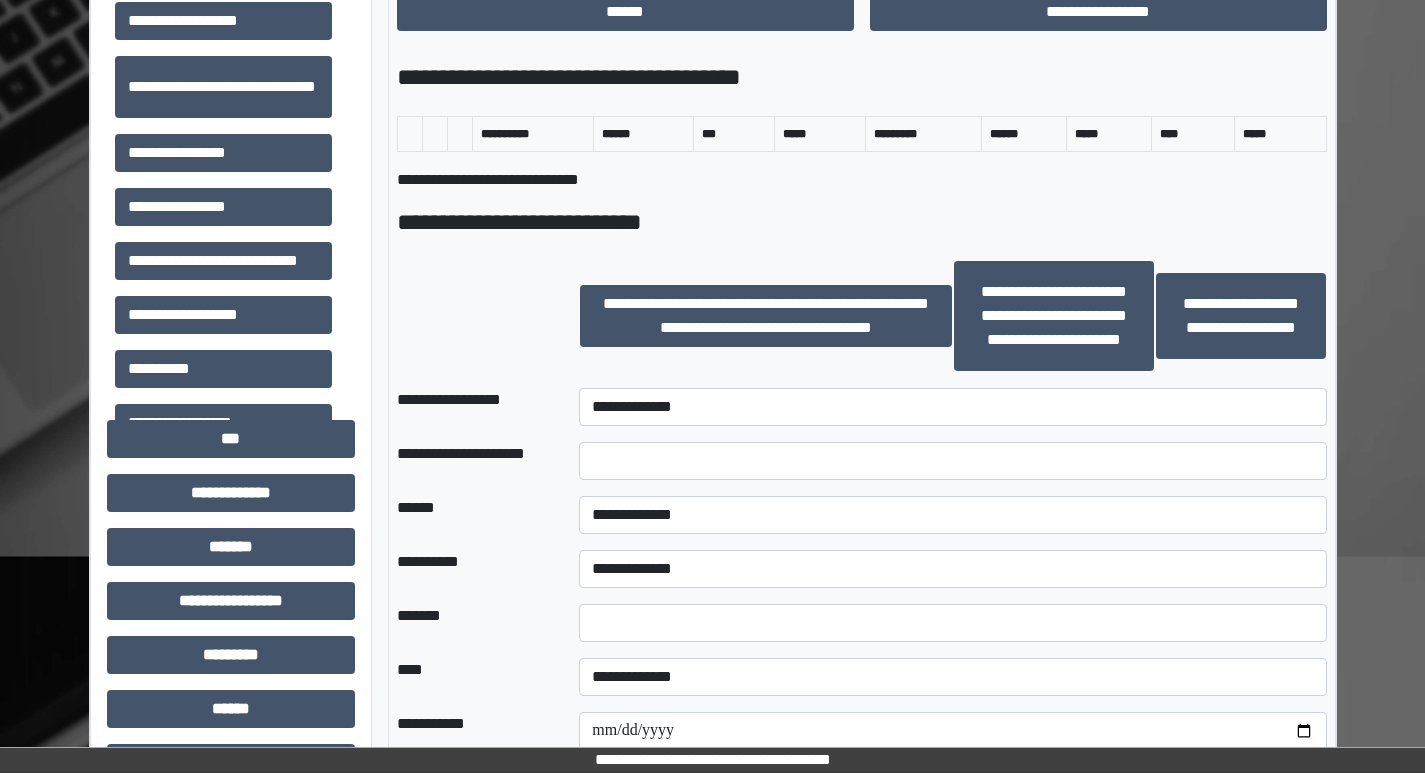 scroll, scrollTop: 1200, scrollLeft: 0, axis: vertical 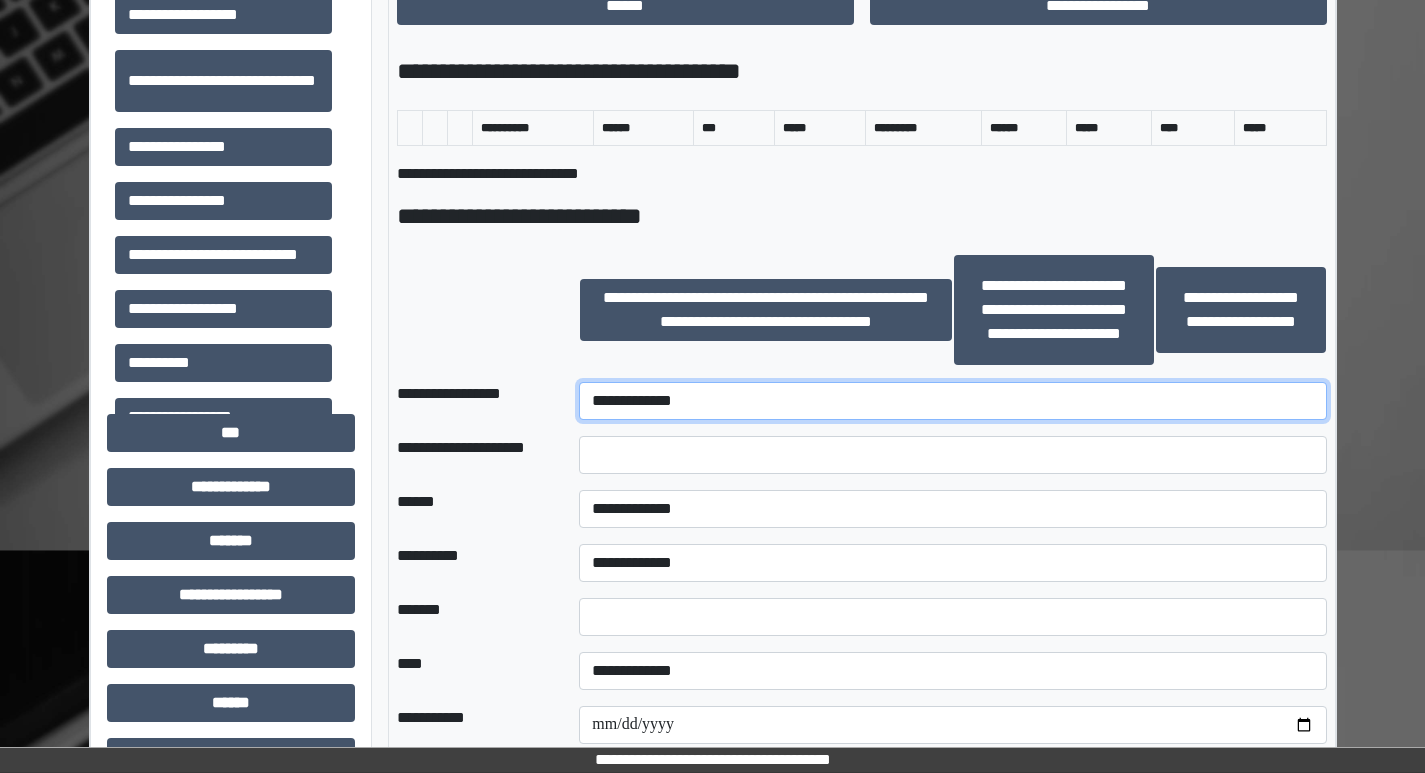 click on "**********" at bounding box center [952, 401] 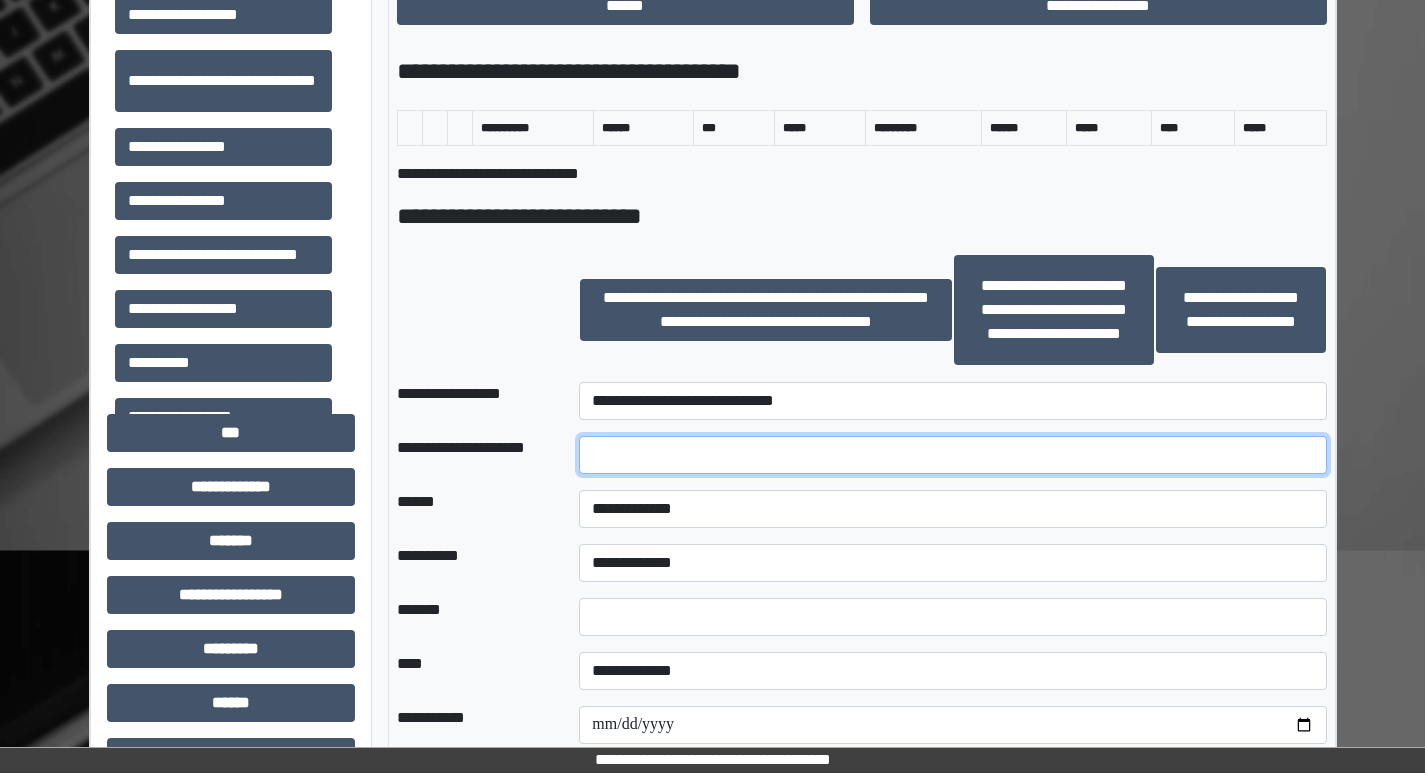 click at bounding box center [952, 455] 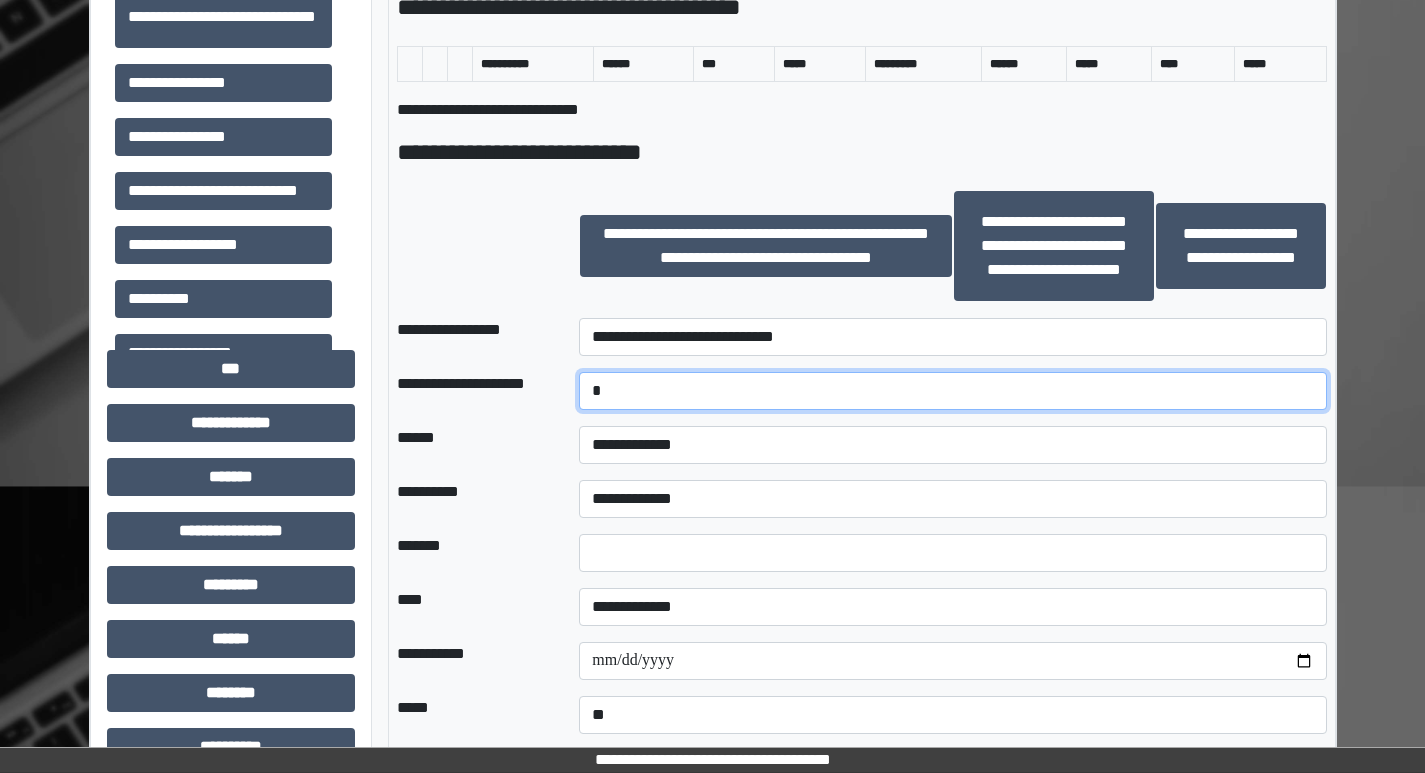 scroll, scrollTop: 1300, scrollLeft: 0, axis: vertical 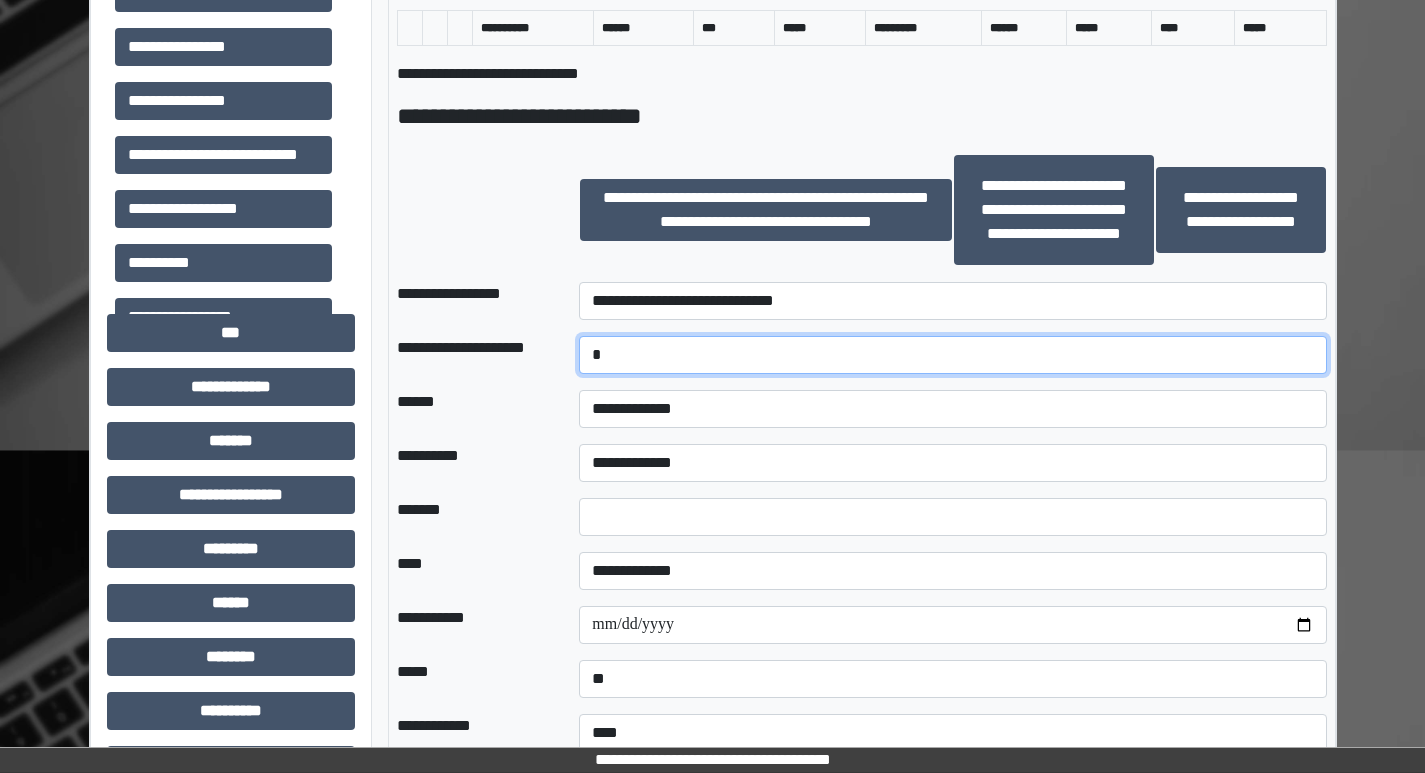 type on "*" 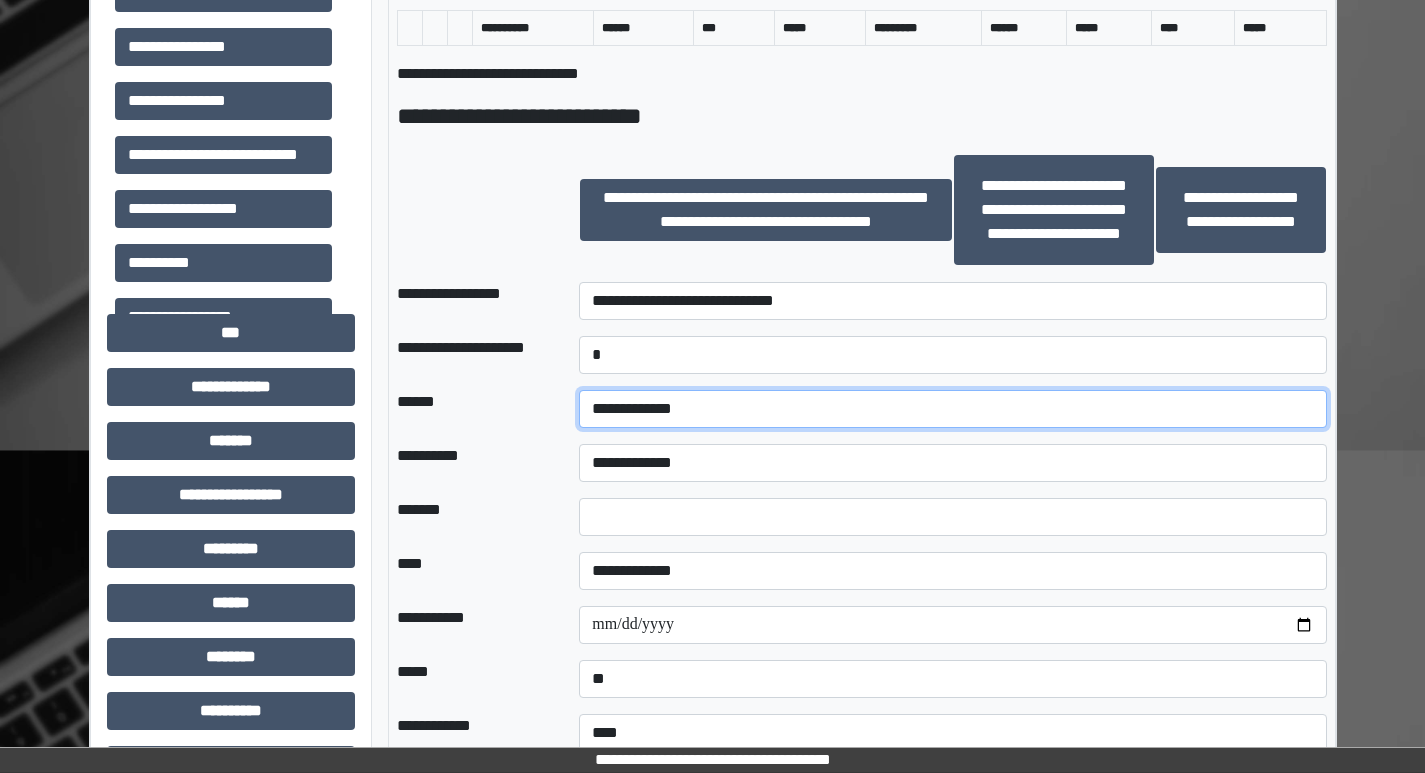click on "**********" at bounding box center (952, 409) 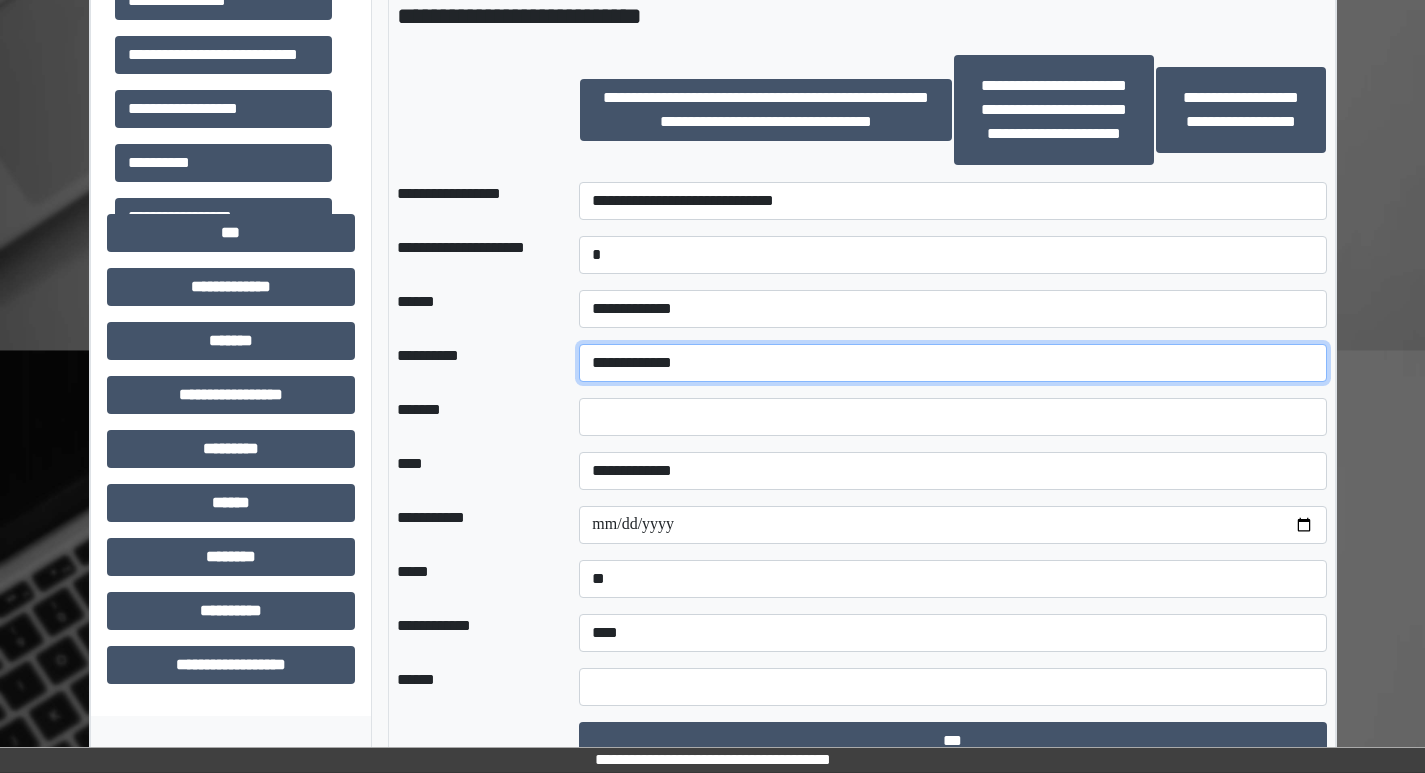 click on "**********" at bounding box center [952, 363] 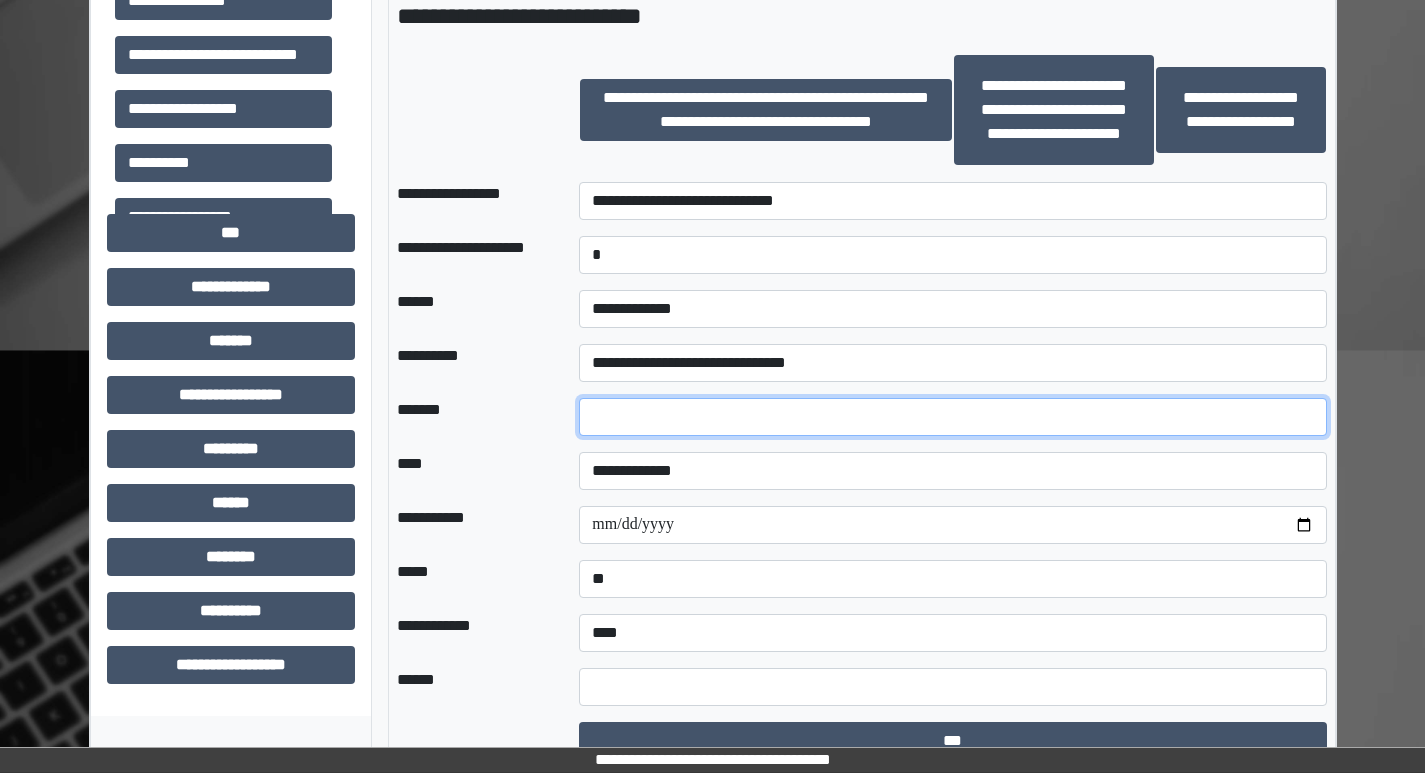 click at bounding box center (952, 417) 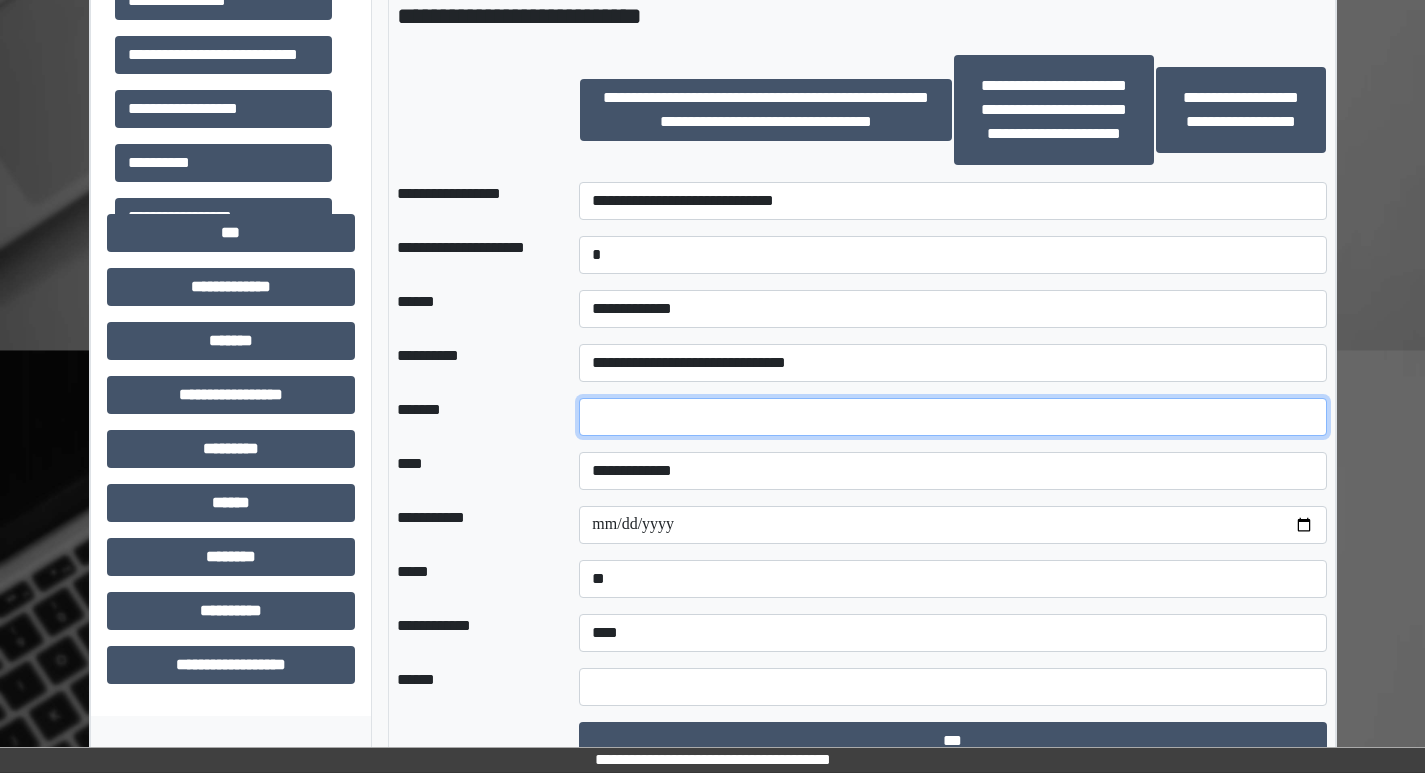 type on "**" 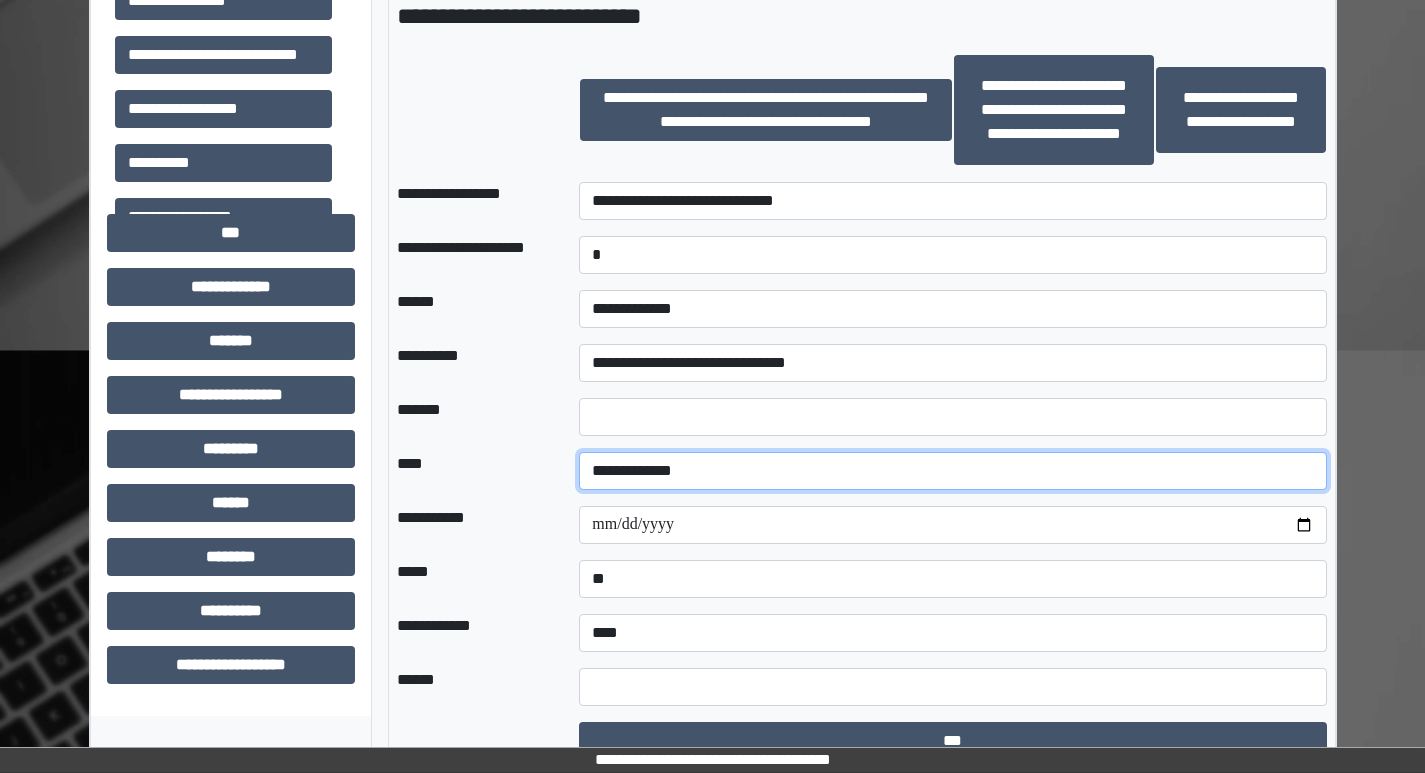 click on "**********" at bounding box center [952, 471] 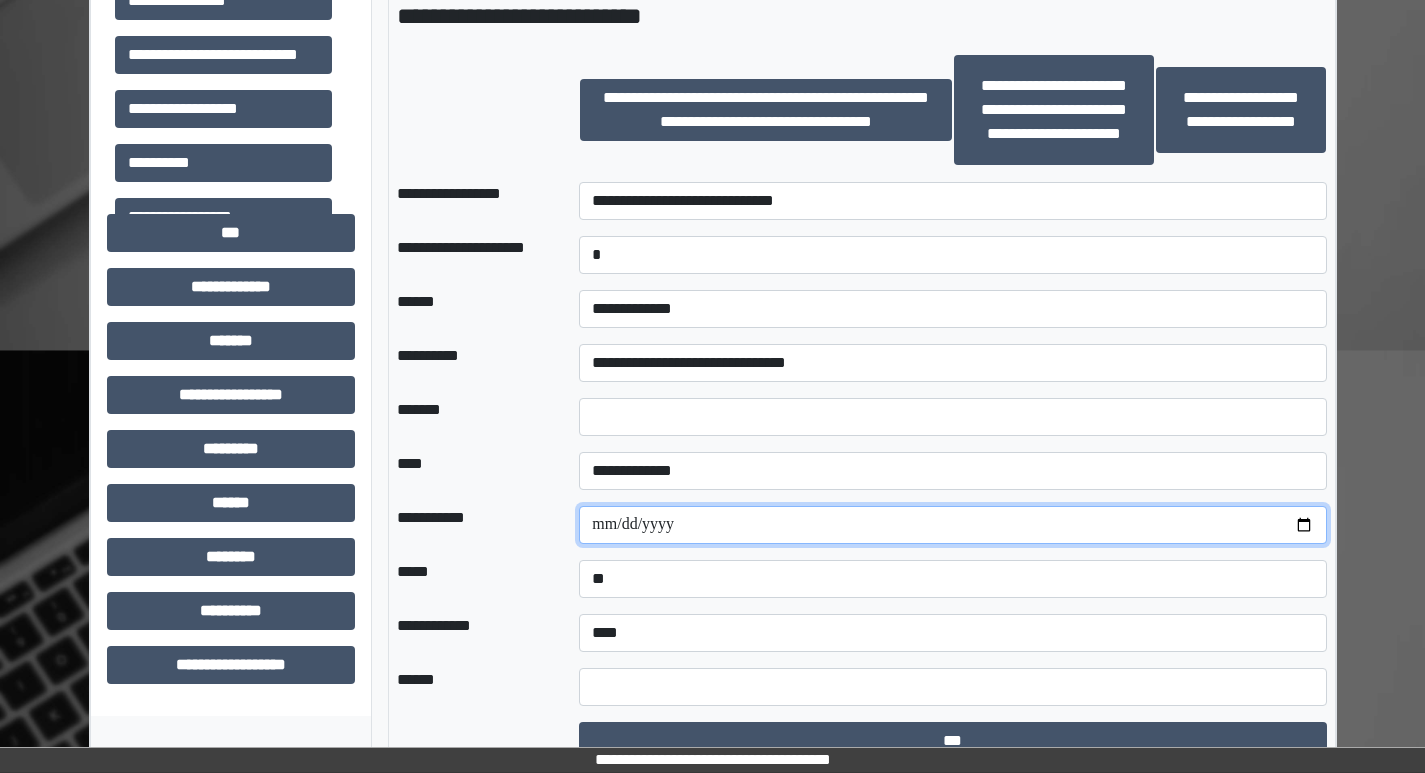 click at bounding box center (952, 525) 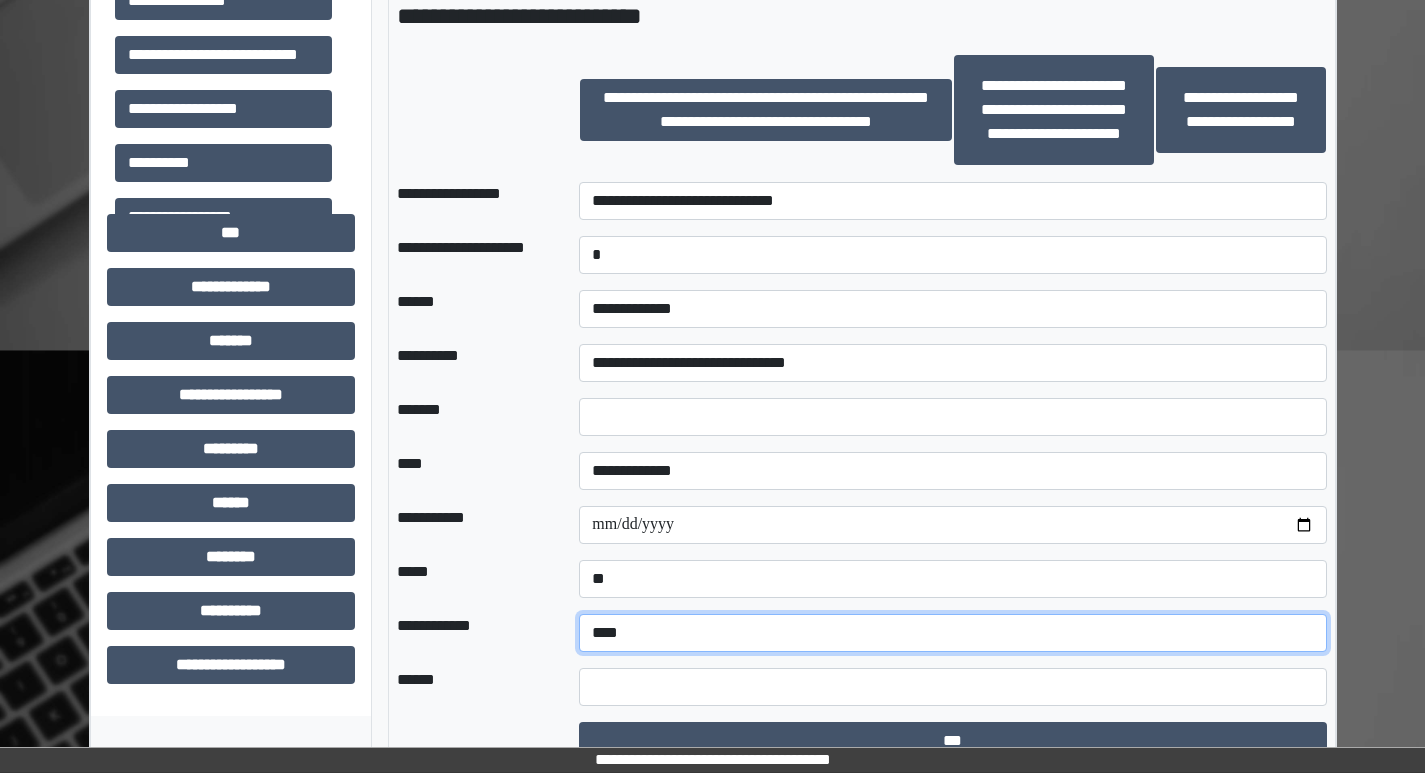 click on "**********" at bounding box center (952, 633) 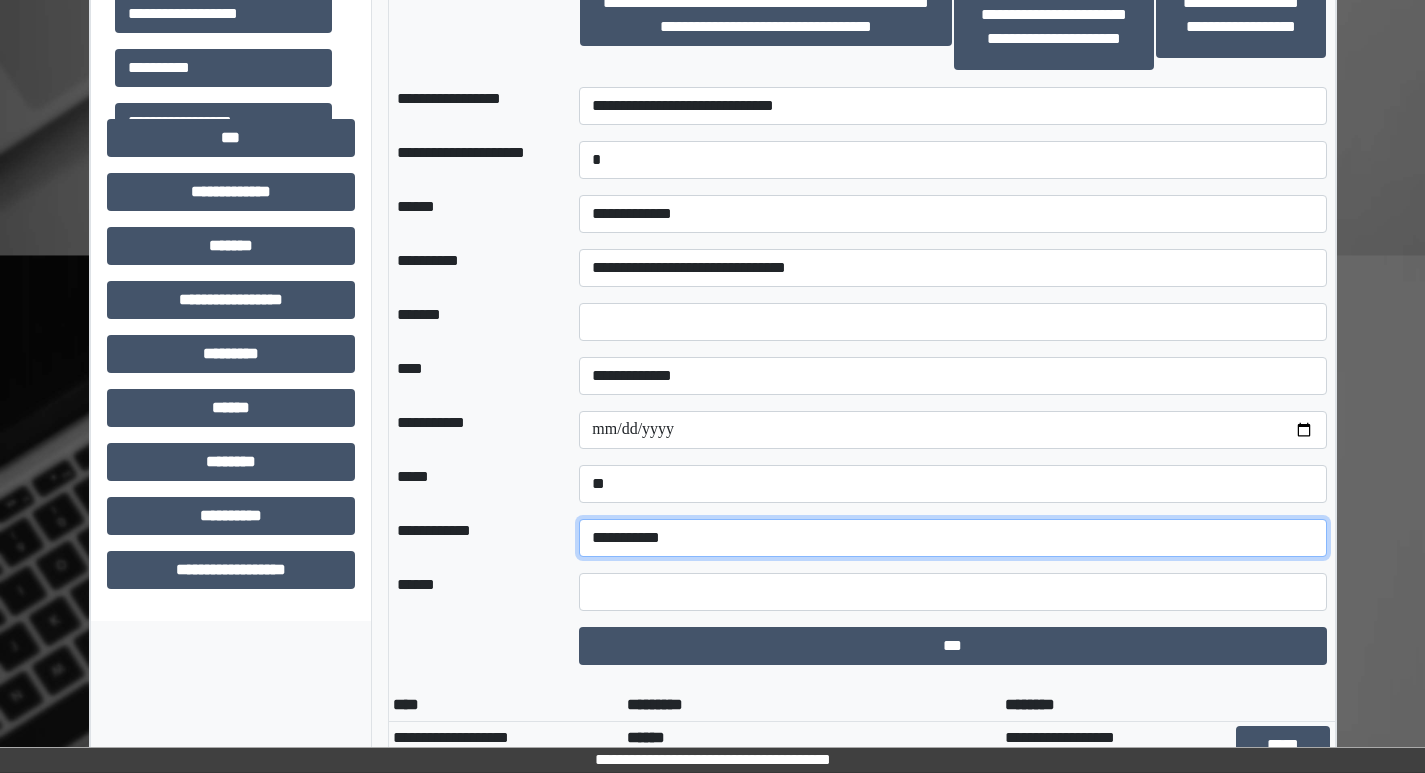 scroll, scrollTop: 1600, scrollLeft: 0, axis: vertical 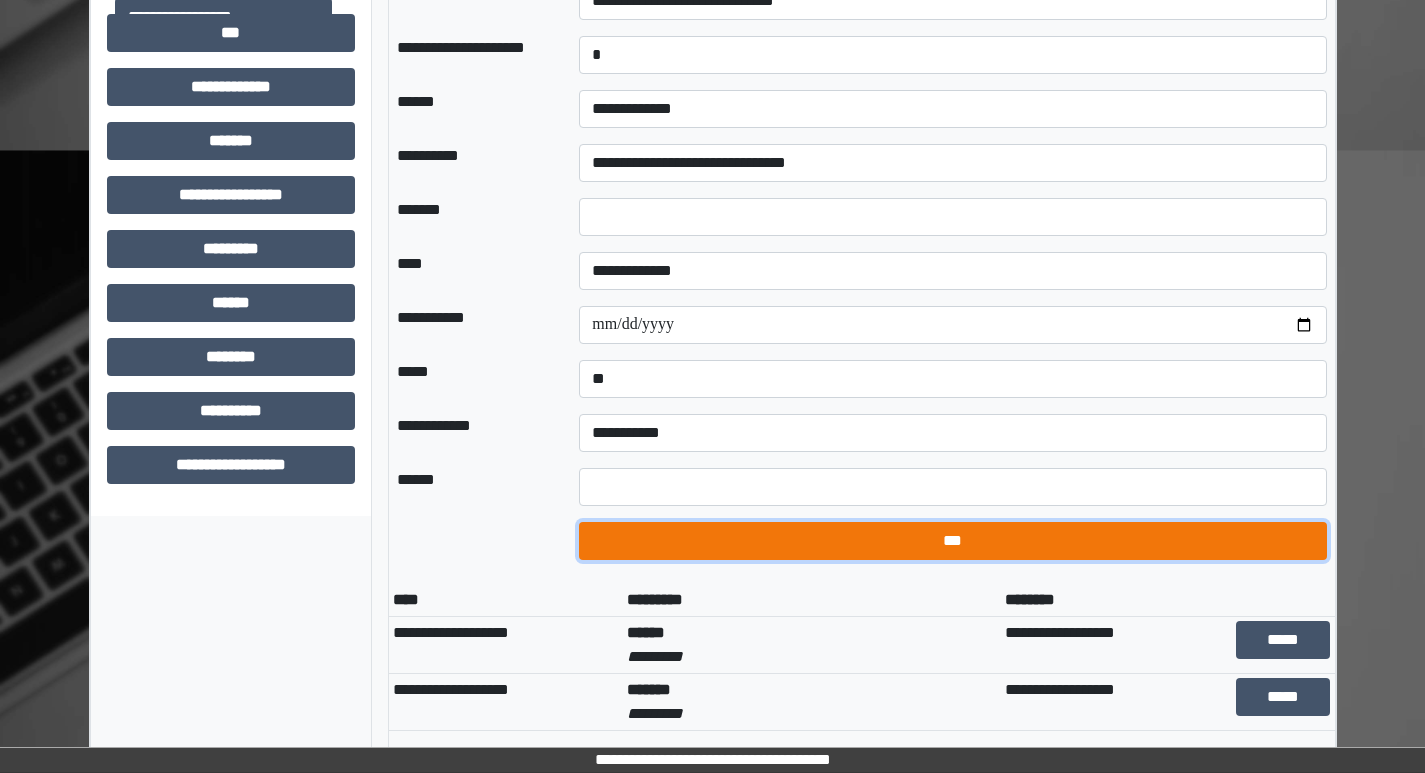 click on "***" at bounding box center (952, 541) 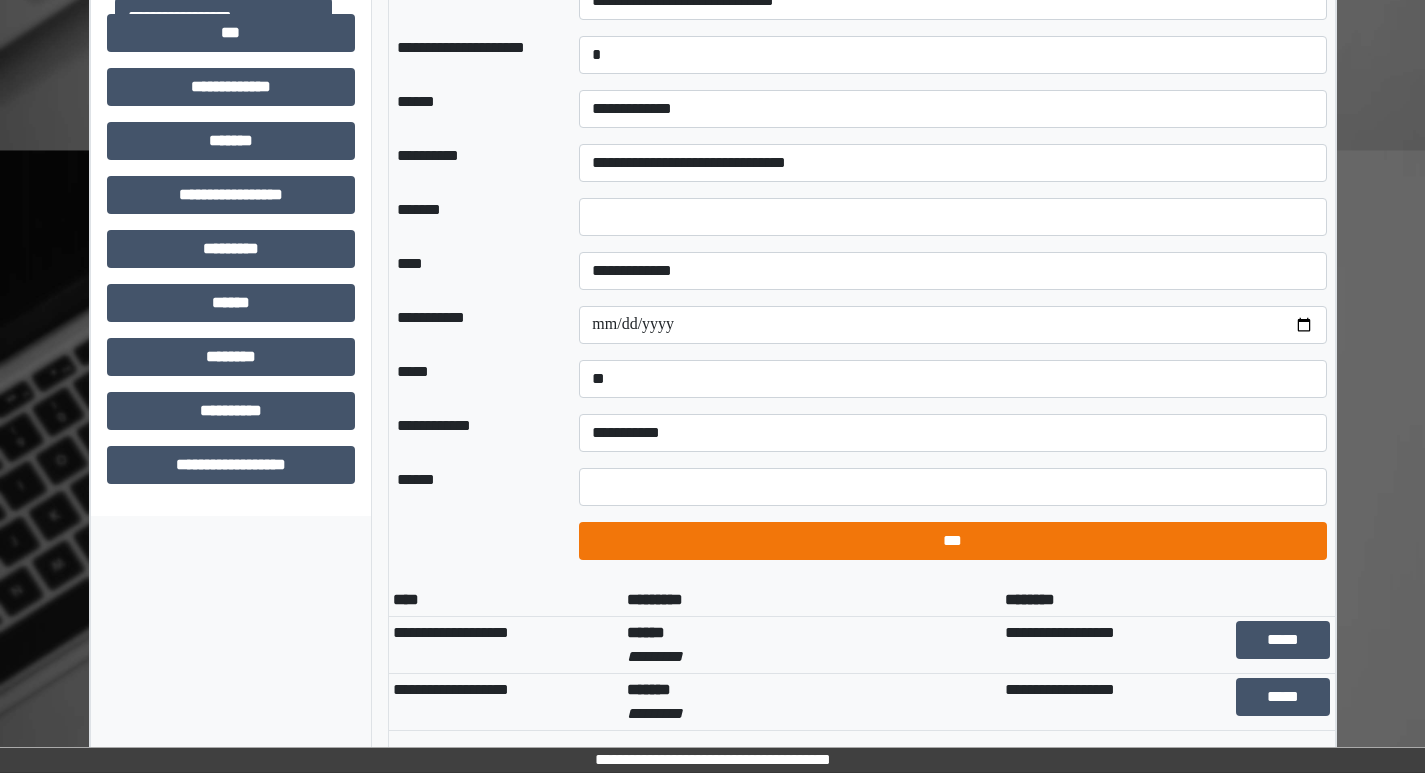 select on "*" 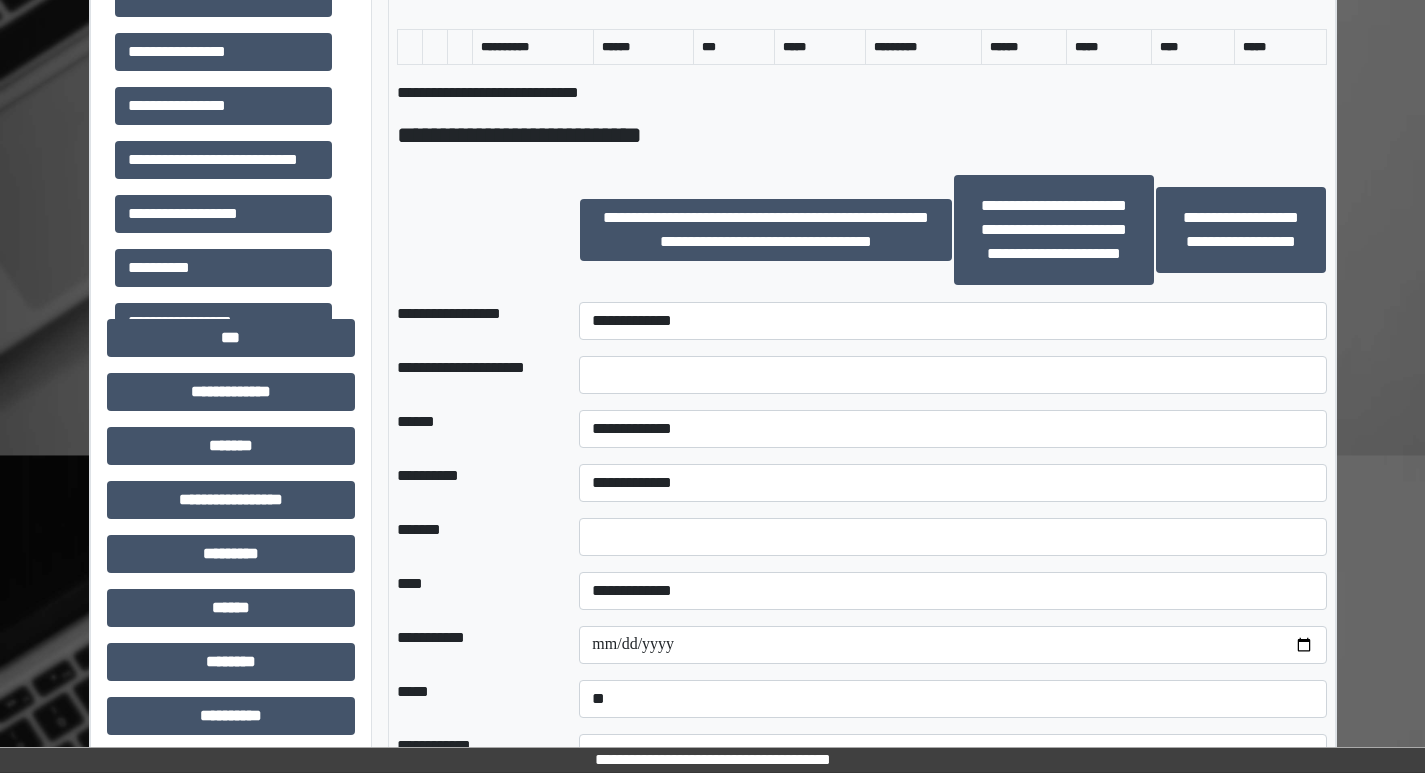 scroll, scrollTop: 1300, scrollLeft: 0, axis: vertical 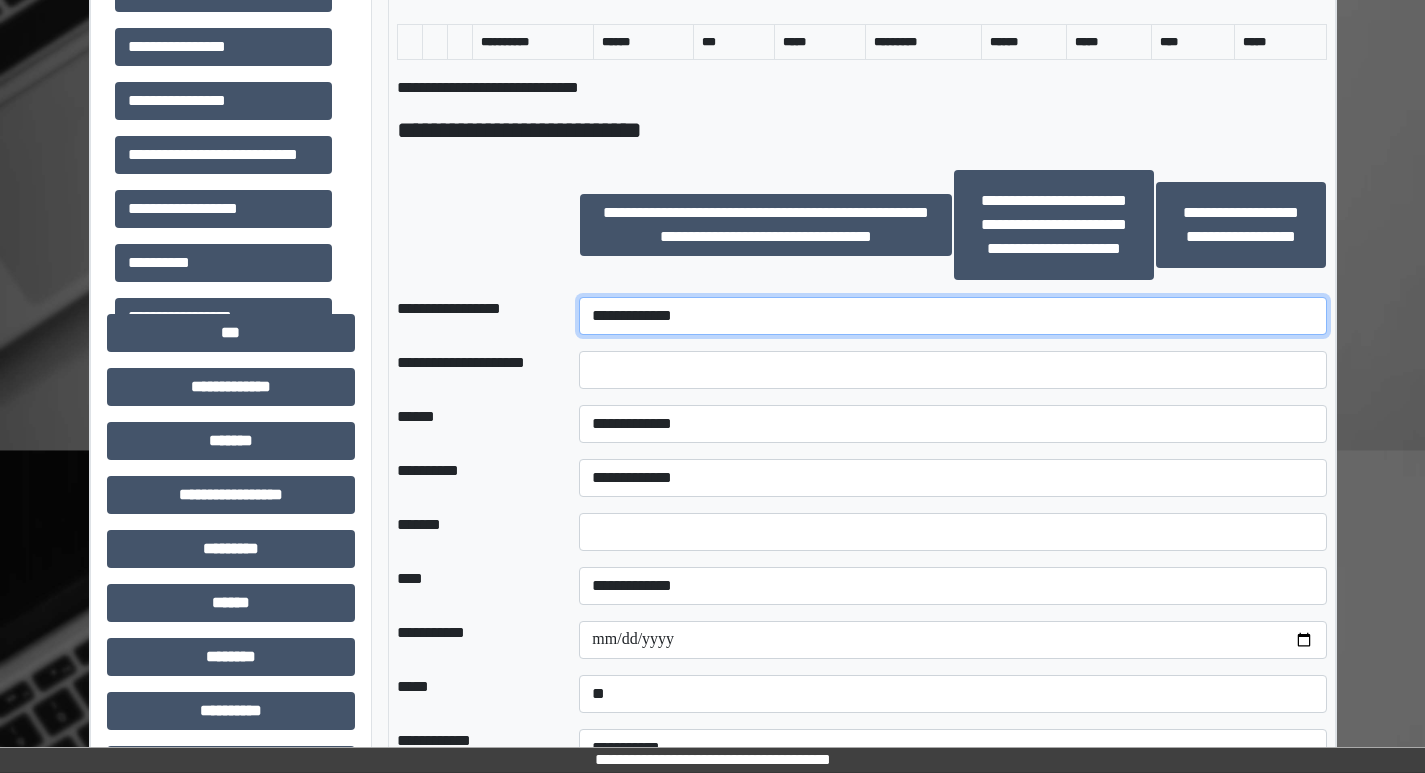 click on "**********" at bounding box center [952, 316] 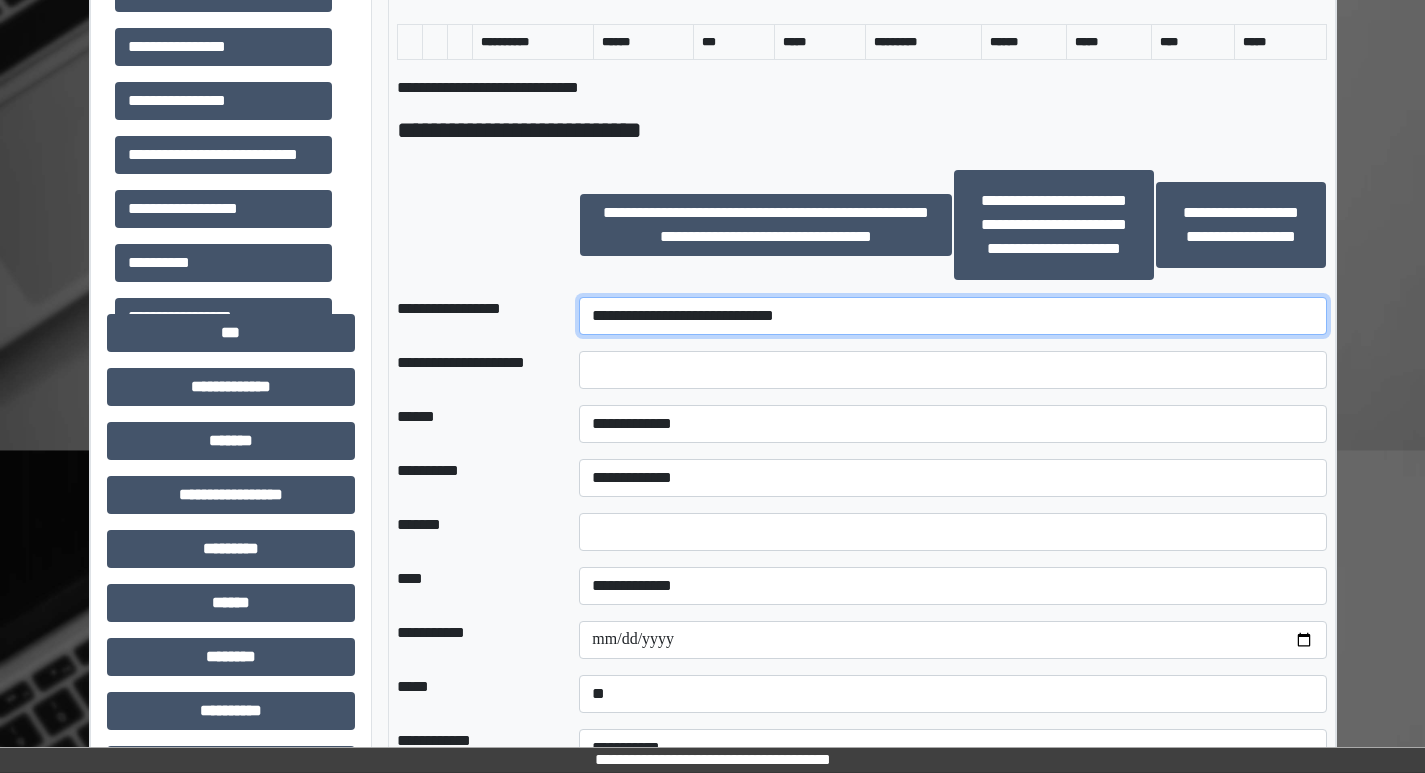 click on "**********" at bounding box center [952, 316] 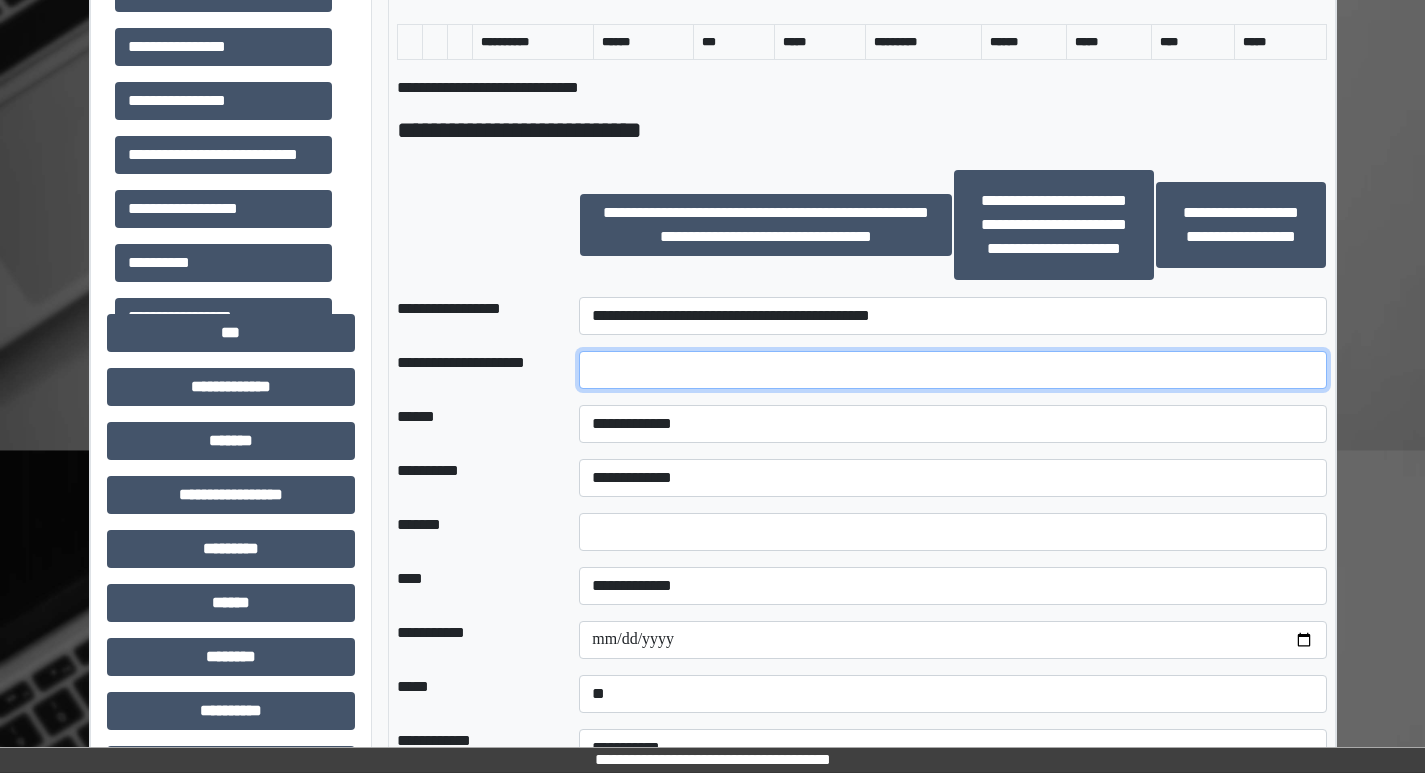 click at bounding box center (952, 370) 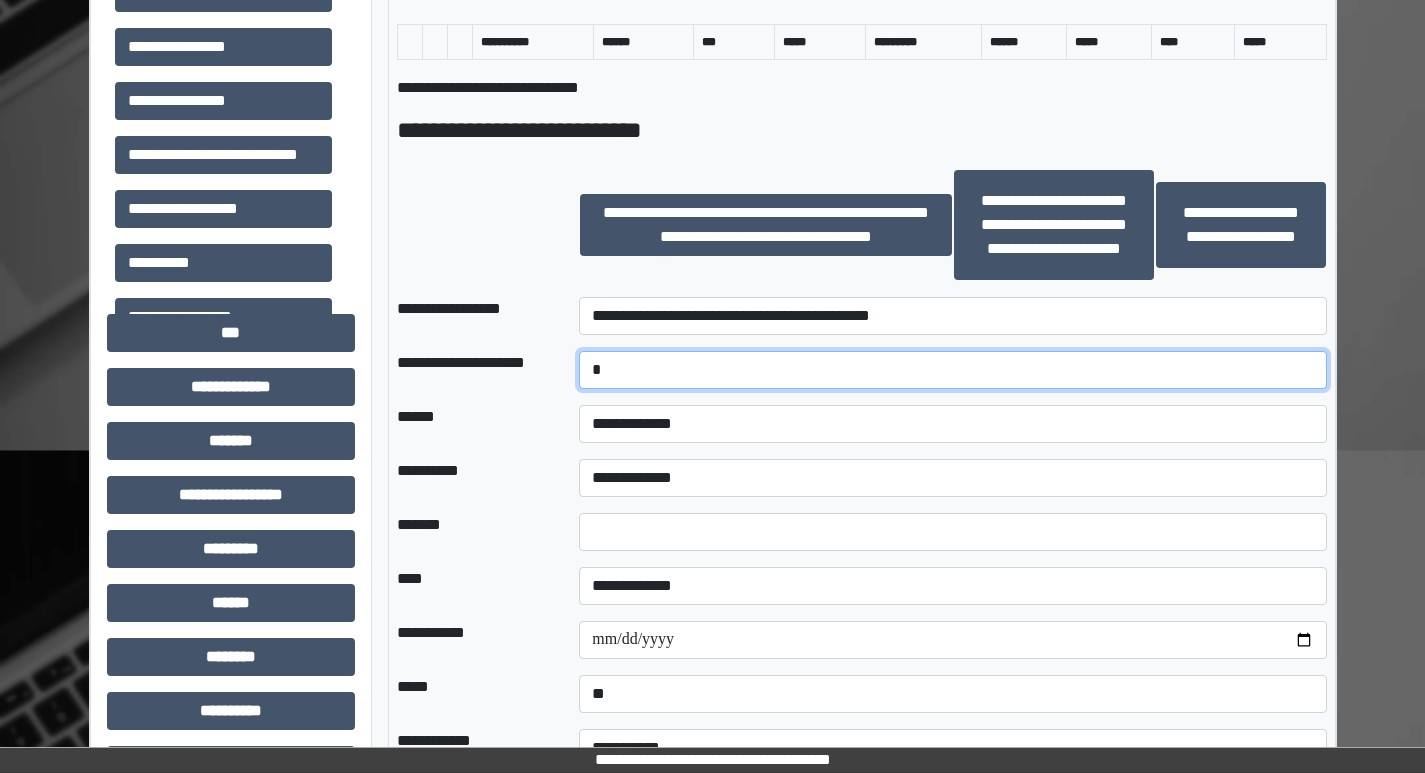type on "*" 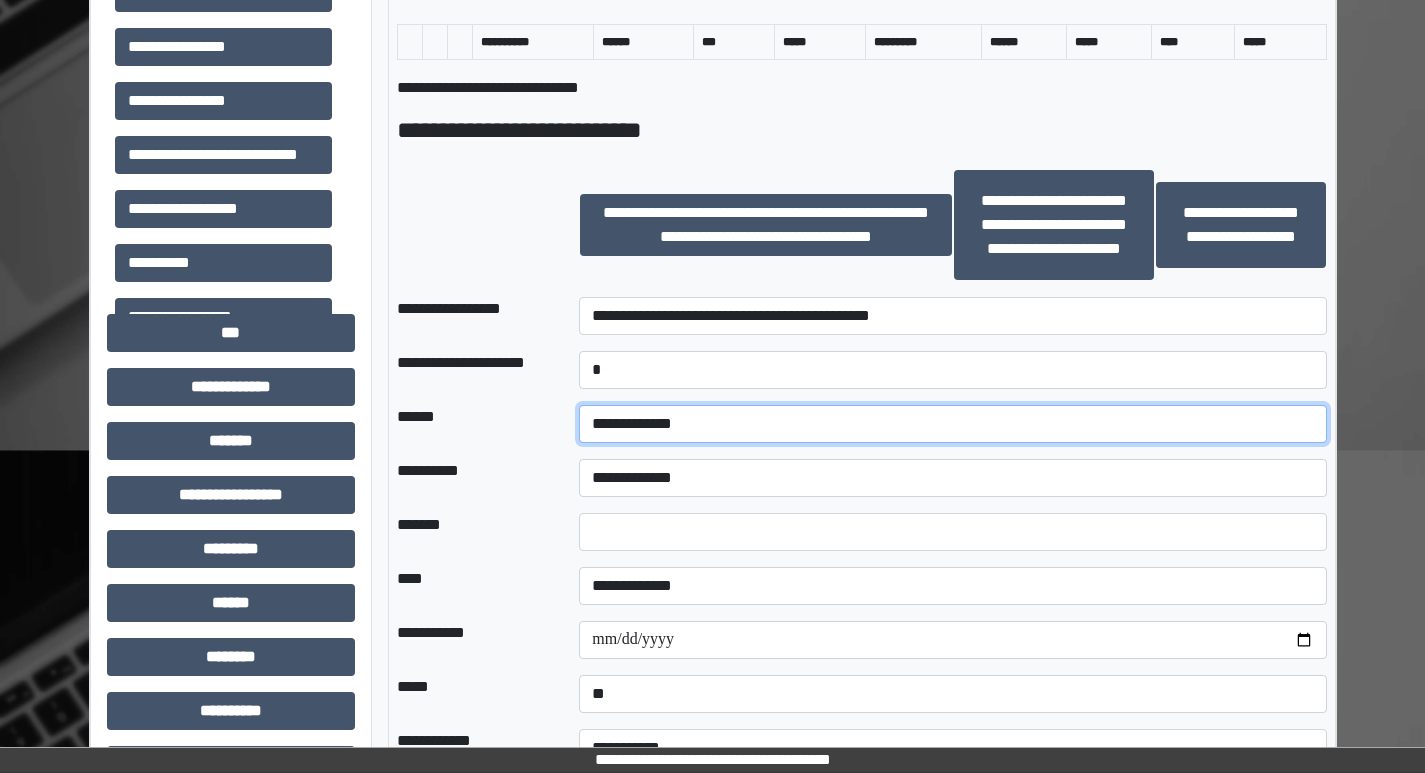 click on "**********" at bounding box center [952, 424] 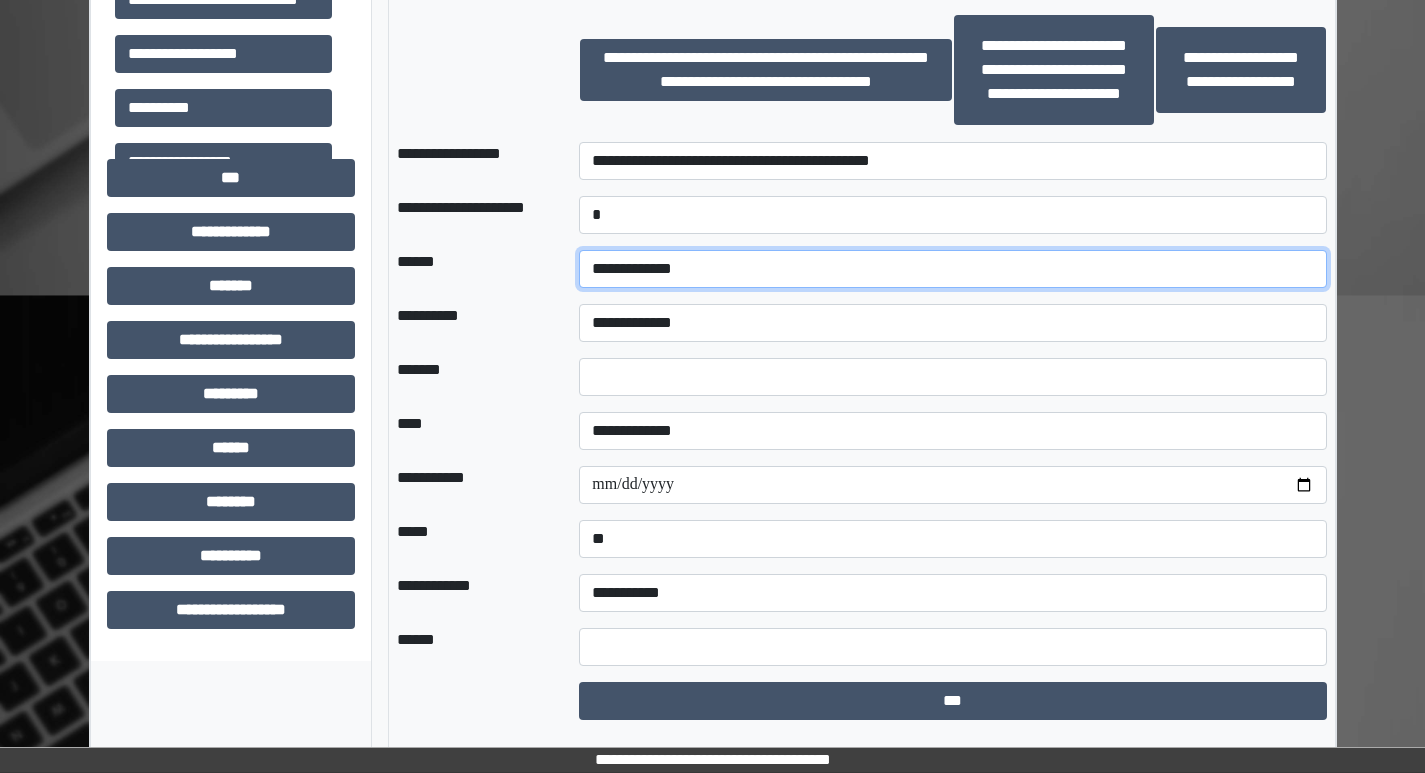scroll, scrollTop: 1500, scrollLeft: 0, axis: vertical 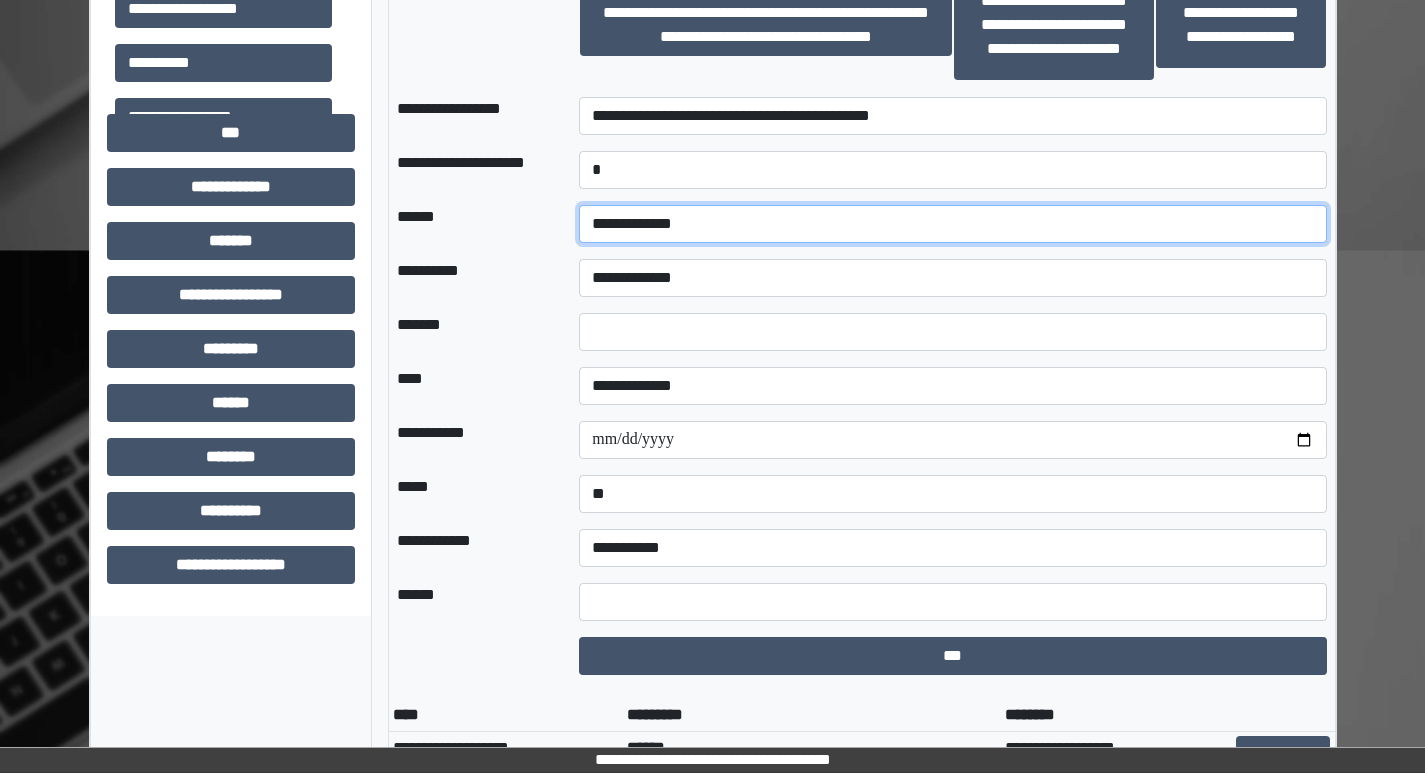 click on "**********" at bounding box center (952, 224) 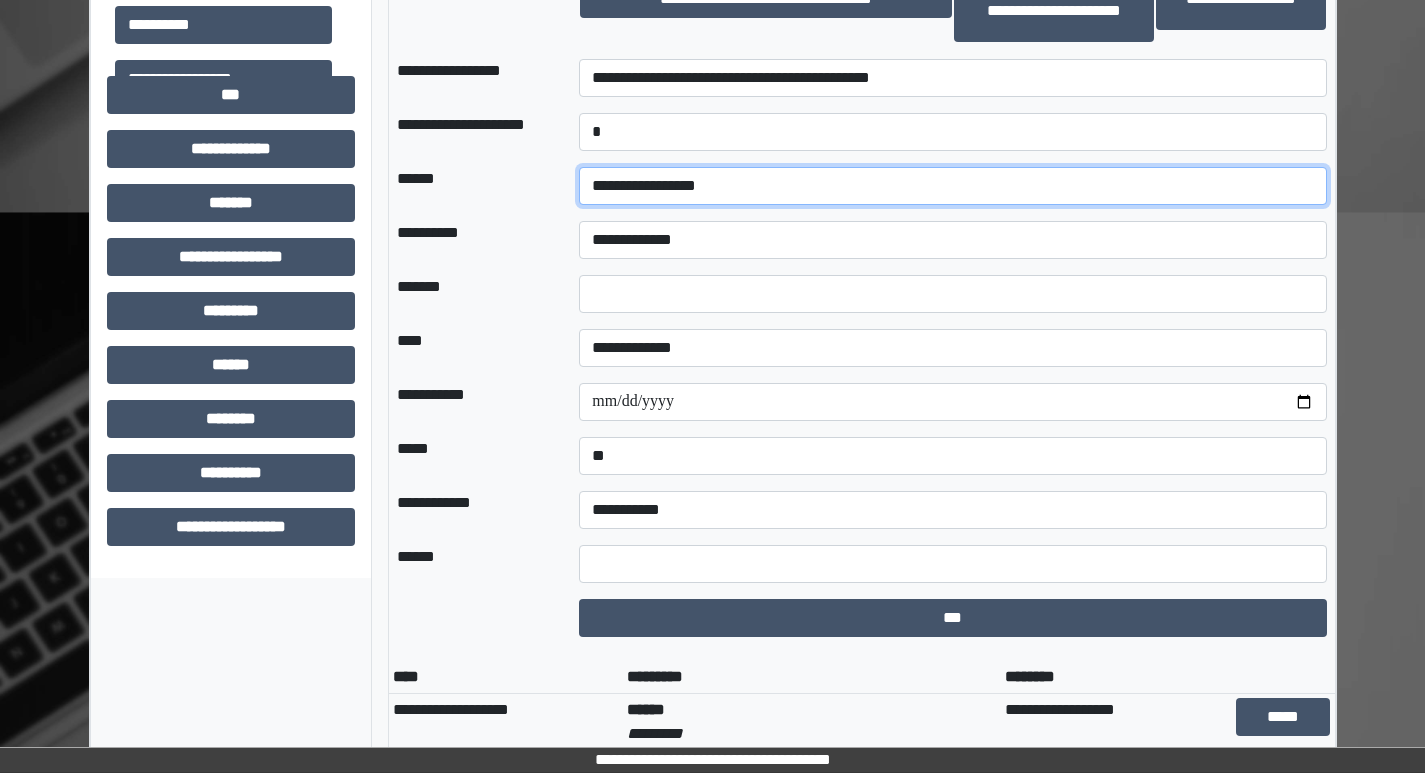scroll, scrollTop: 1600, scrollLeft: 0, axis: vertical 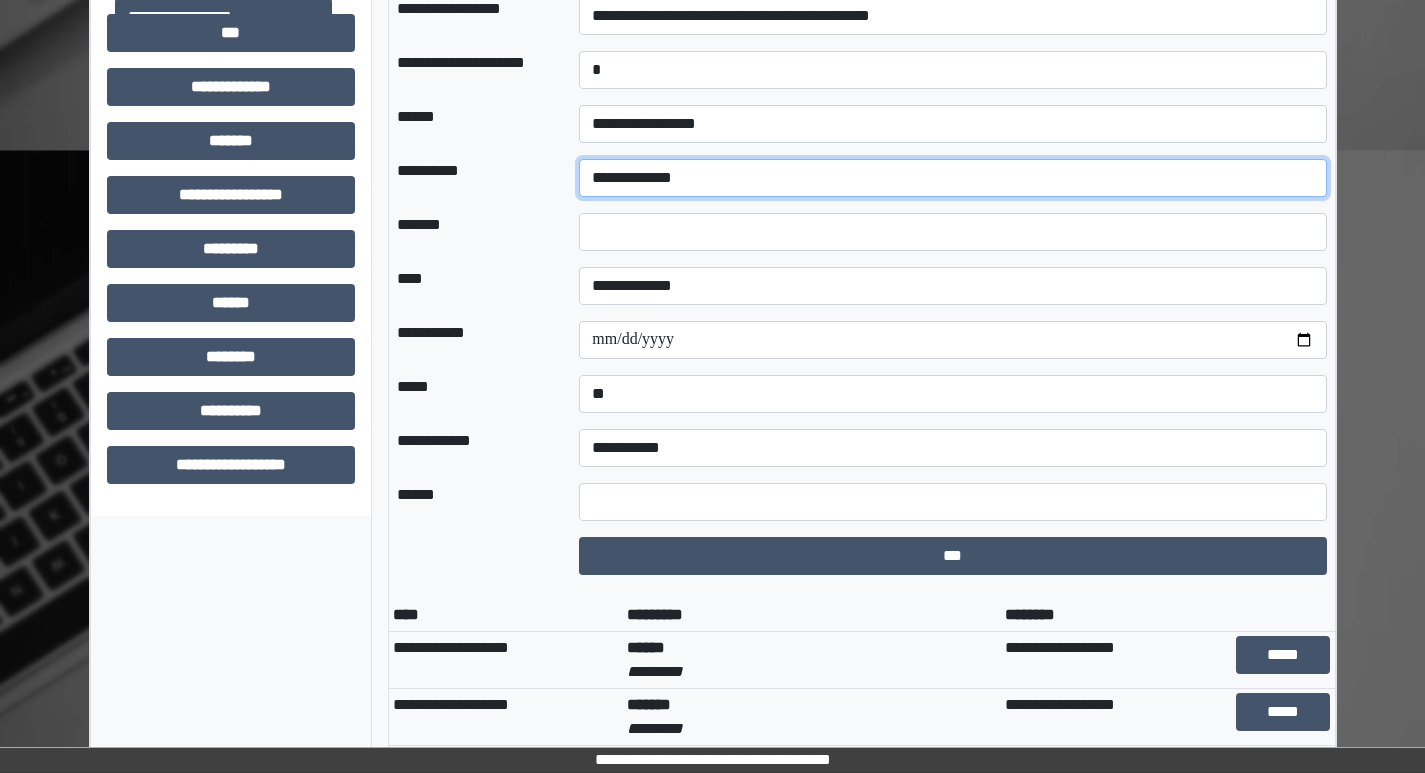click on "**********" at bounding box center [952, 178] 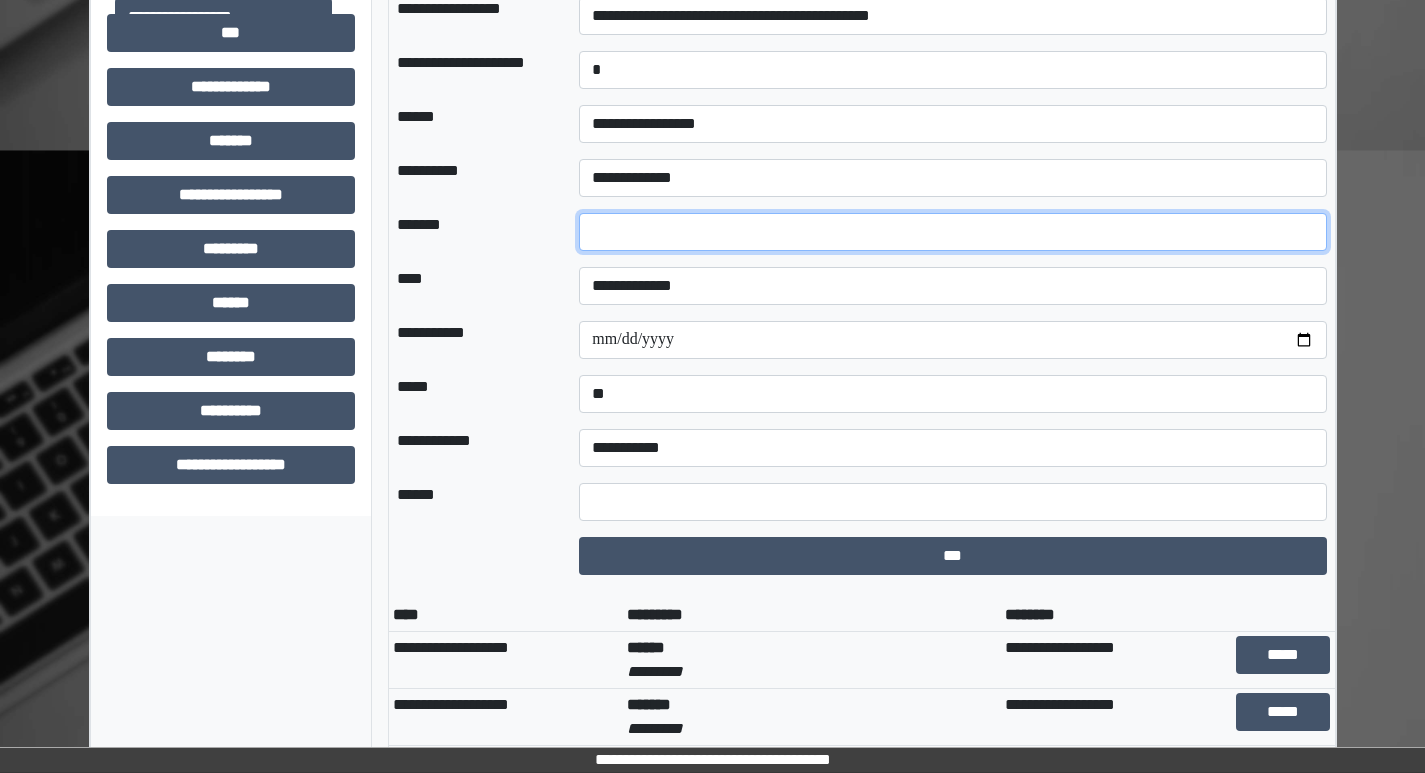 click on "*" at bounding box center (952, 232) 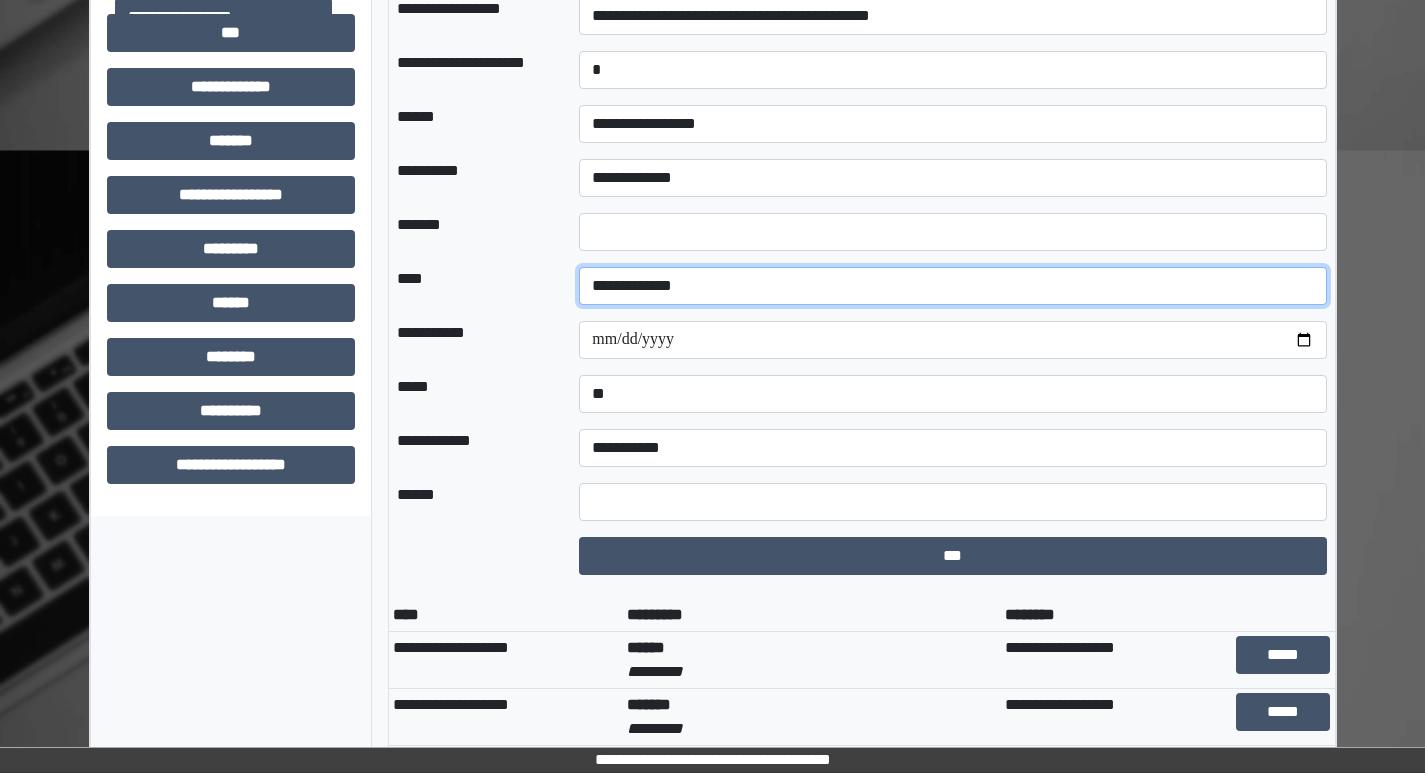 click on "**********" at bounding box center [952, 286] 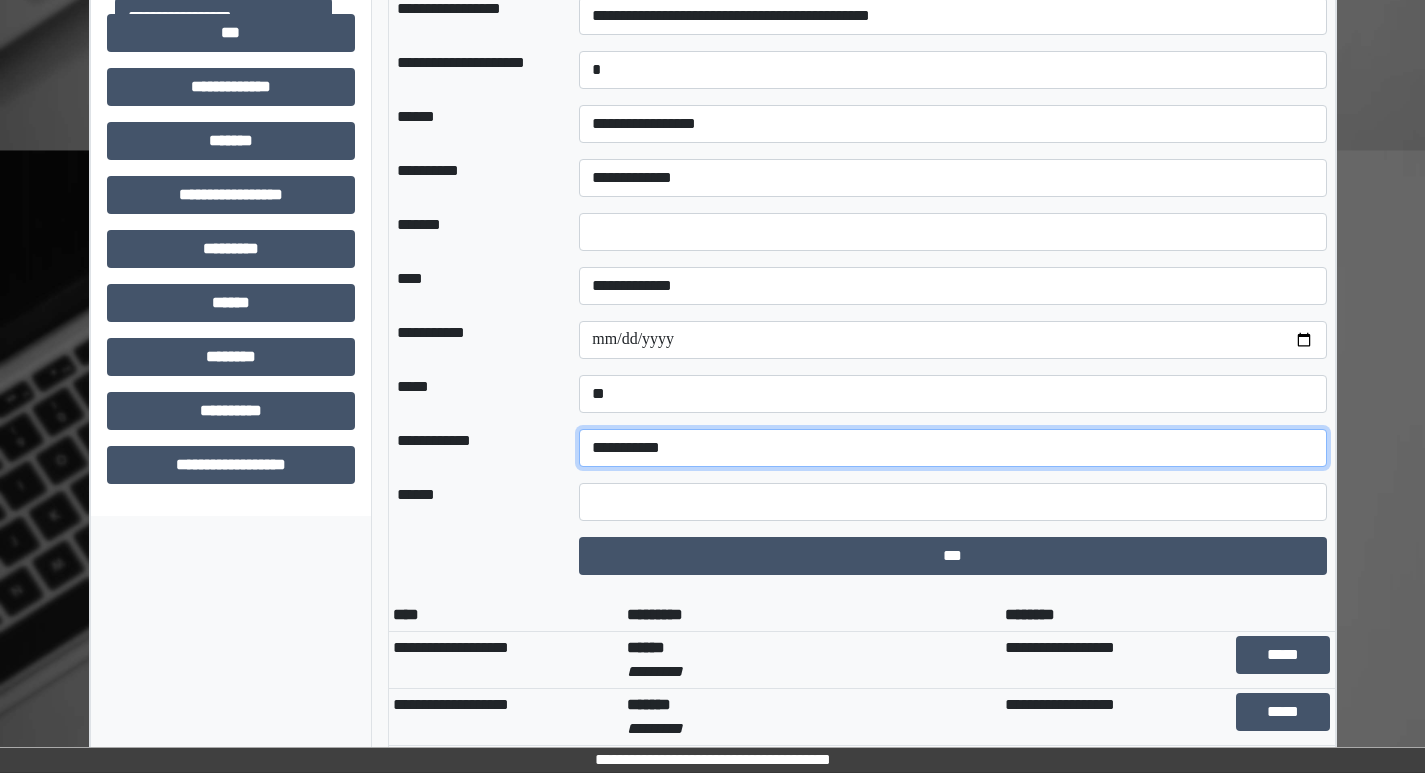 click on "**********" at bounding box center [952, 448] 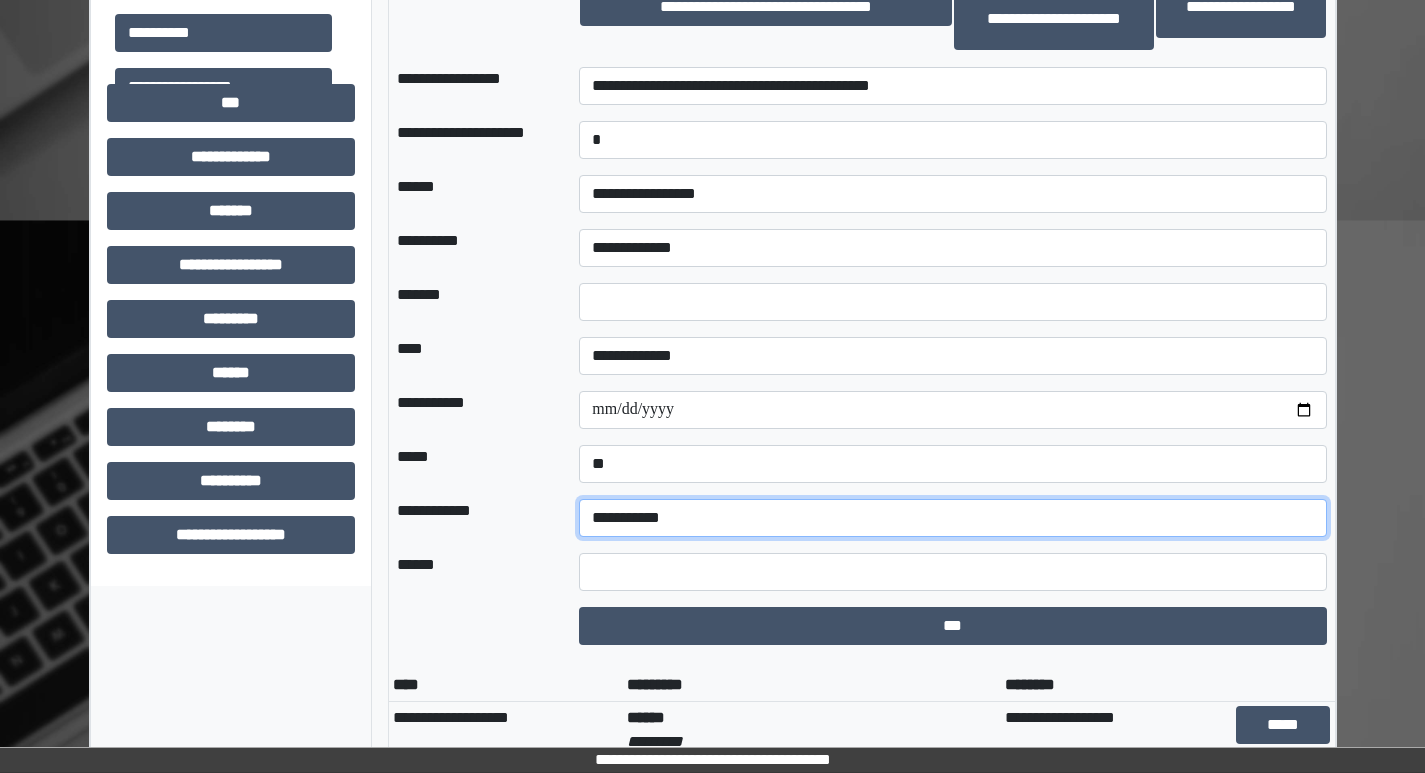 scroll, scrollTop: 1500, scrollLeft: 0, axis: vertical 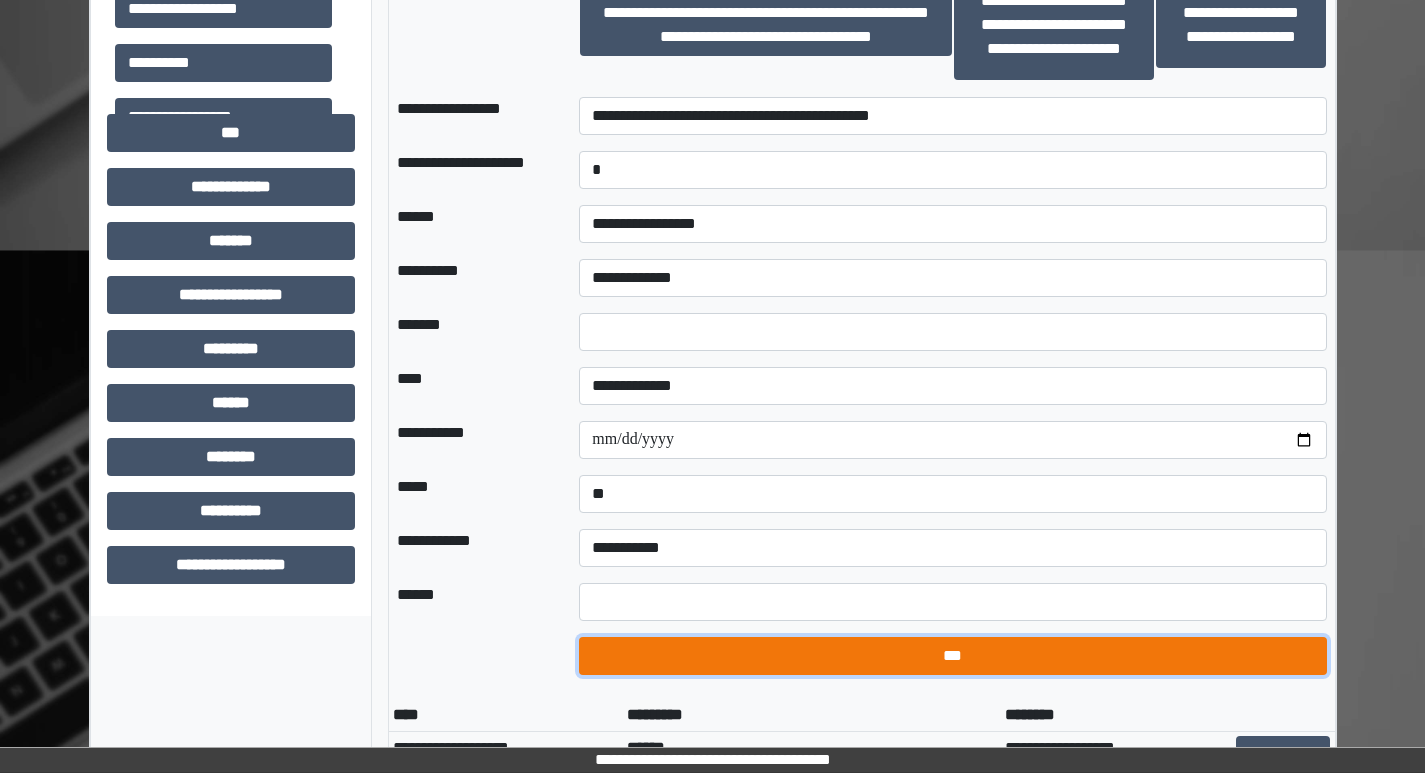 click on "***" at bounding box center (952, 656) 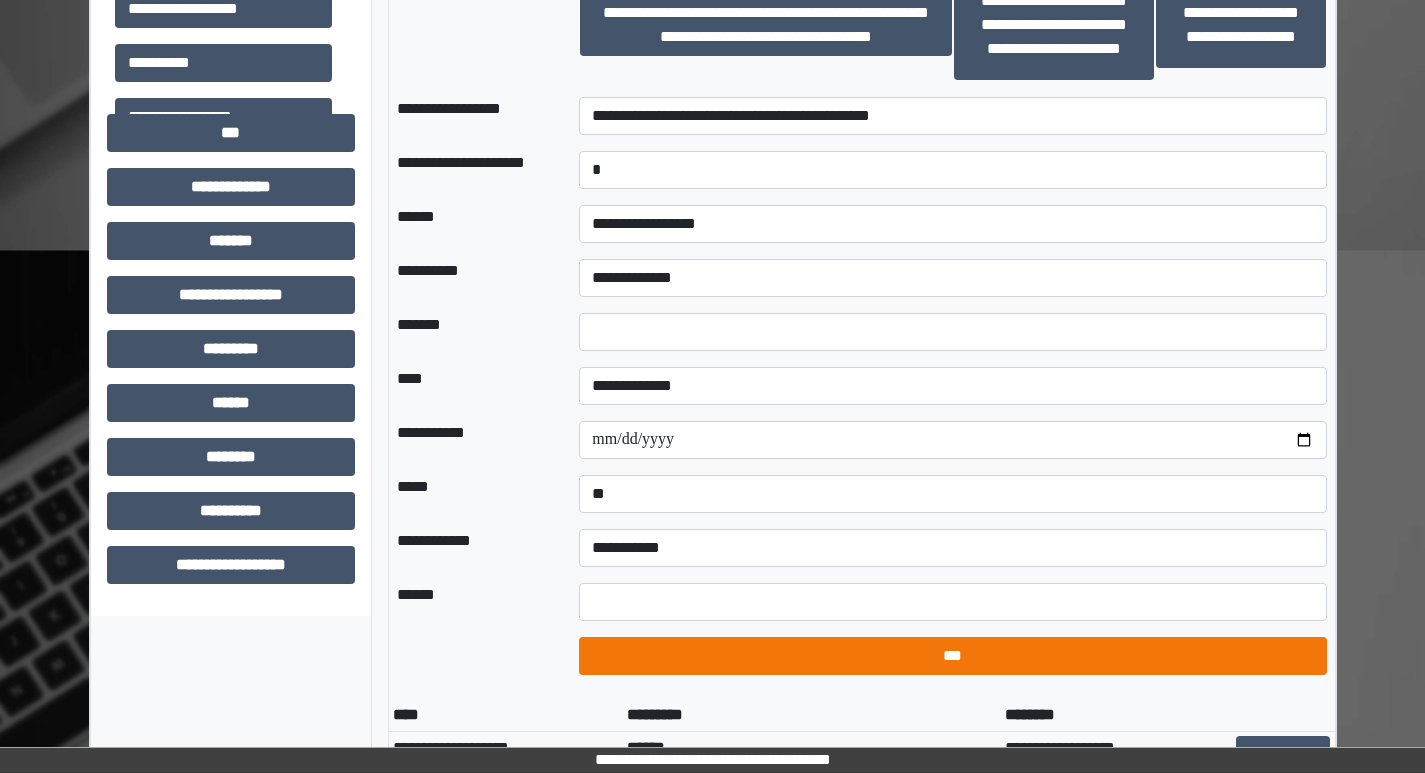 select on "*" 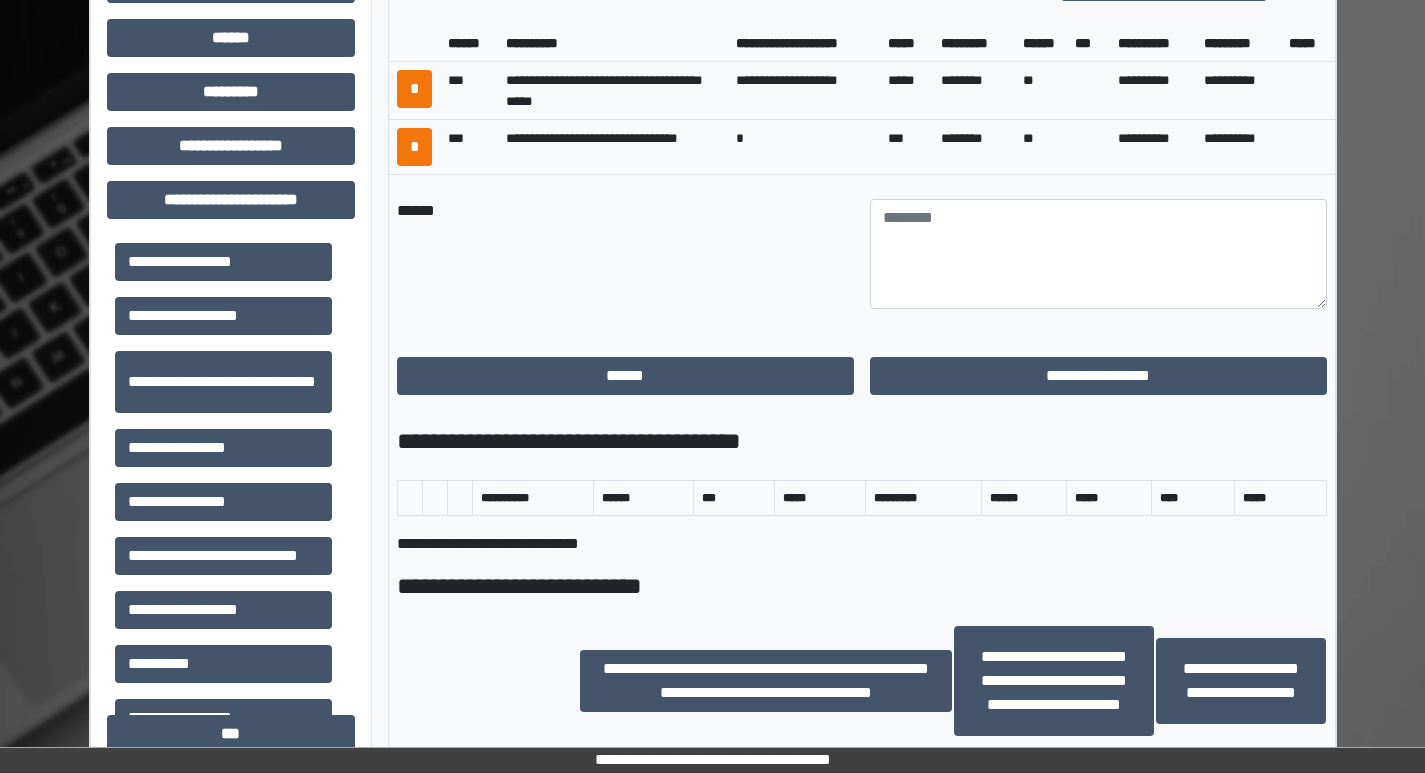 scroll, scrollTop: 900, scrollLeft: 0, axis: vertical 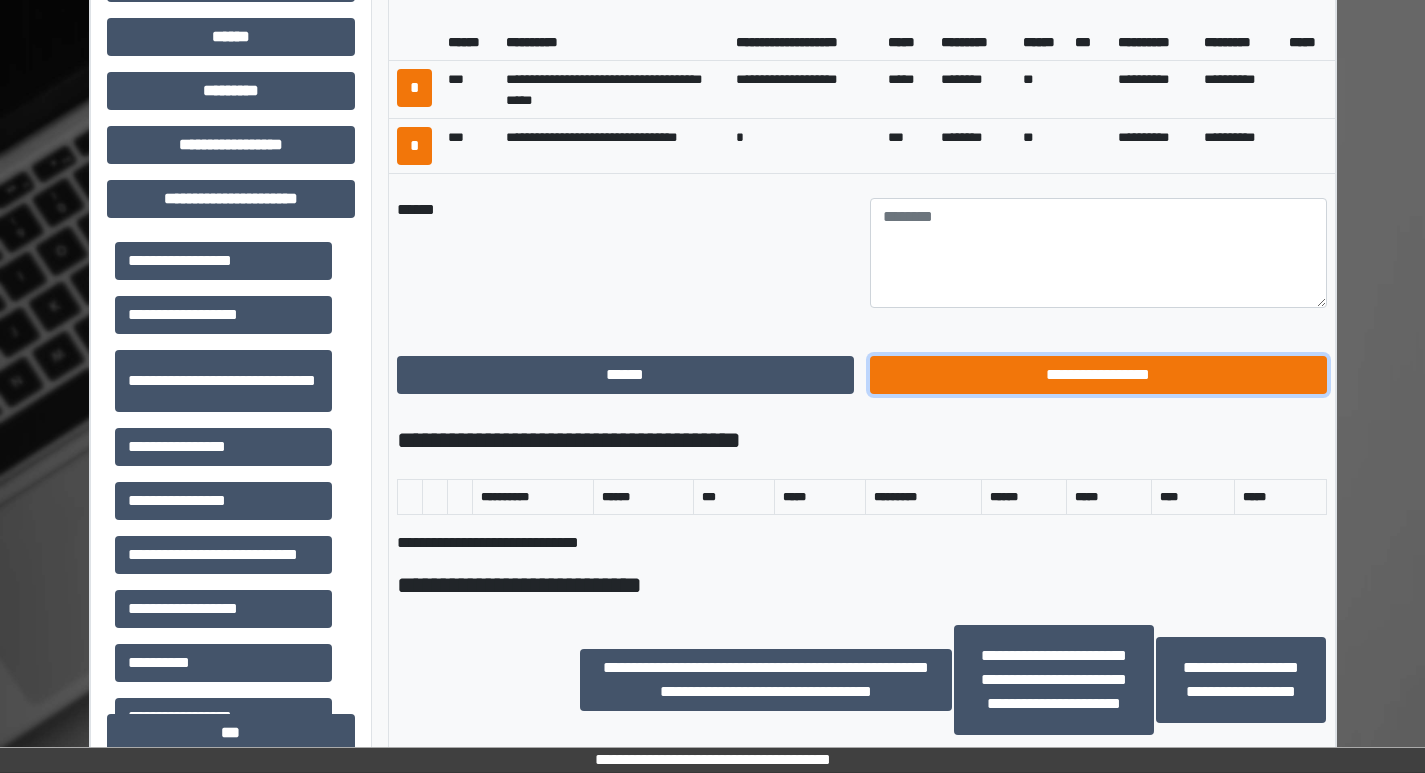 click on "**********" at bounding box center (1098, 375) 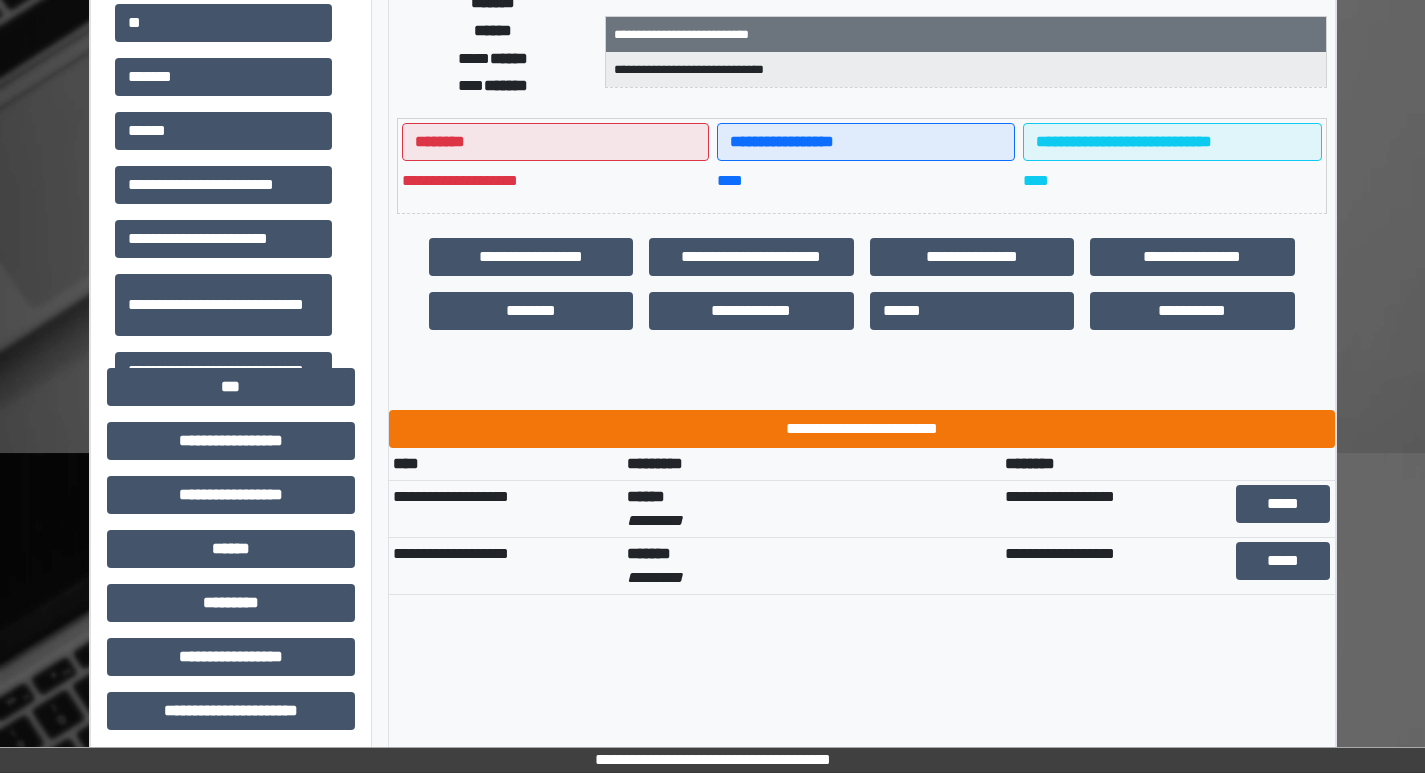 scroll, scrollTop: 400, scrollLeft: 0, axis: vertical 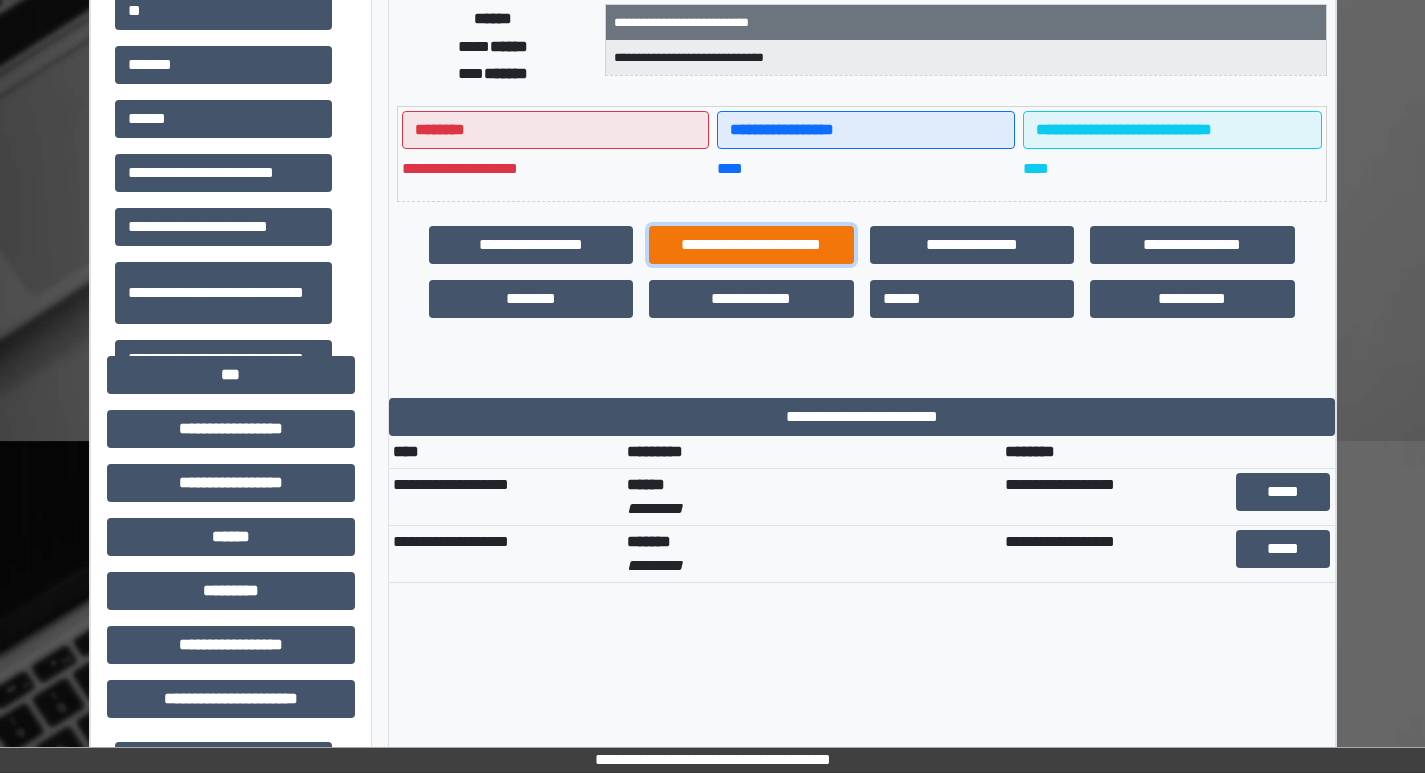 click on "**********" at bounding box center (751, 245) 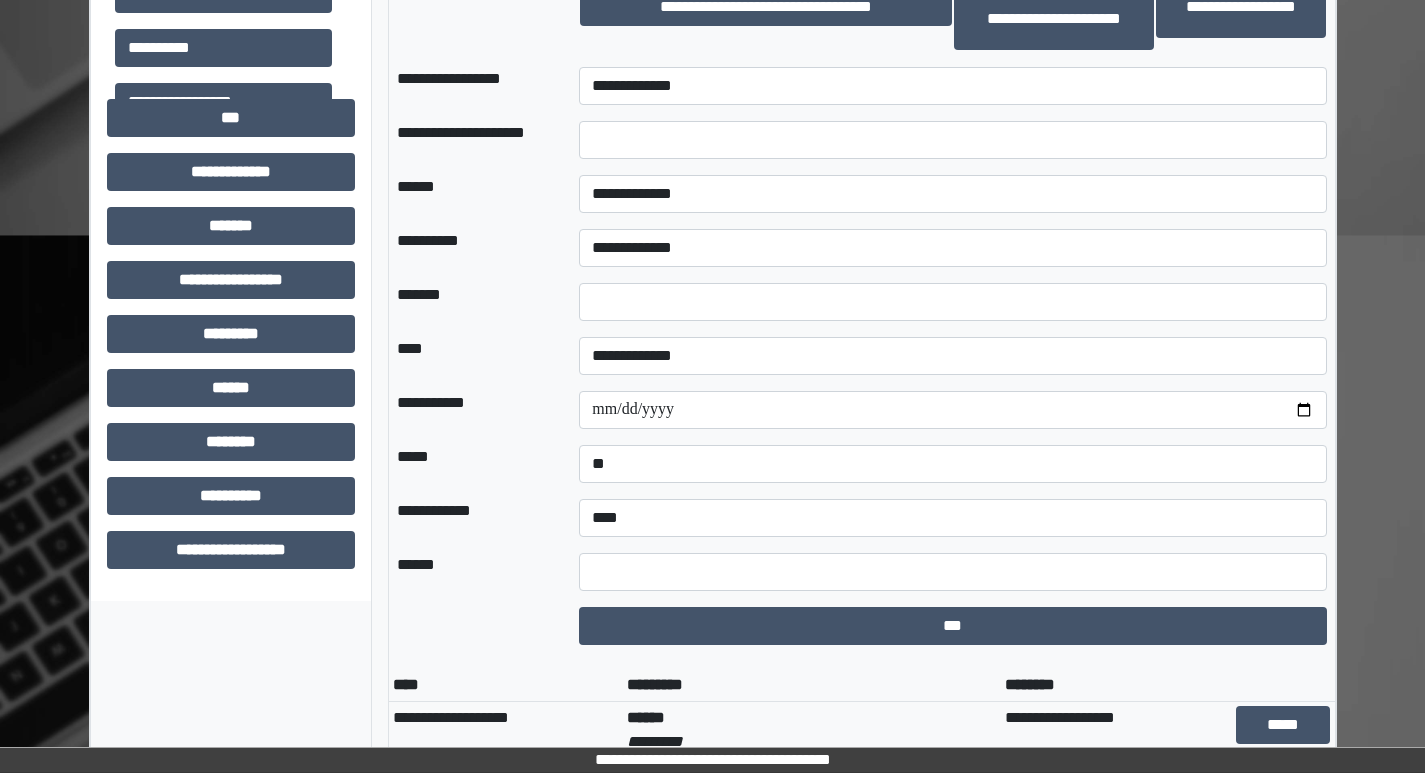 scroll, scrollTop: 1400, scrollLeft: 0, axis: vertical 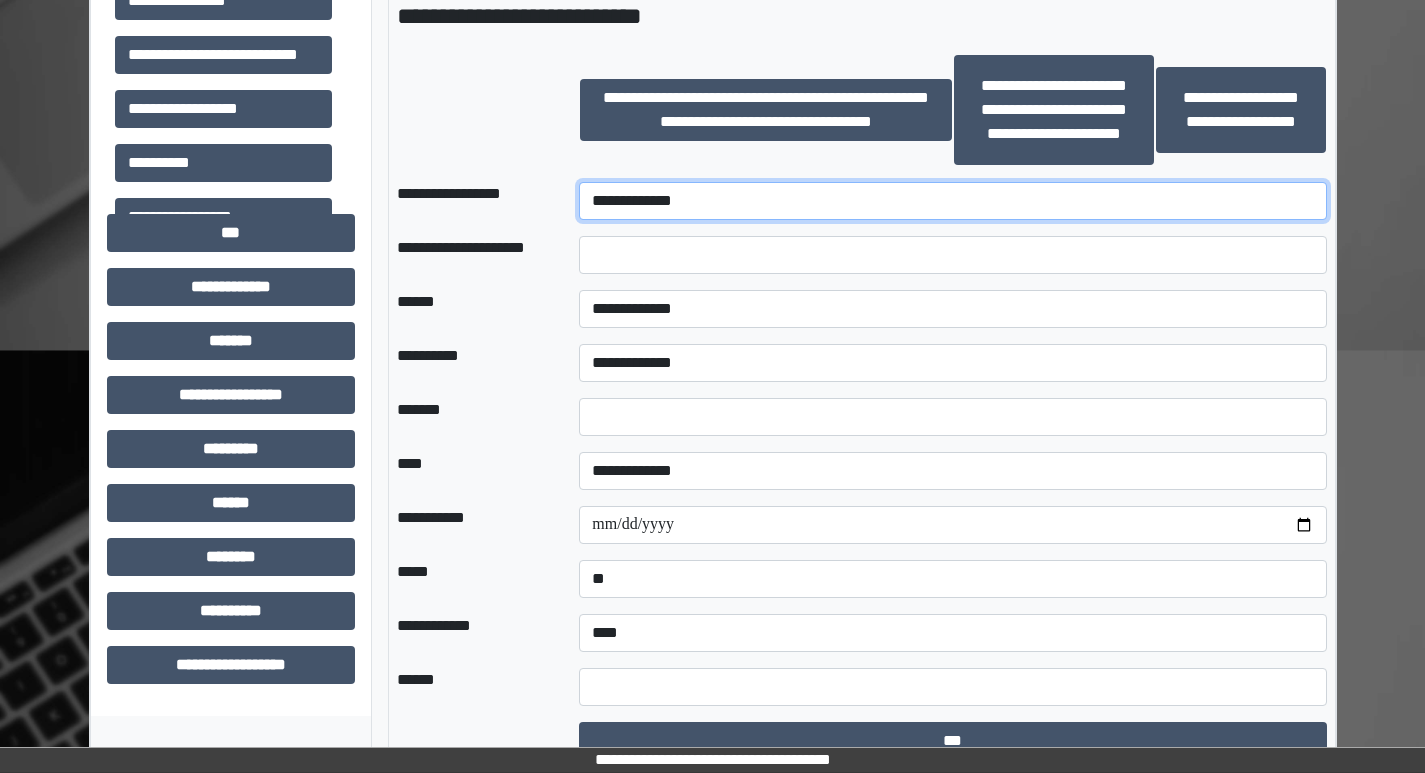 click on "**********" at bounding box center [952, 201] 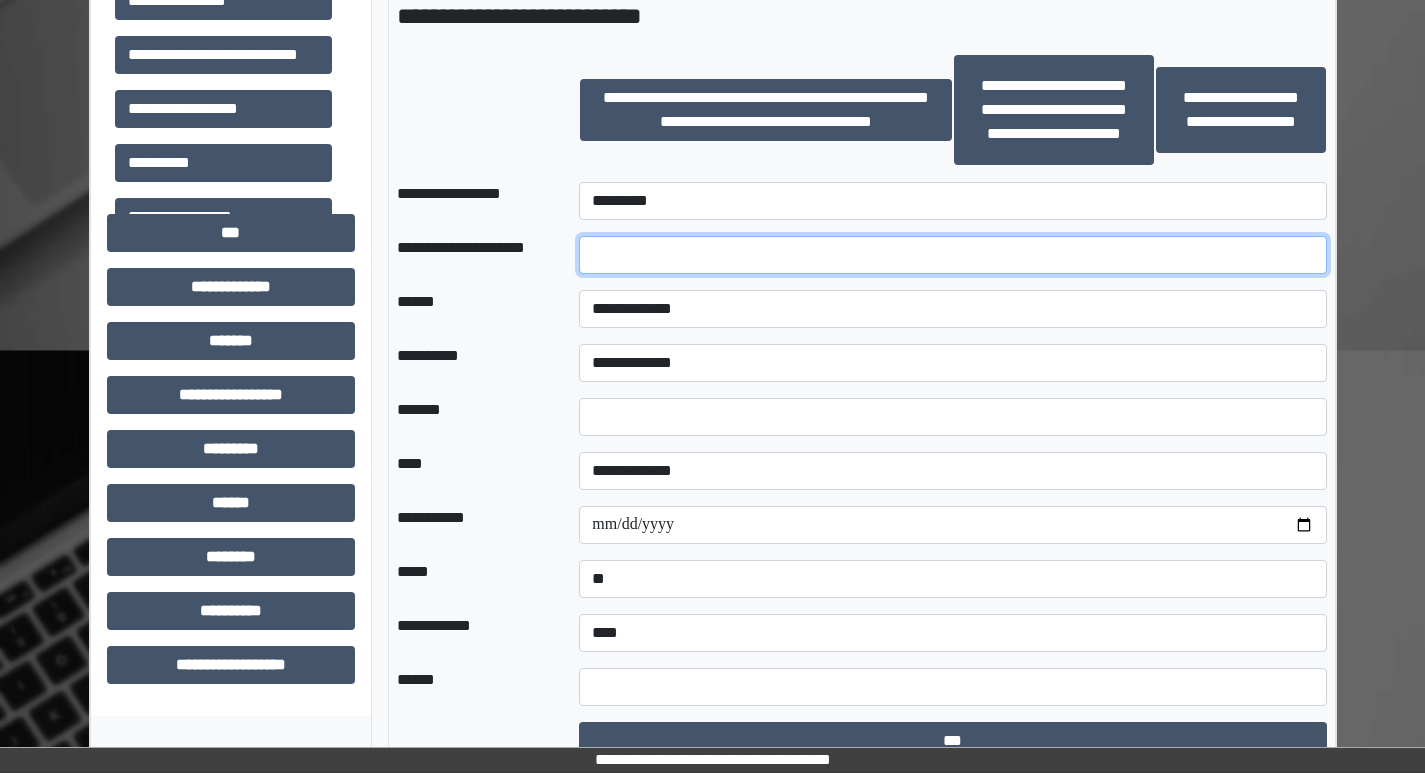 click at bounding box center (952, 255) 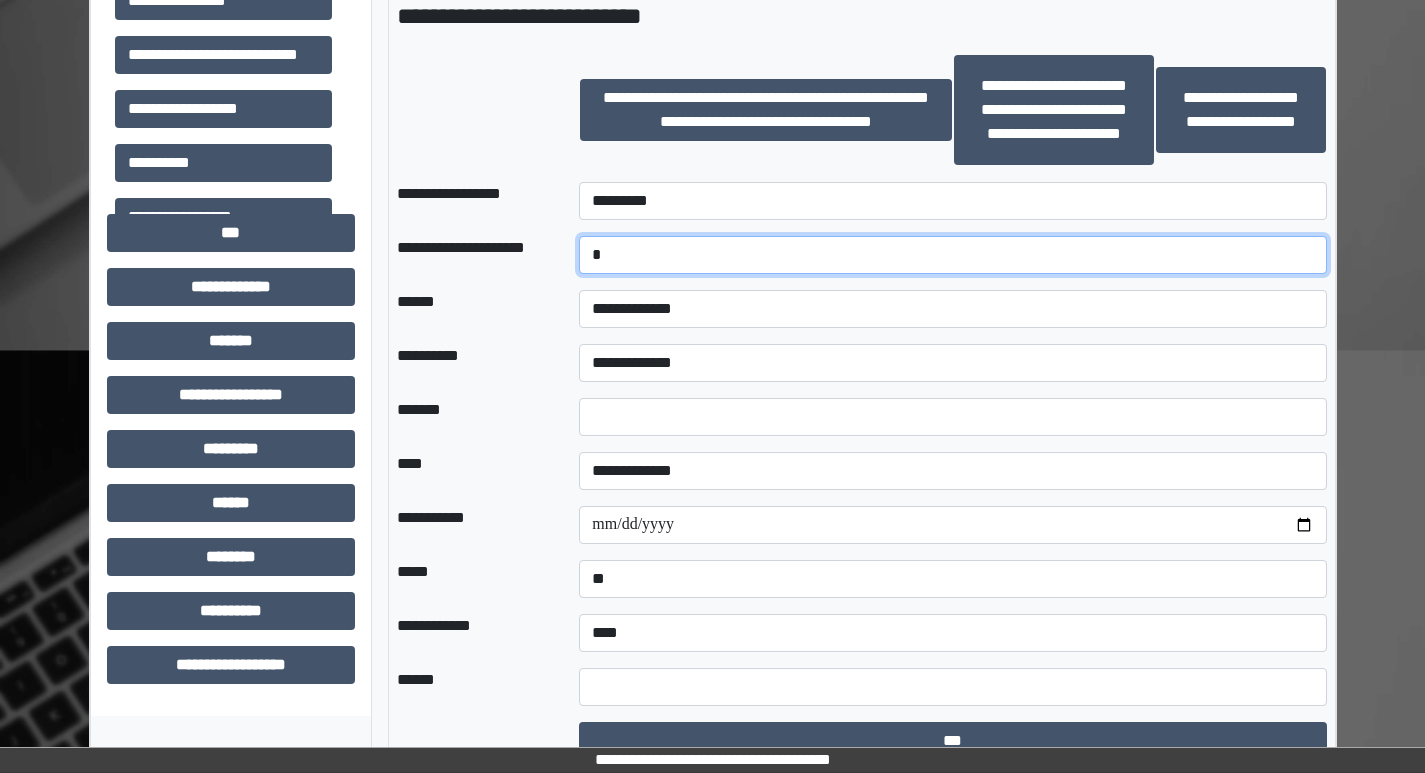 type on "*" 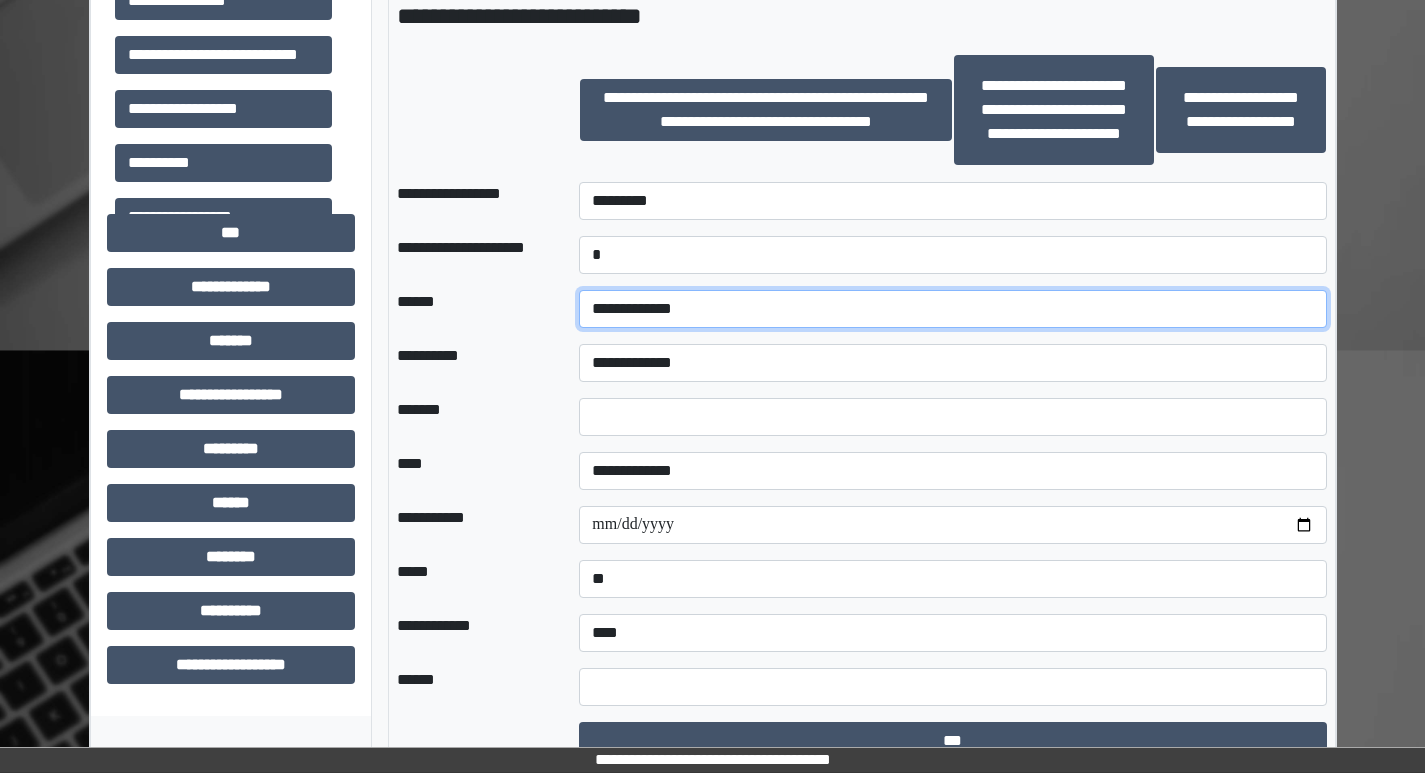click on "**********" at bounding box center [952, 309] 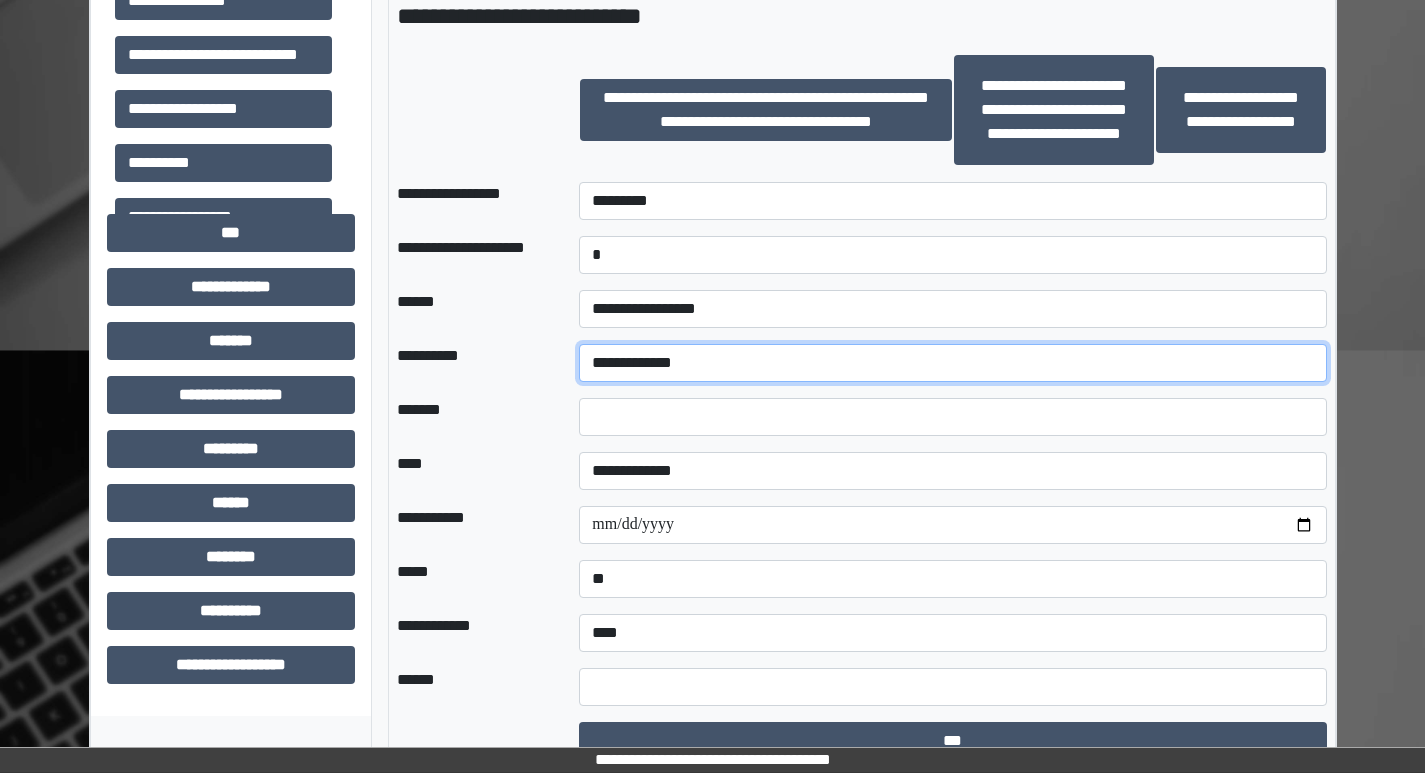 click on "**********" at bounding box center (952, 363) 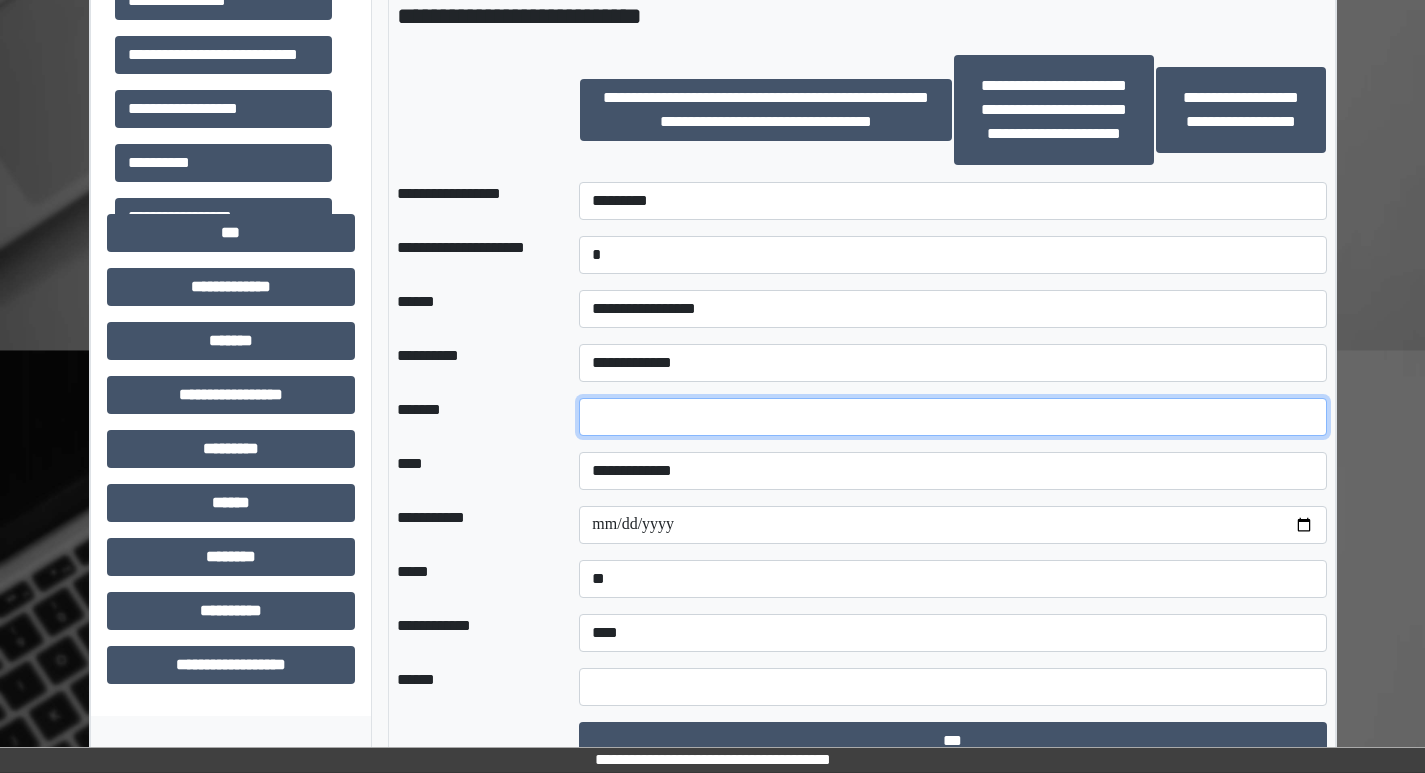 click at bounding box center (952, 417) 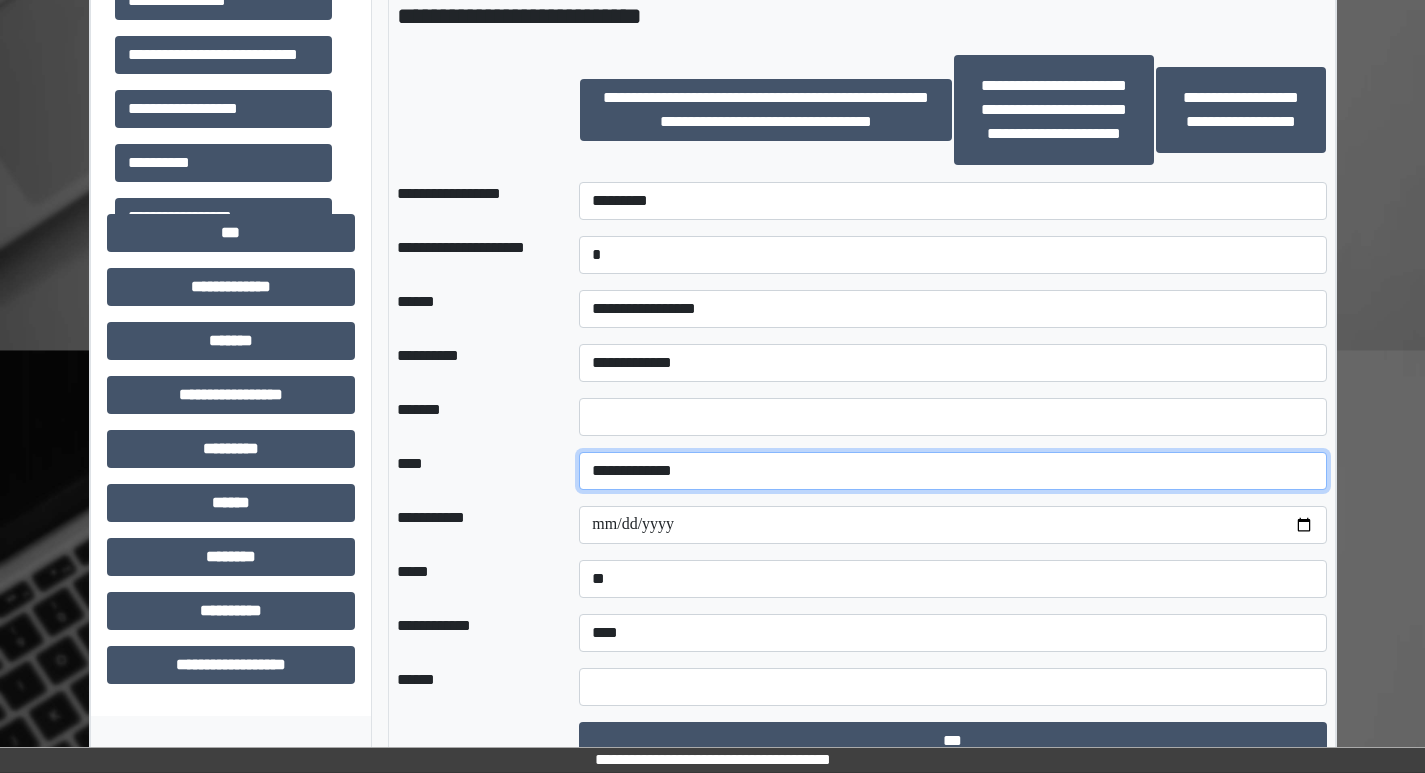 click on "**********" at bounding box center (952, 471) 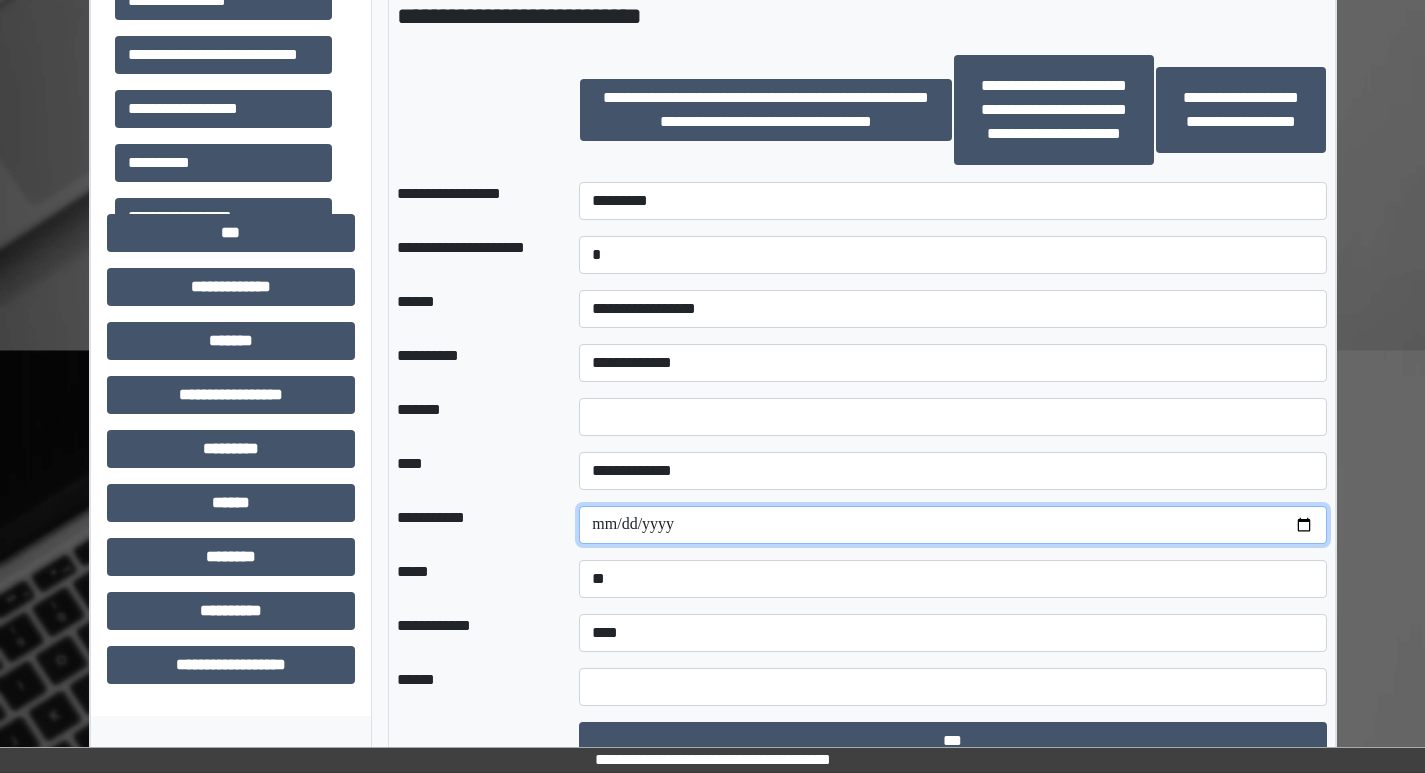 drag, startPoint x: 1300, startPoint y: 522, endPoint x: 1167, endPoint y: 529, distance: 133.18408 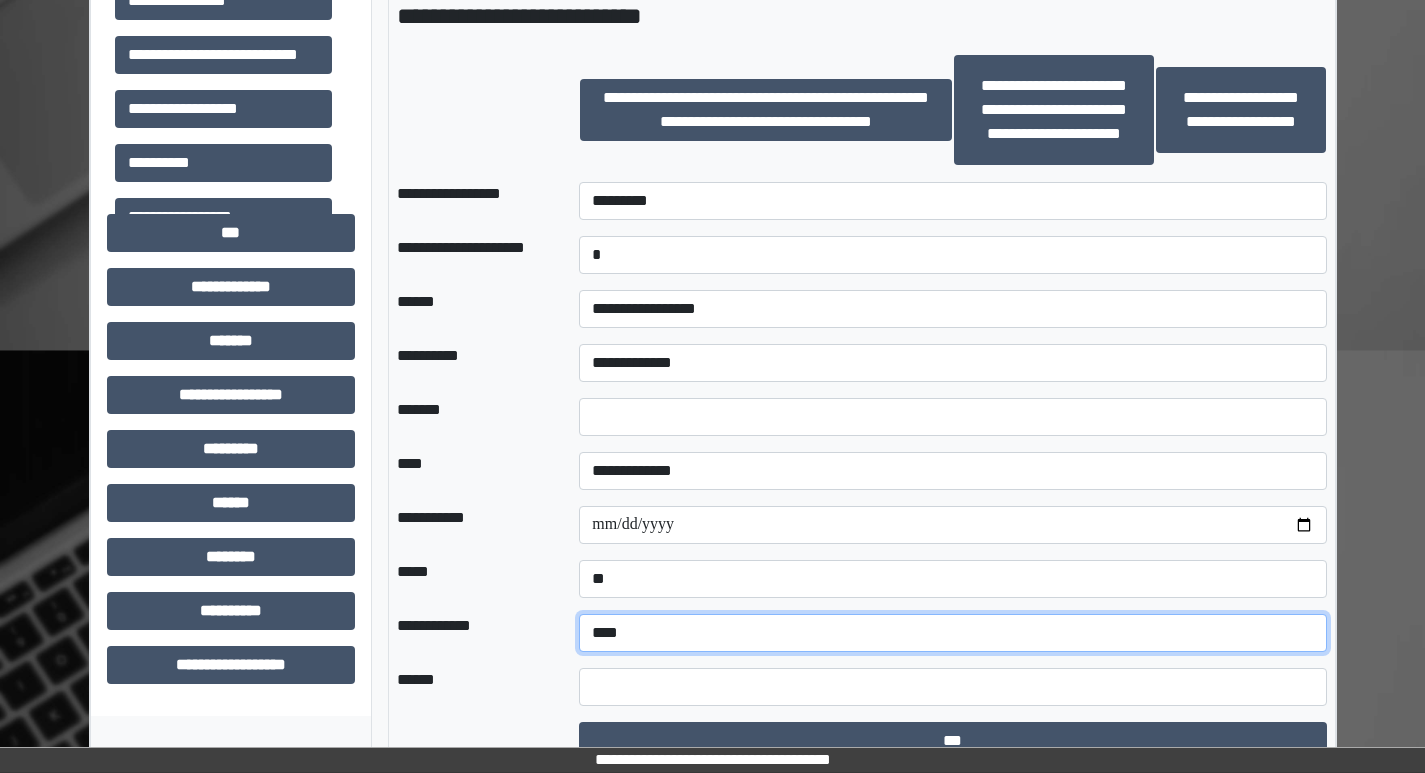 click on "**********" at bounding box center (952, 633) 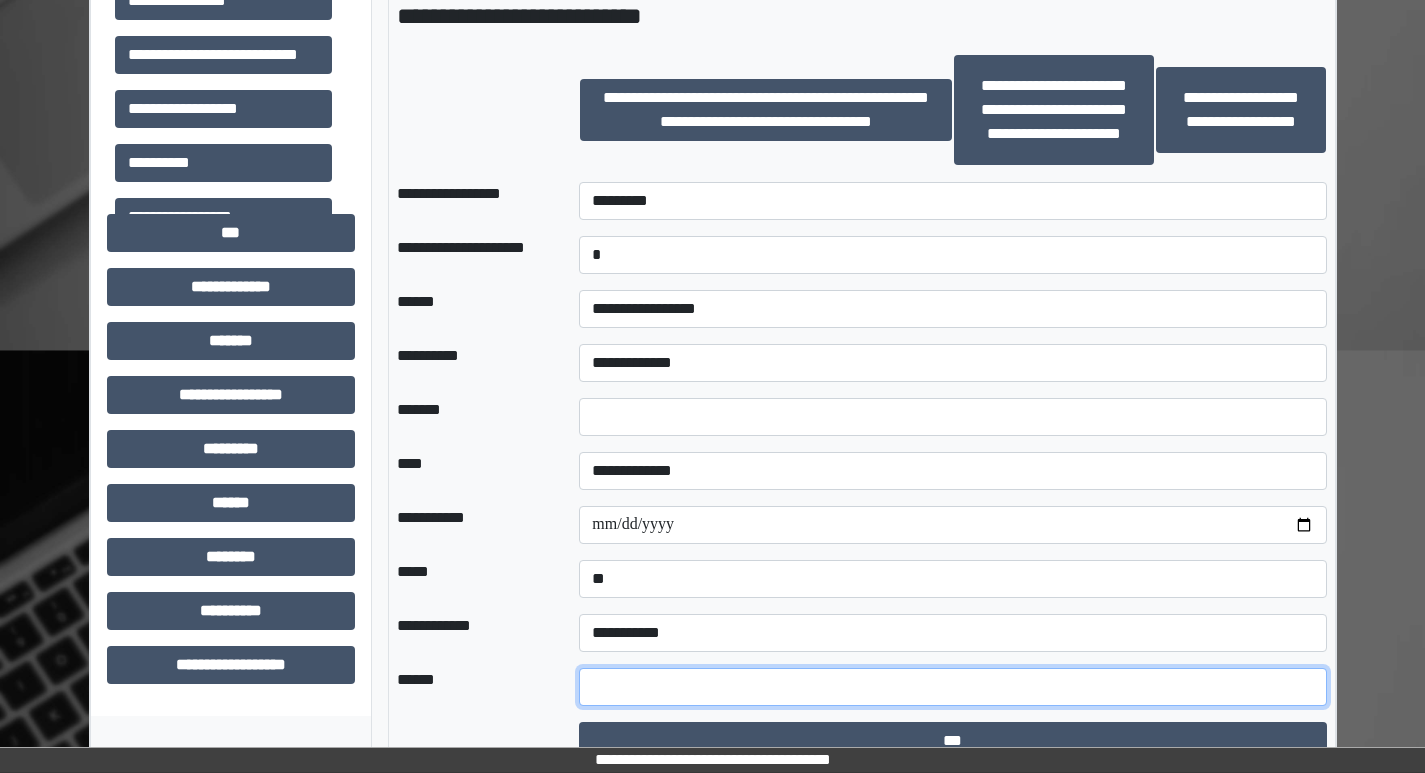click at bounding box center (952, 687) 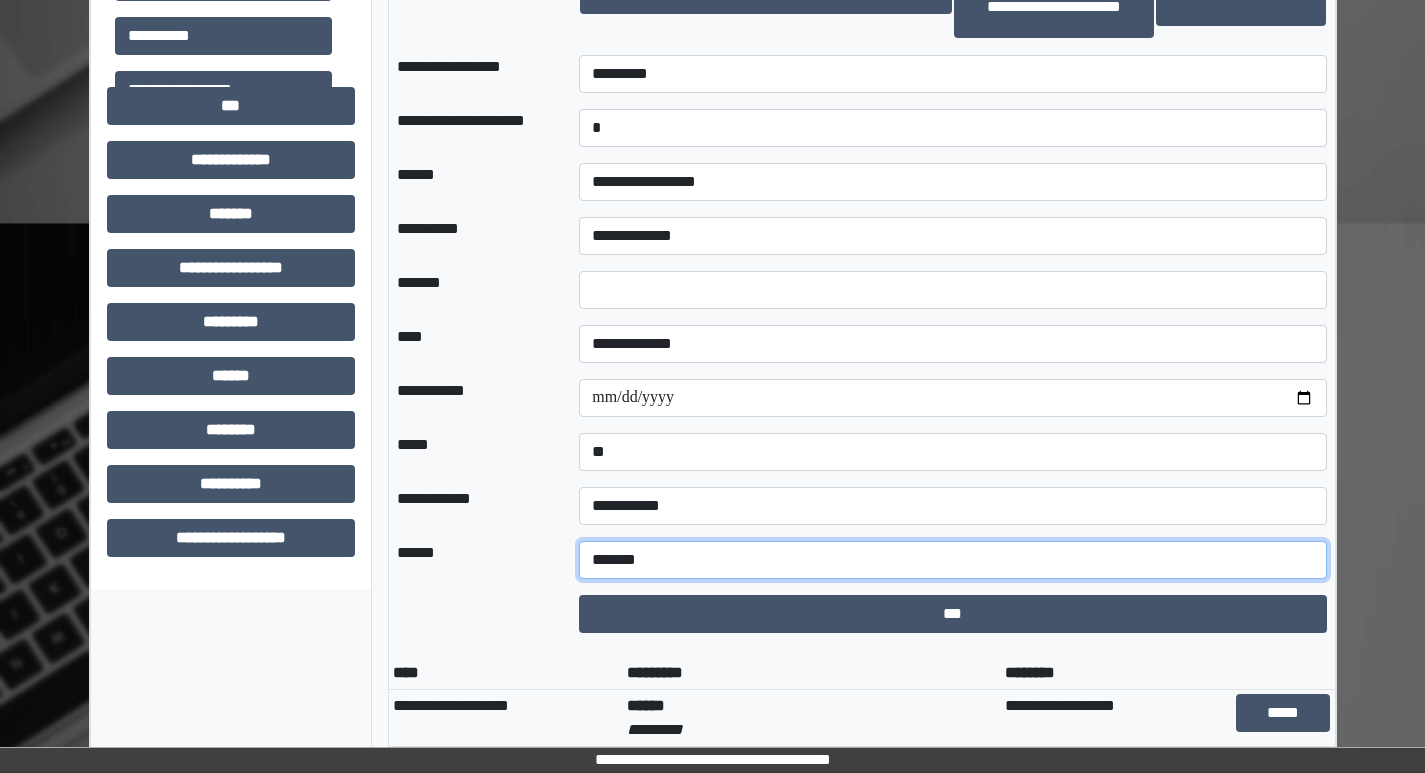 scroll, scrollTop: 1700, scrollLeft: 0, axis: vertical 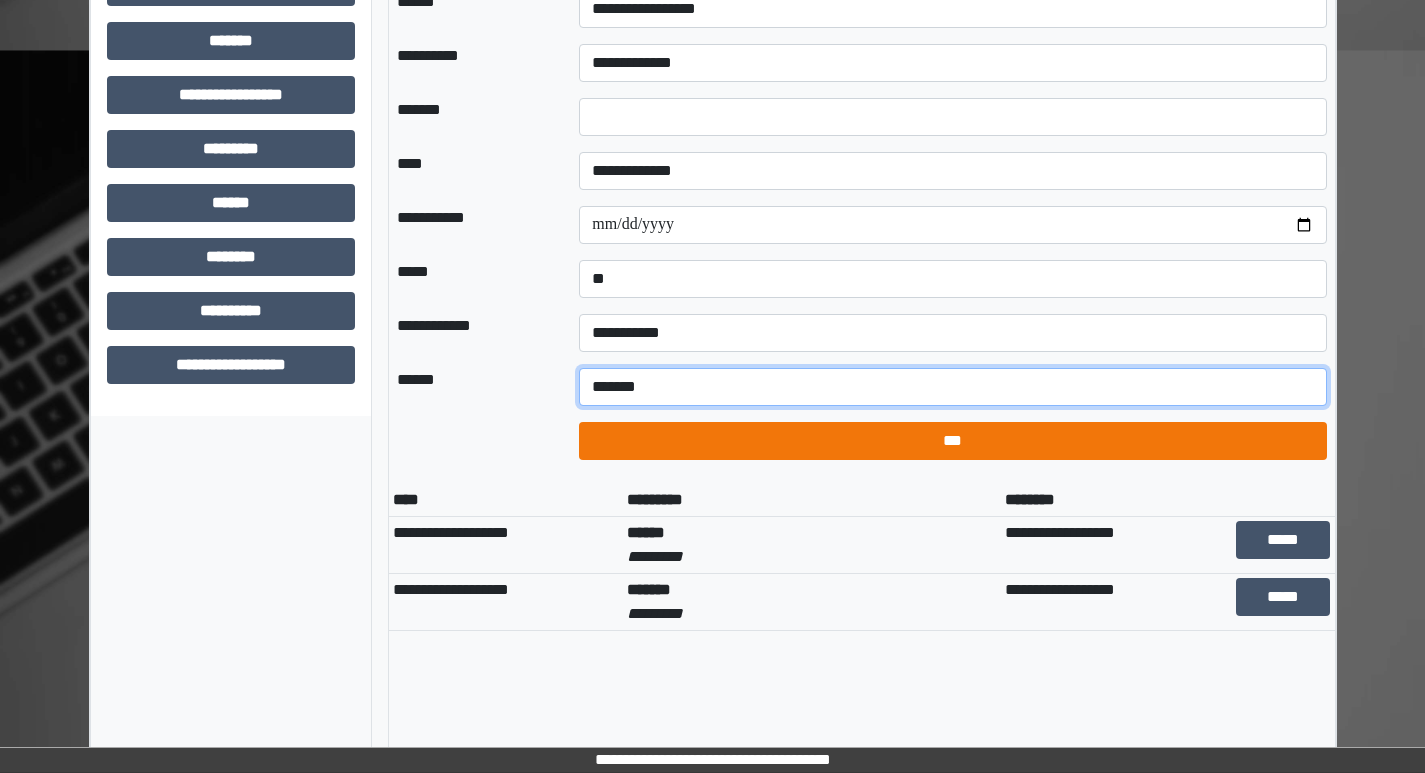 type on "*******" 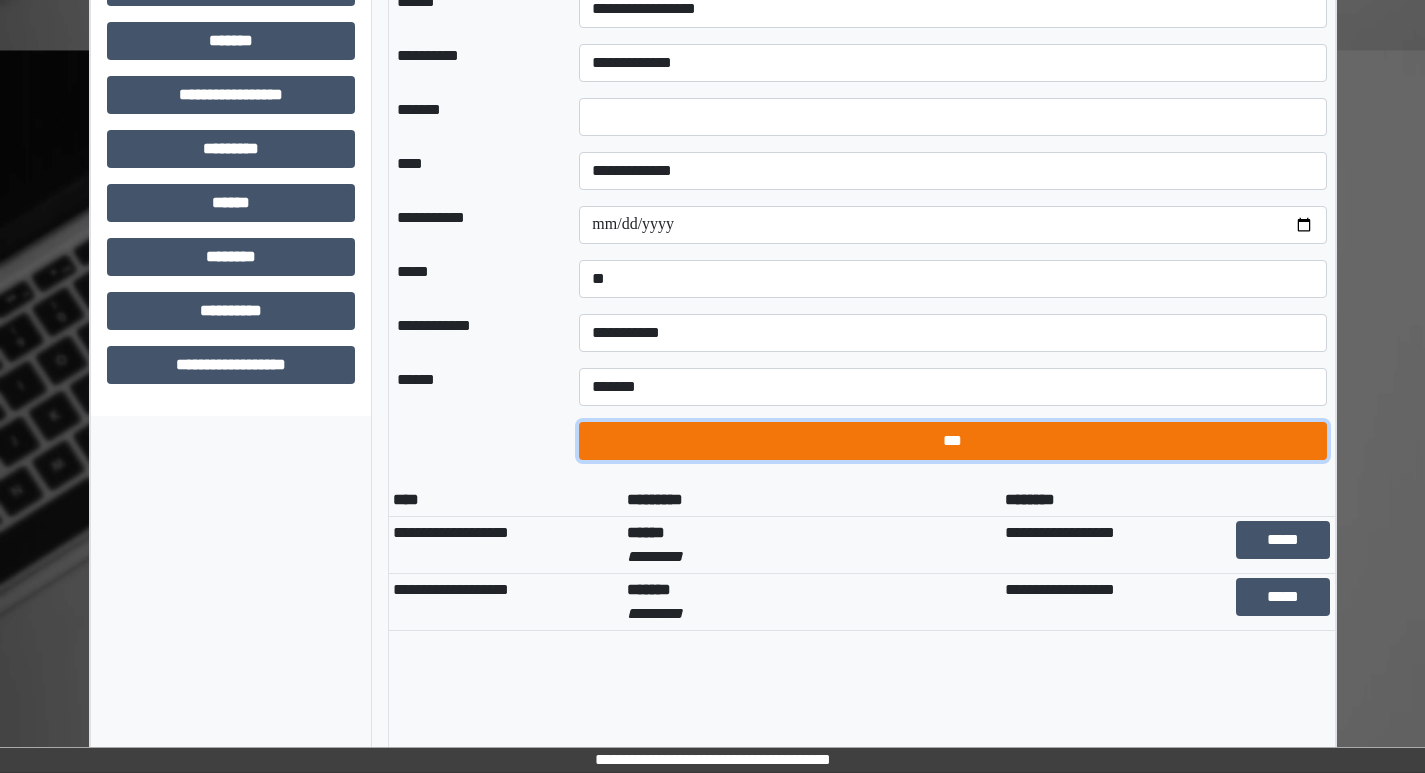 click on "***" at bounding box center [952, 441] 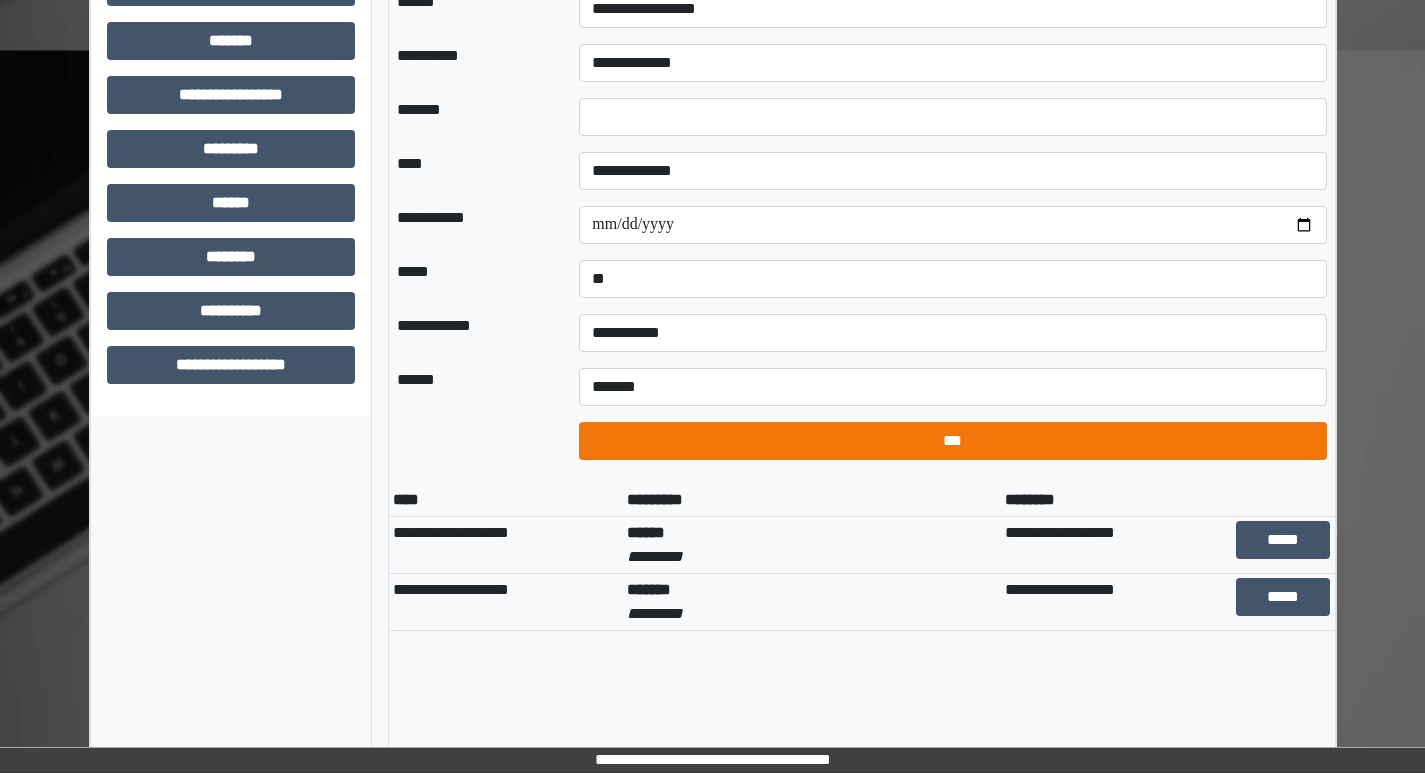 select on "*" 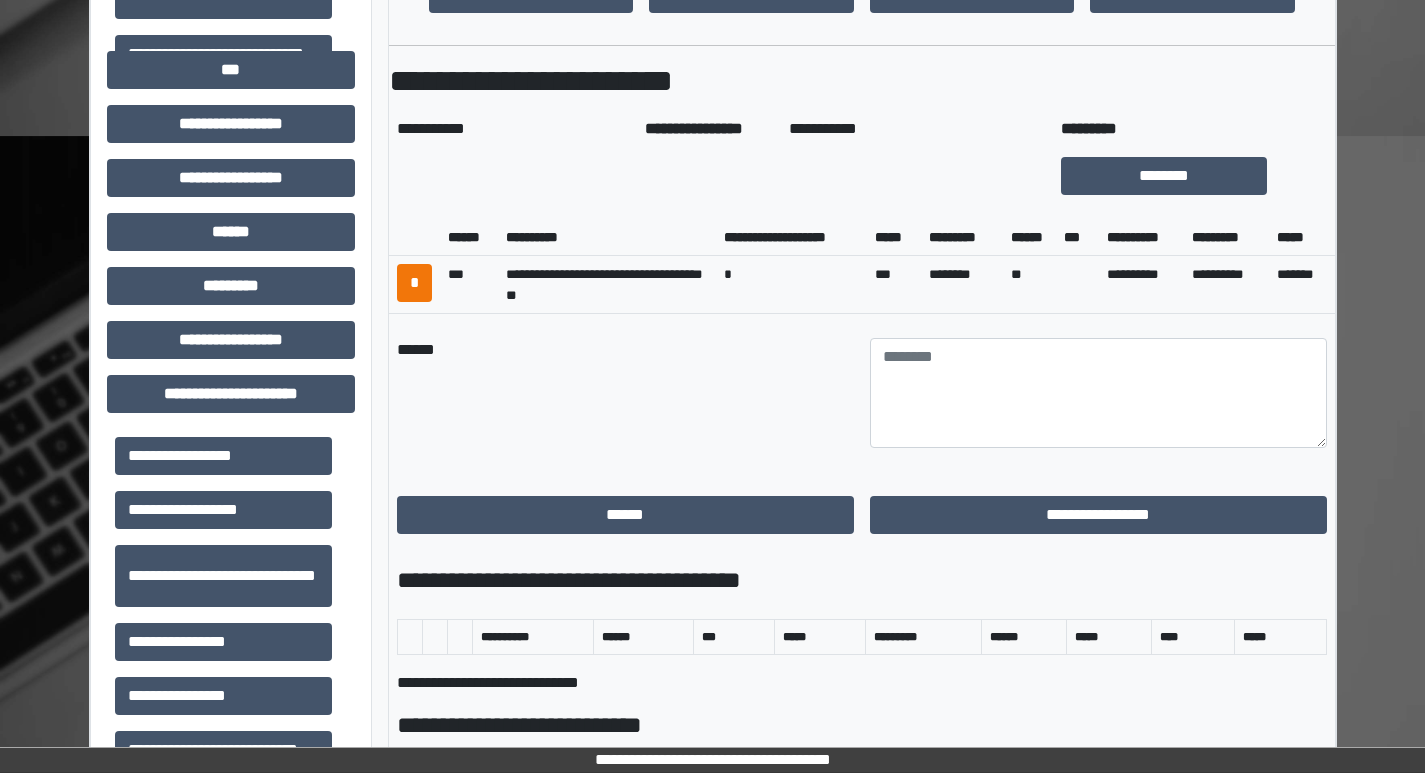 scroll, scrollTop: 700, scrollLeft: 0, axis: vertical 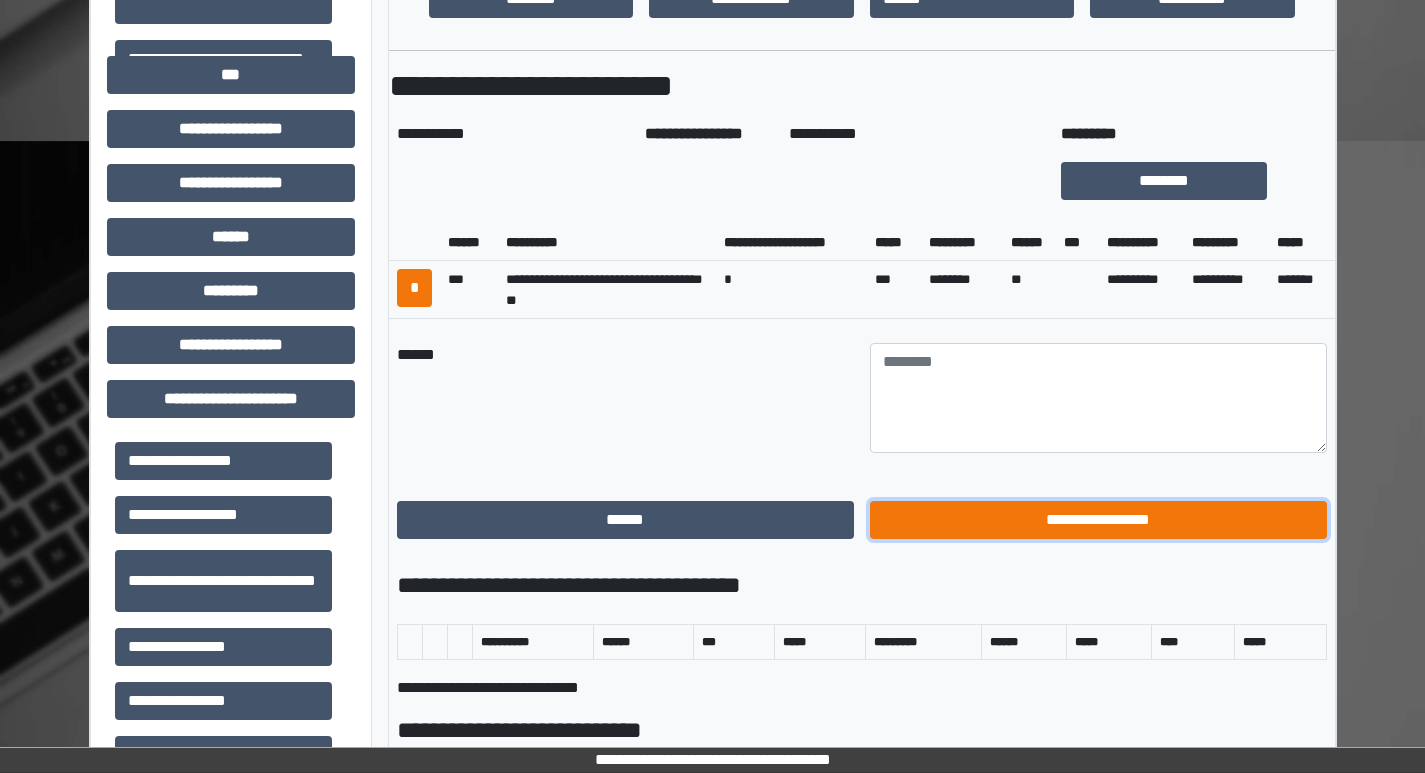 click on "**********" at bounding box center (1098, 520) 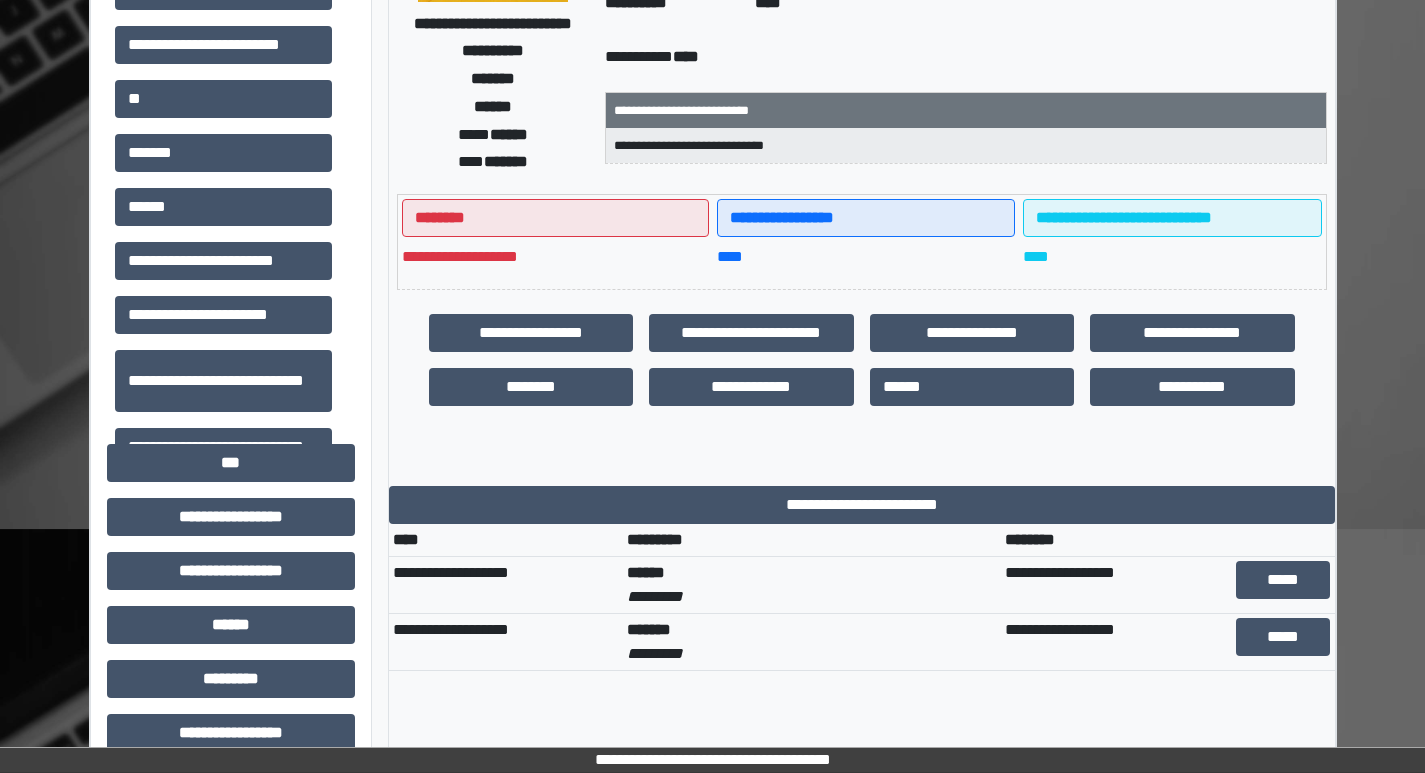 scroll, scrollTop: 300, scrollLeft: 0, axis: vertical 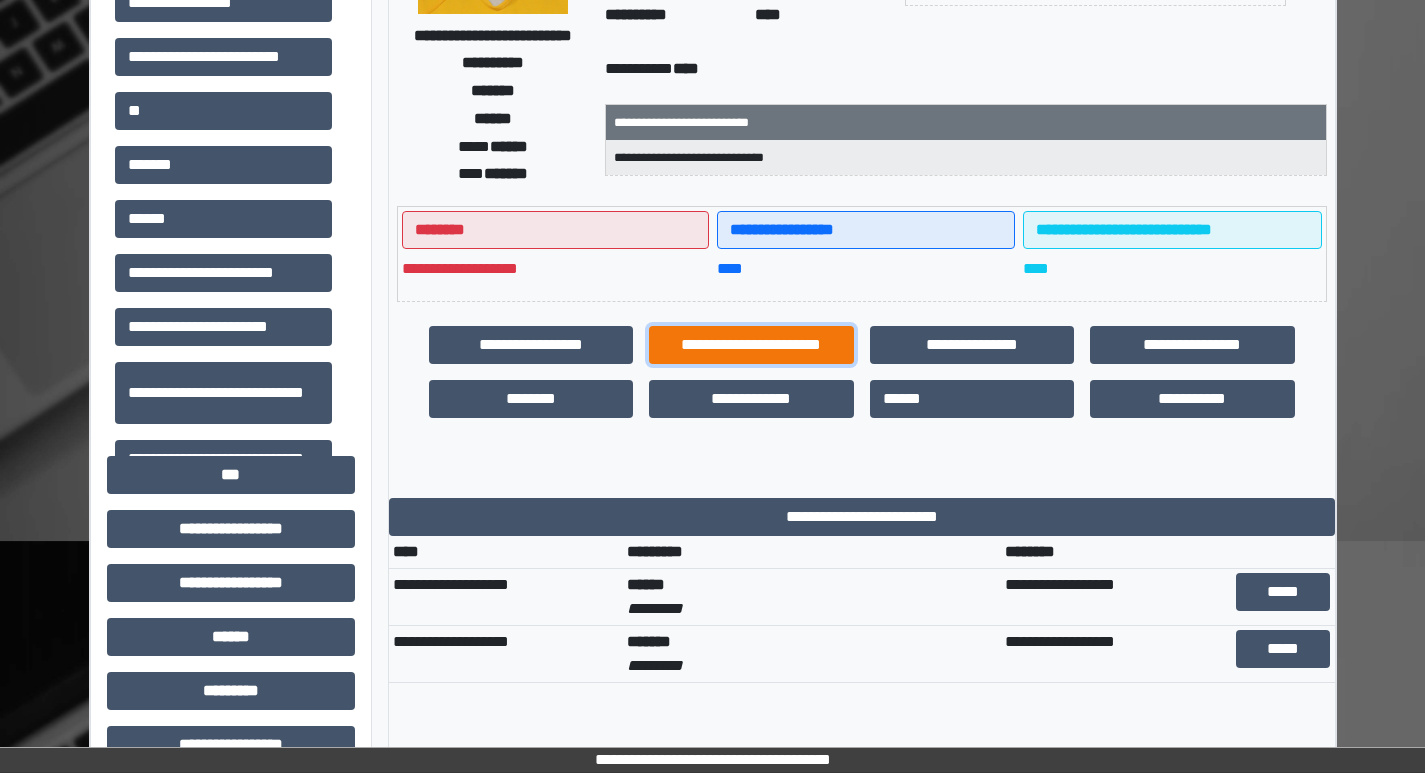 click on "**********" at bounding box center [751, 345] 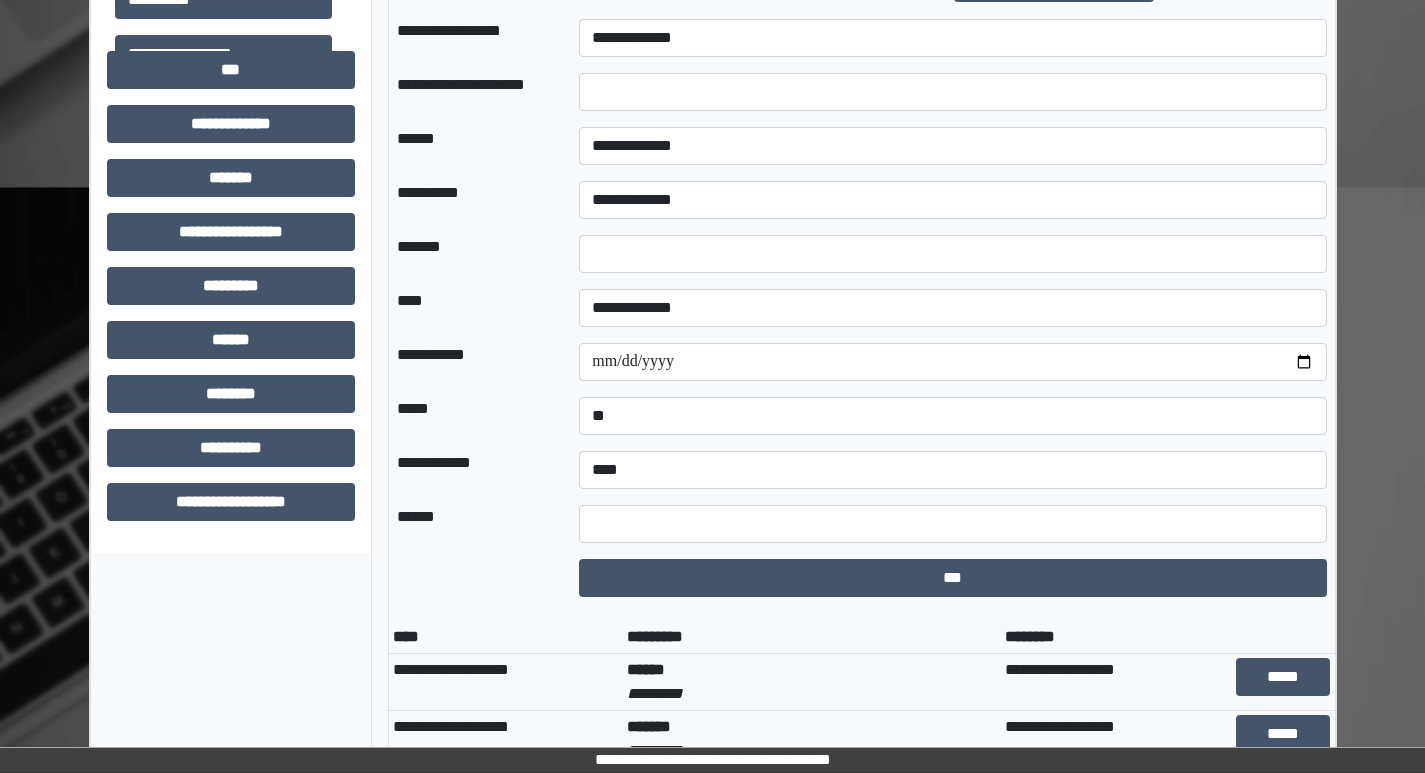 scroll, scrollTop: 1400, scrollLeft: 0, axis: vertical 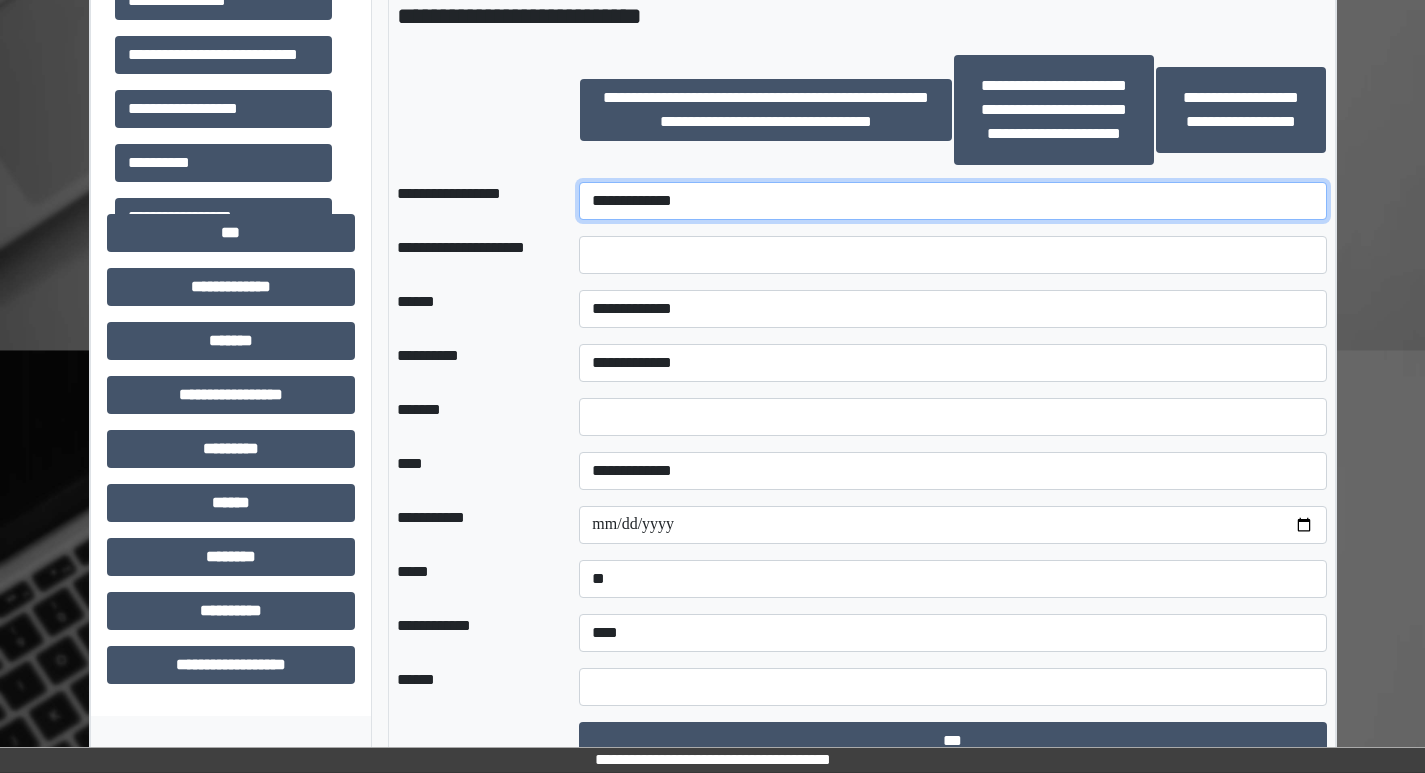 click on "**********" at bounding box center [952, 201] 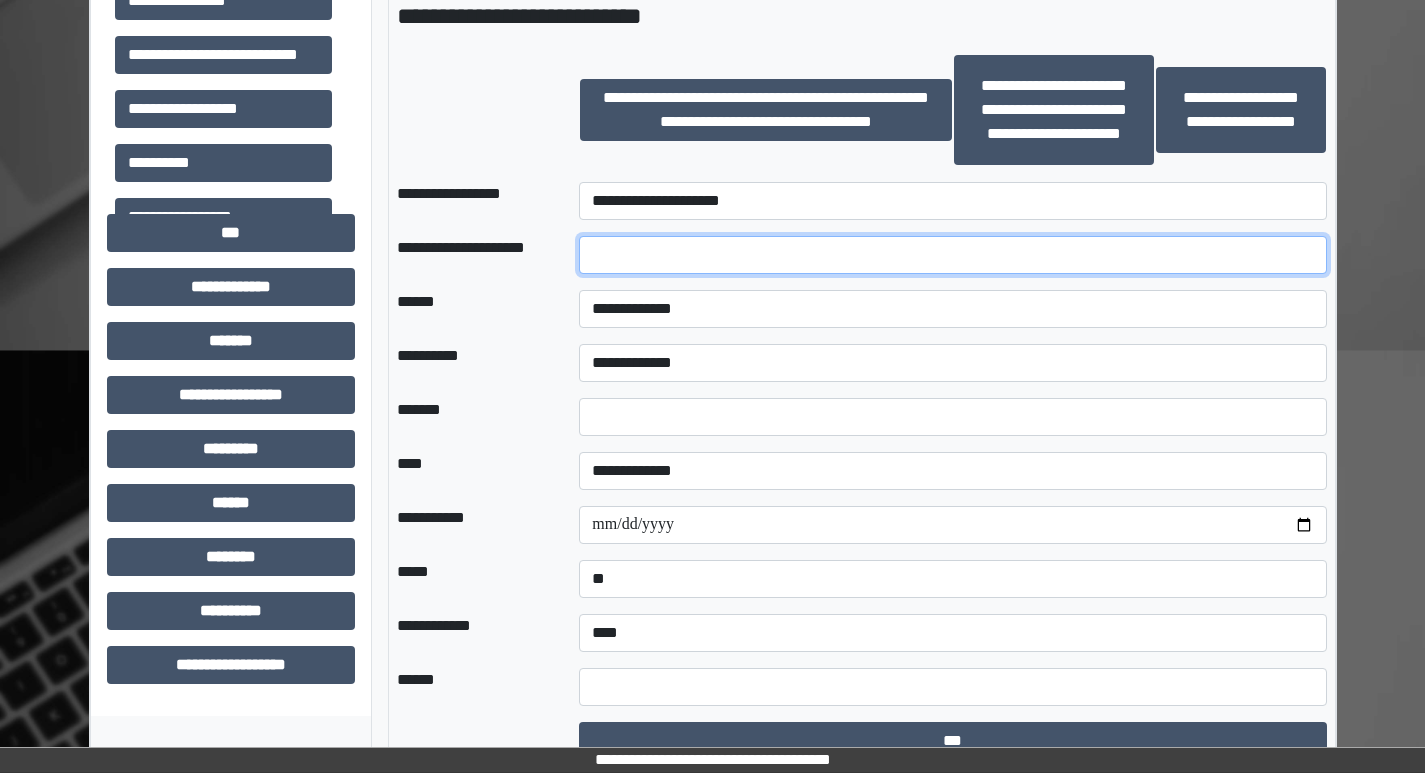 click at bounding box center [952, 255] 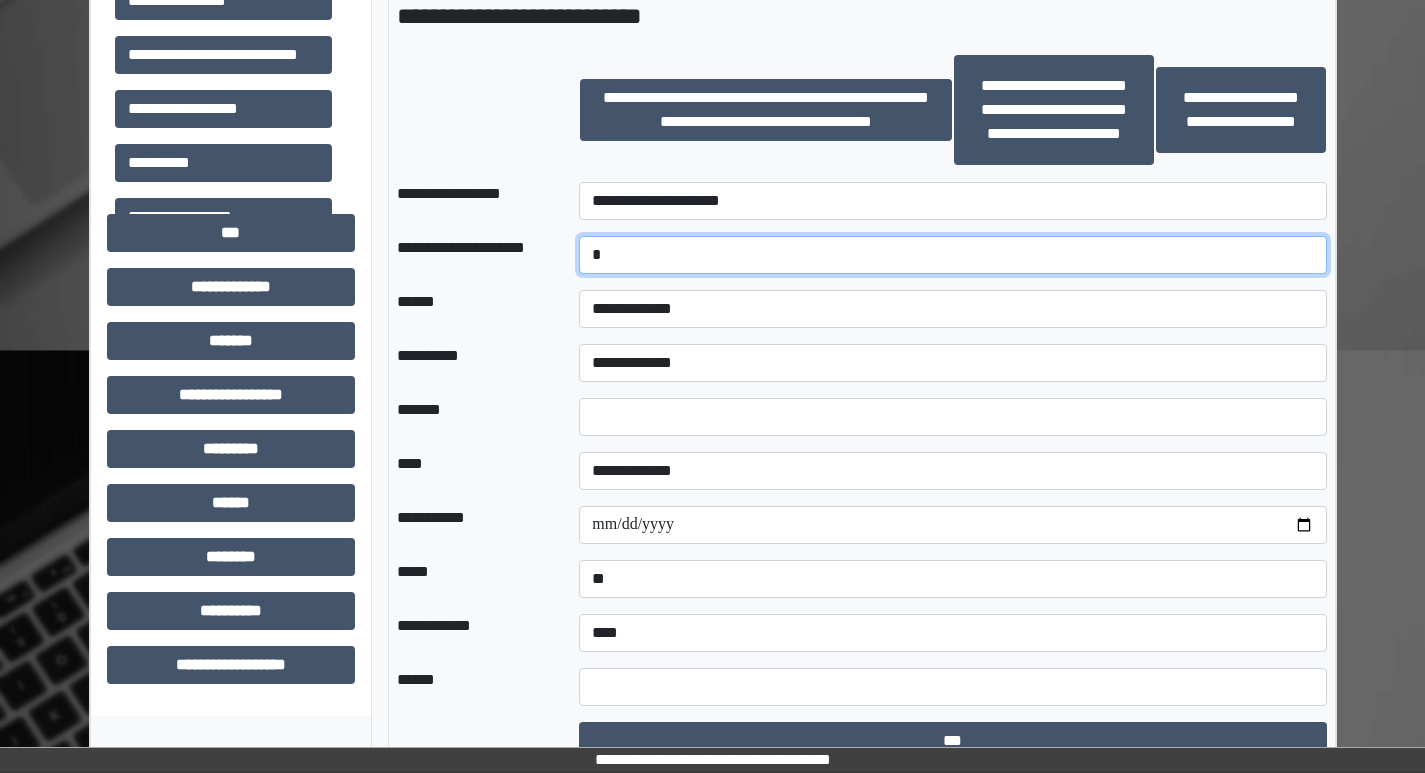 type on "*" 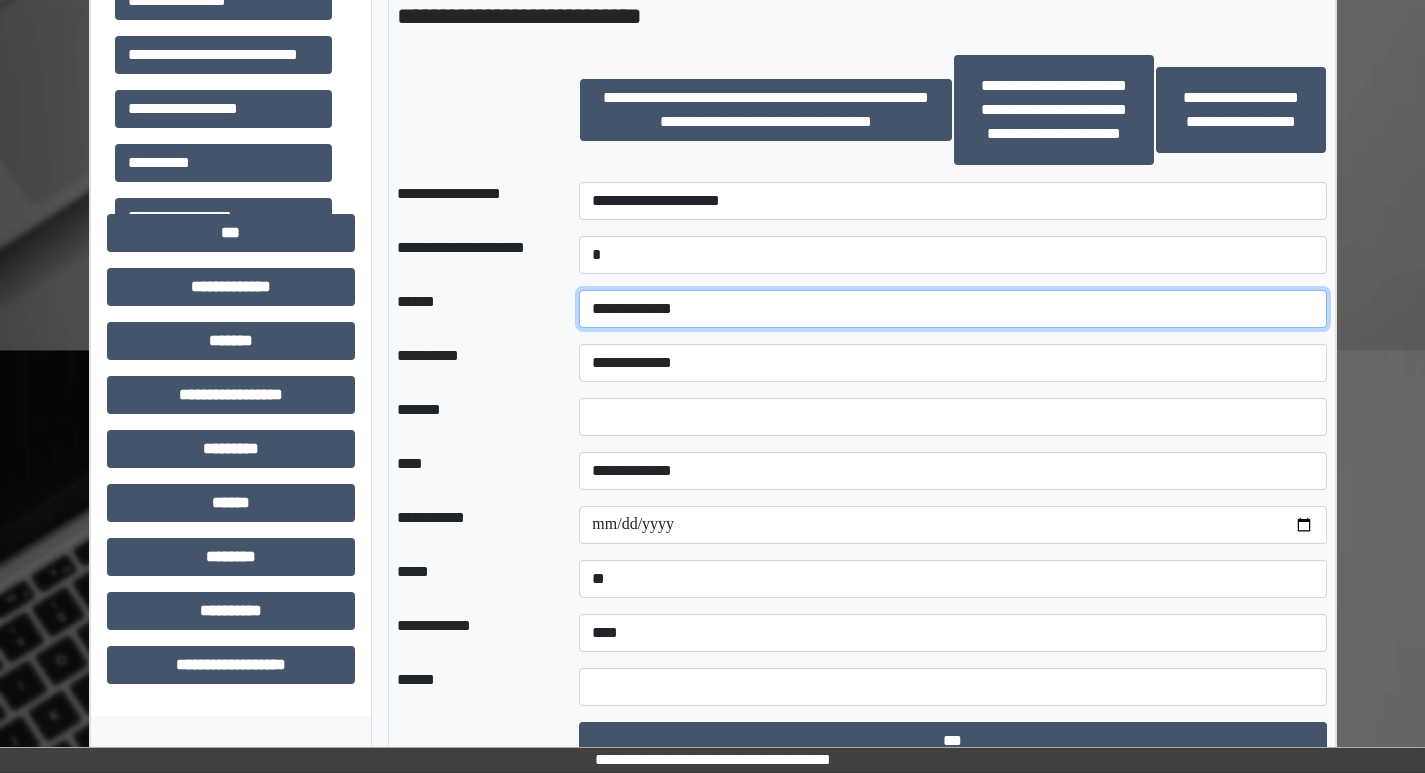 click on "**********" at bounding box center (952, 309) 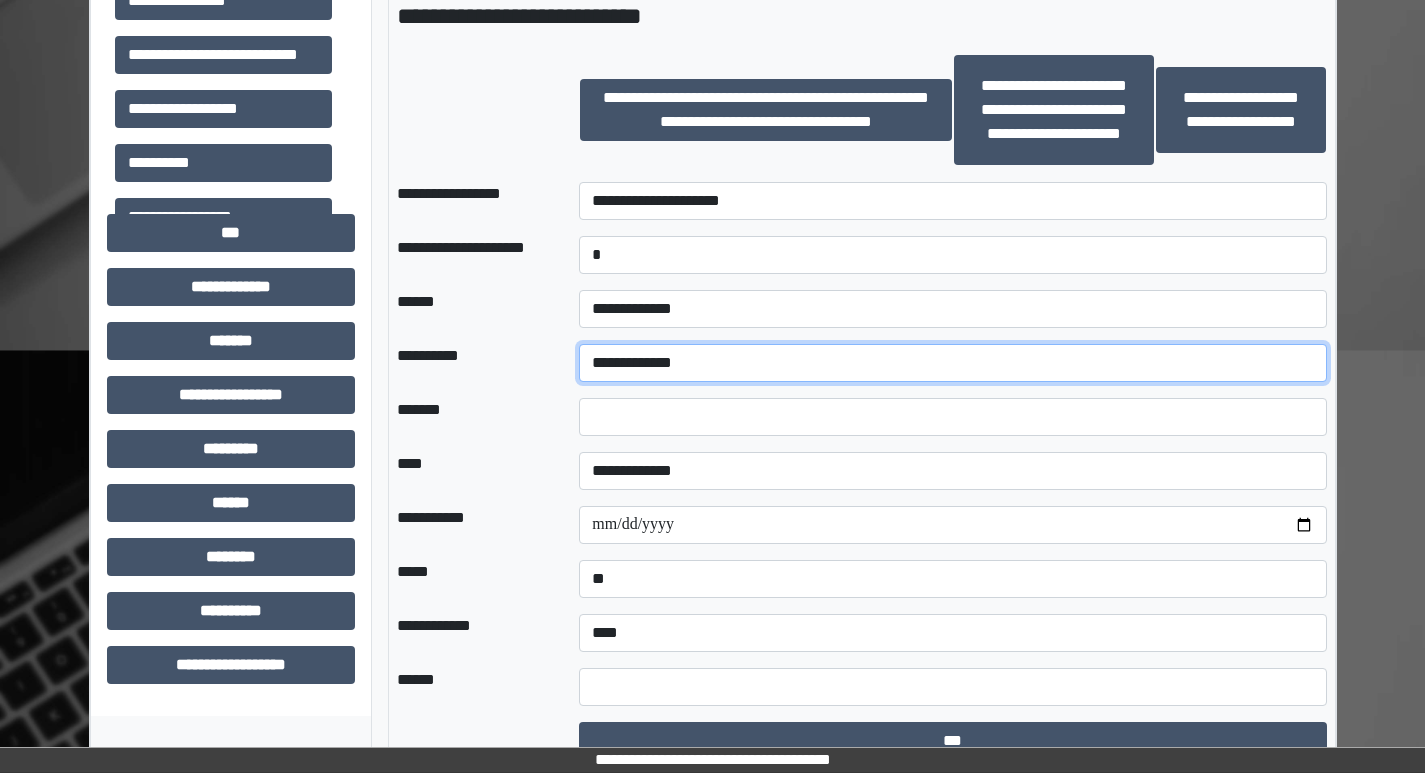 click on "**********" at bounding box center [952, 363] 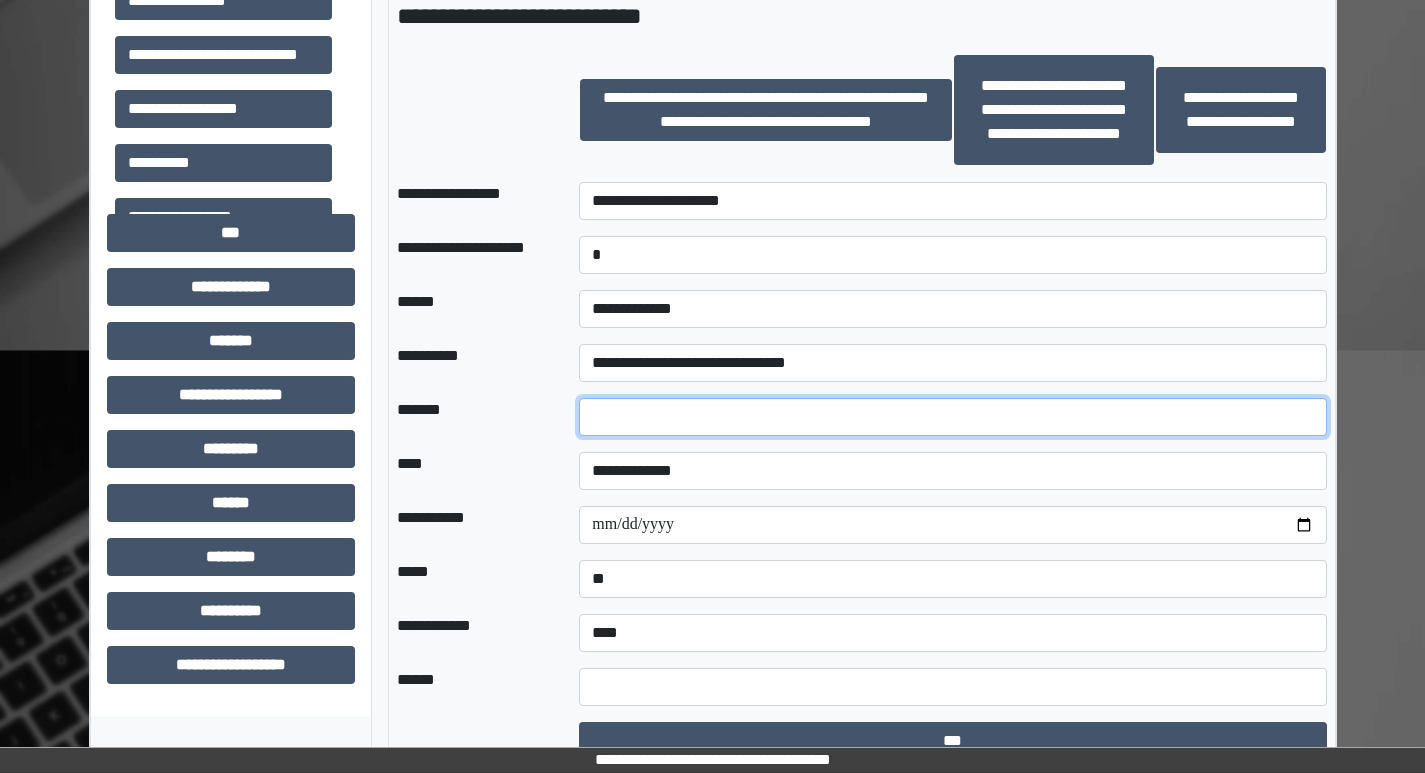 click at bounding box center (952, 417) 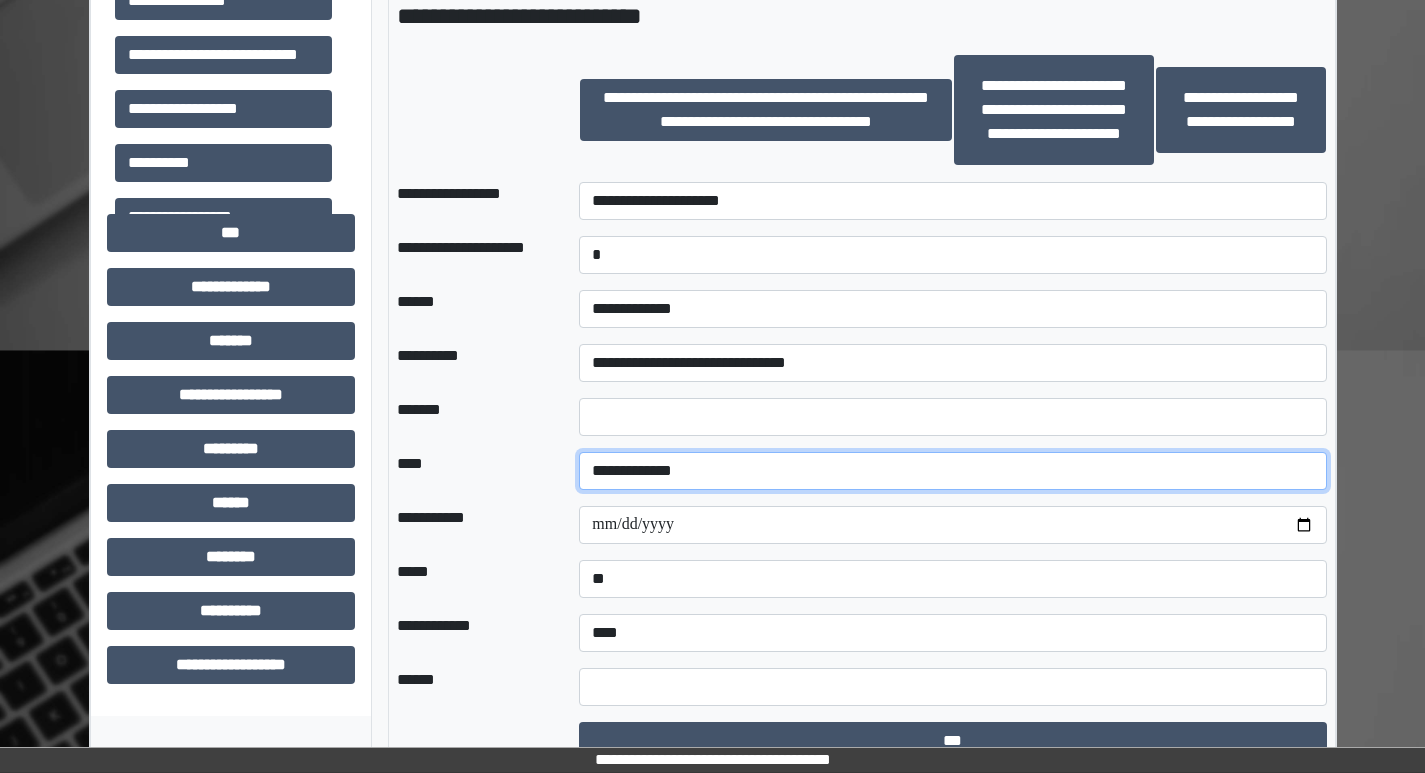 drag, startPoint x: 674, startPoint y: 458, endPoint x: 670, endPoint y: 481, distance: 23.345236 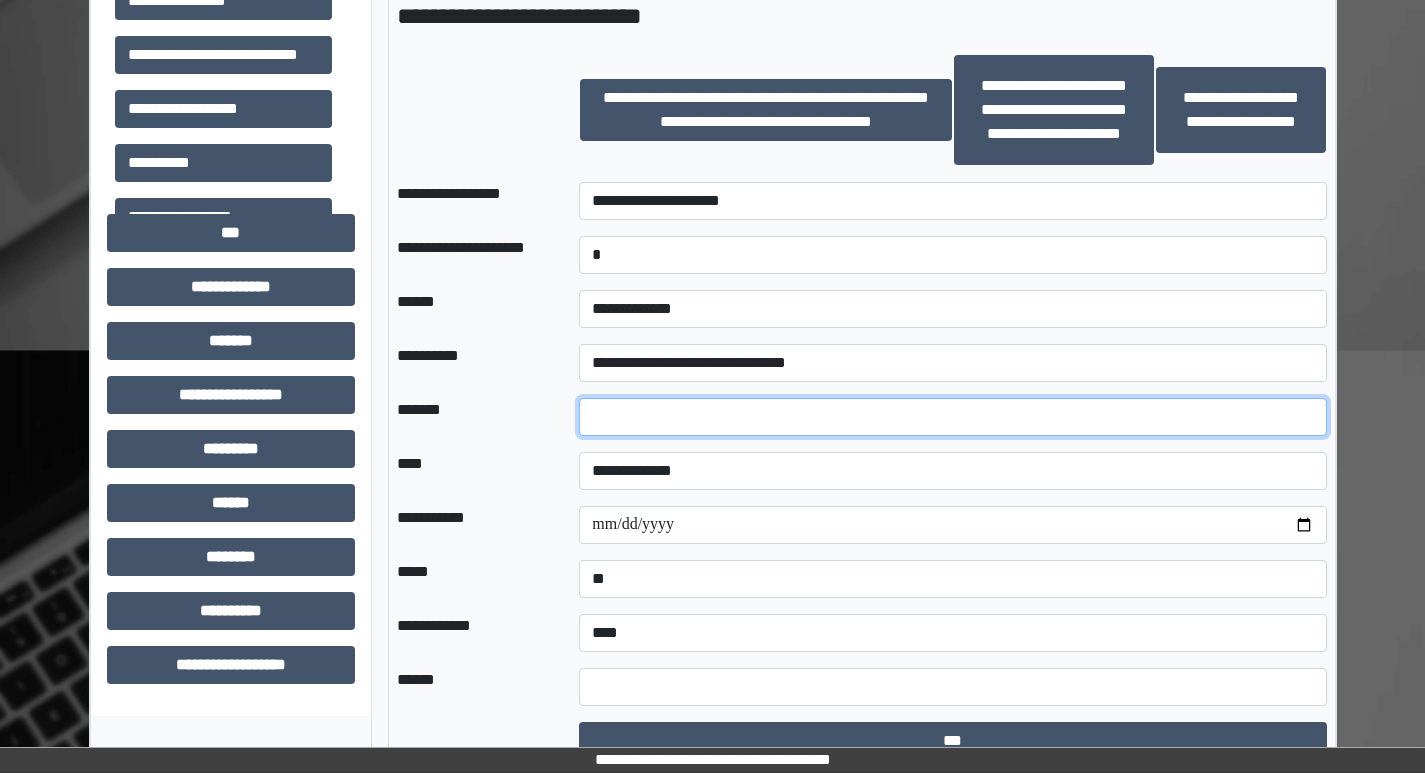 click on "*" at bounding box center (952, 417) 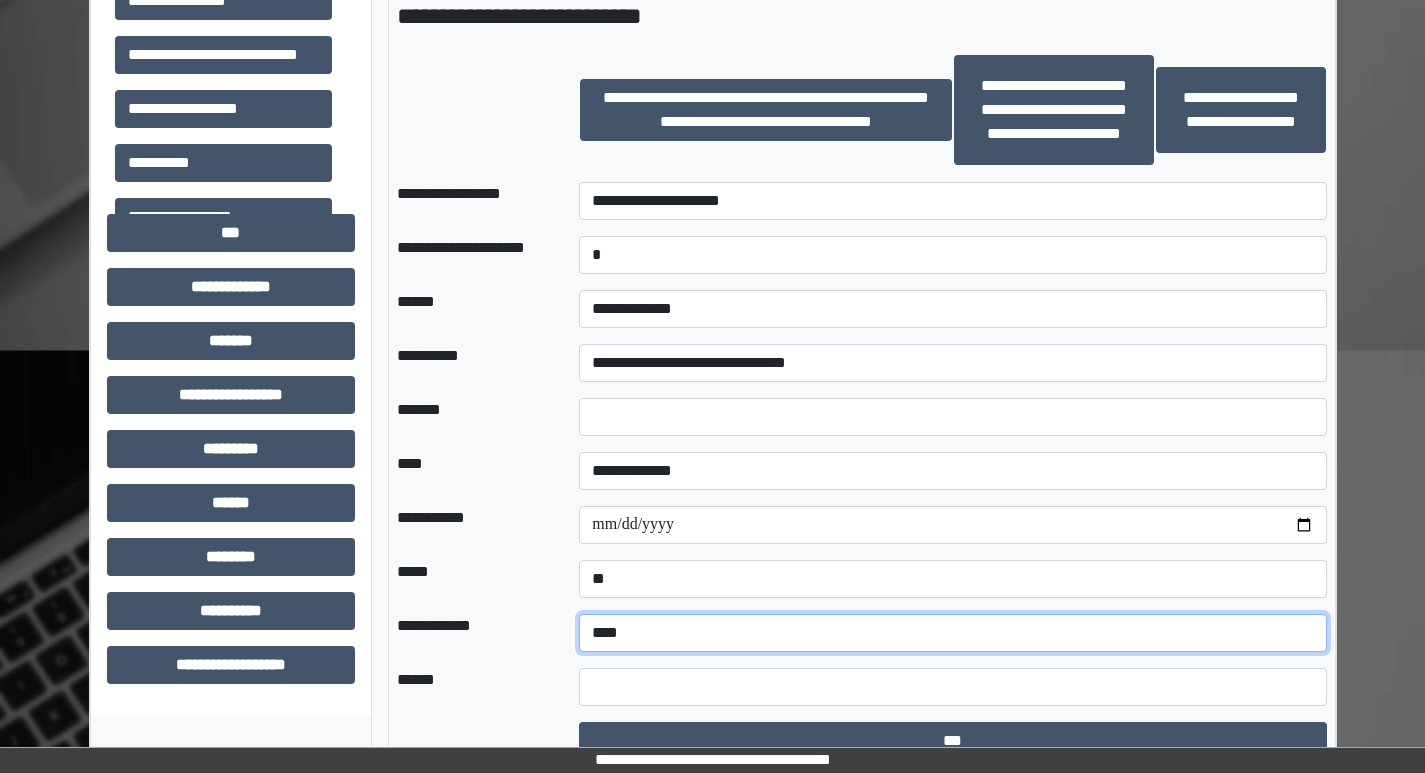 click on "**********" at bounding box center (952, 633) 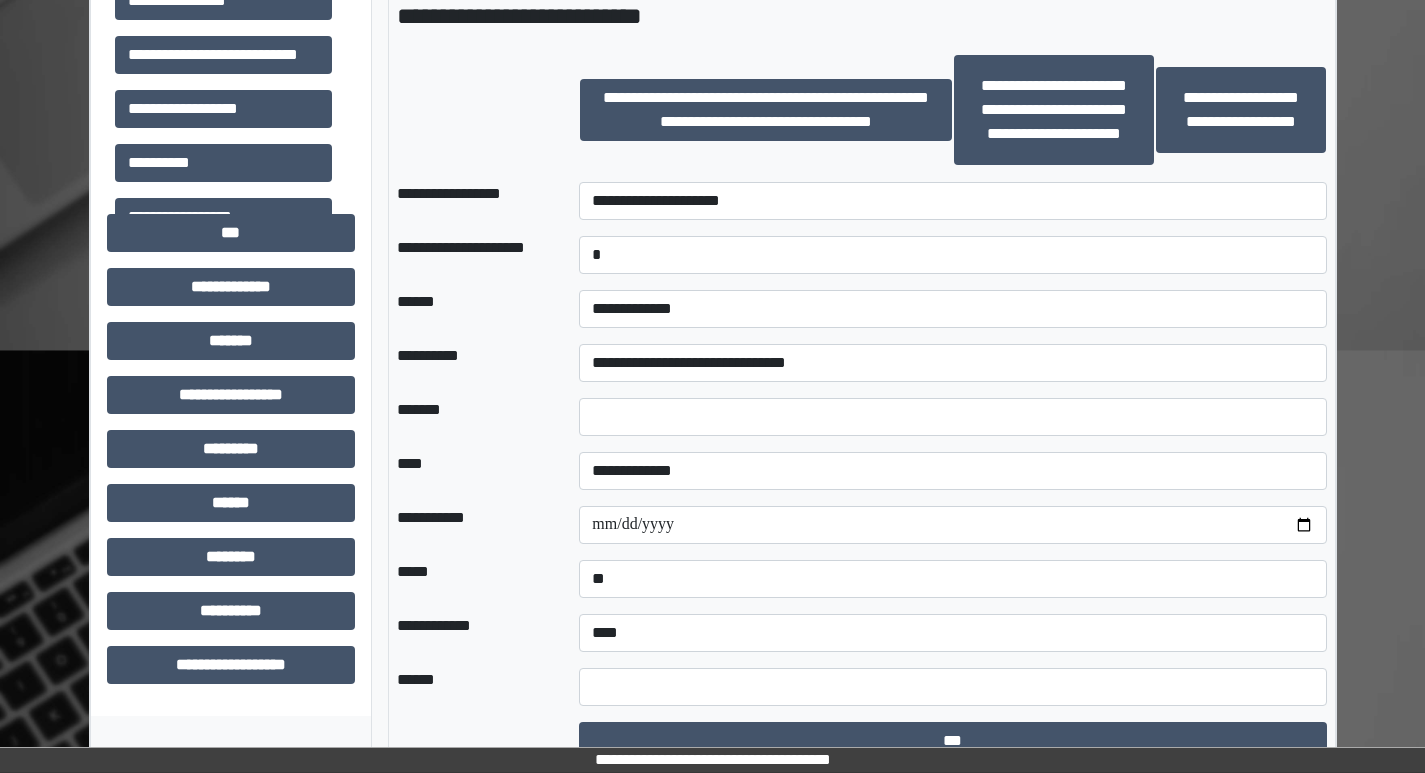 click on "******" at bounding box center [472, 687] 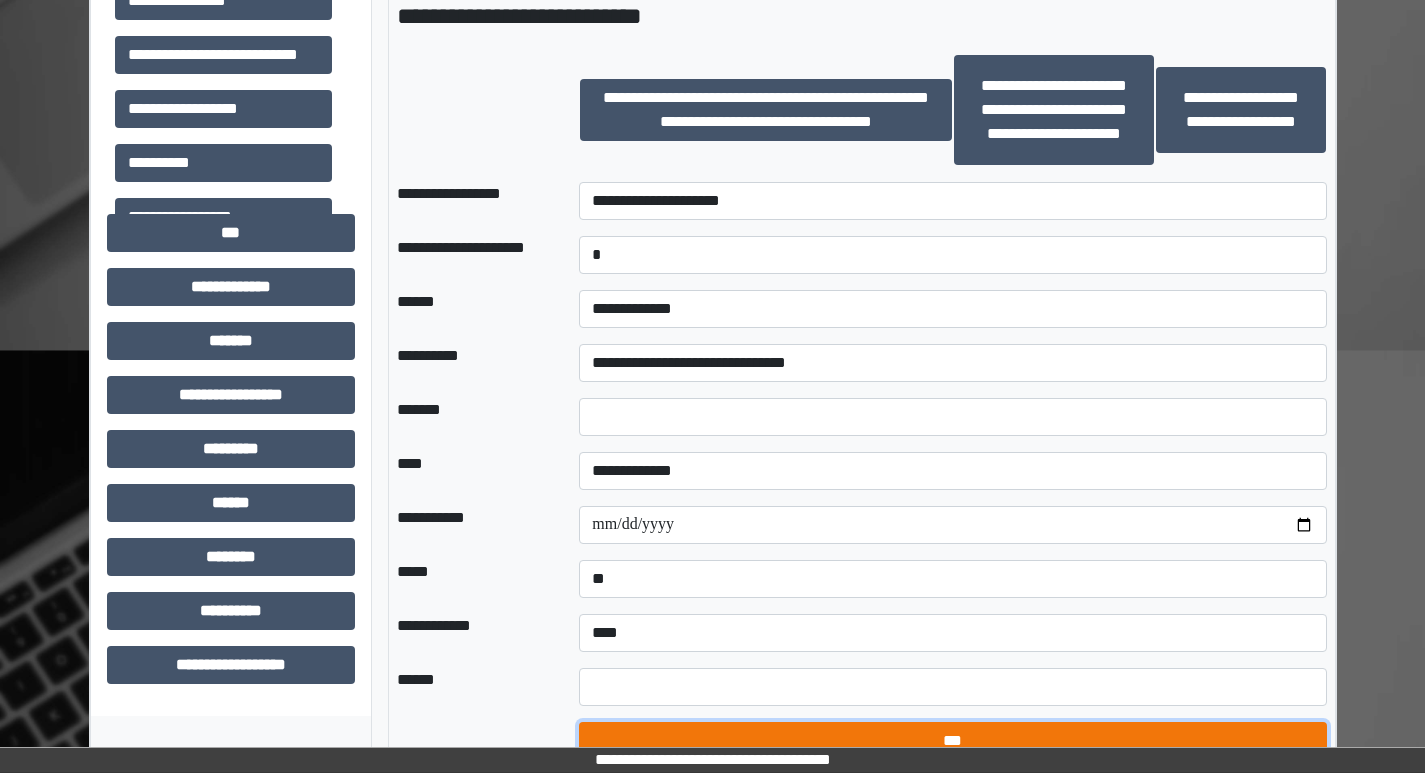 click on "***" at bounding box center (952, 741) 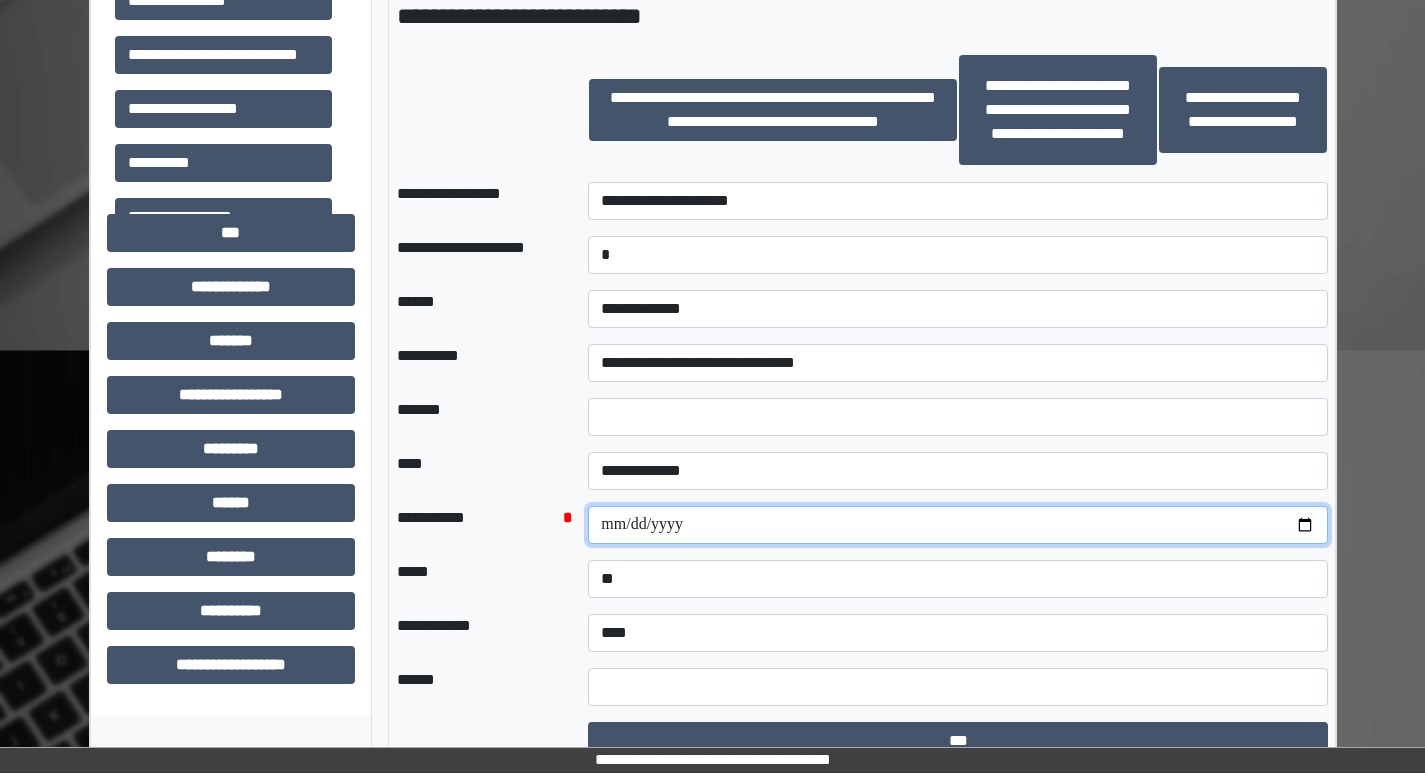 click at bounding box center [958, 525] 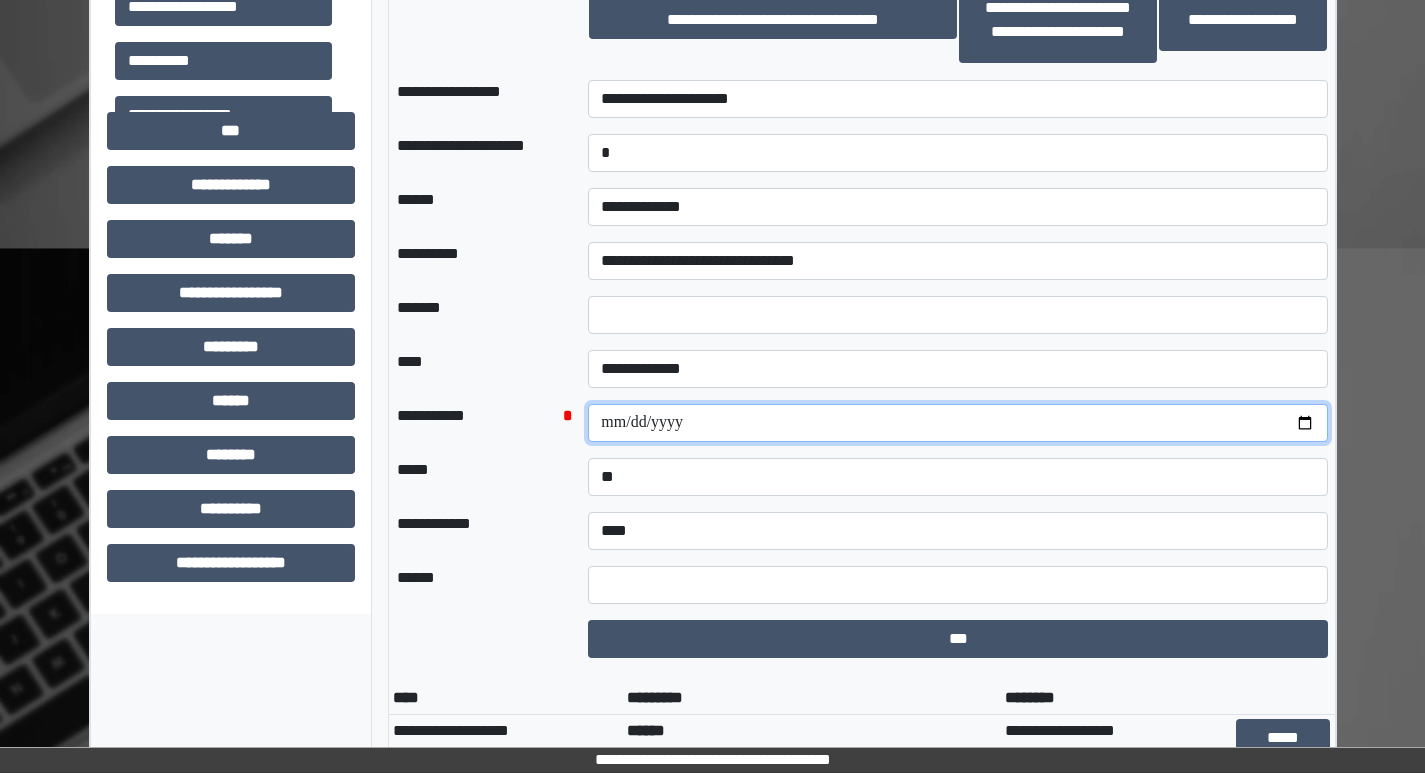 scroll, scrollTop: 1600, scrollLeft: 0, axis: vertical 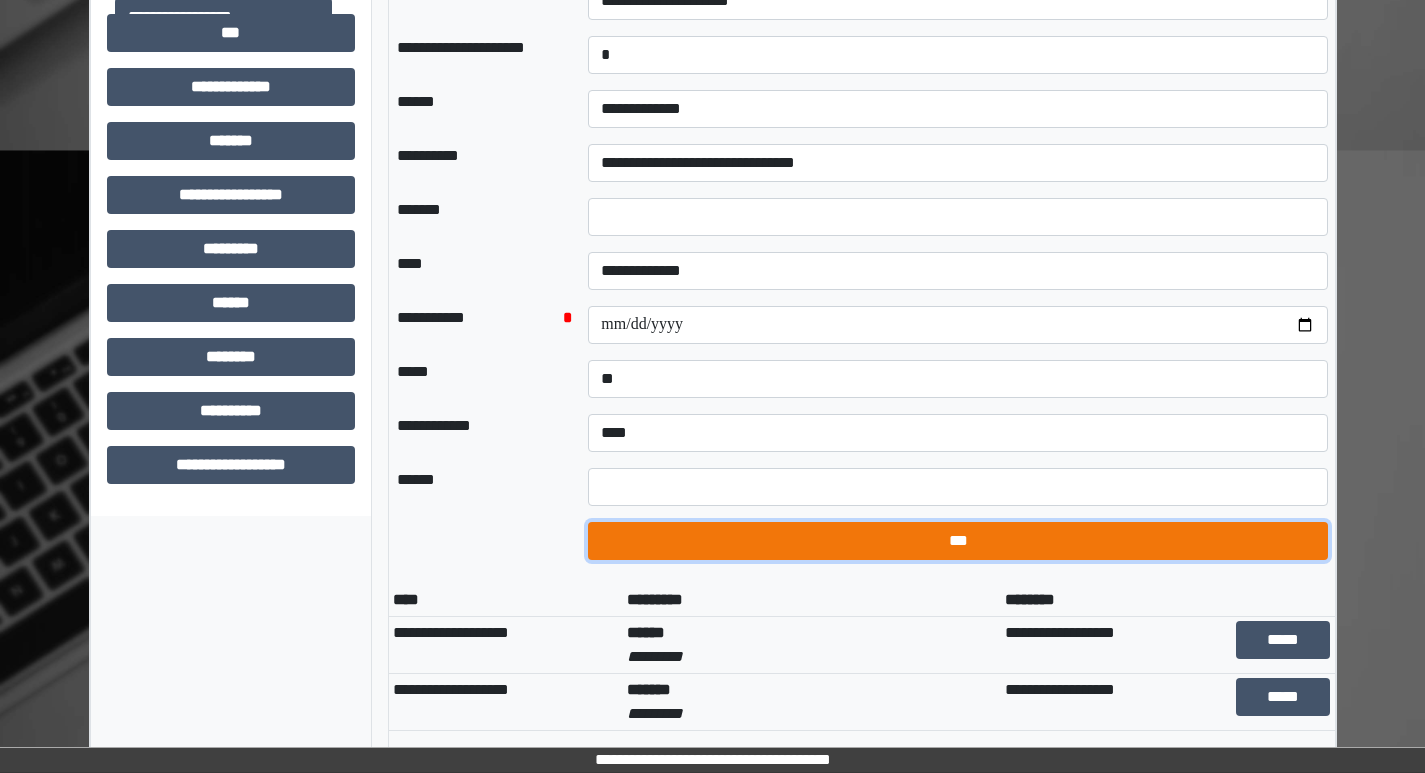 click on "***" at bounding box center (958, 541) 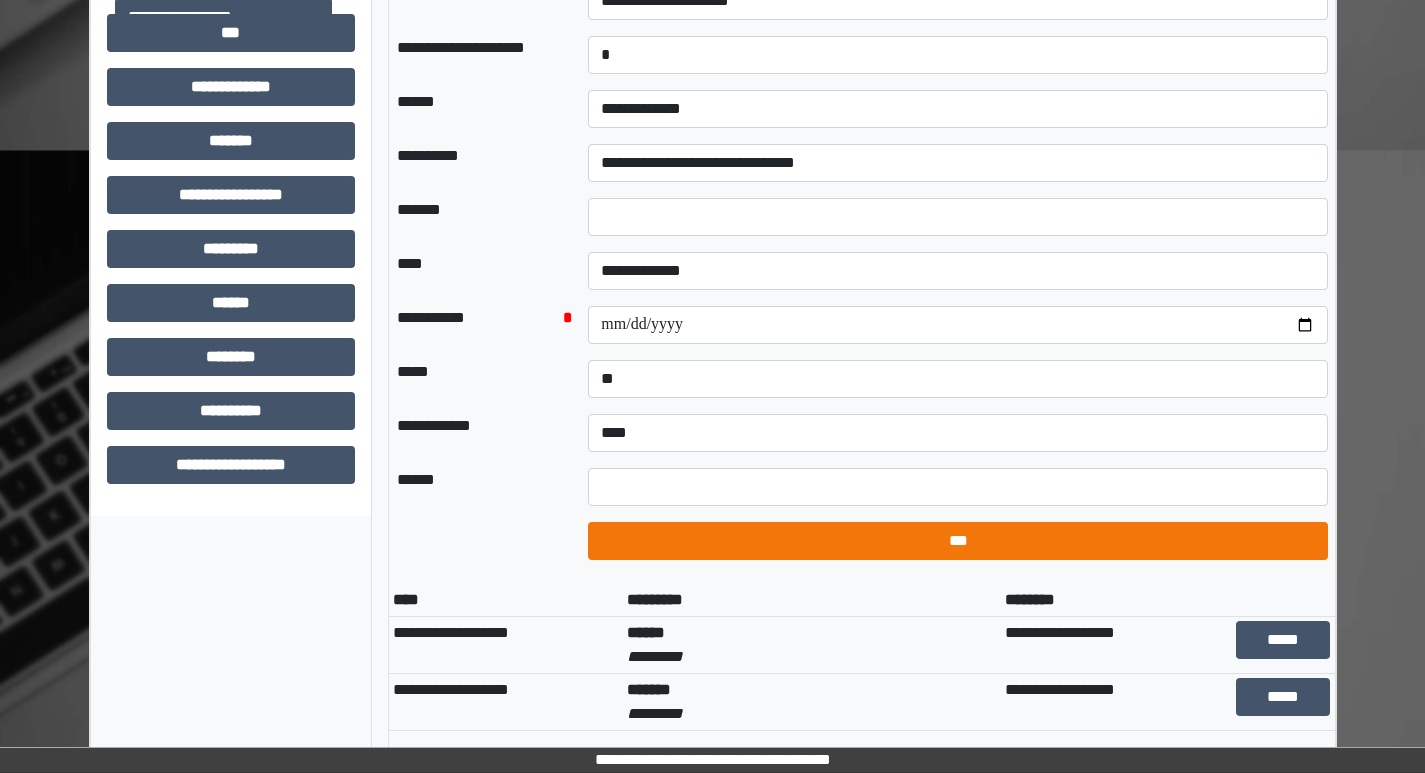select on "*" 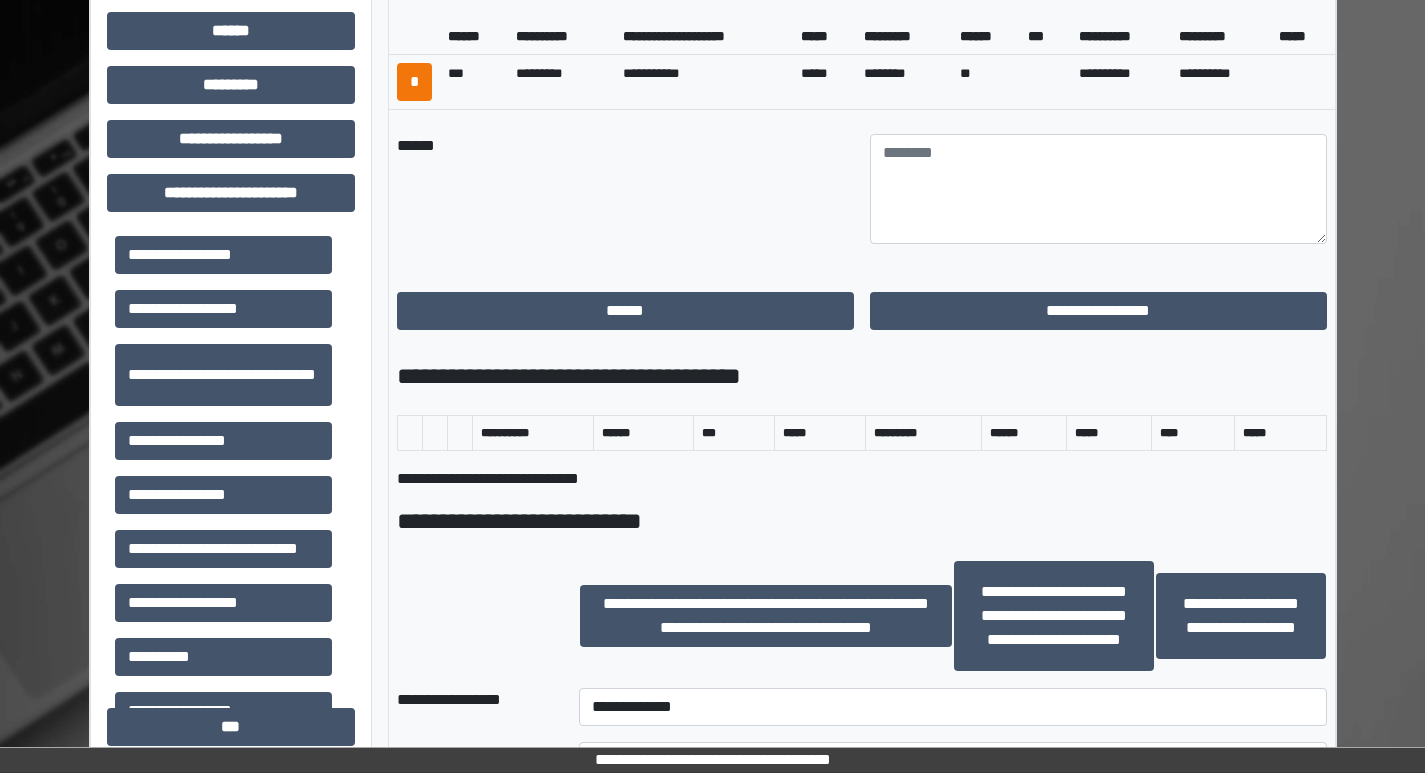scroll, scrollTop: 900, scrollLeft: 0, axis: vertical 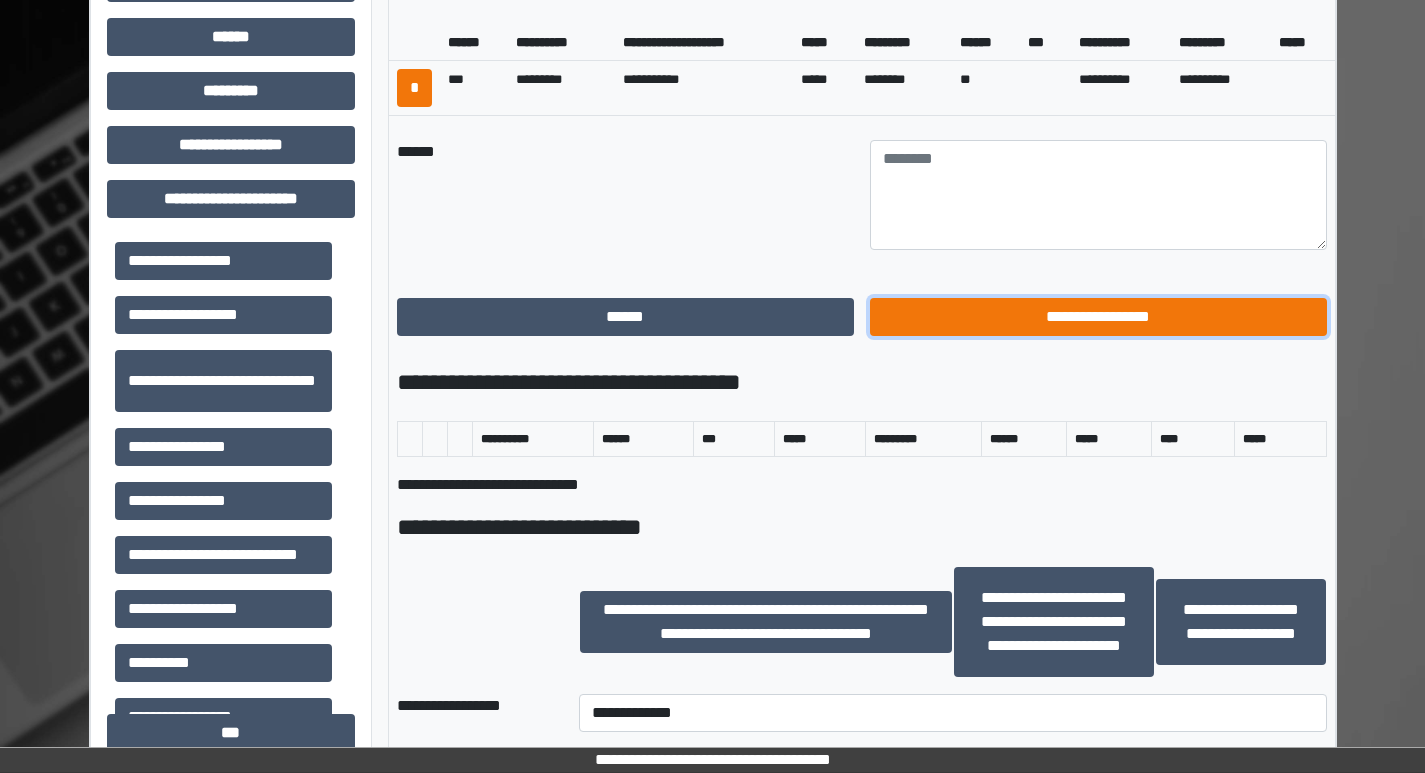 drag, startPoint x: 1113, startPoint y: 313, endPoint x: 1099, endPoint y: 311, distance: 14.142136 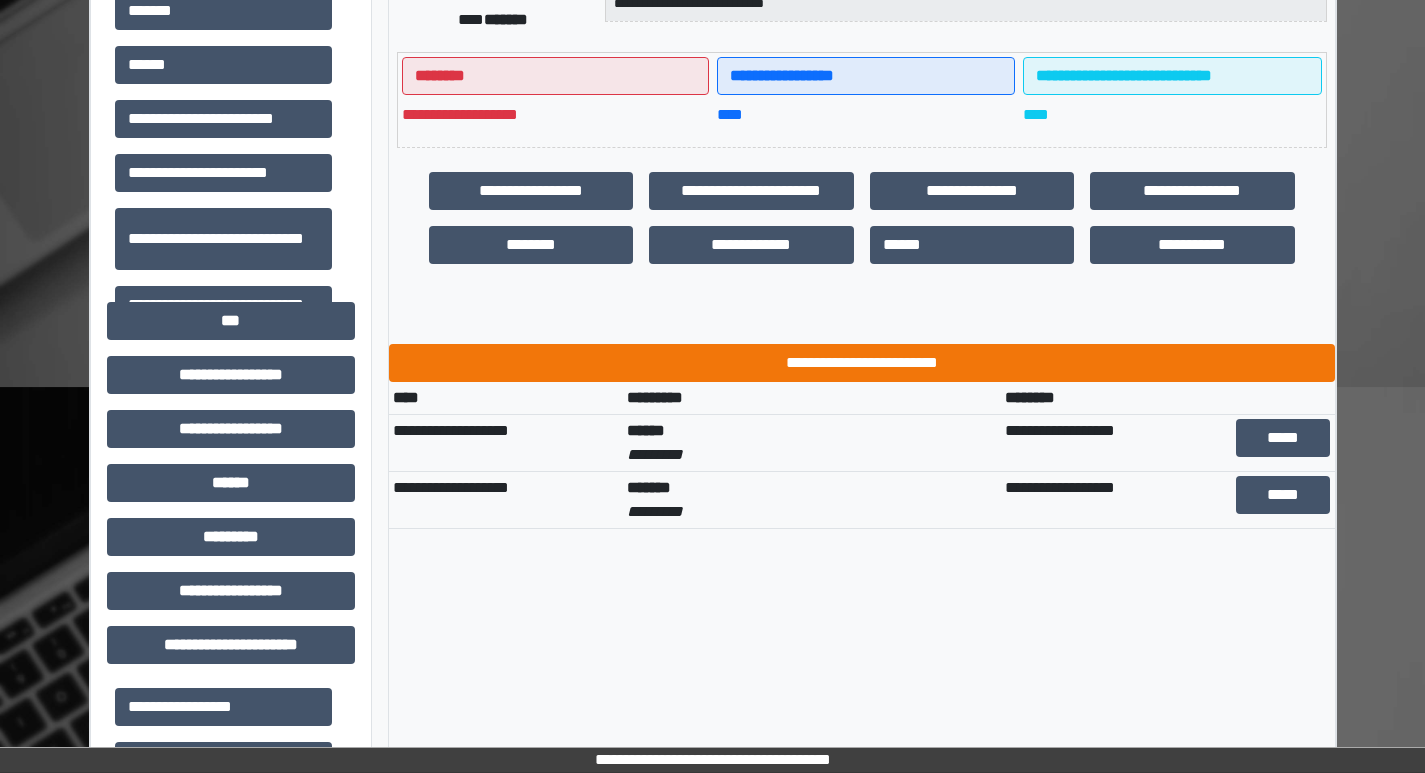 scroll, scrollTop: 300, scrollLeft: 0, axis: vertical 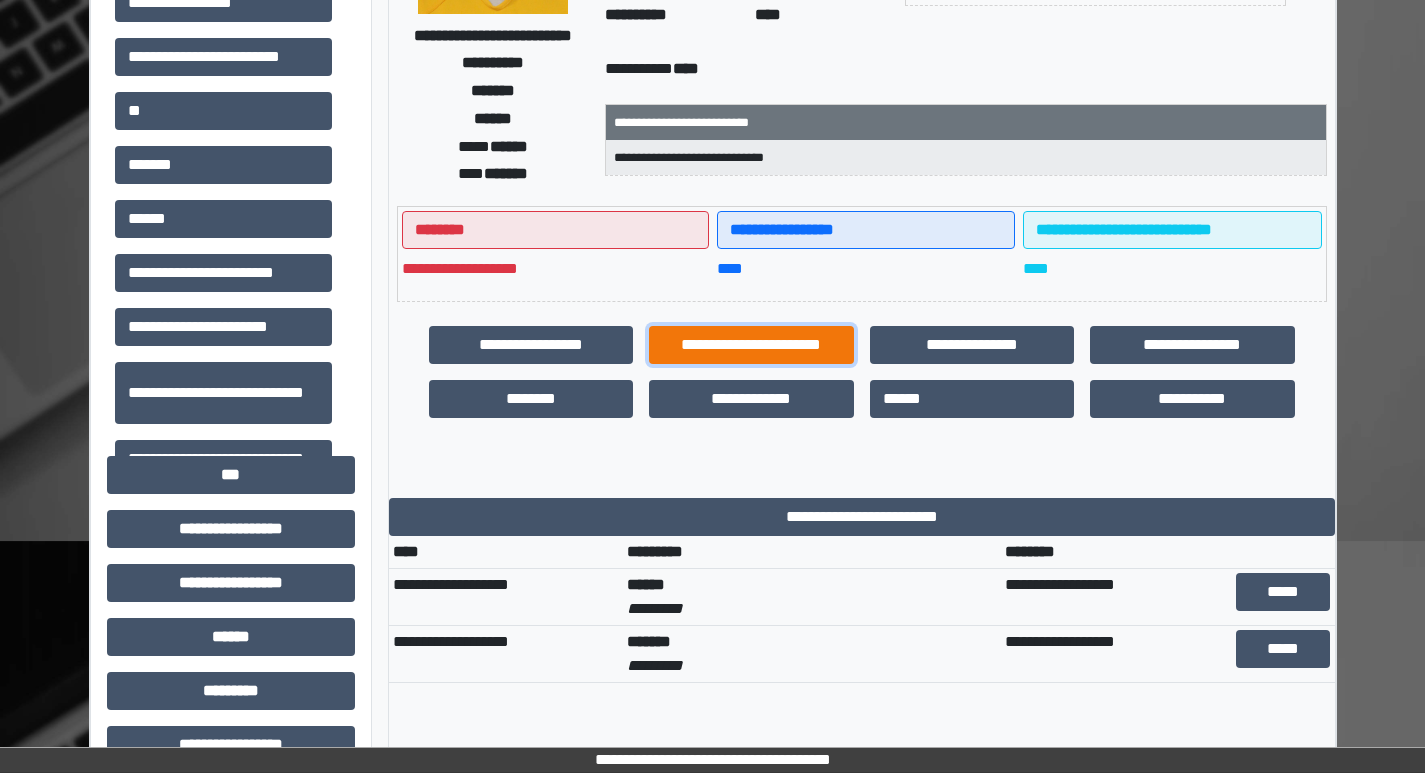 click on "**********" at bounding box center (751, 345) 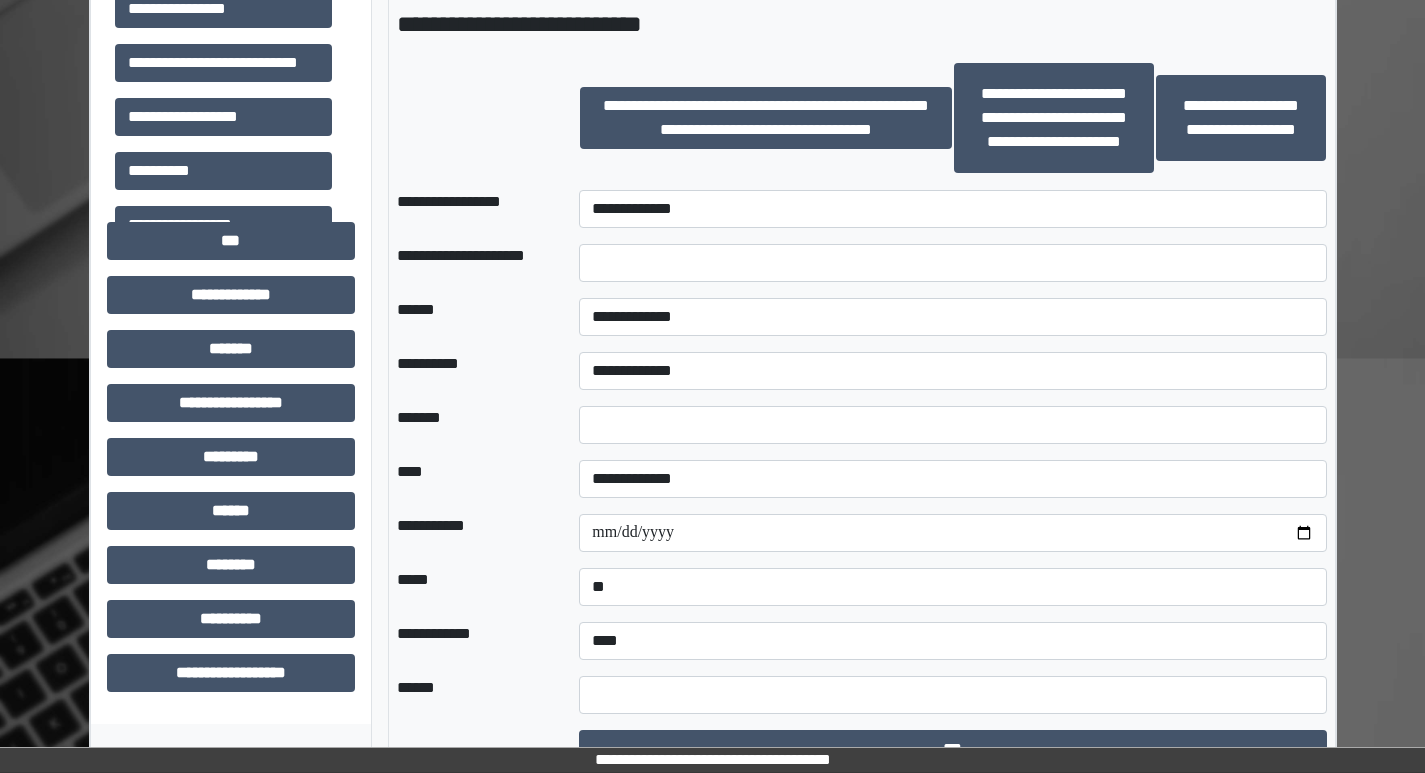 scroll, scrollTop: 1400, scrollLeft: 0, axis: vertical 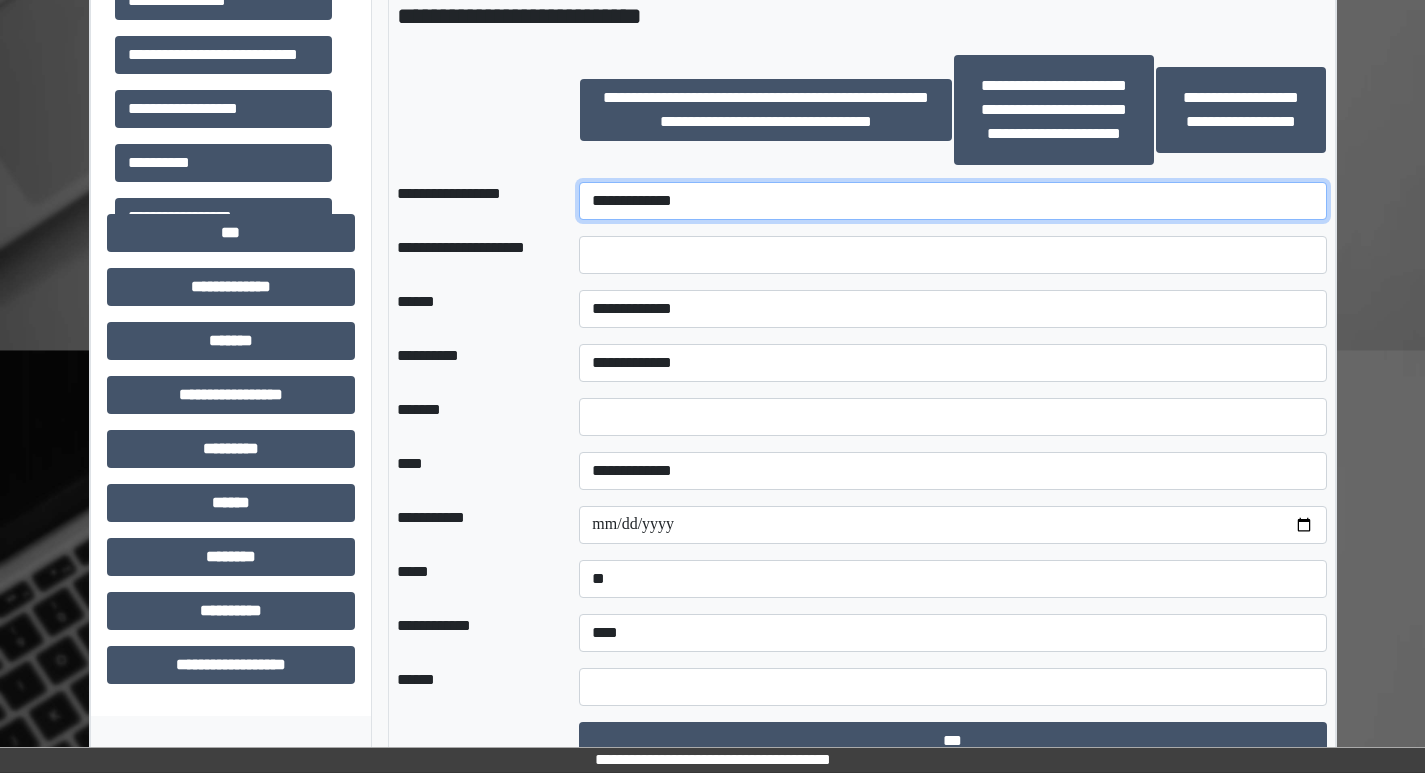 click on "**********" at bounding box center [952, 201] 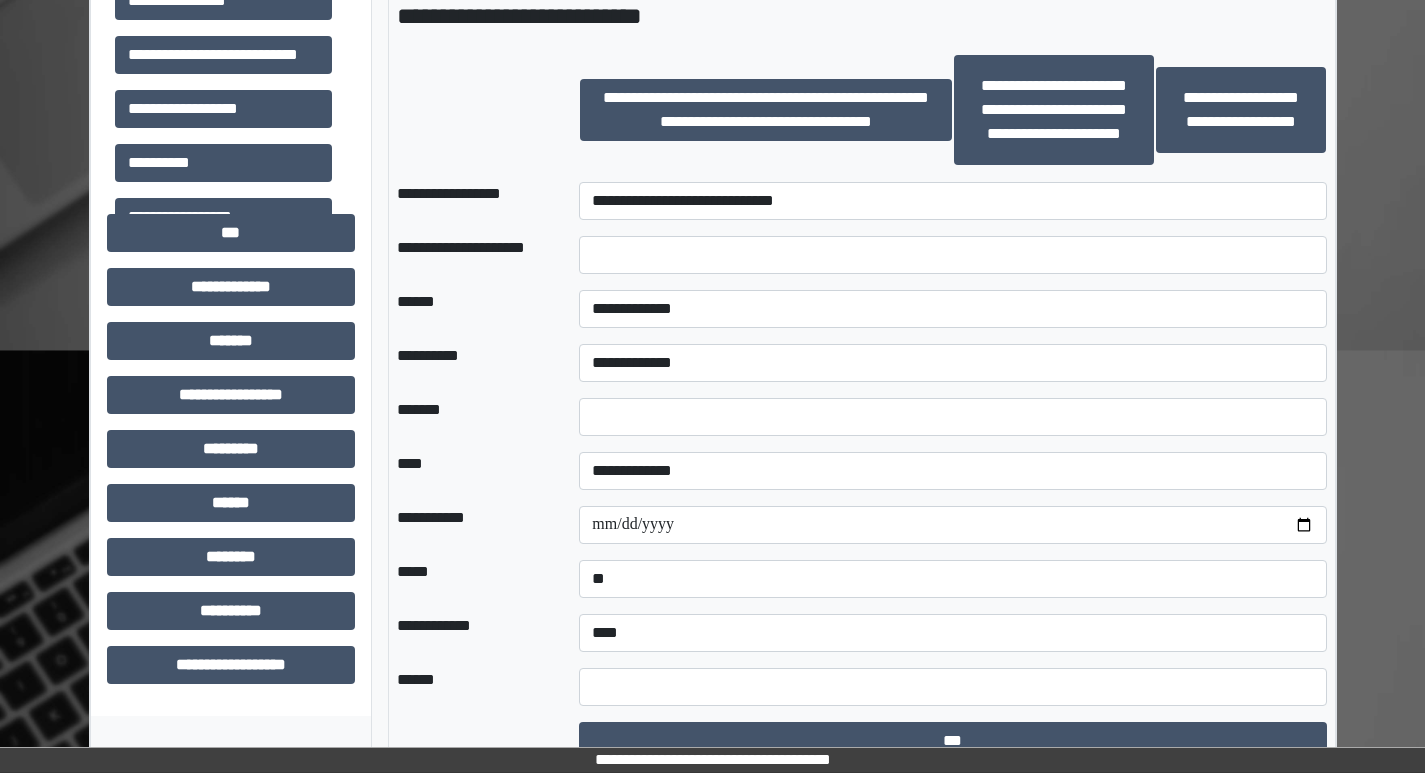 click at bounding box center [952, 255] 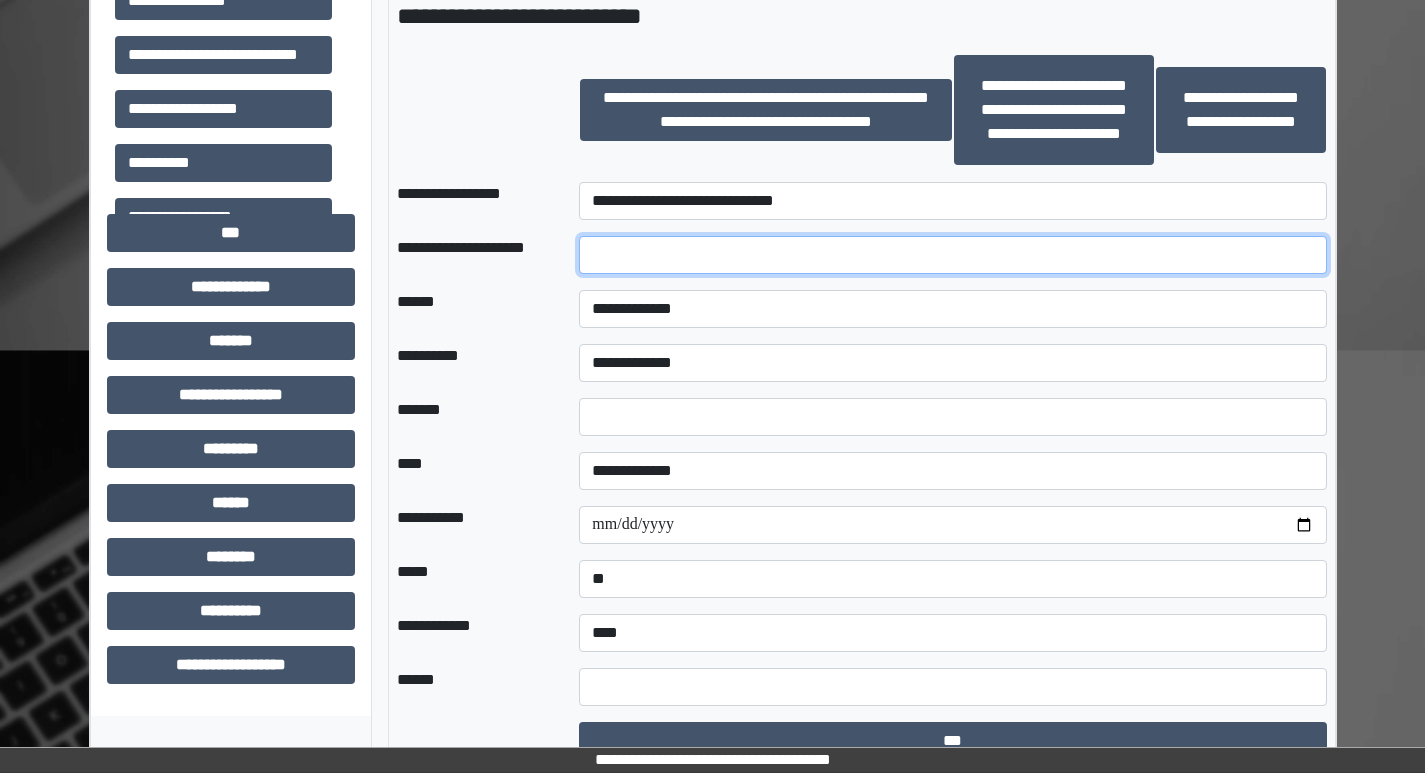 click at bounding box center [952, 255] 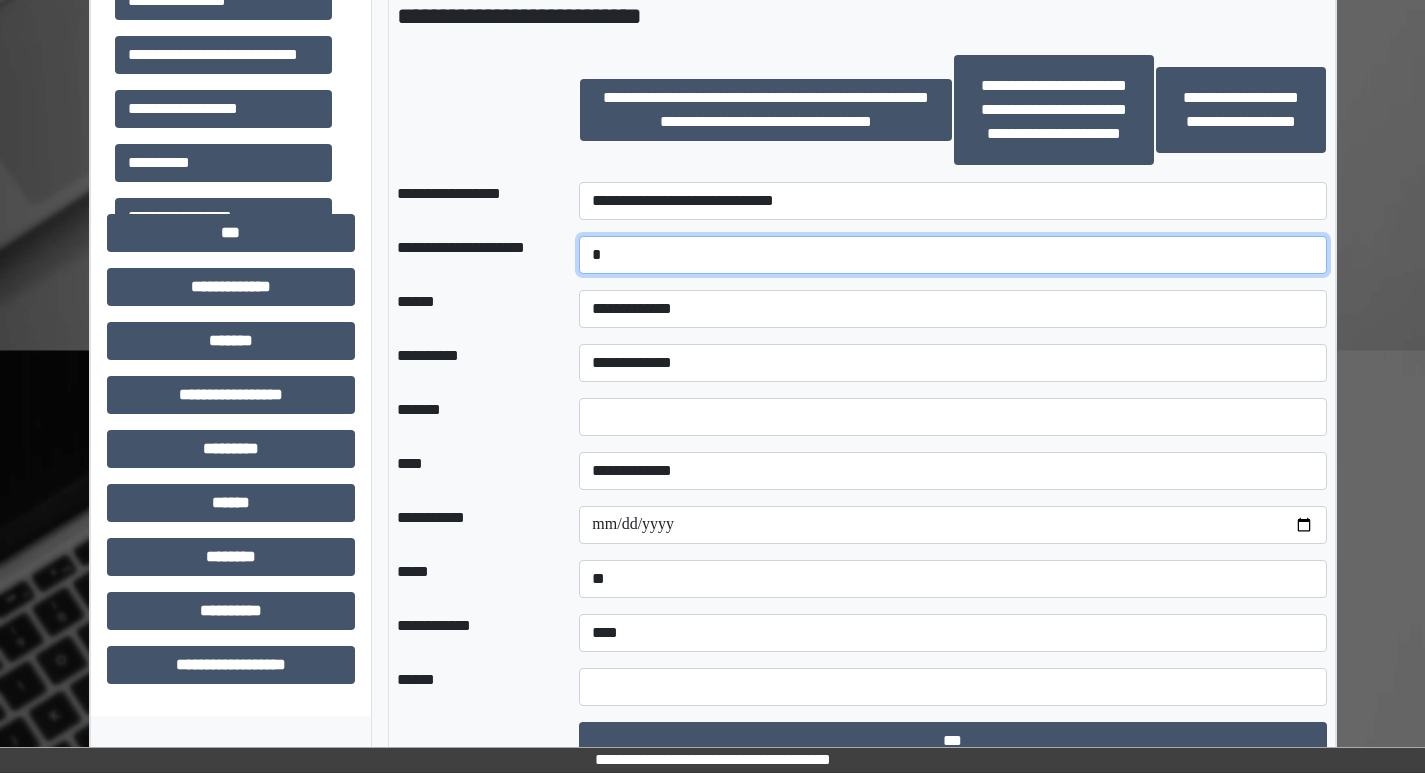 type on "*" 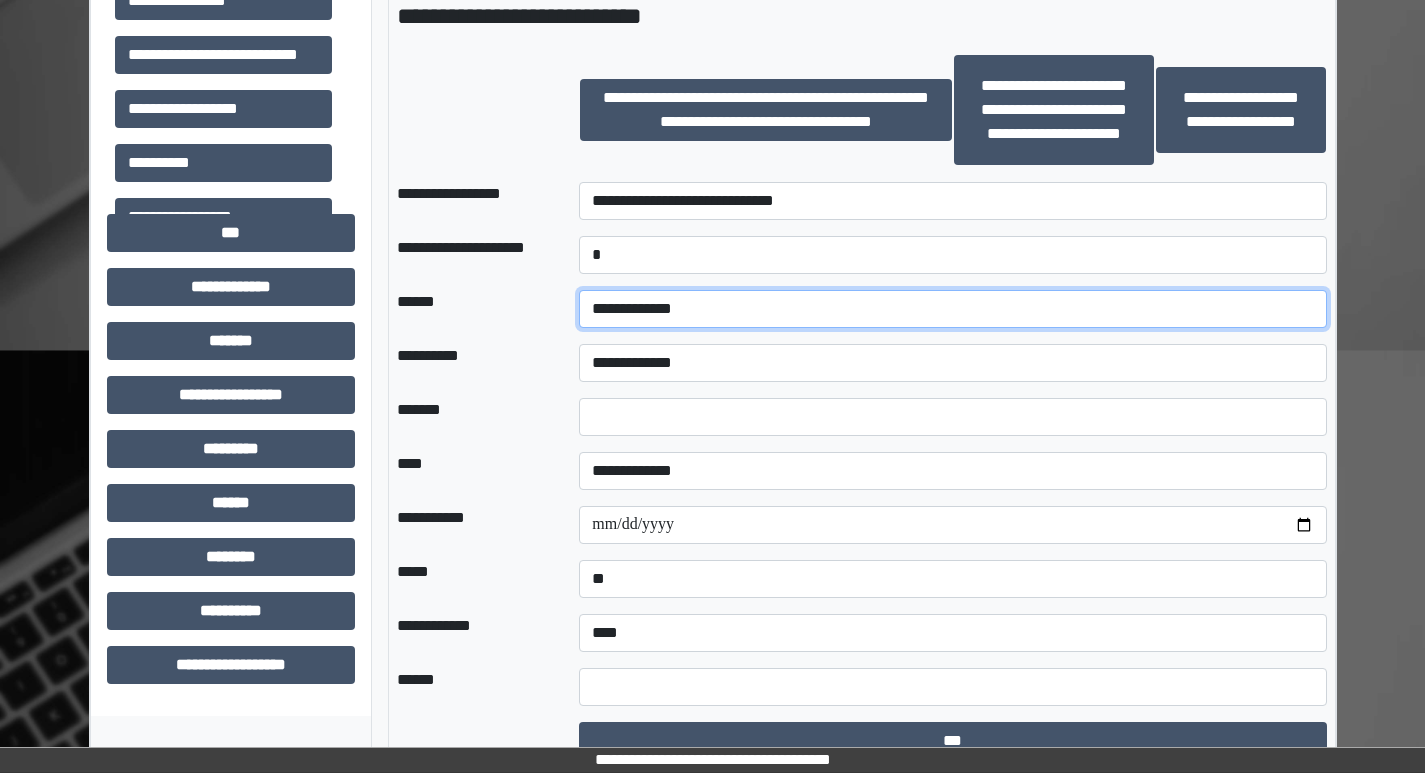 click on "**********" at bounding box center (952, 309) 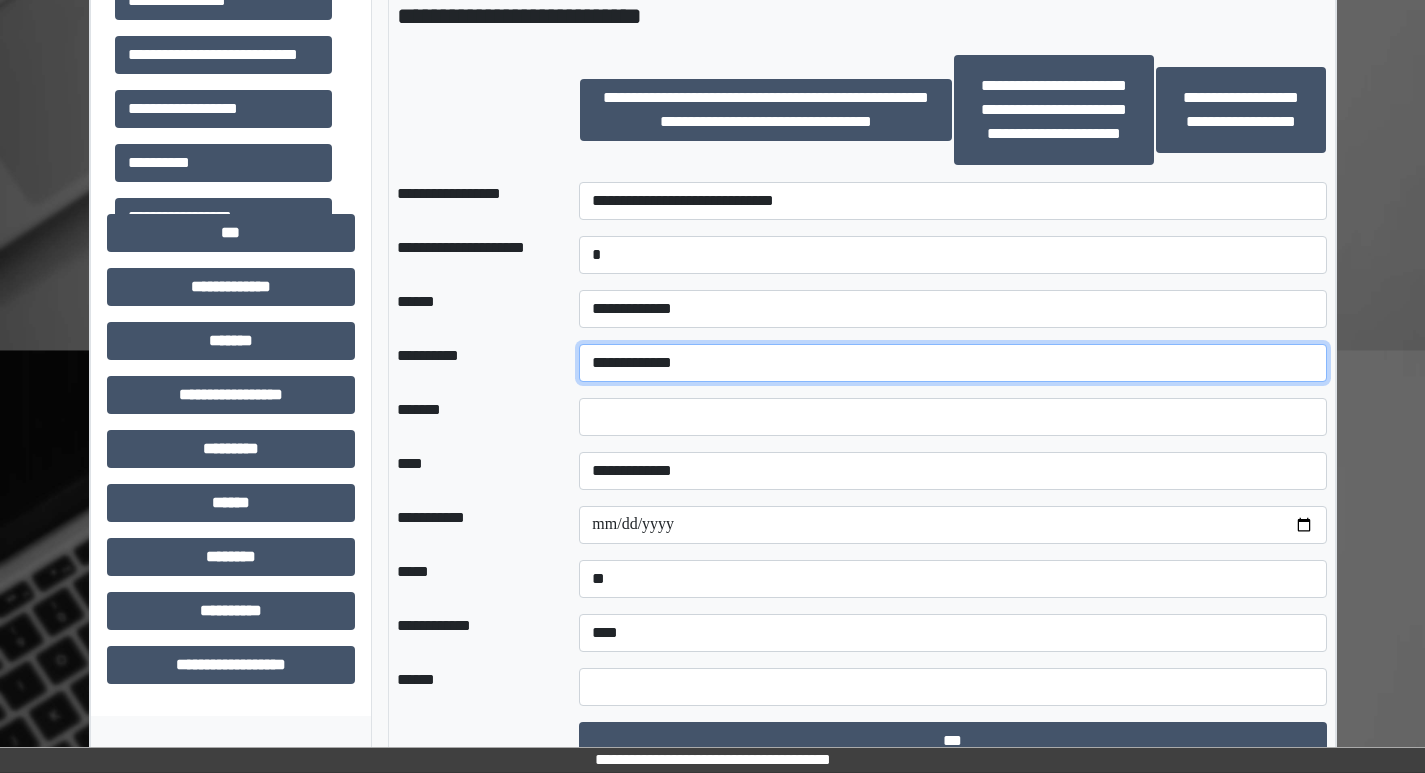click on "**********" at bounding box center [952, 363] 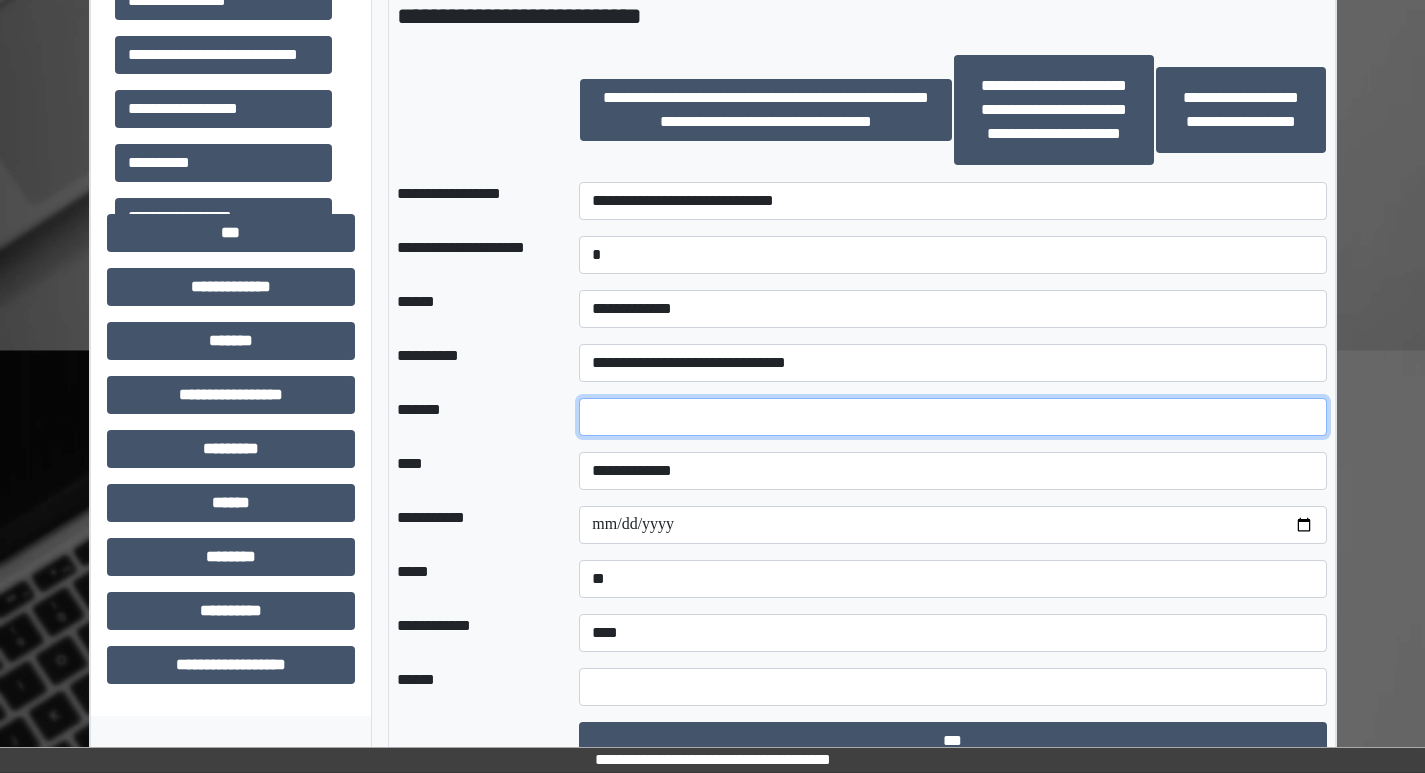 click at bounding box center (952, 417) 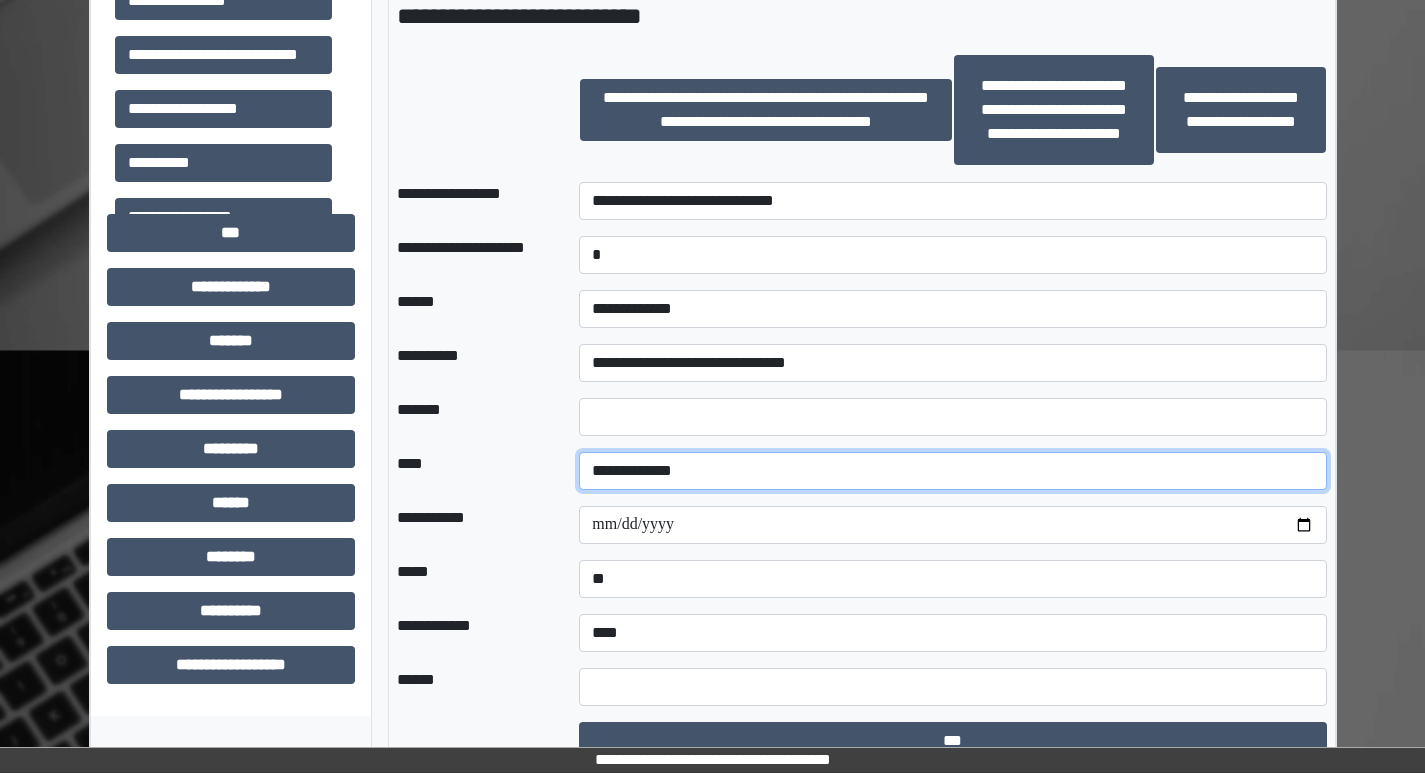 click on "**********" at bounding box center [952, 471] 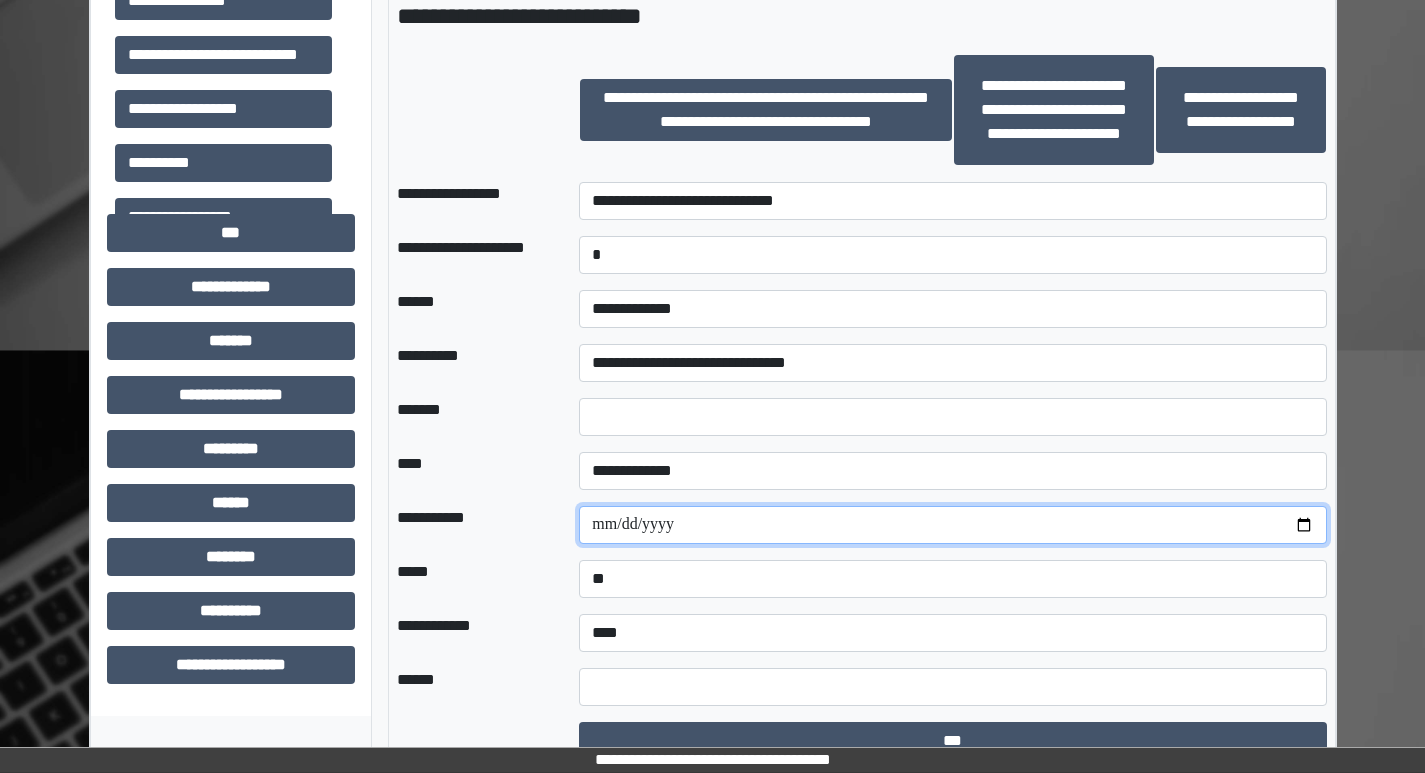 click at bounding box center [952, 525] 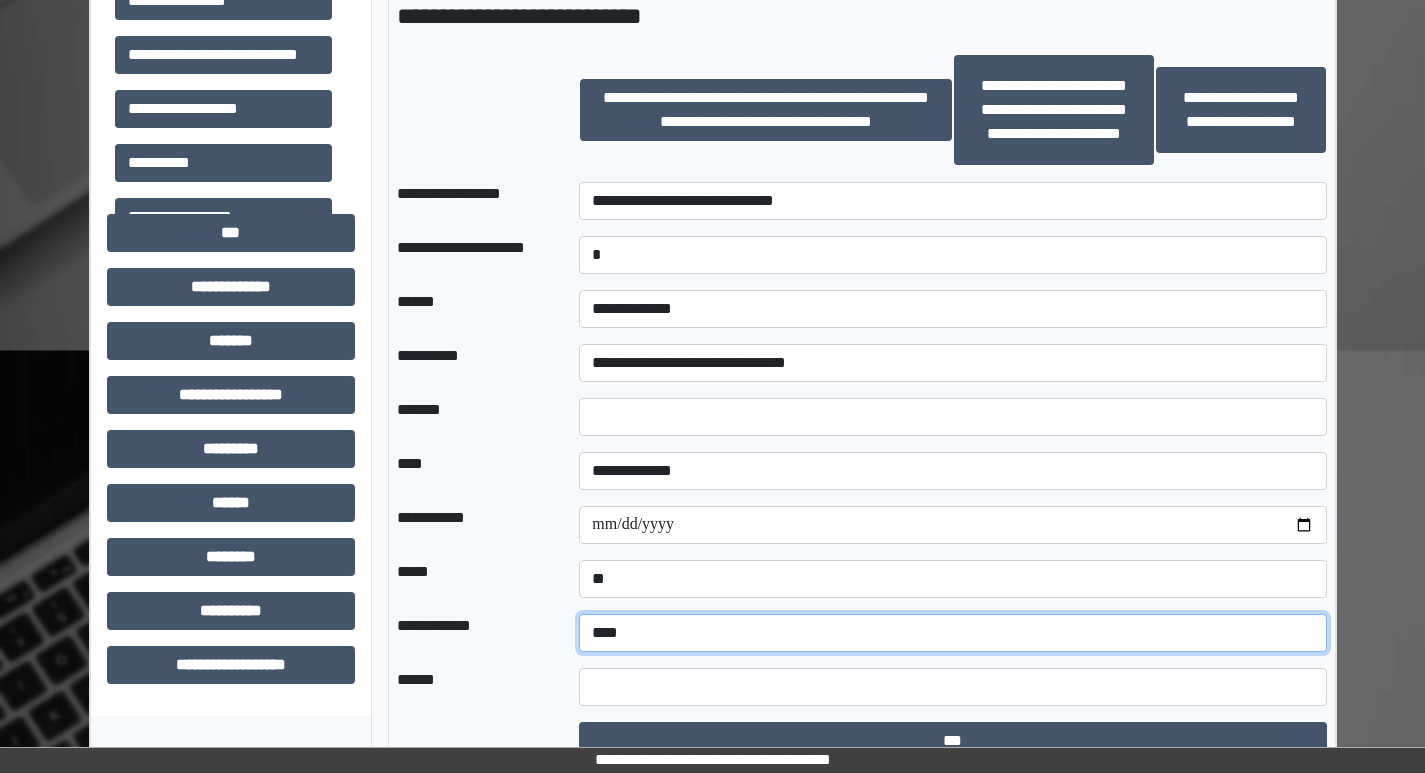 click on "**********" at bounding box center [952, 633] 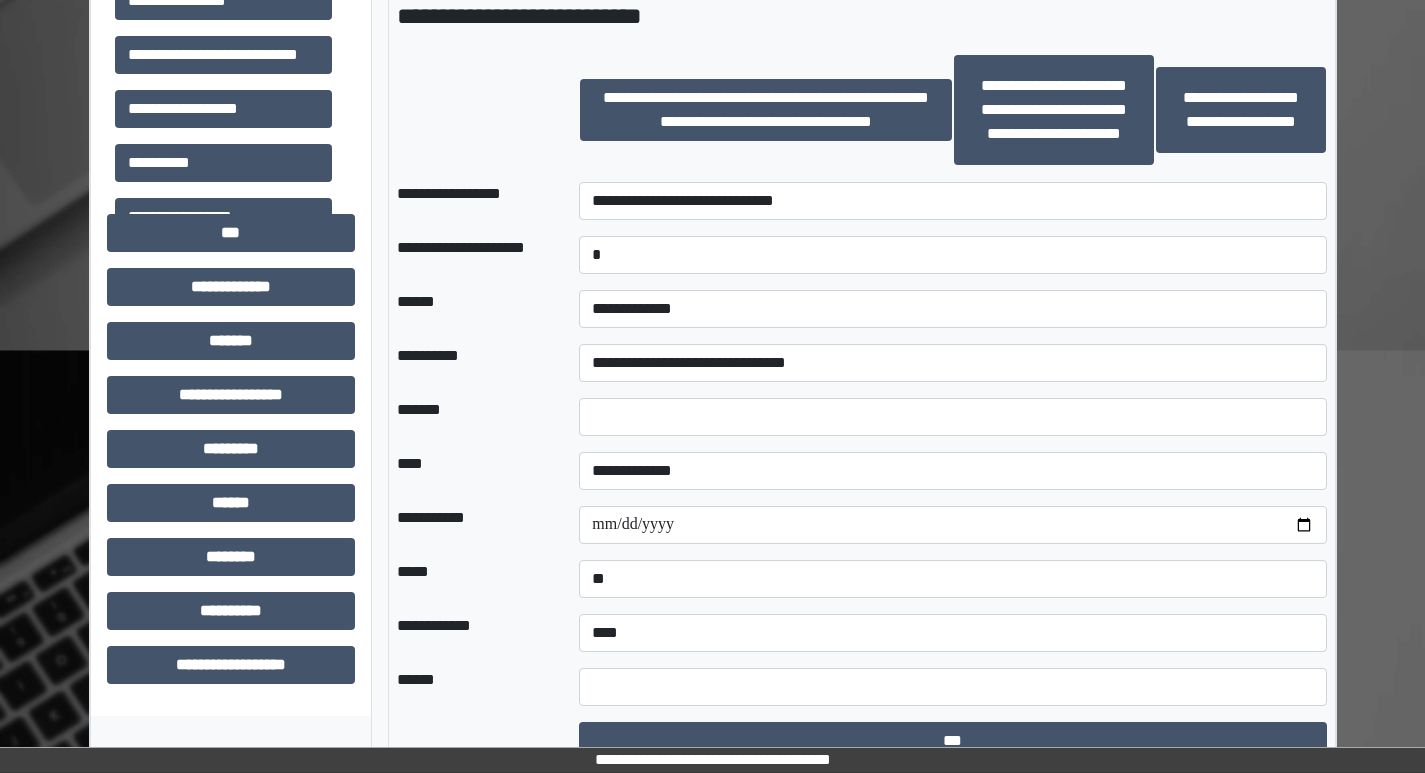 click on "******" at bounding box center (472, 687) 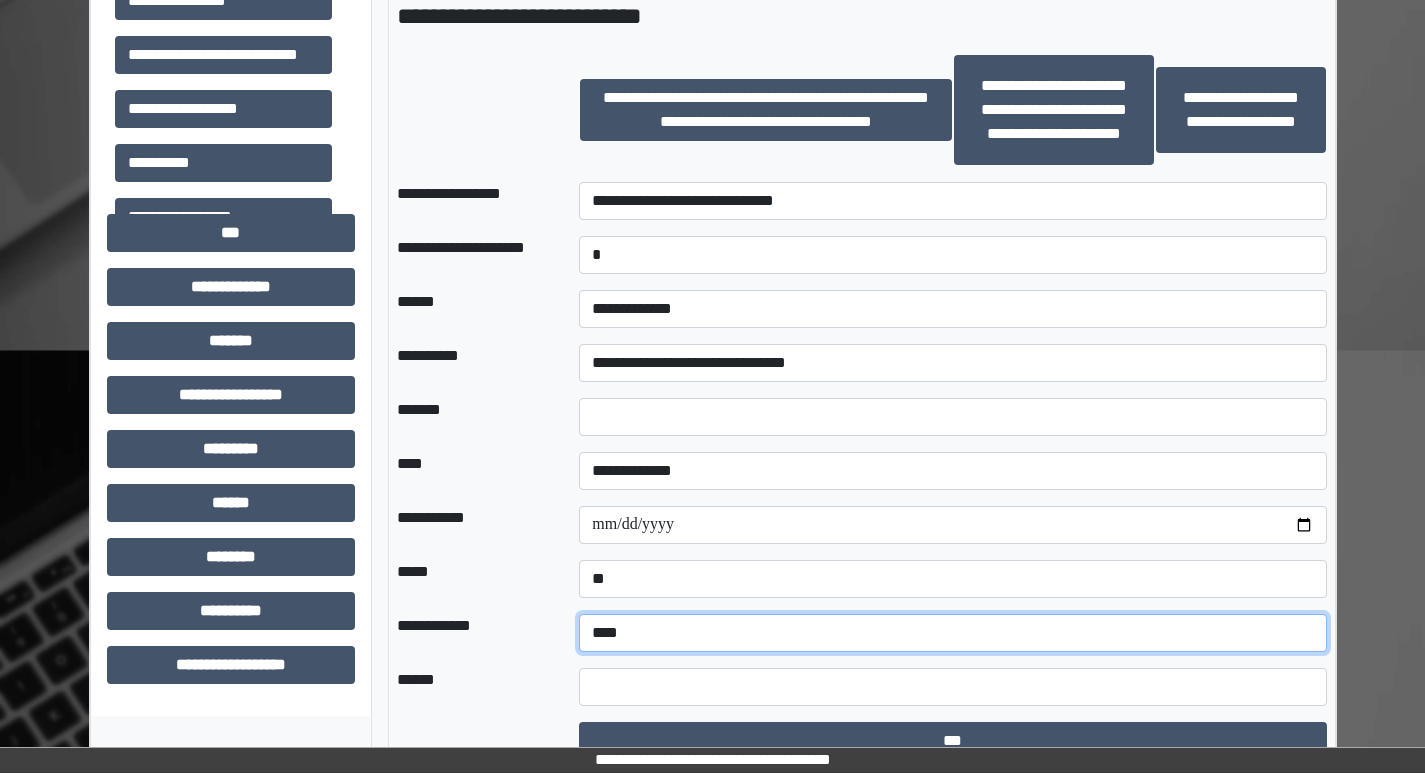 click on "**********" at bounding box center (952, 633) 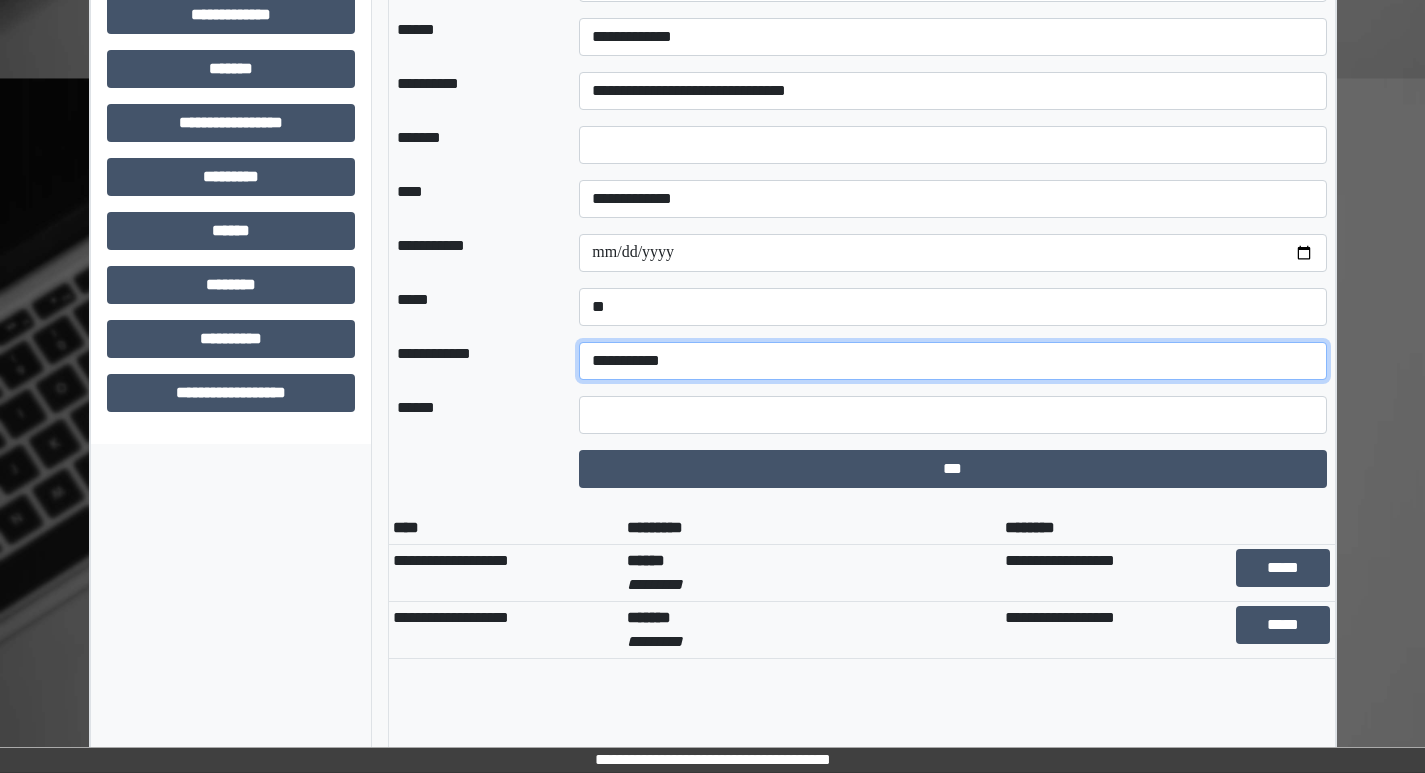 scroll, scrollTop: 1700, scrollLeft: 0, axis: vertical 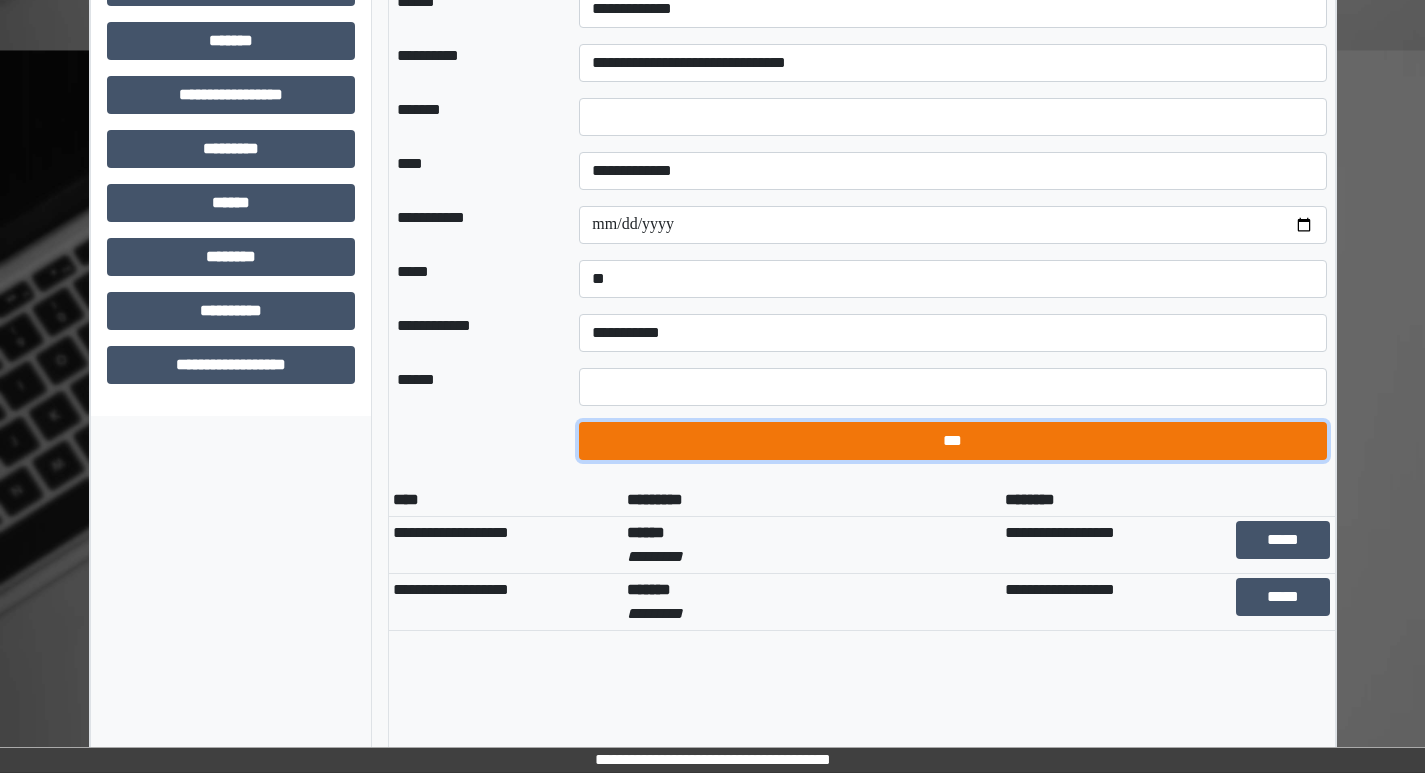 click on "***" at bounding box center [952, 441] 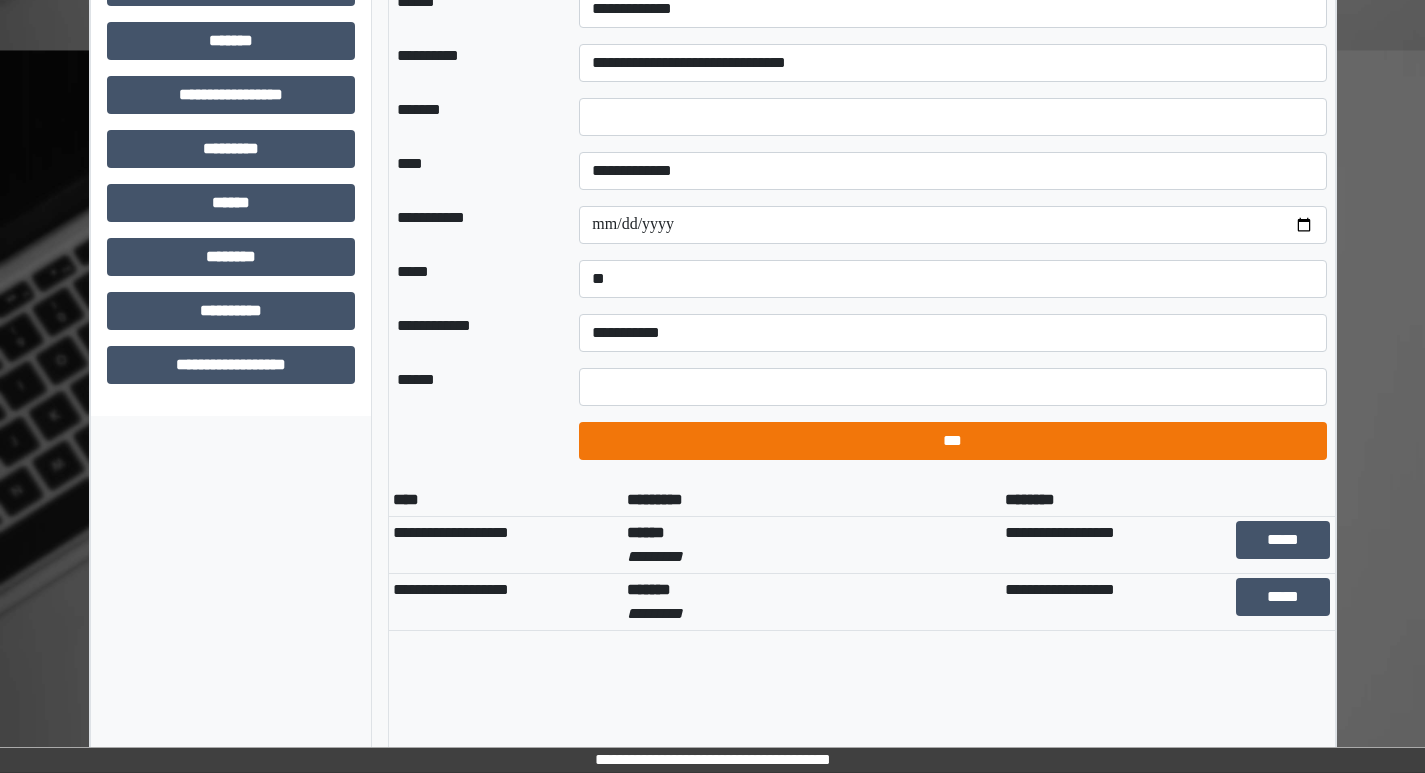 select on "*" 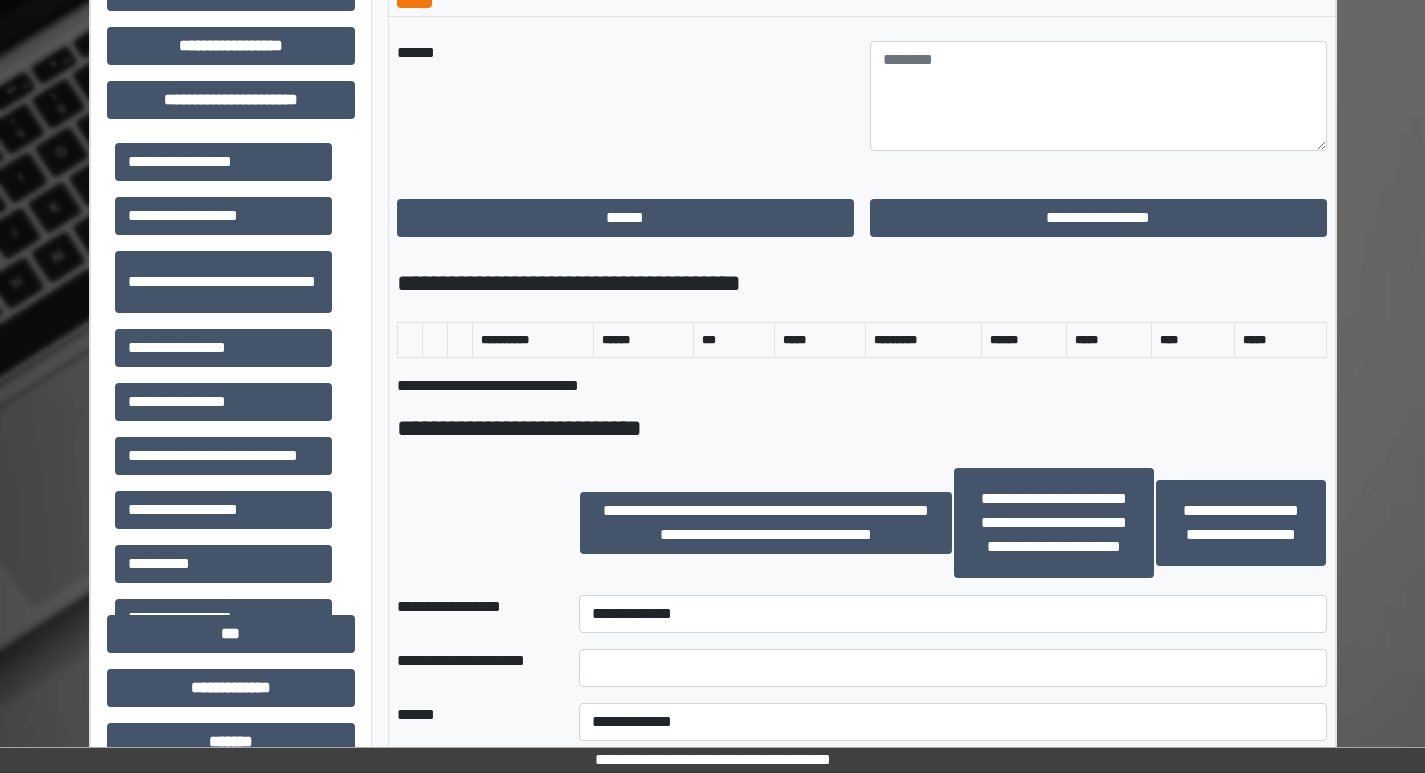 scroll, scrollTop: 900, scrollLeft: 0, axis: vertical 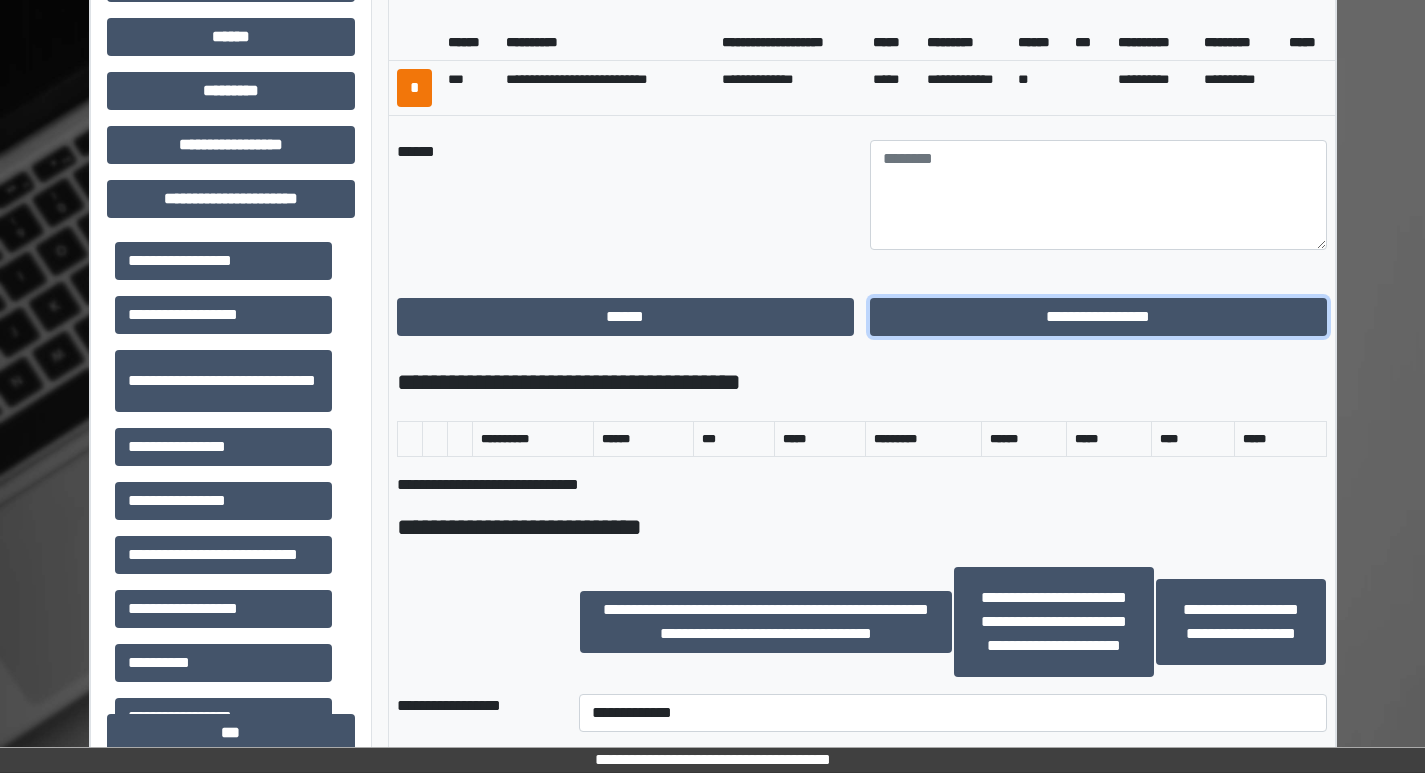 drag, startPoint x: 1038, startPoint y: 333, endPoint x: 614, endPoint y: 200, distance: 444.37033 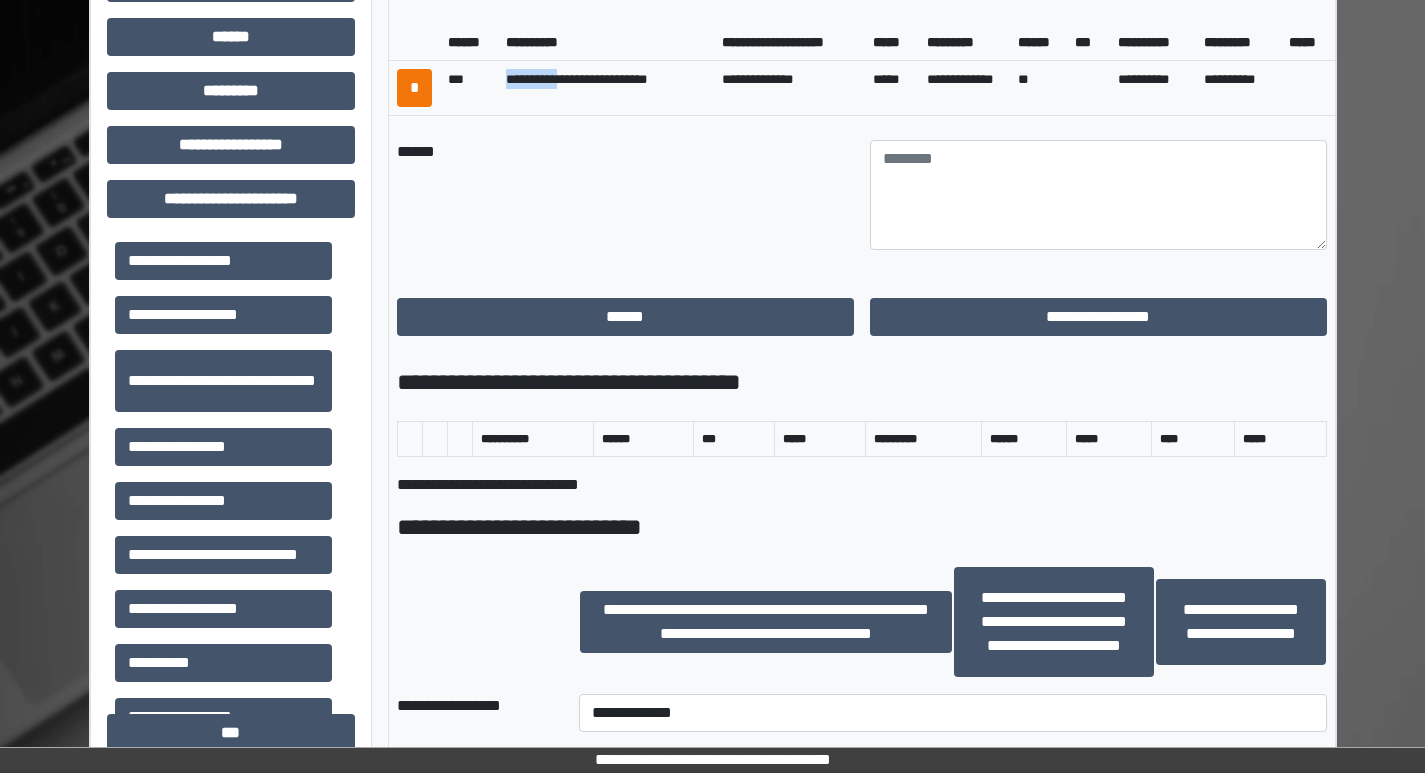drag, startPoint x: 503, startPoint y: 97, endPoint x: 580, endPoint y: 106, distance: 77.52419 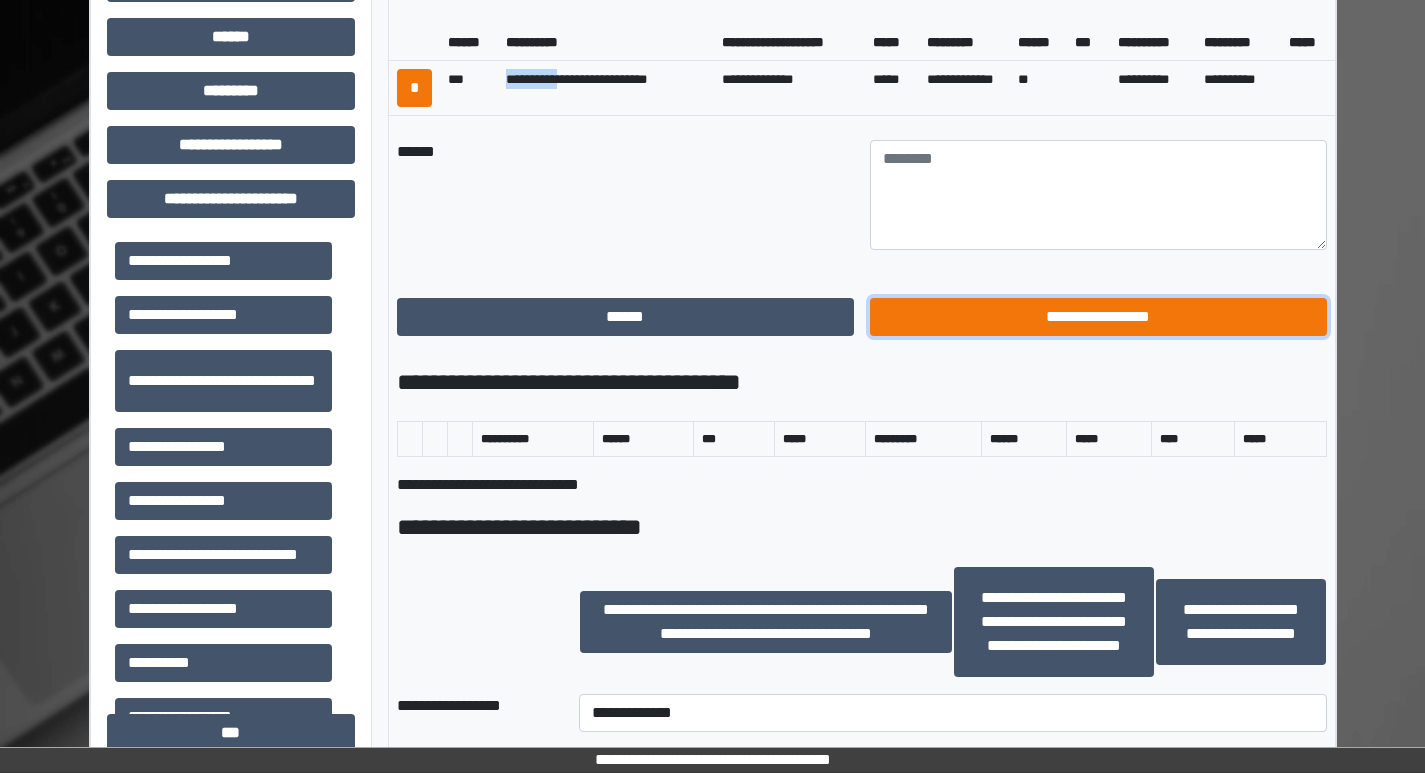 click on "**********" at bounding box center [1098, 317] 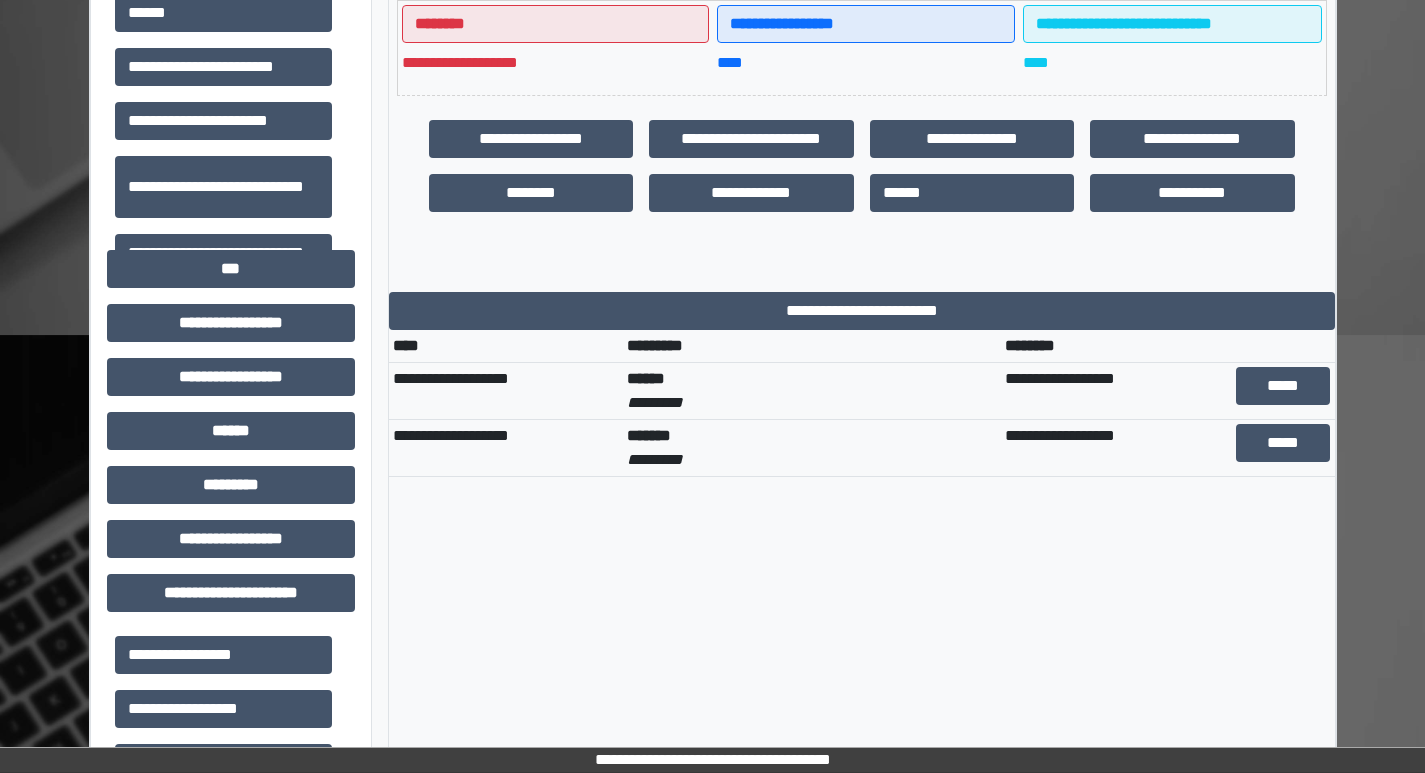 scroll, scrollTop: 500, scrollLeft: 0, axis: vertical 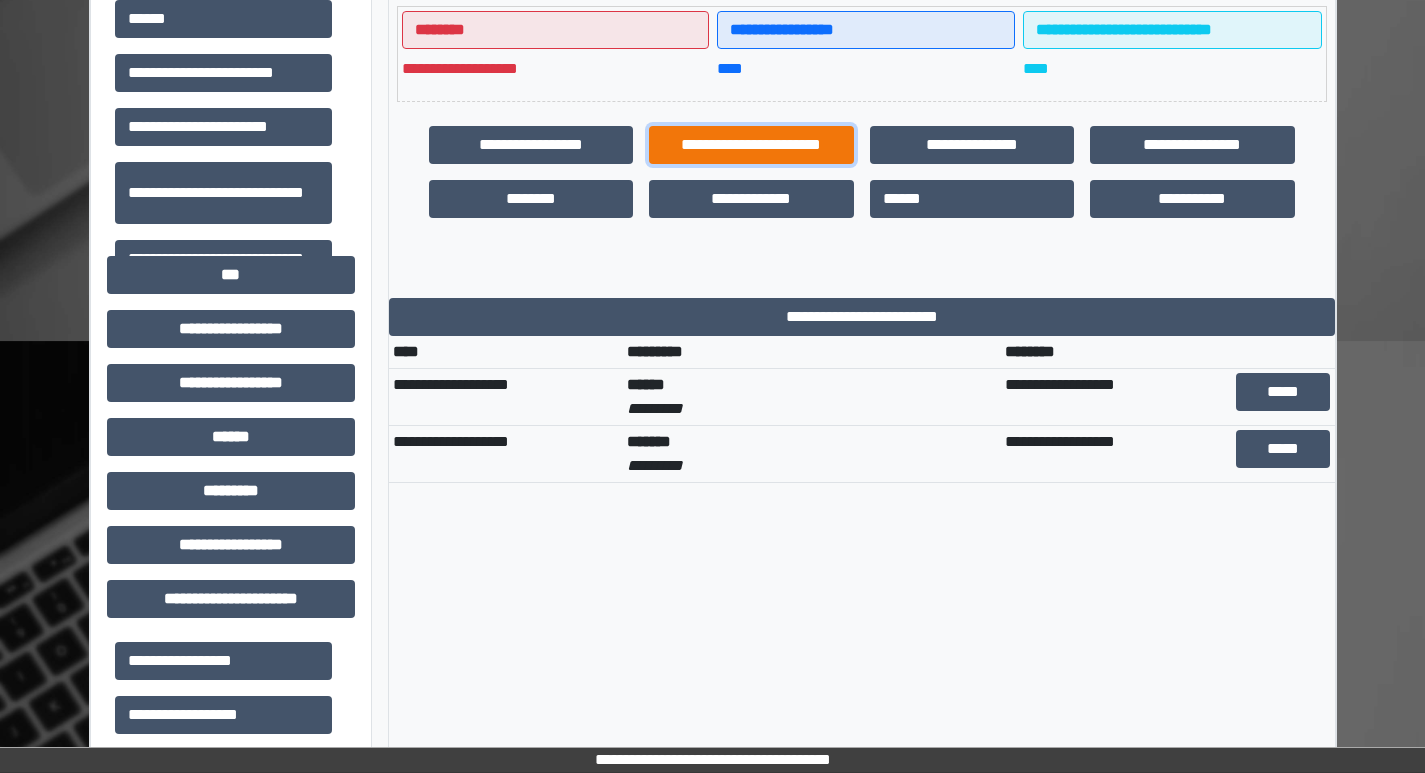 click on "**********" at bounding box center [751, 145] 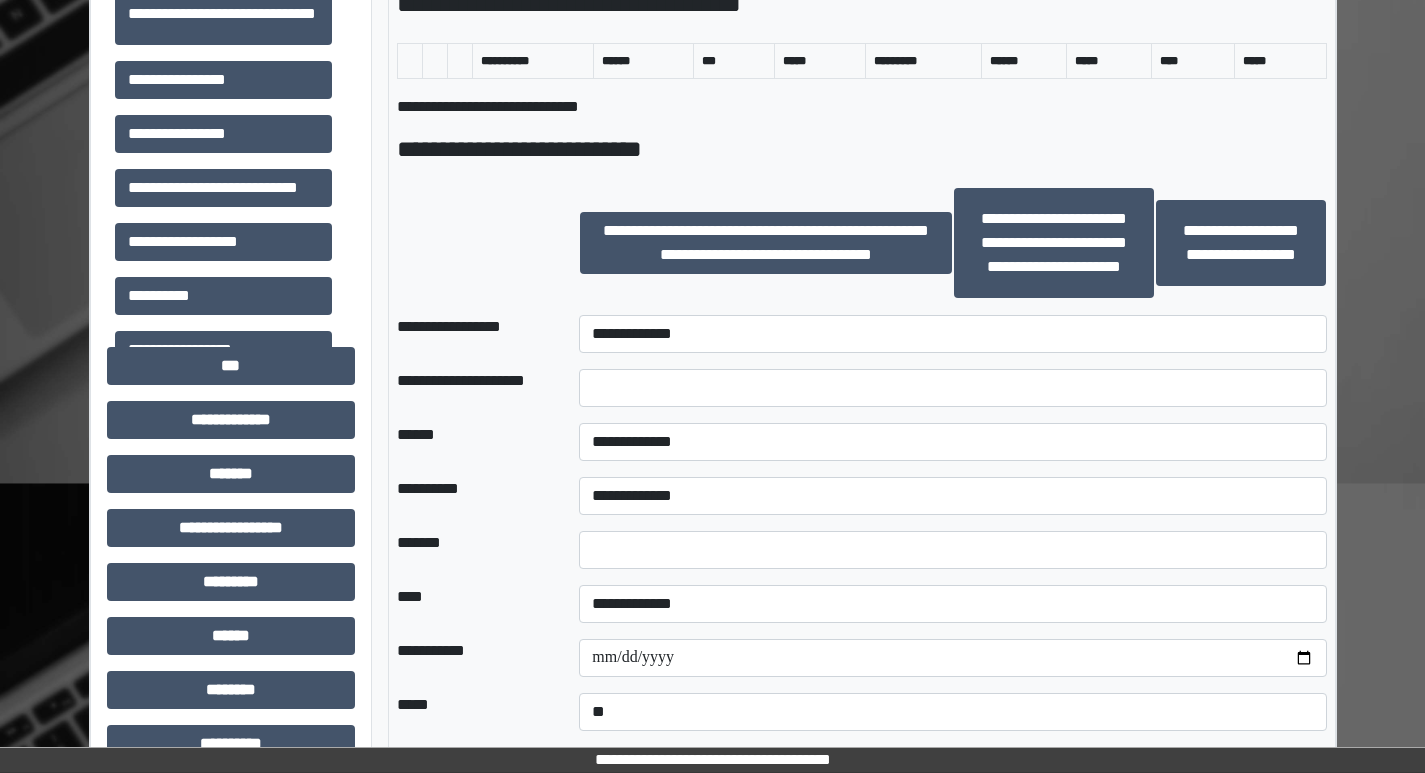 scroll, scrollTop: 1300, scrollLeft: 0, axis: vertical 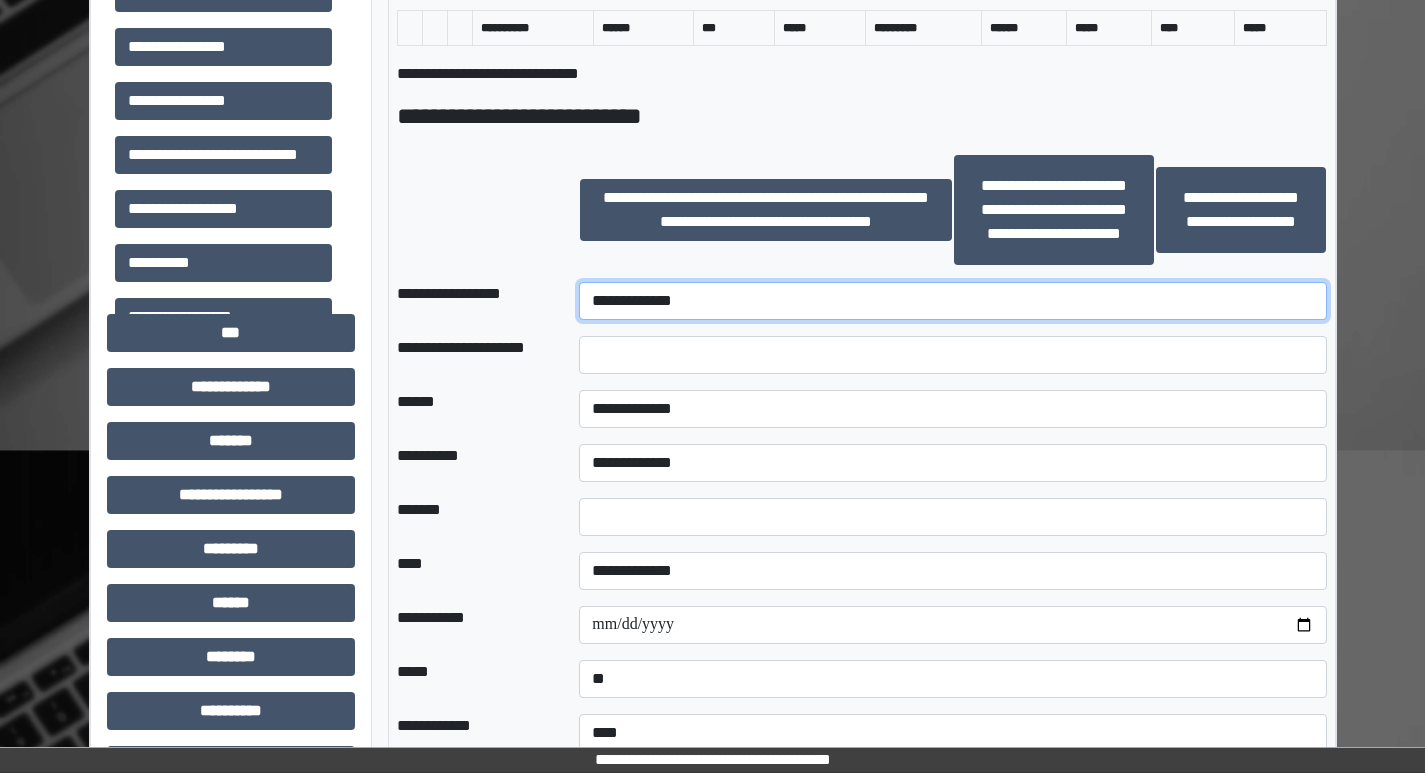 click on "**********" at bounding box center [952, 301] 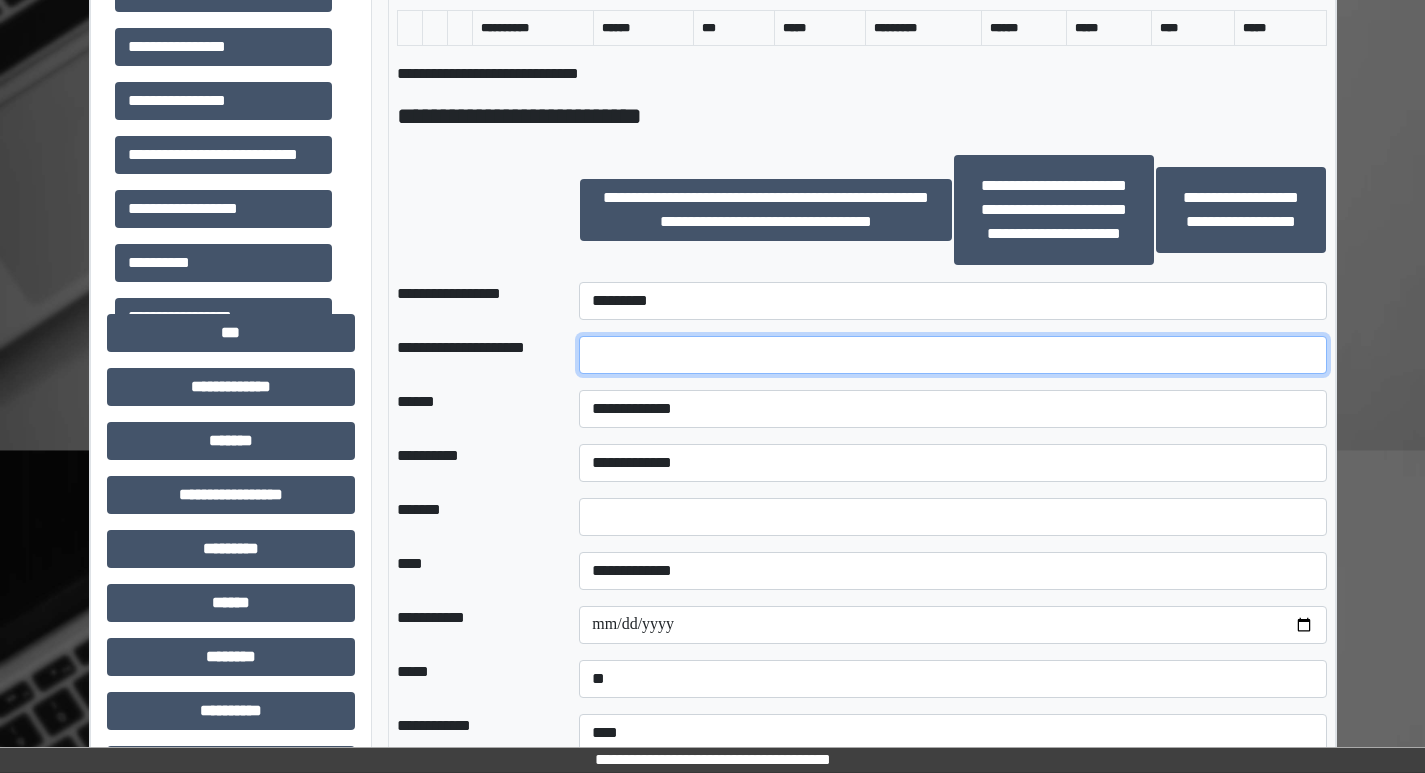 click at bounding box center (952, 355) 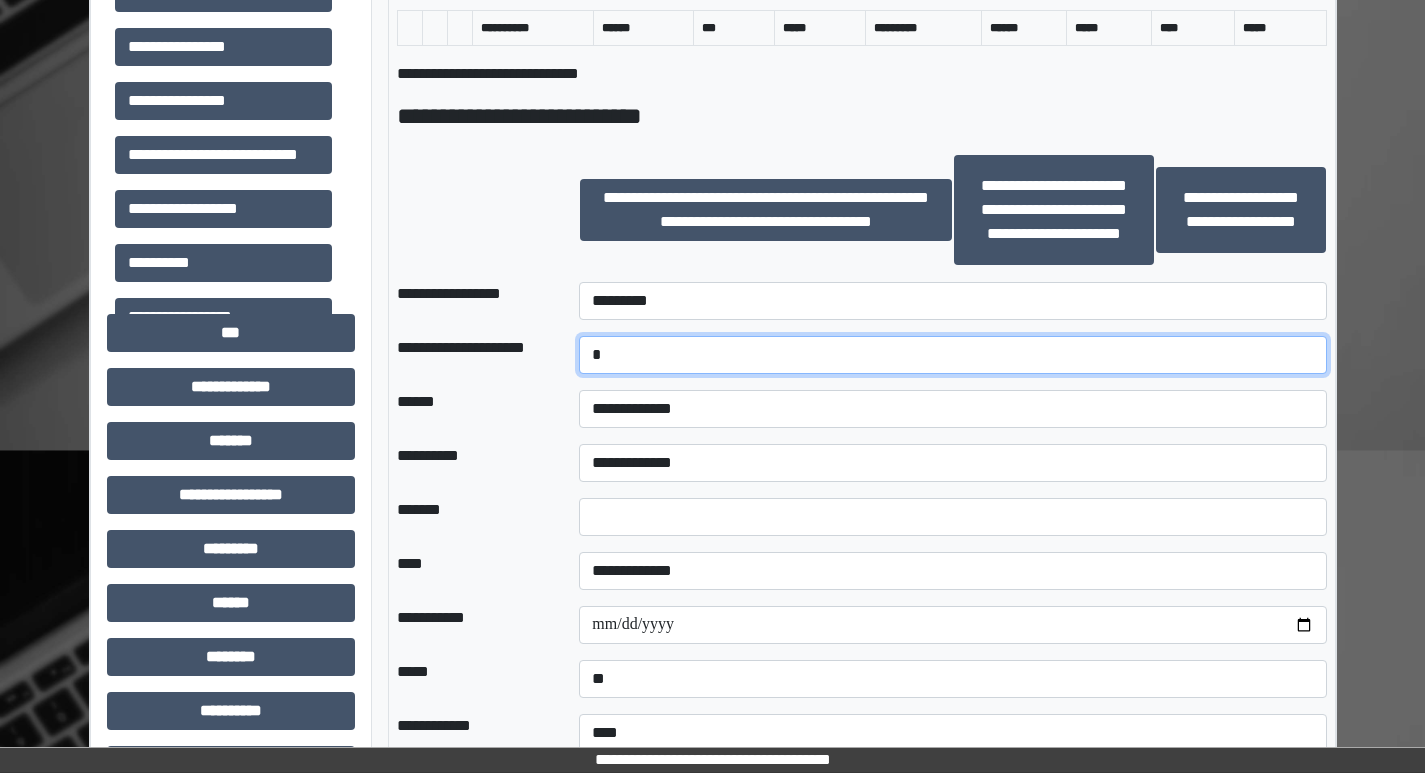 type on "*" 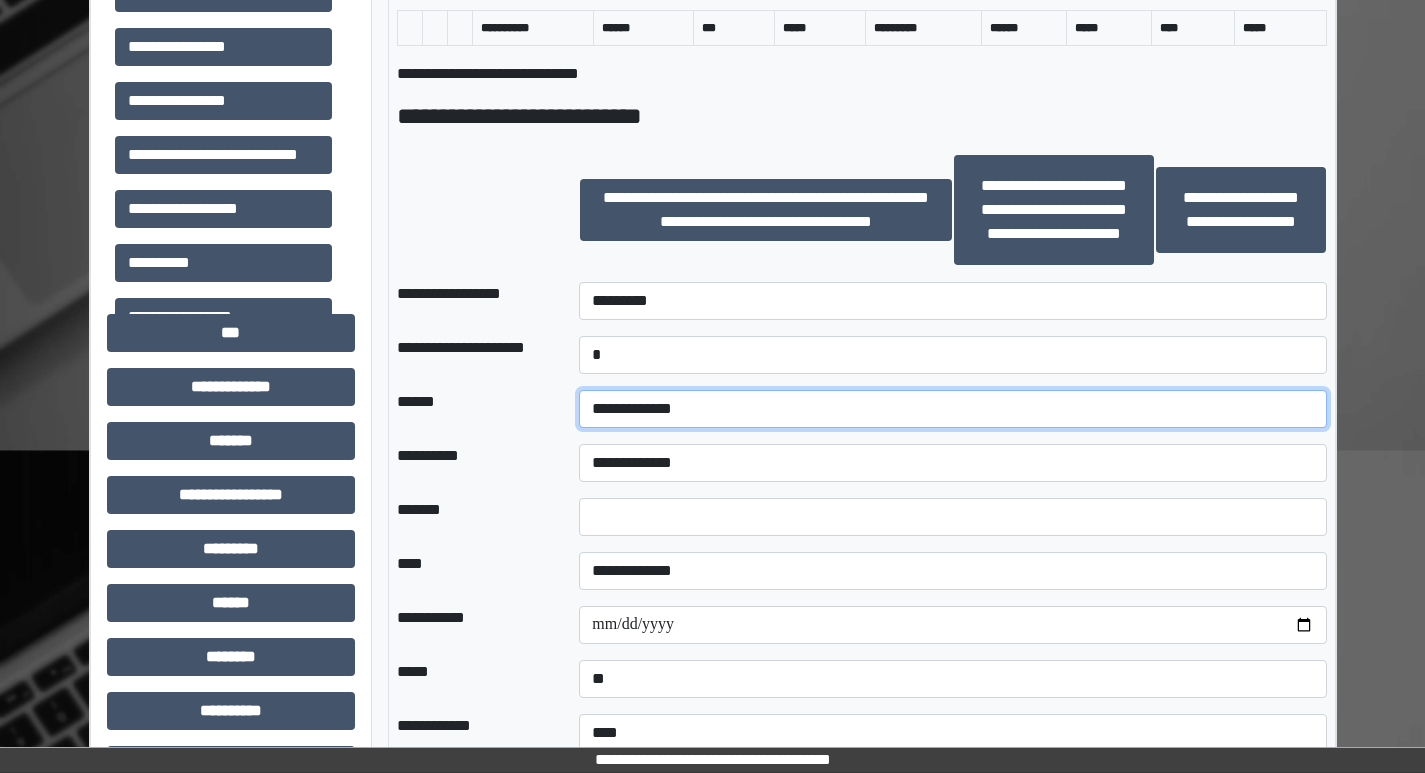 click on "**********" at bounding box center (952, 409) 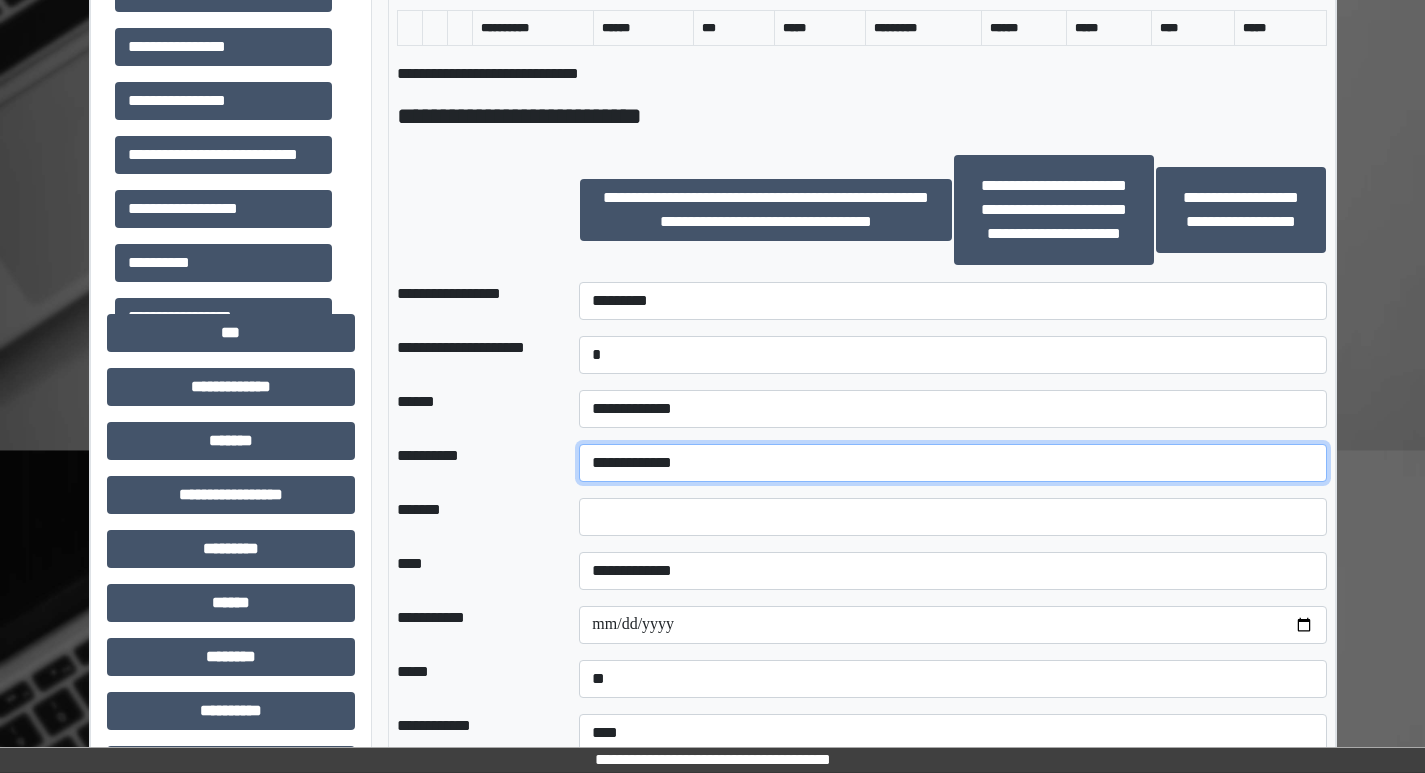 click on "**********" at bounding box center [952, 463] 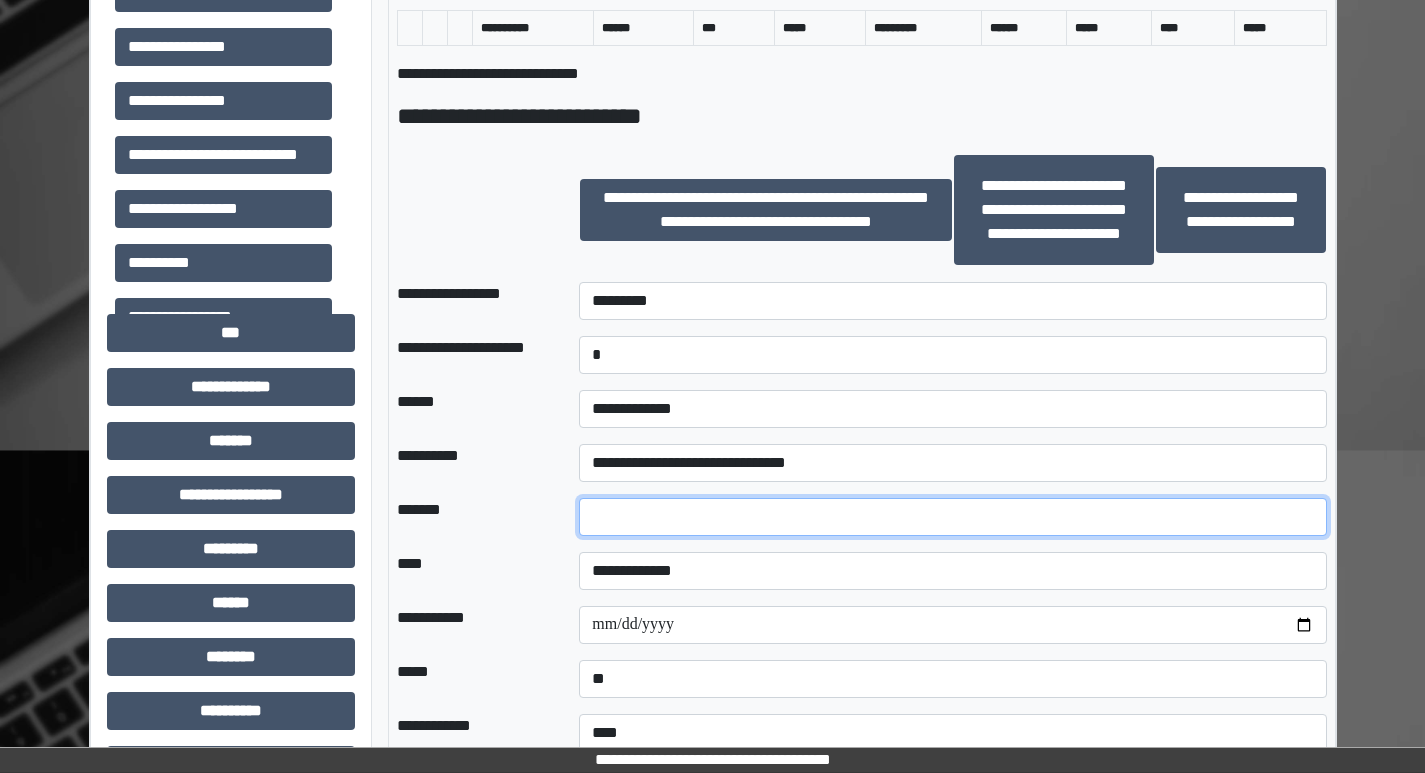 click at bounding box center (952, 517) 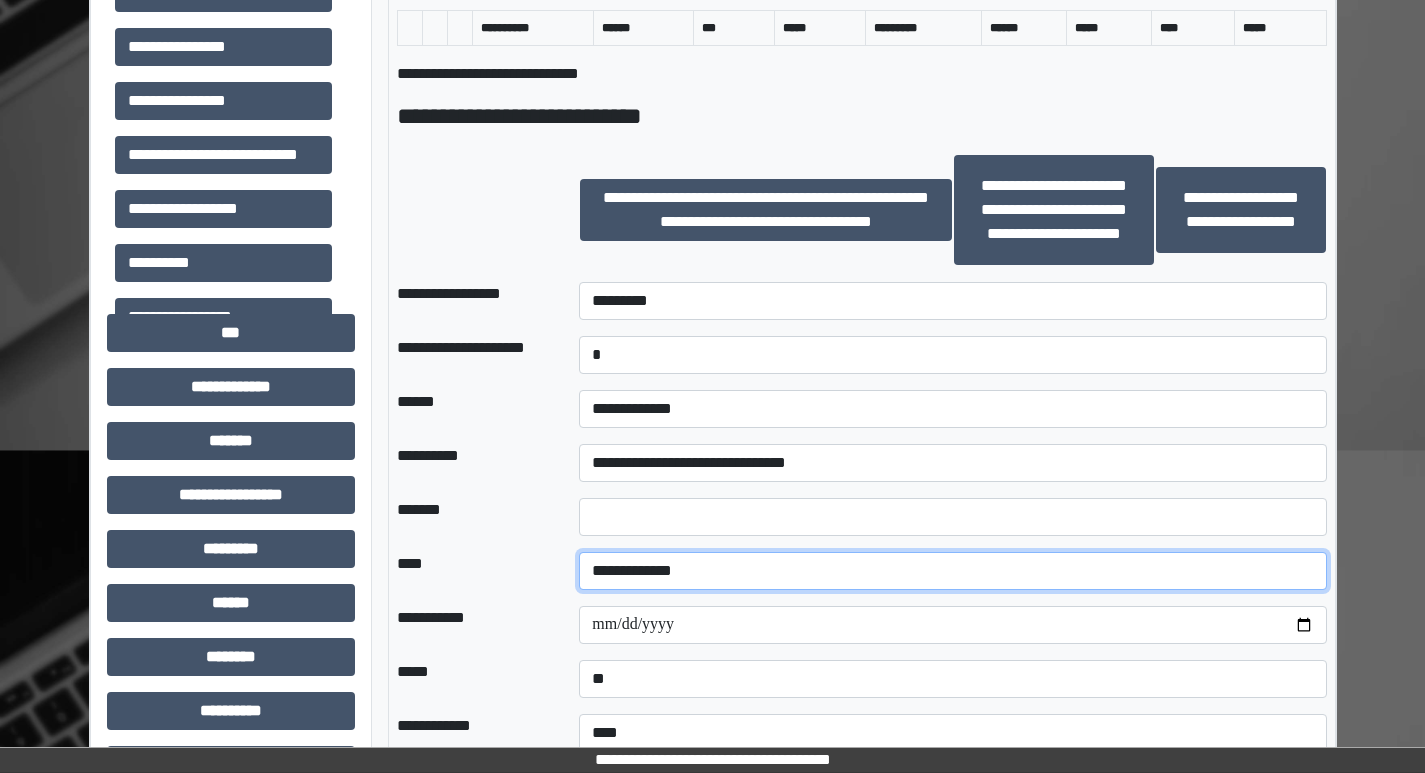 click on "**********" at bounding box center (952, 571) 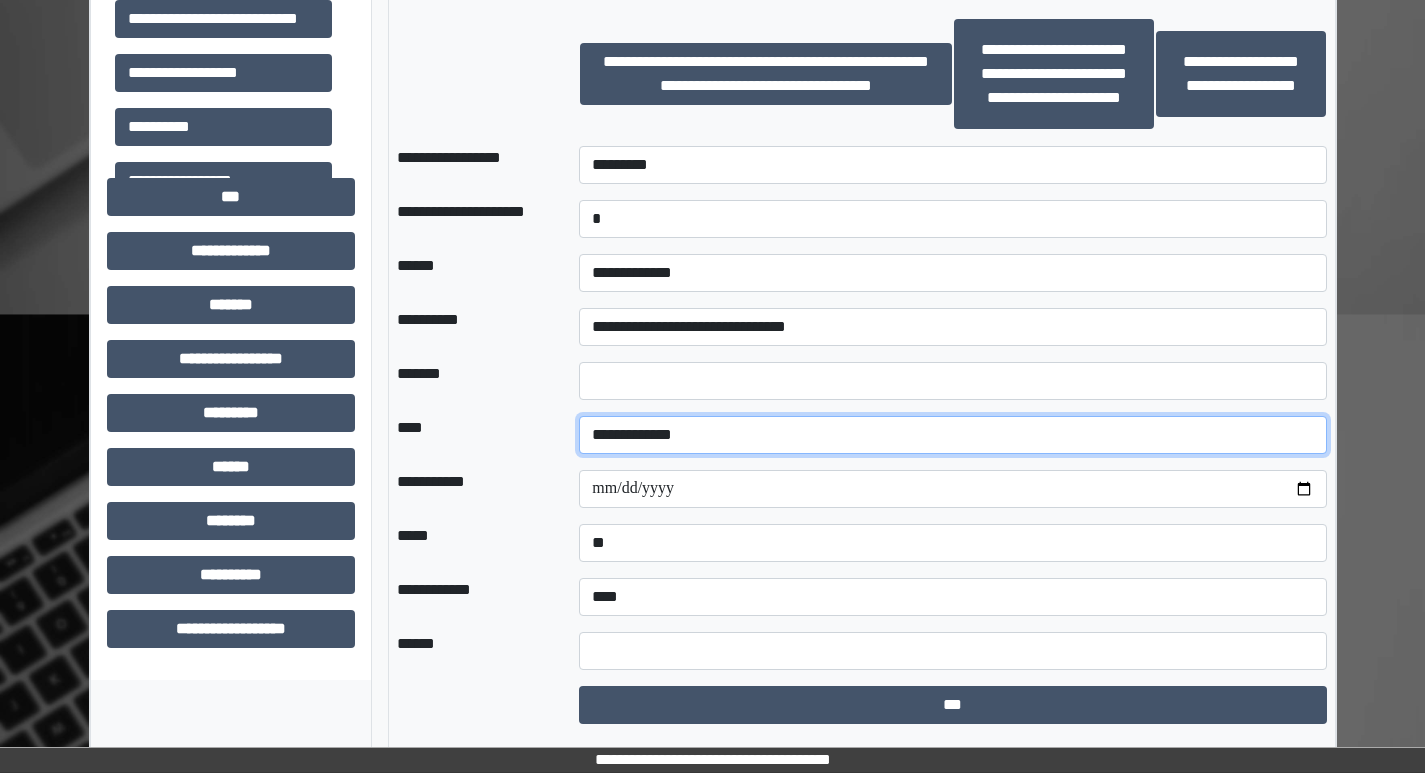 scroll, scrollTop: 1500, scrollLeft: 0, axis: vertical 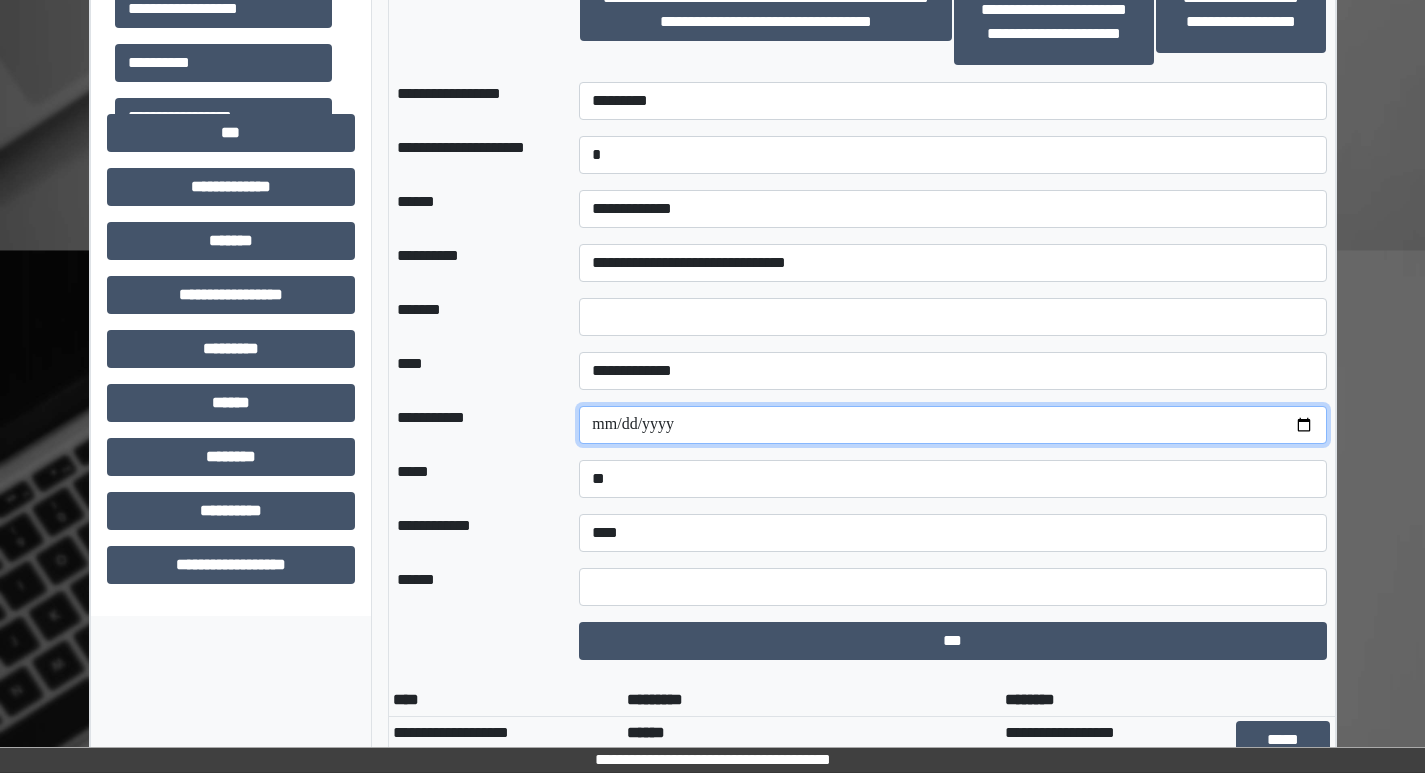 click at bounding box center (952, 425) 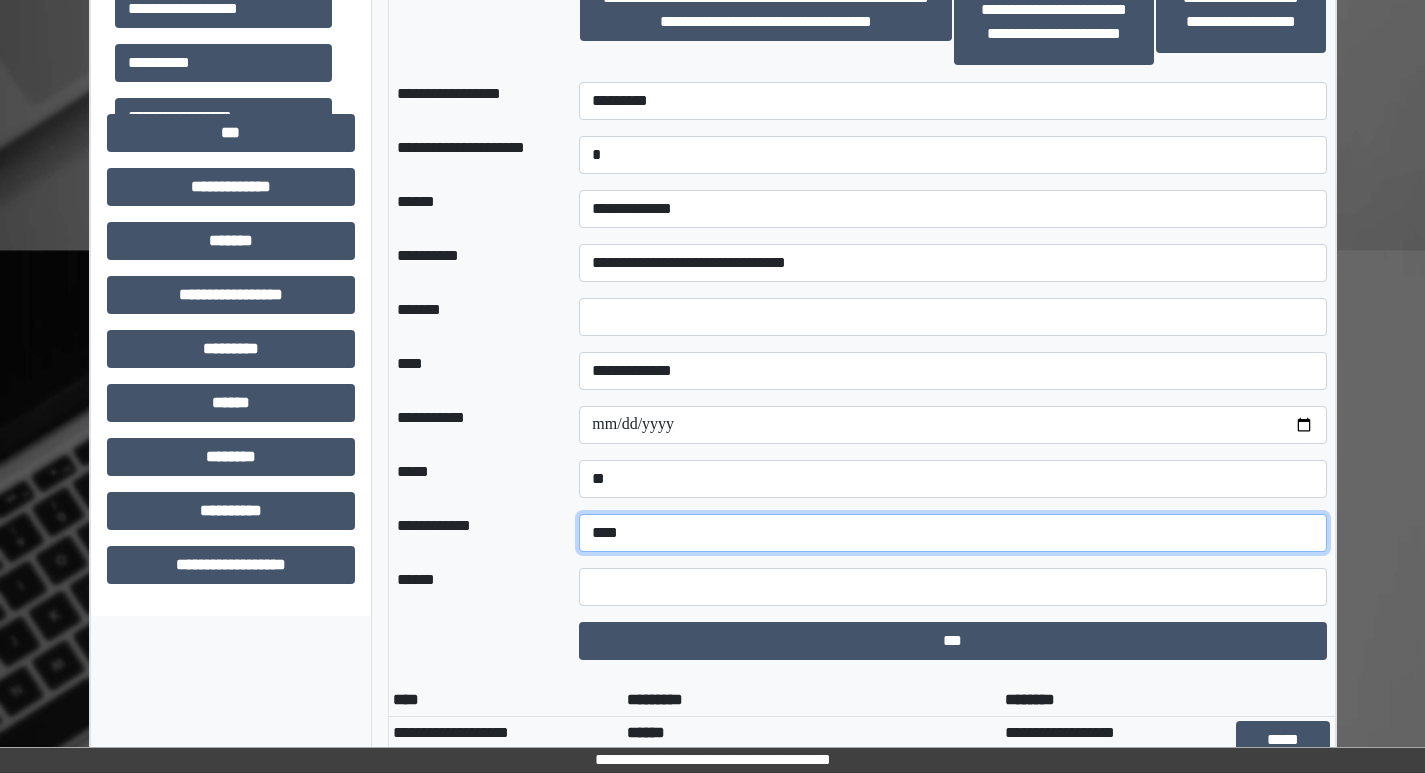 click on "**********" at bounding box center (952, 533) 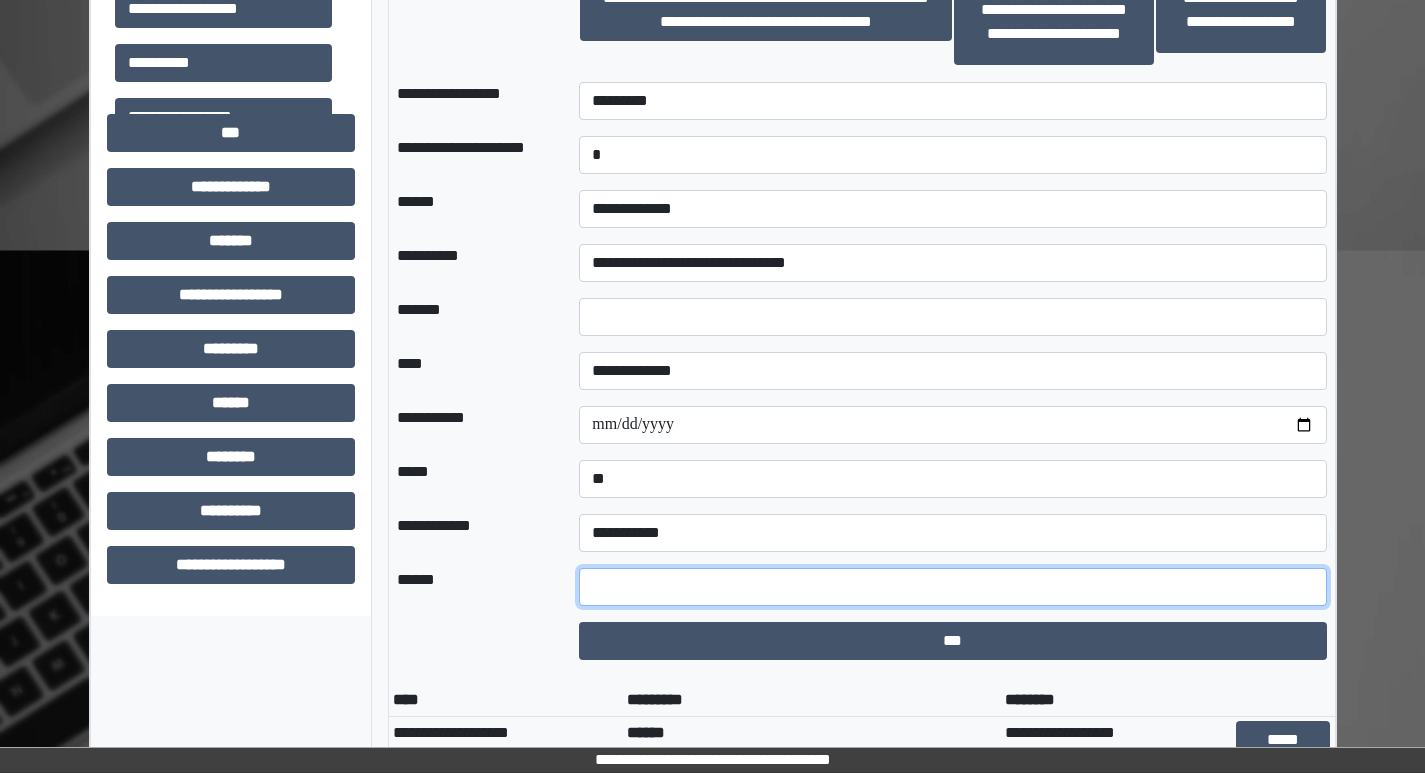 click at bounding box center [952, 587] 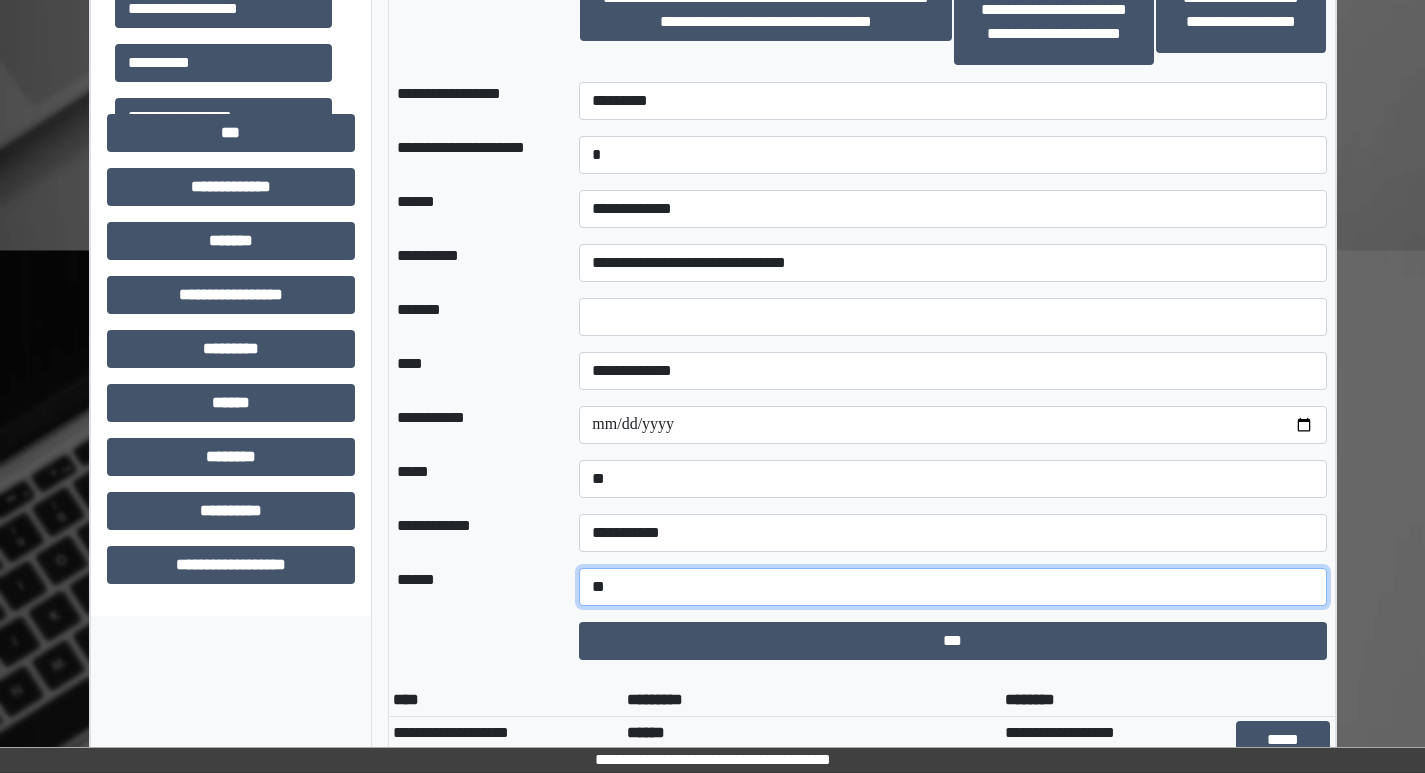 type on "*" 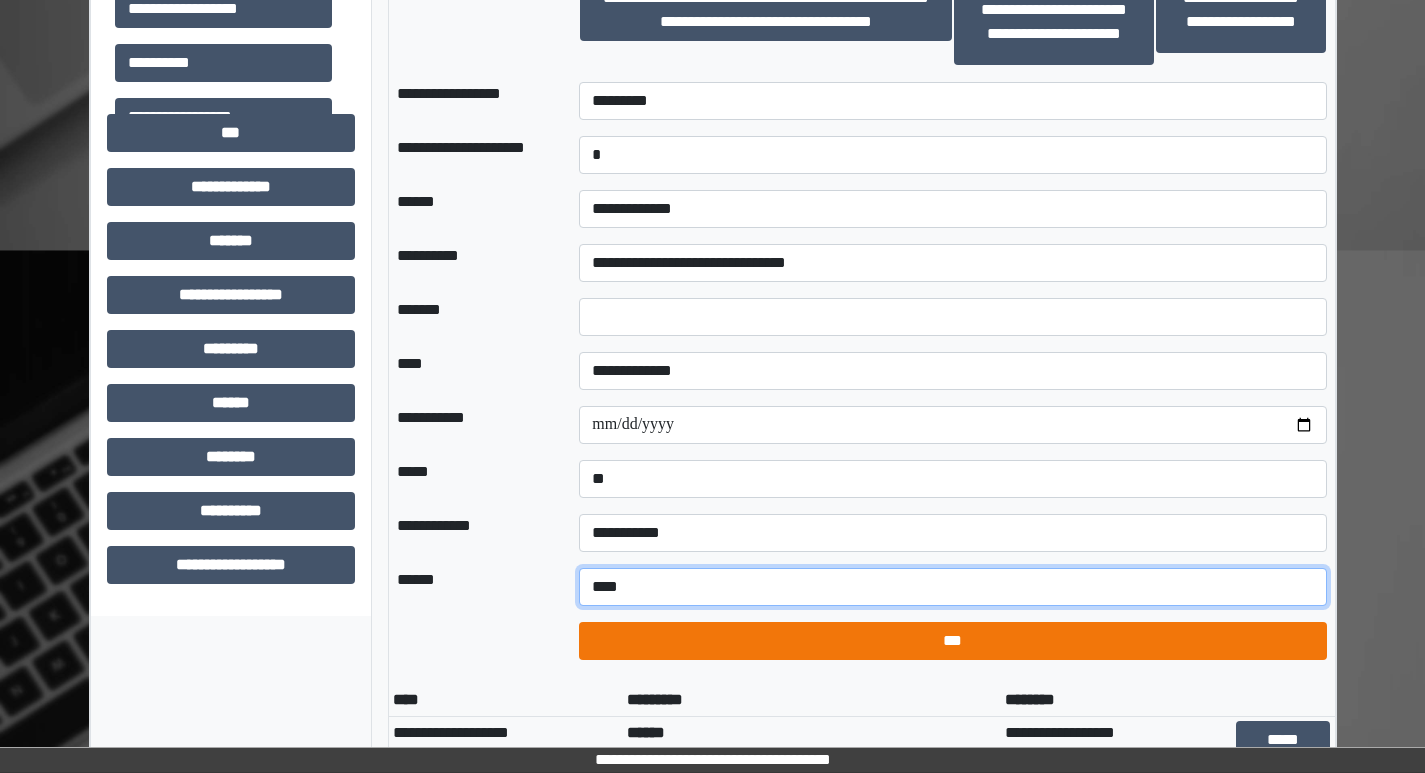 type on "****" 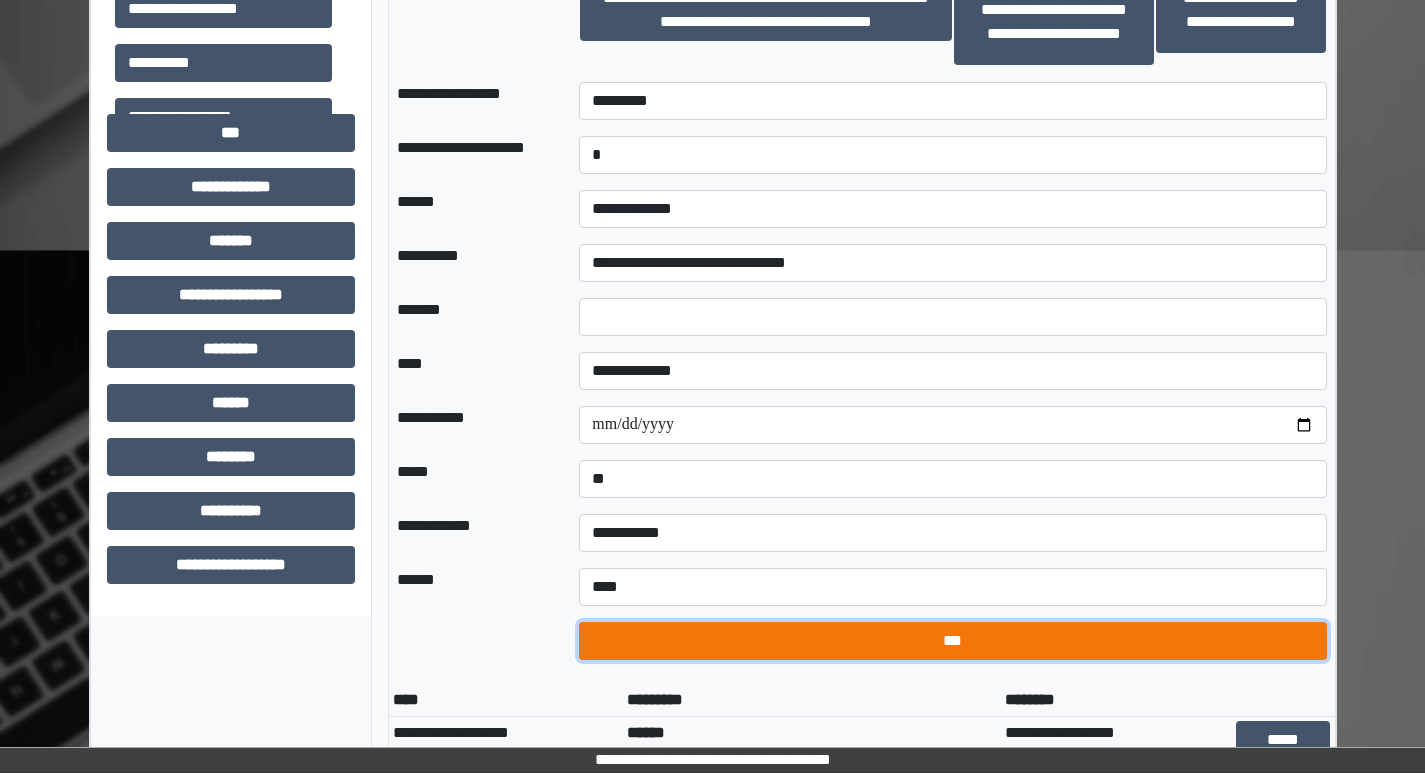 click on "***" at bounding box center (952, 641) 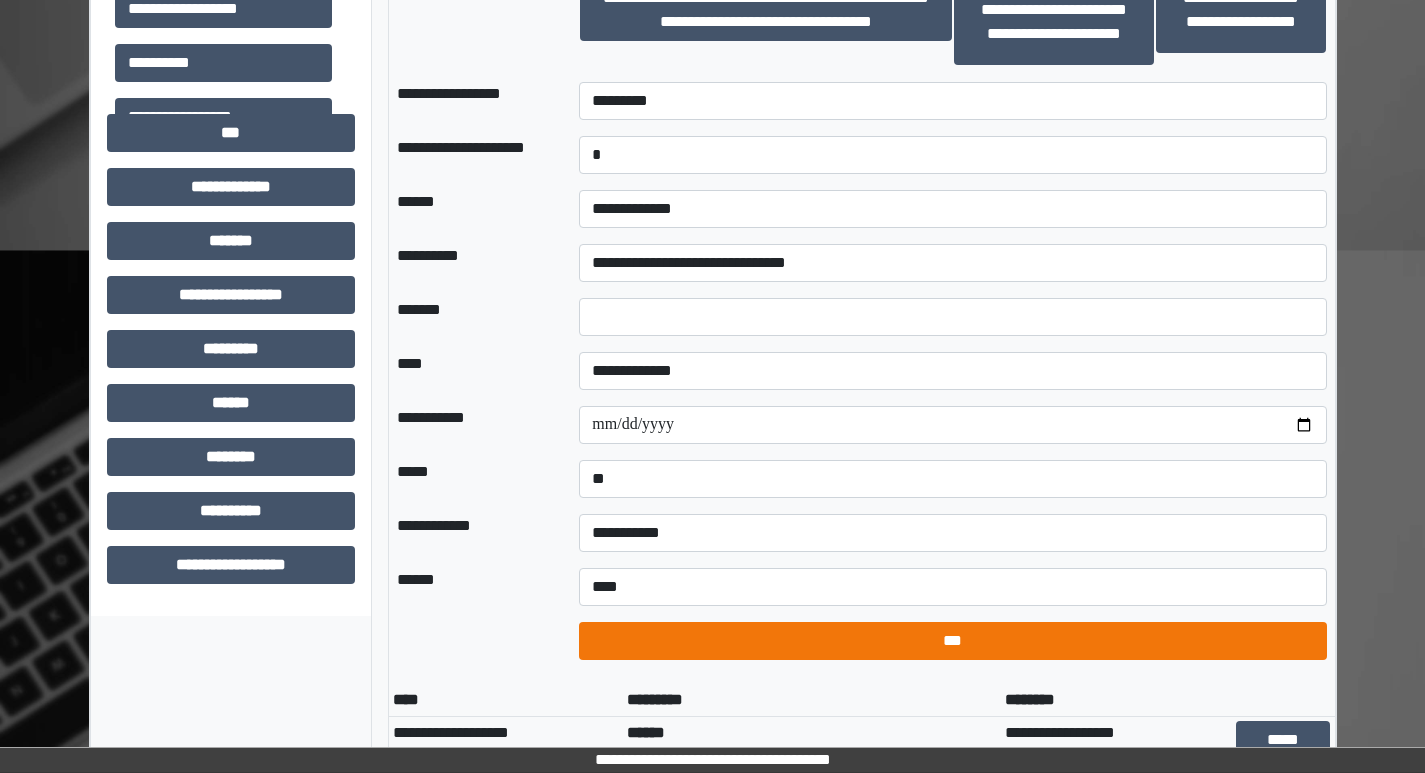 select on "*" 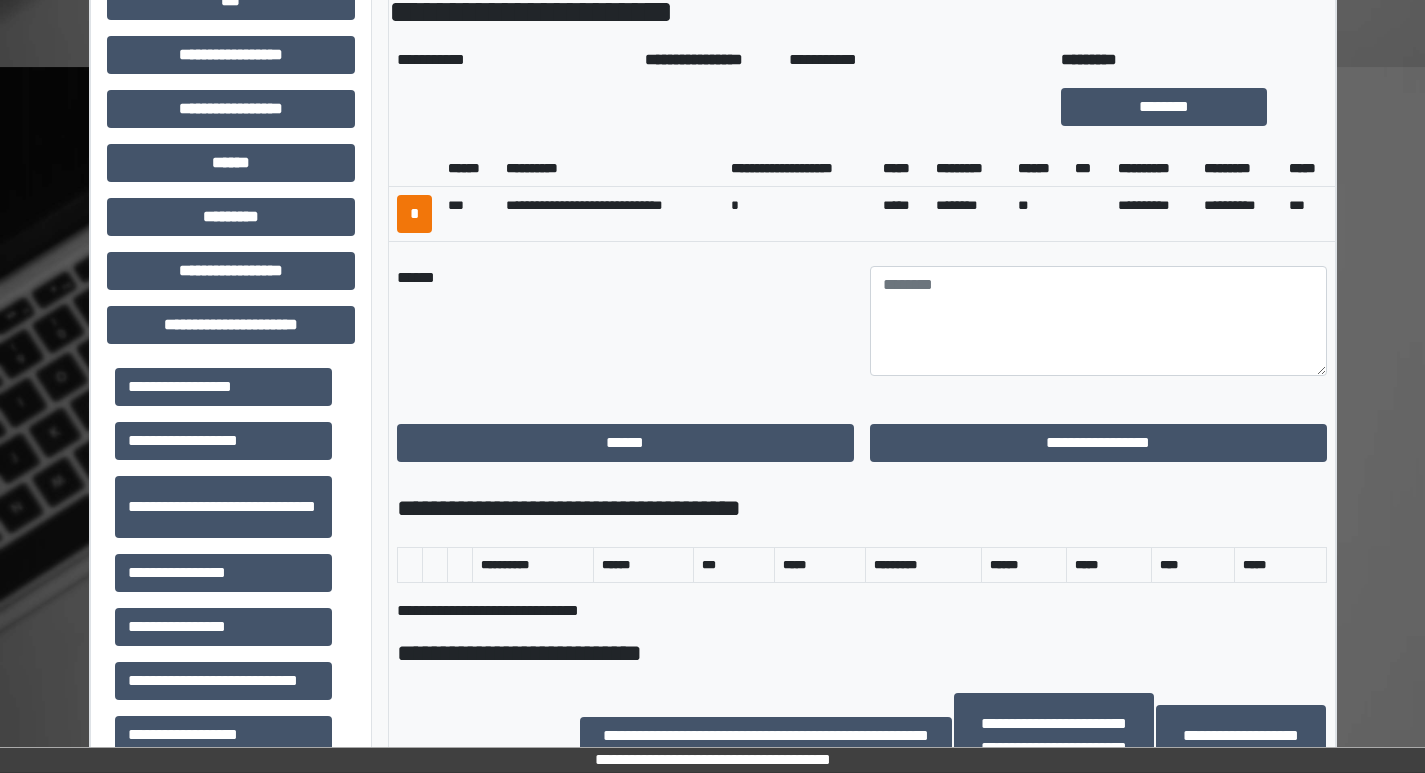 scroll, scrollTop: 700, scrollLeft: 0, axis: vertical 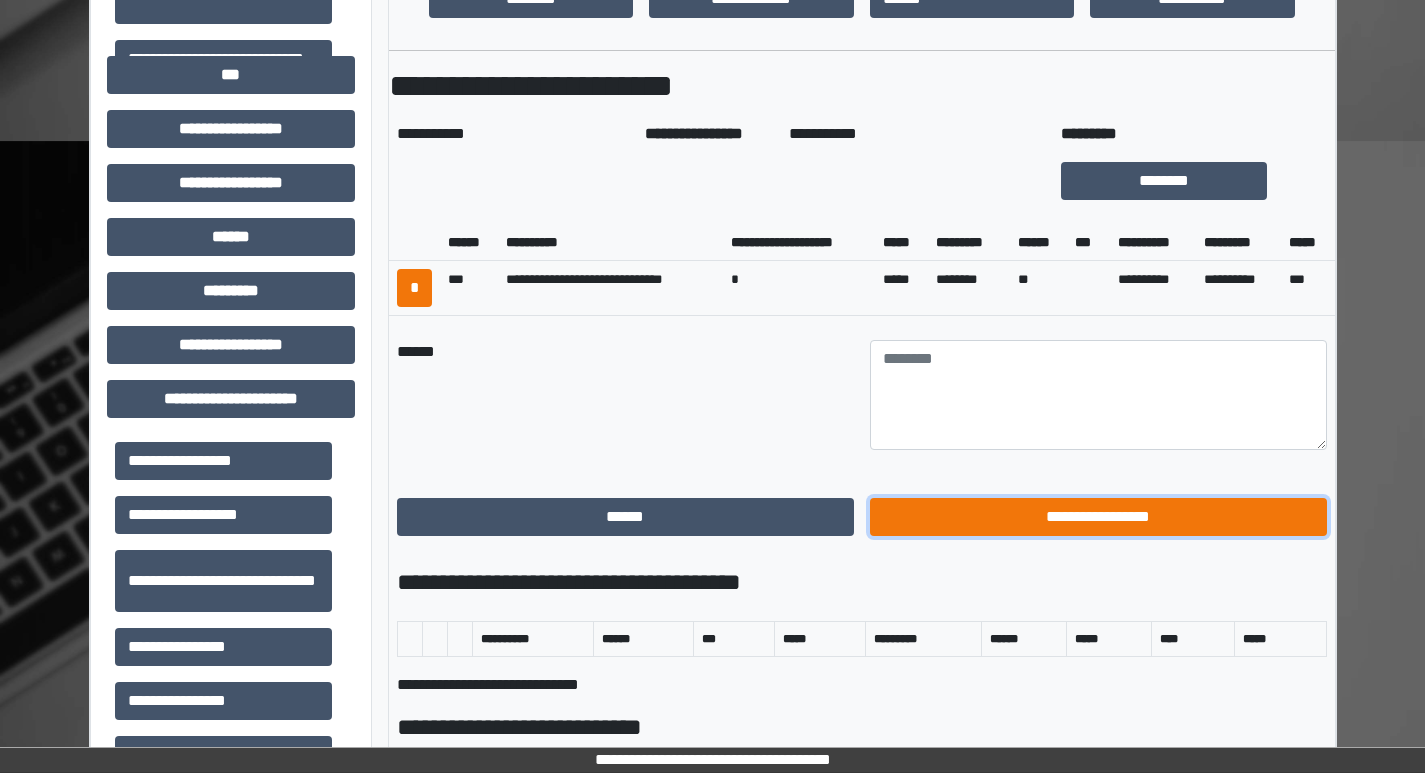 click on "**********" at bounding box center [1098, 517] 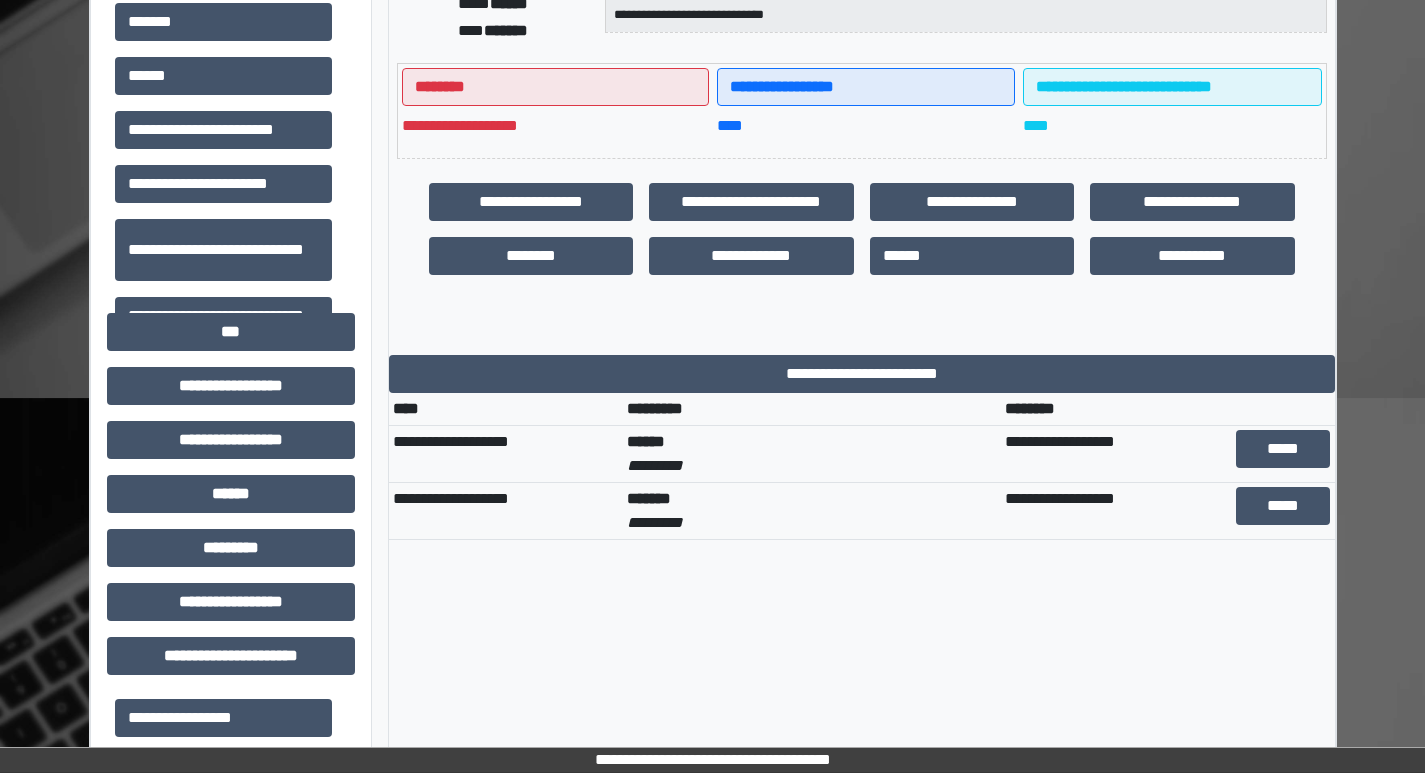 scroll, scrollTop: 300, scrollLeft: 0, axis: vertical 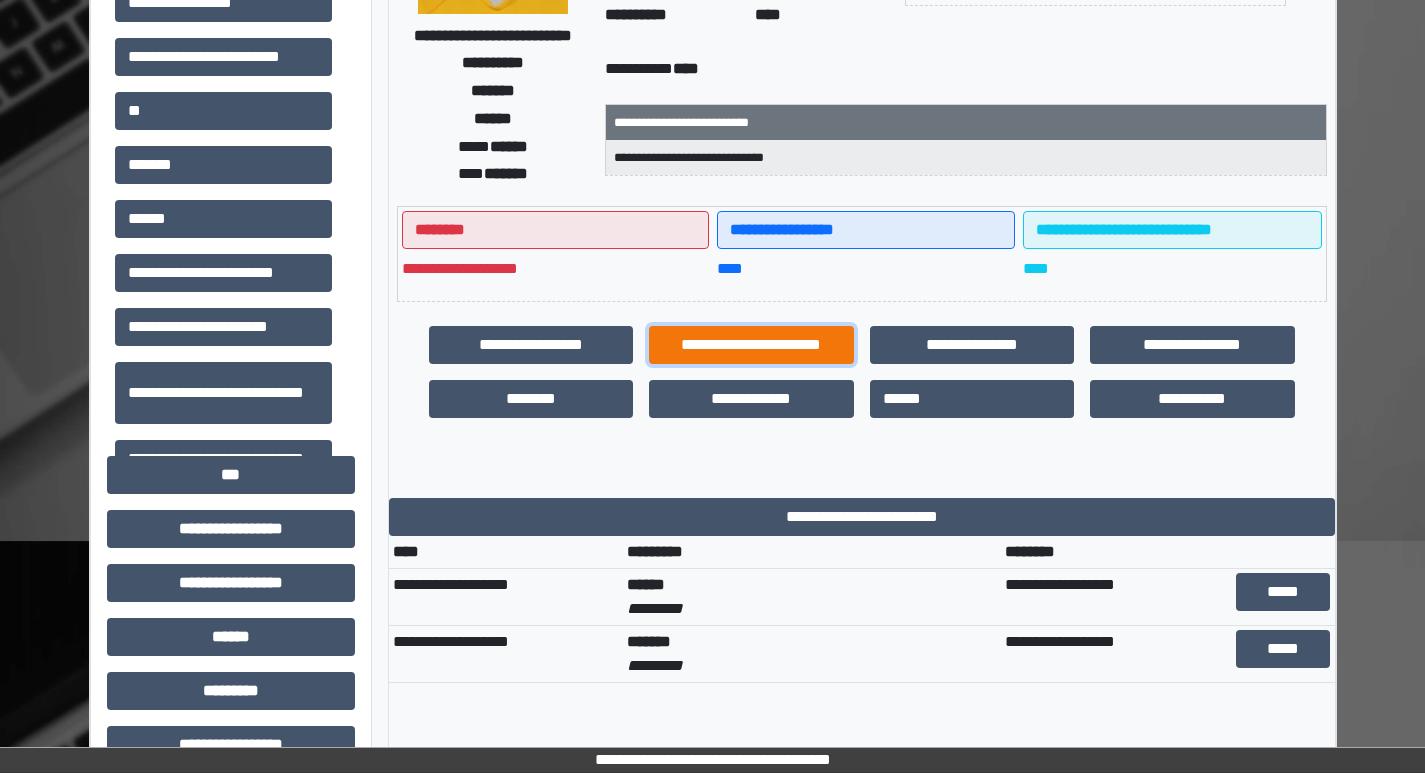 click on "**********" at bounding box center [751, 345] 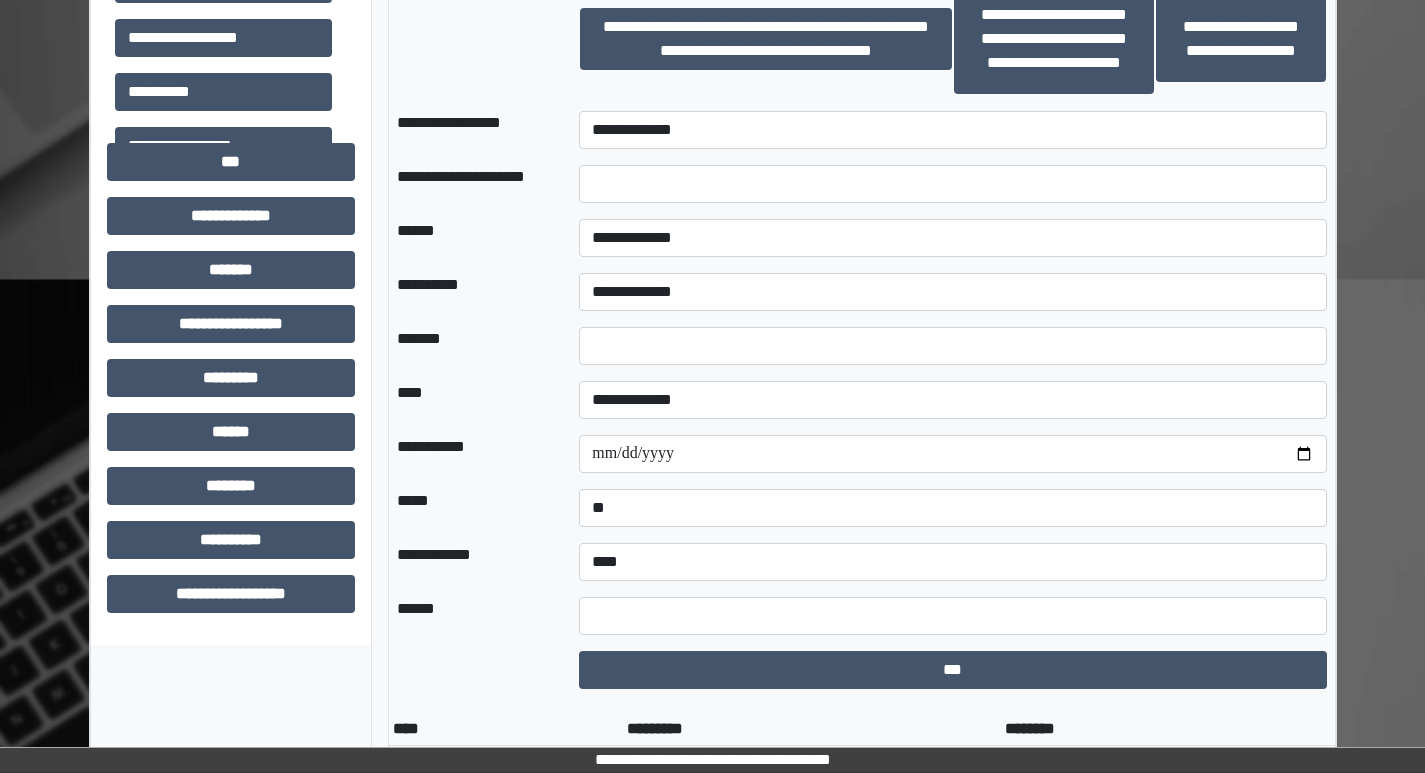 scroll, scrollTop: 1347, scrollLeft: 0, axis: vertical 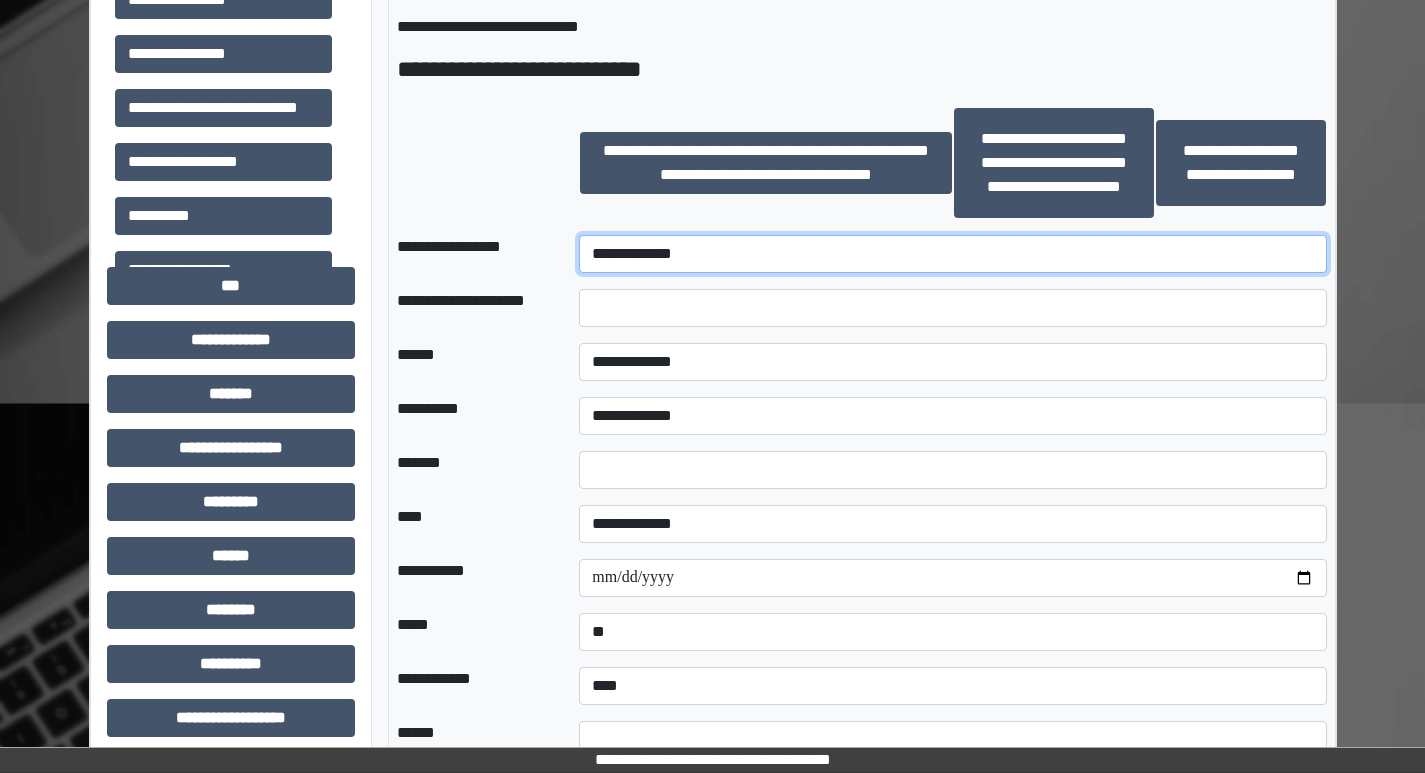 click on "**********" at bounding box center [952, 254] 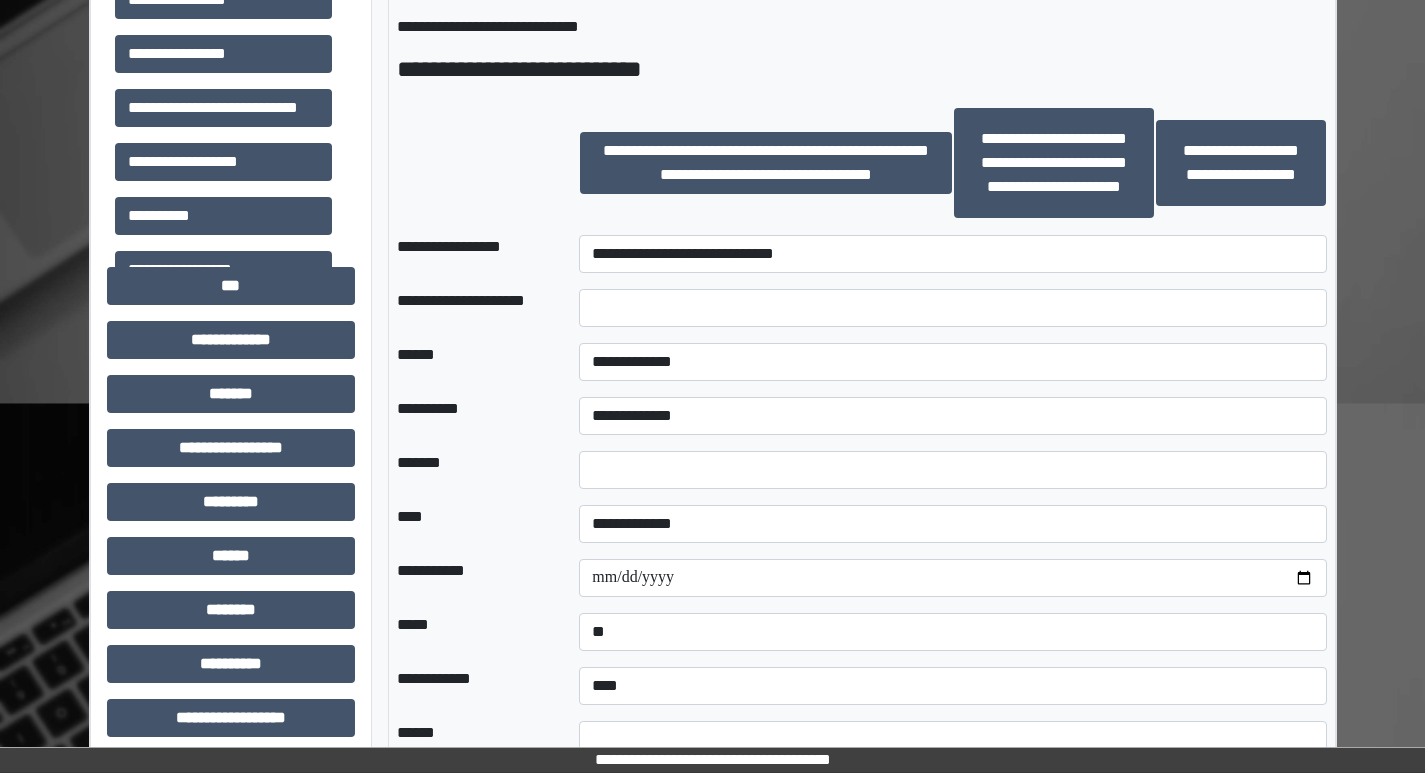 click on "**********" at bounding box center (862, 69) 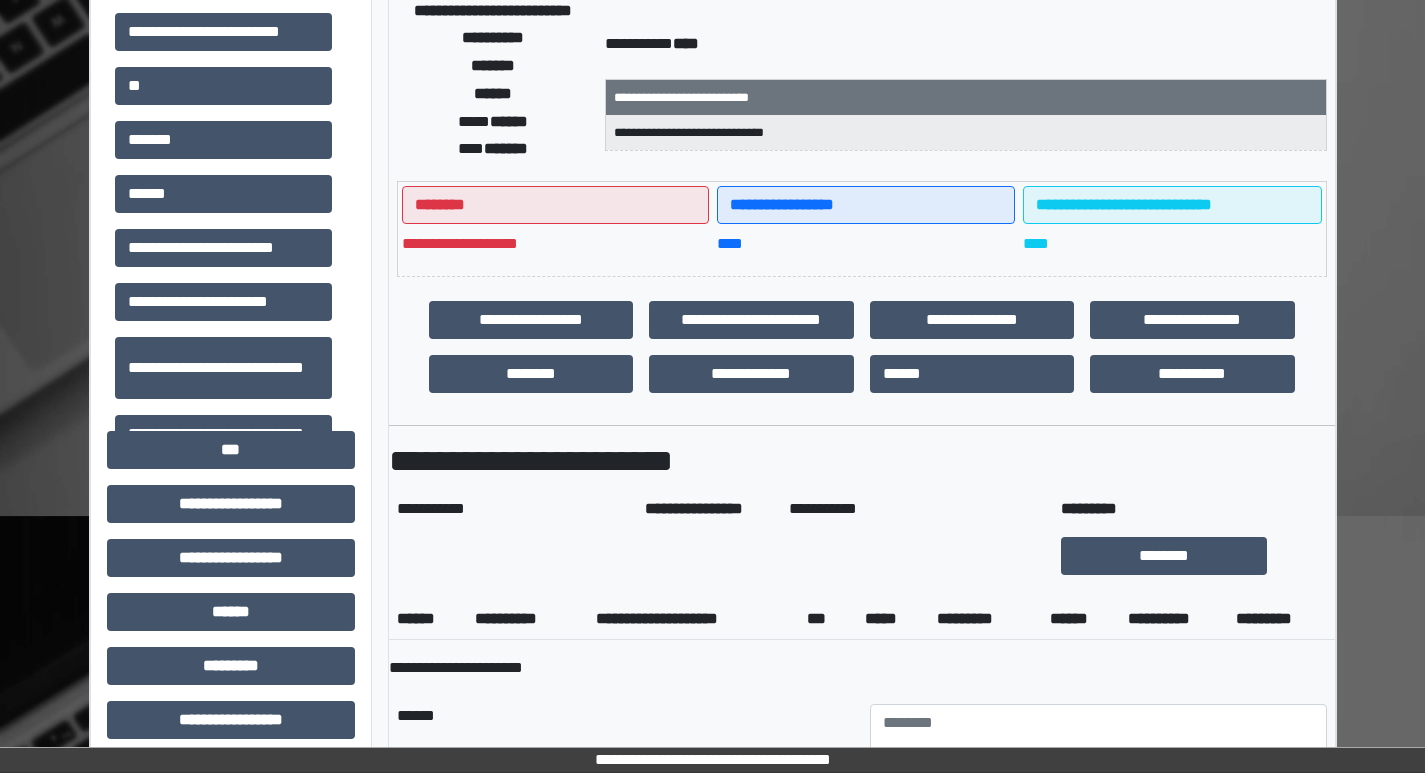scroll, scrollTop: 0, scrollLeft: 0, axis: both 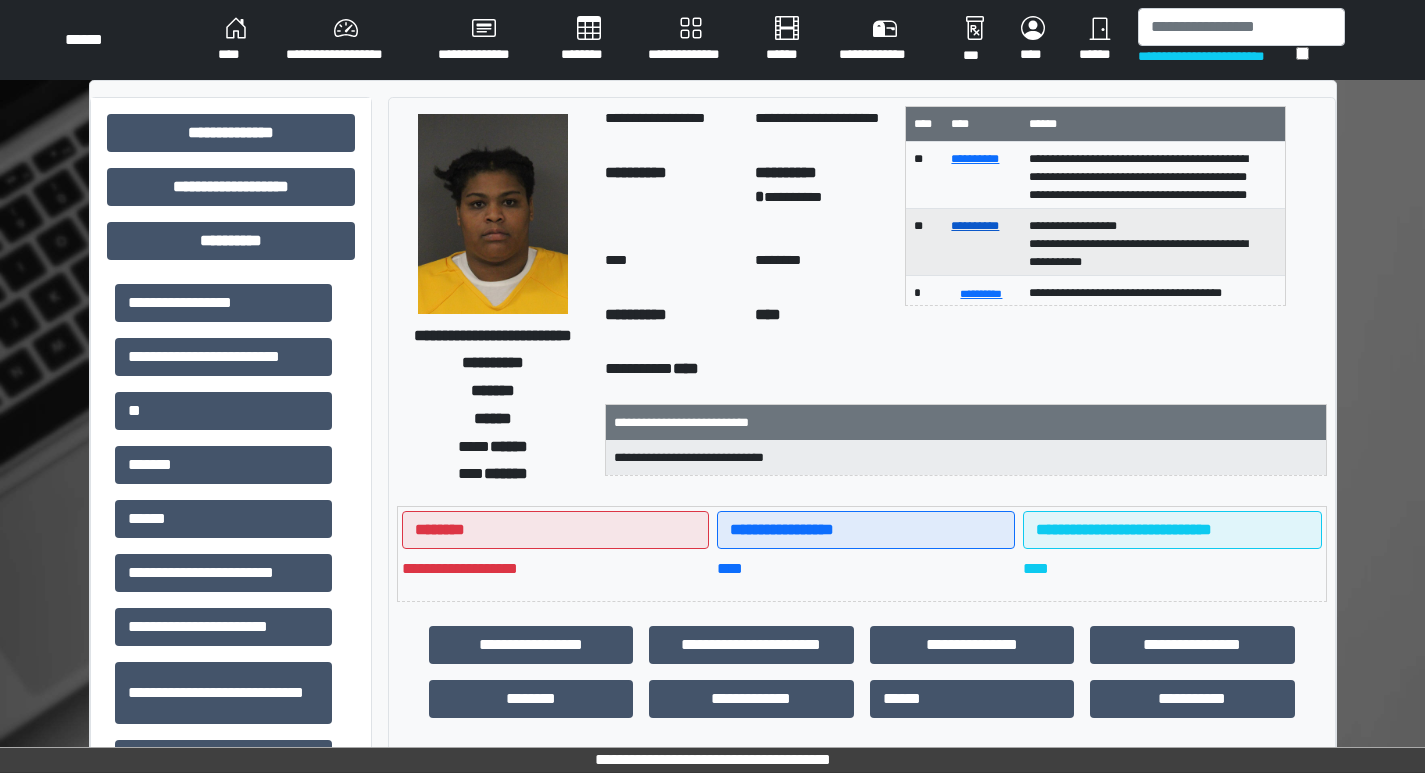 click on "**********" at bounding box center (975, 226) 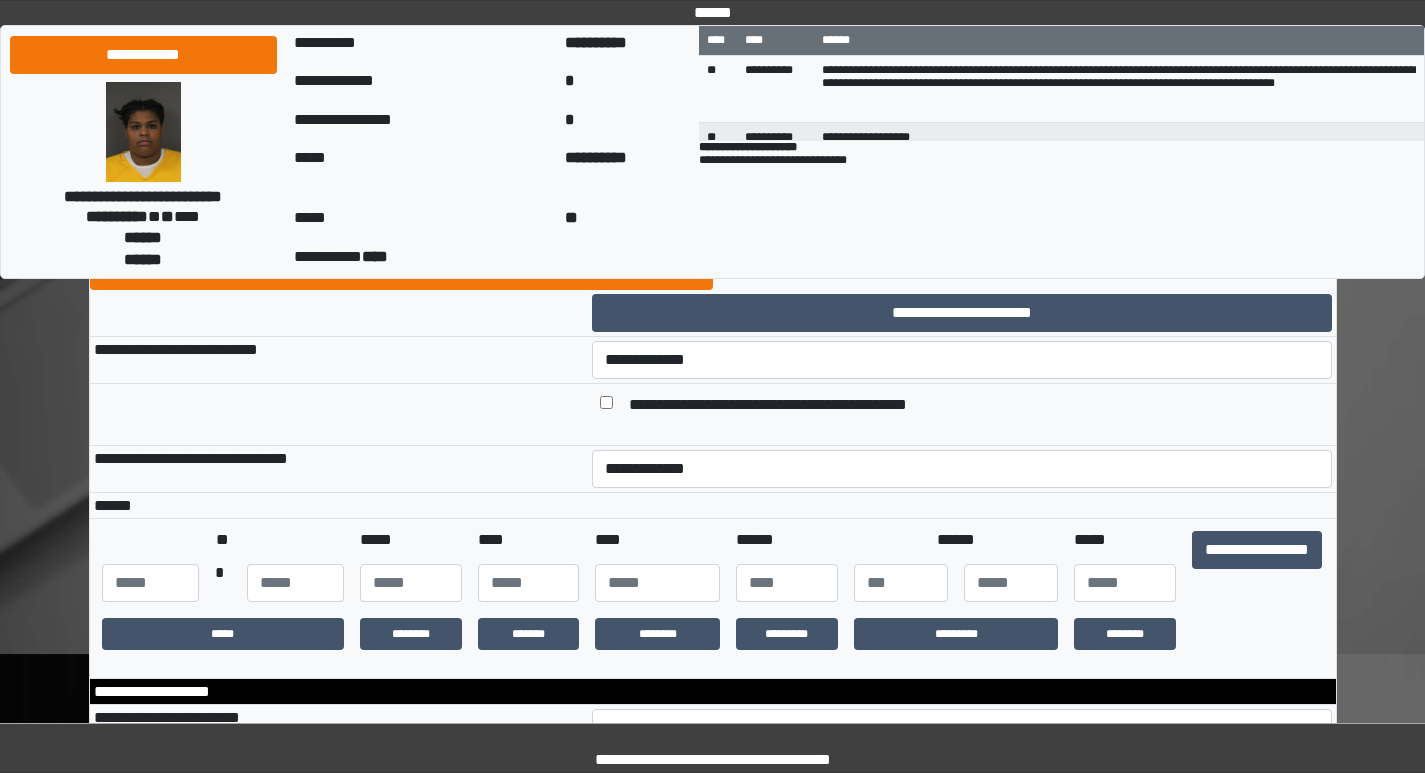 scroll, scrollTop: 0, scrollLeft: 0, axis: both 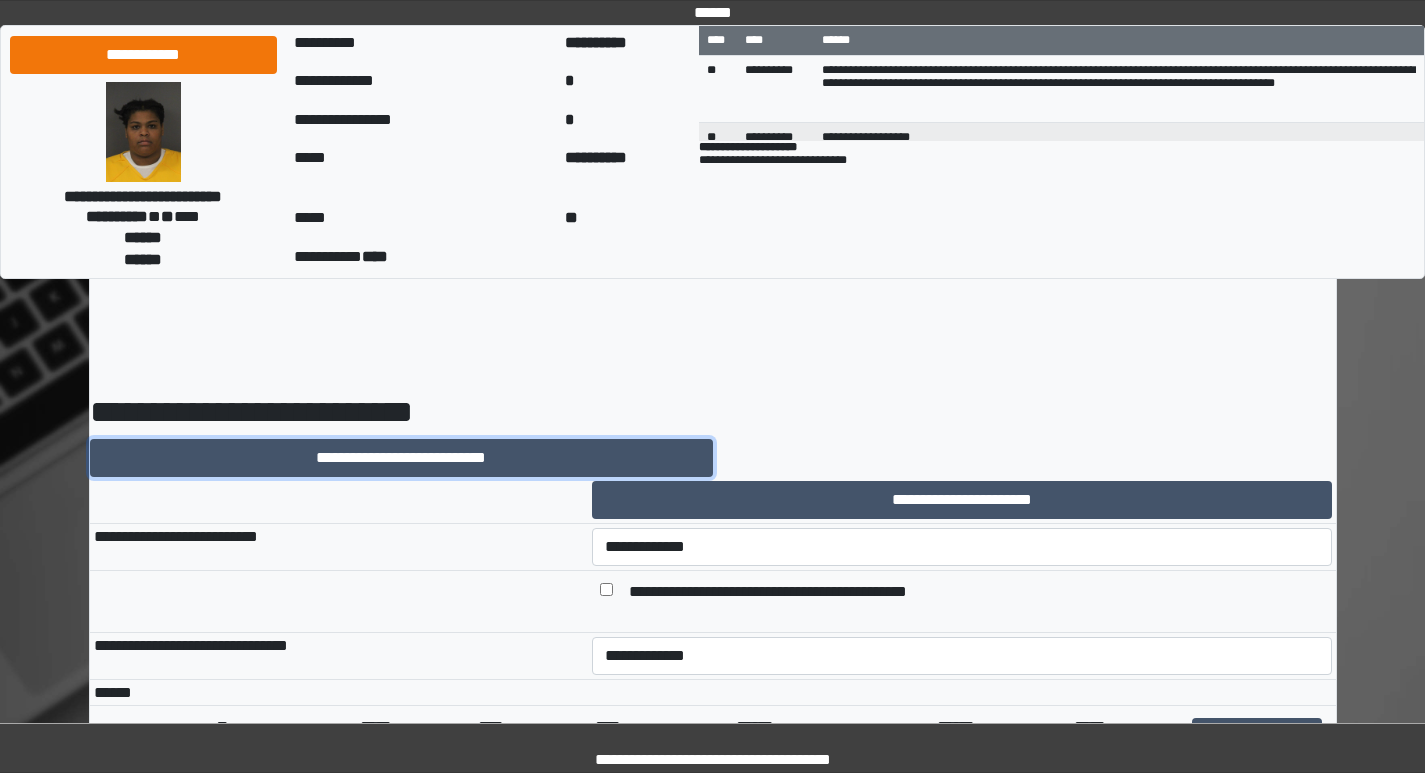 click on "**********" at bounding box center [401, 458] 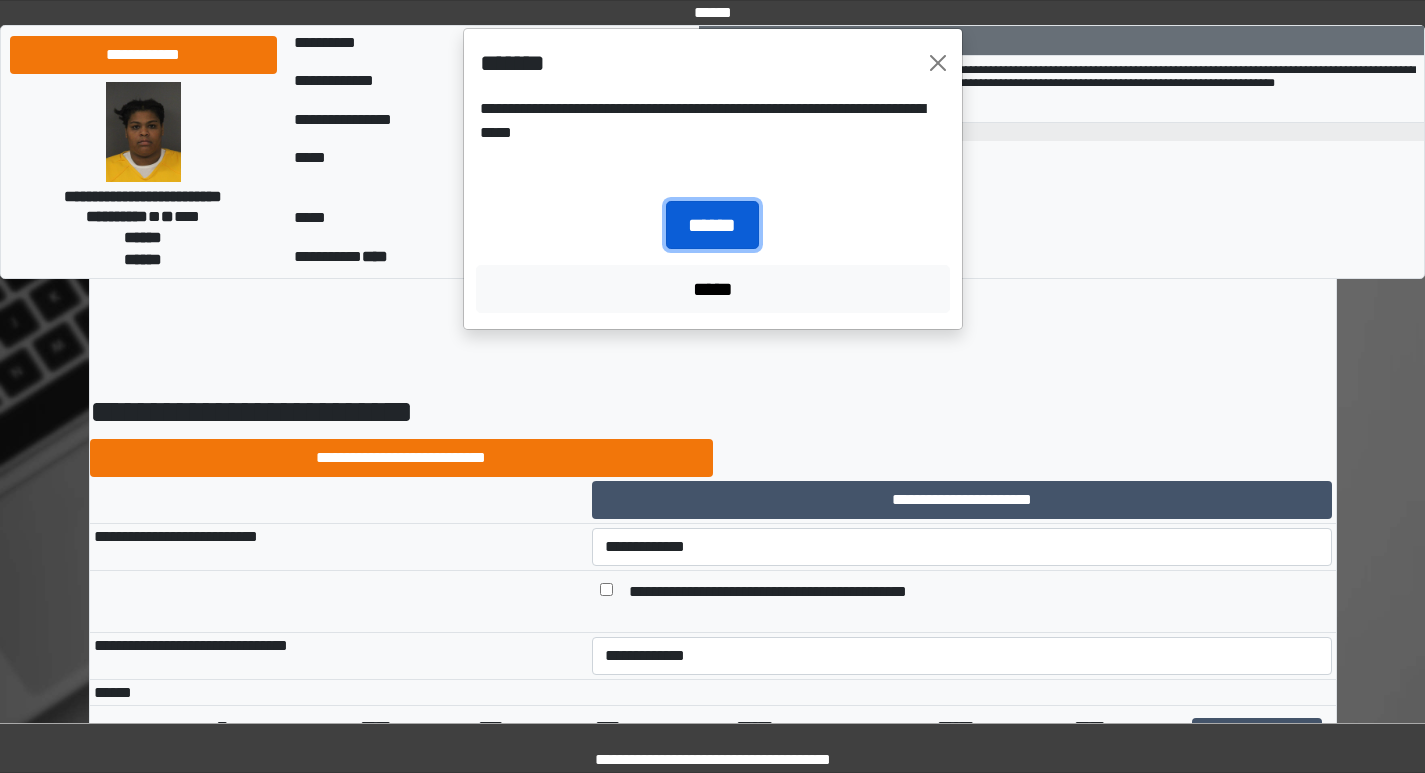 click on "******" at bounding box center [712, 225] 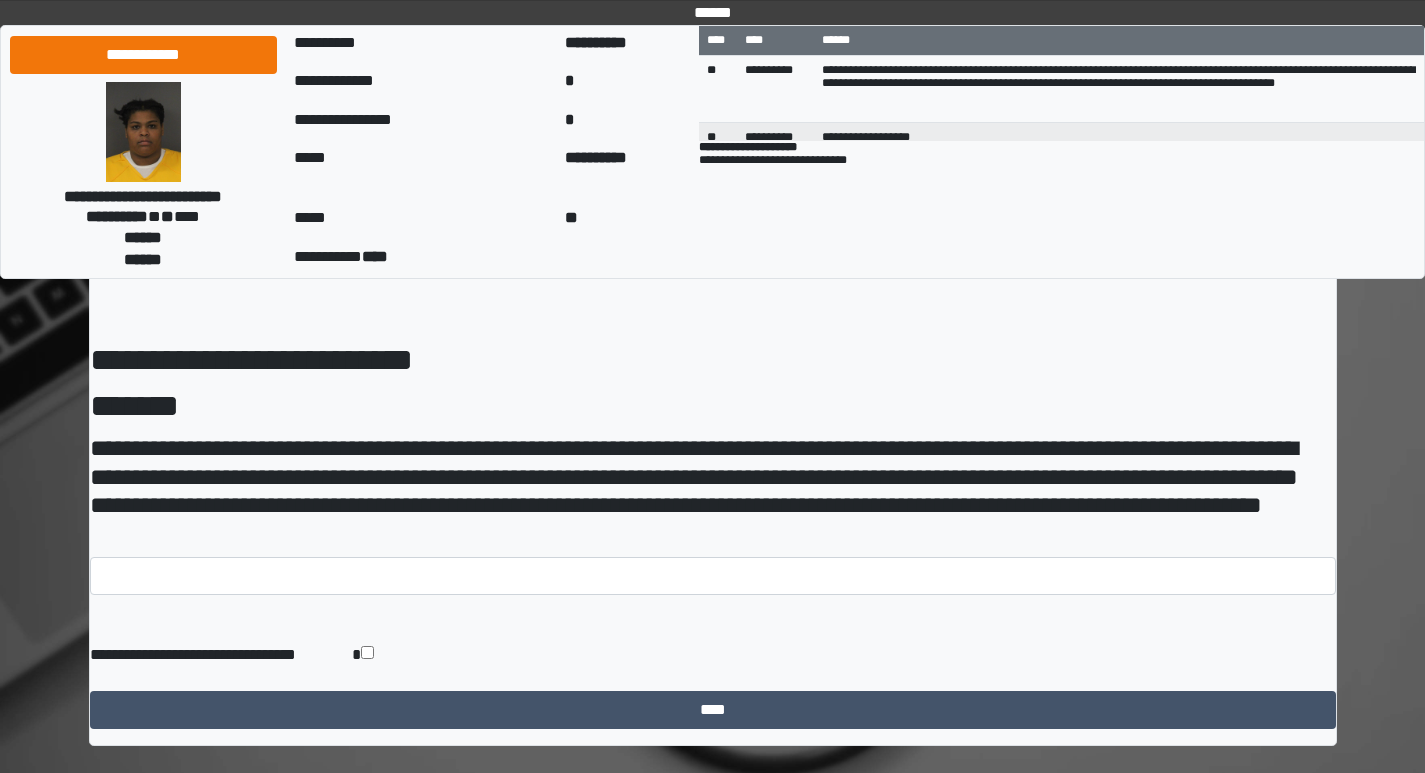 scroll, scrollTop: 79, scrollLeft: 0, axis: vertical 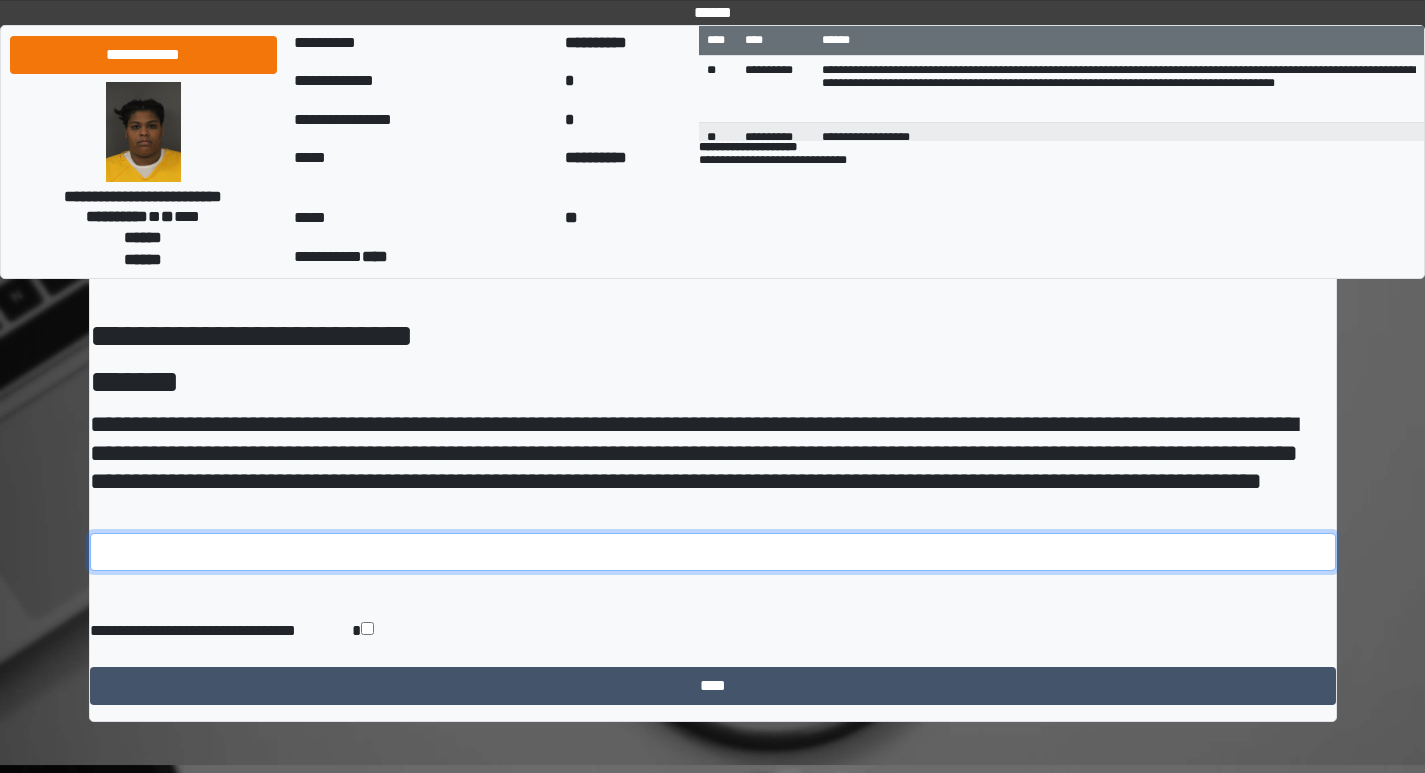 click at bounding box center [713, 552] 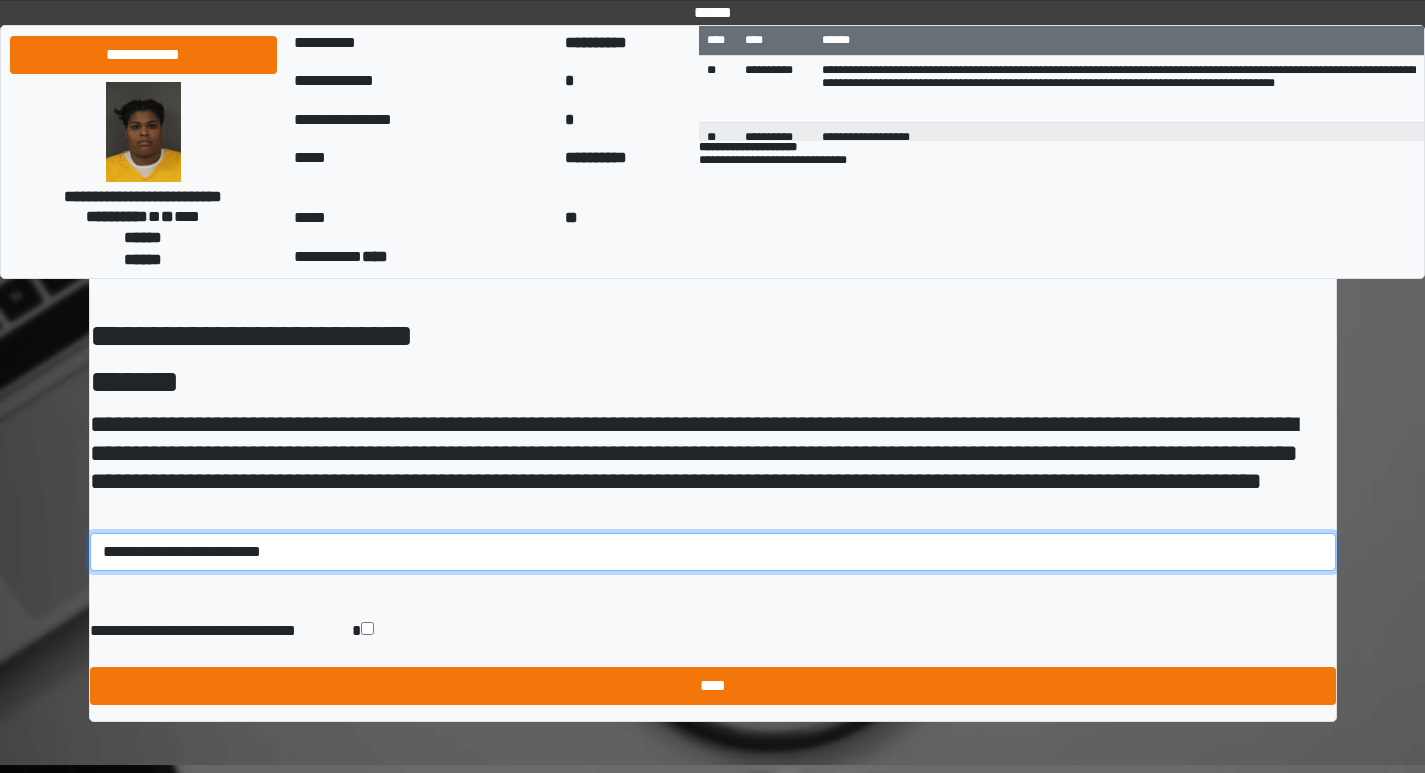 type on "**********" 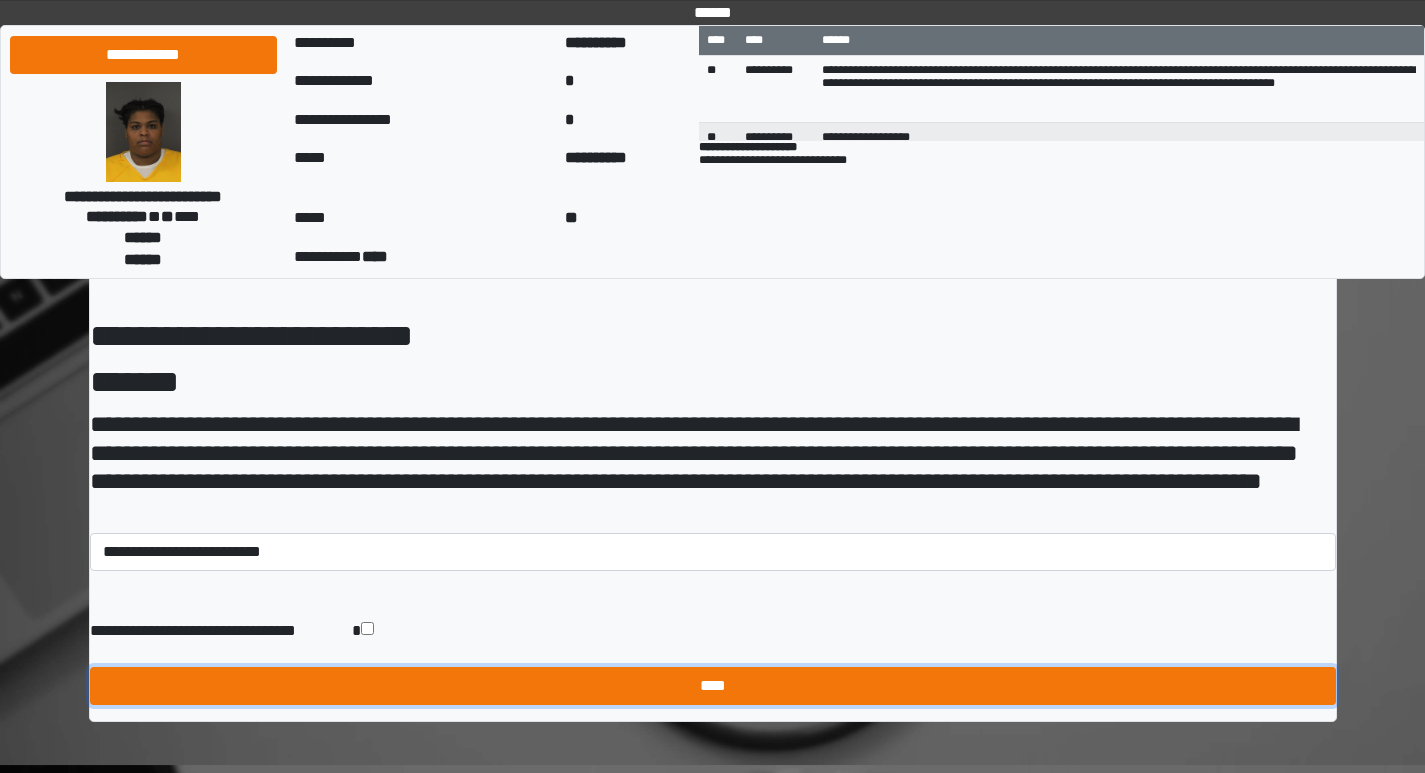 click on "****" at bounding box center (713, 686) 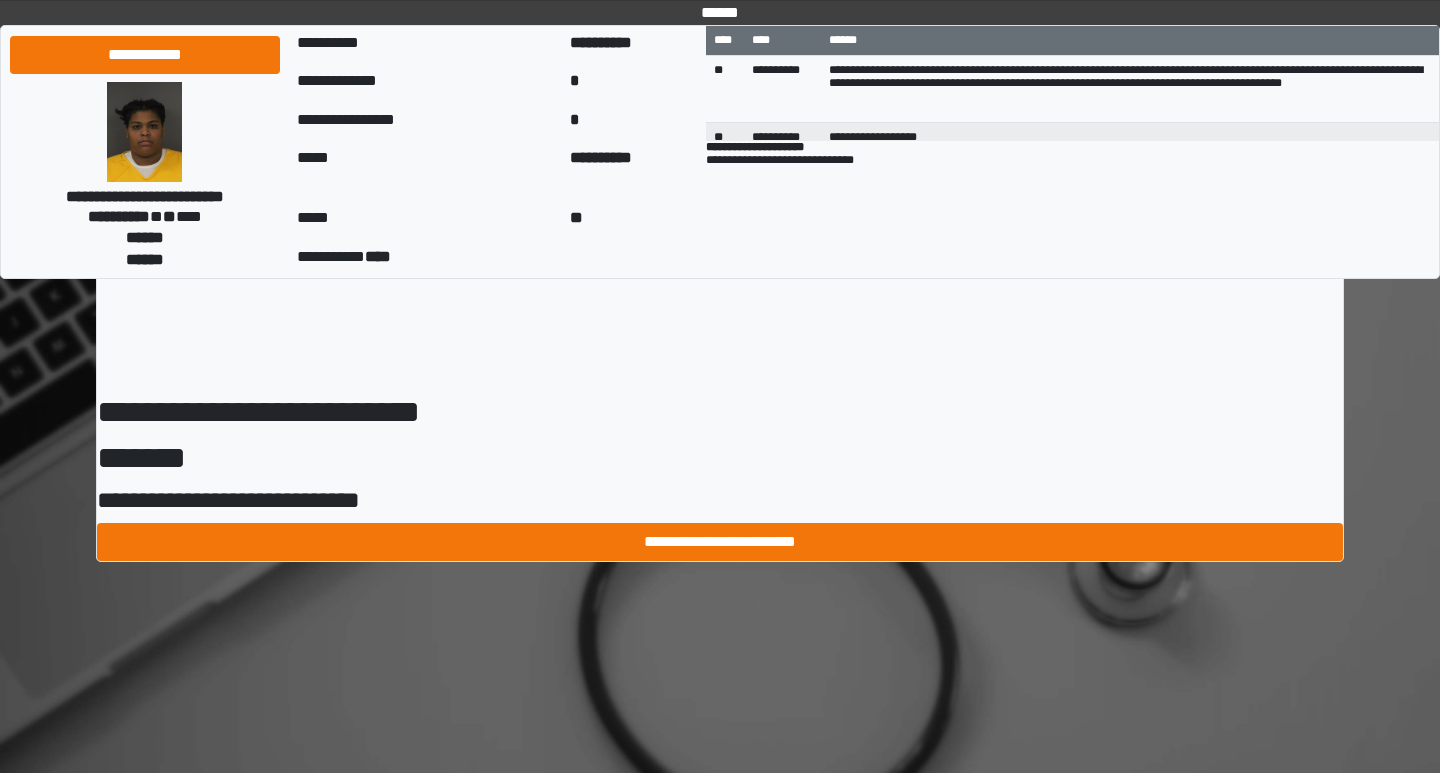 scroll, scrollTop: 0, scrollLeft: 0, axis: both 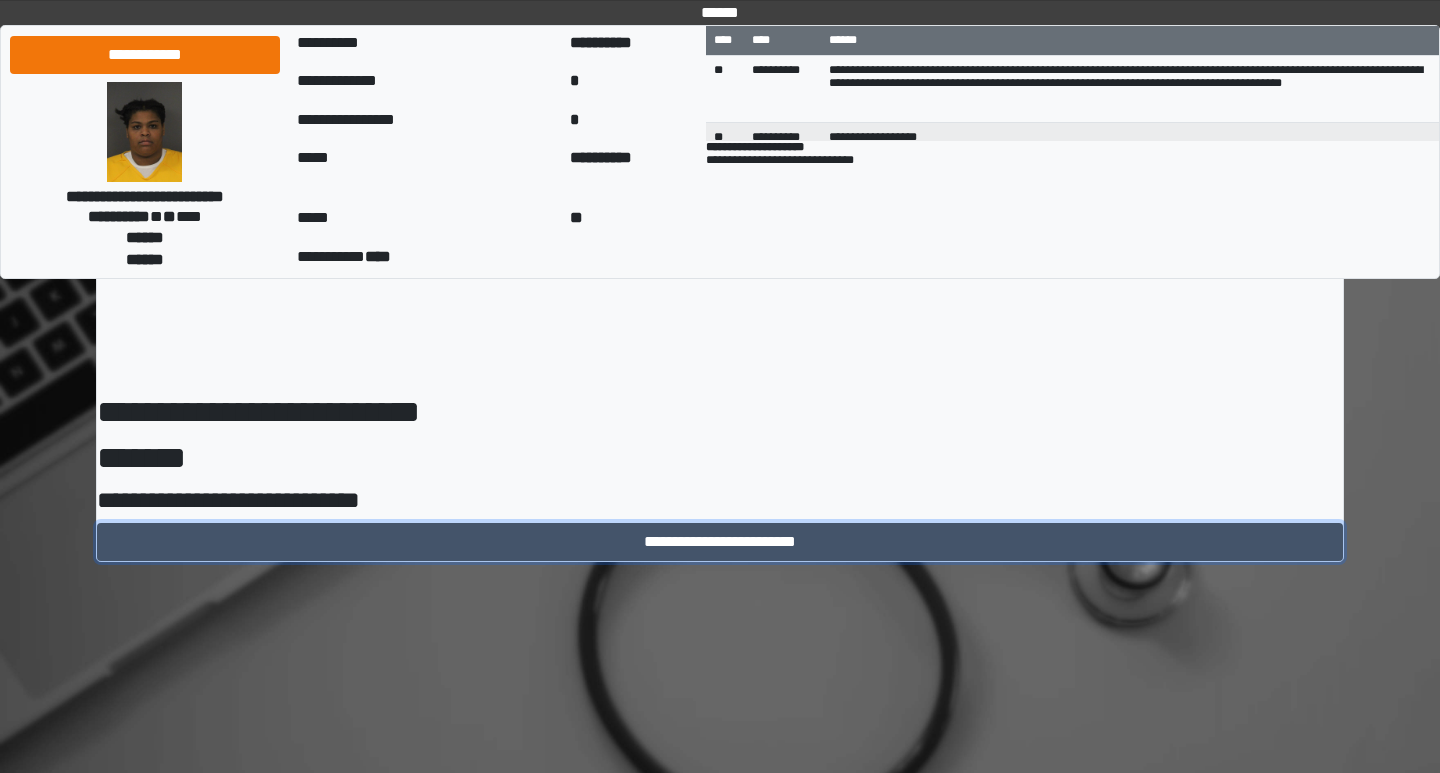 click on "**********" at bounding box center (720, 542) 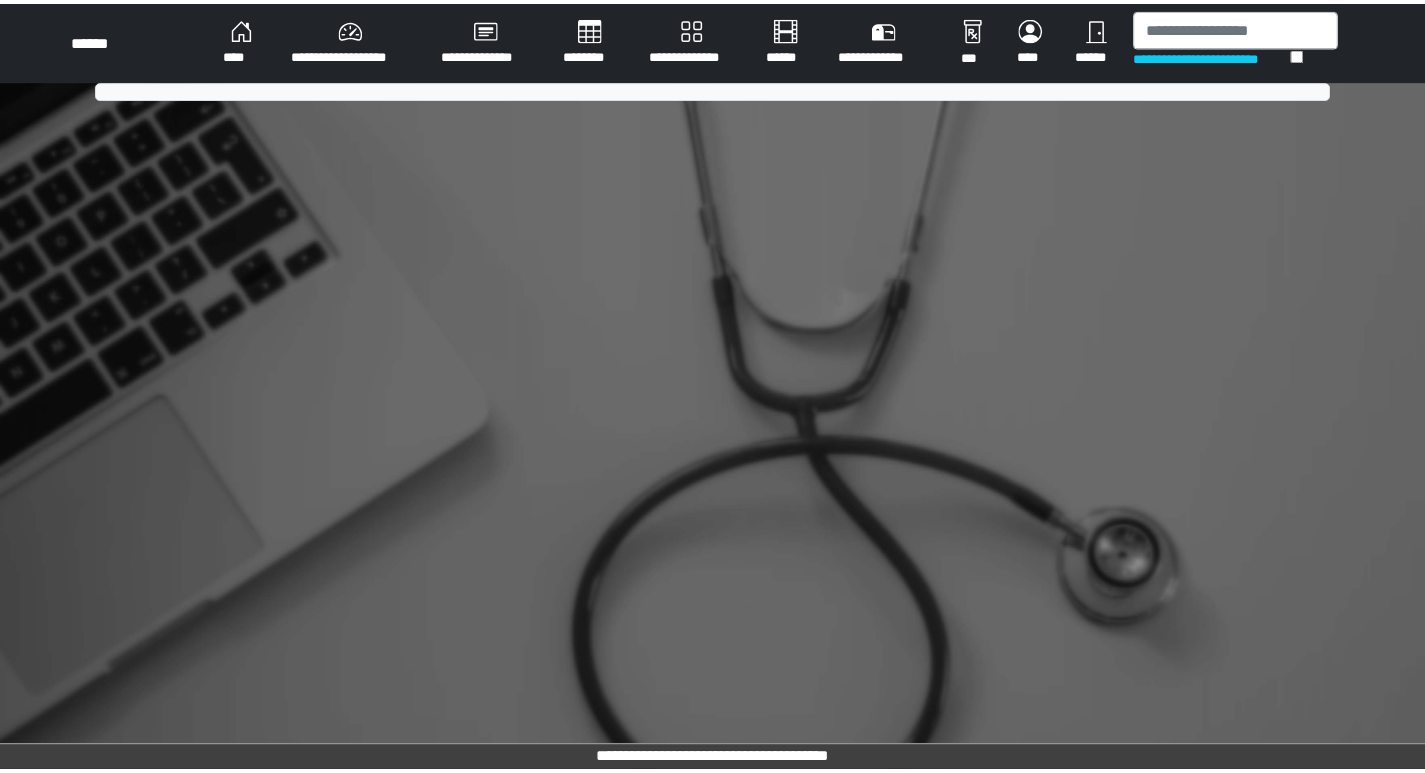 scroll, scrollTop: 0, scrollLeft: 0, axis: both 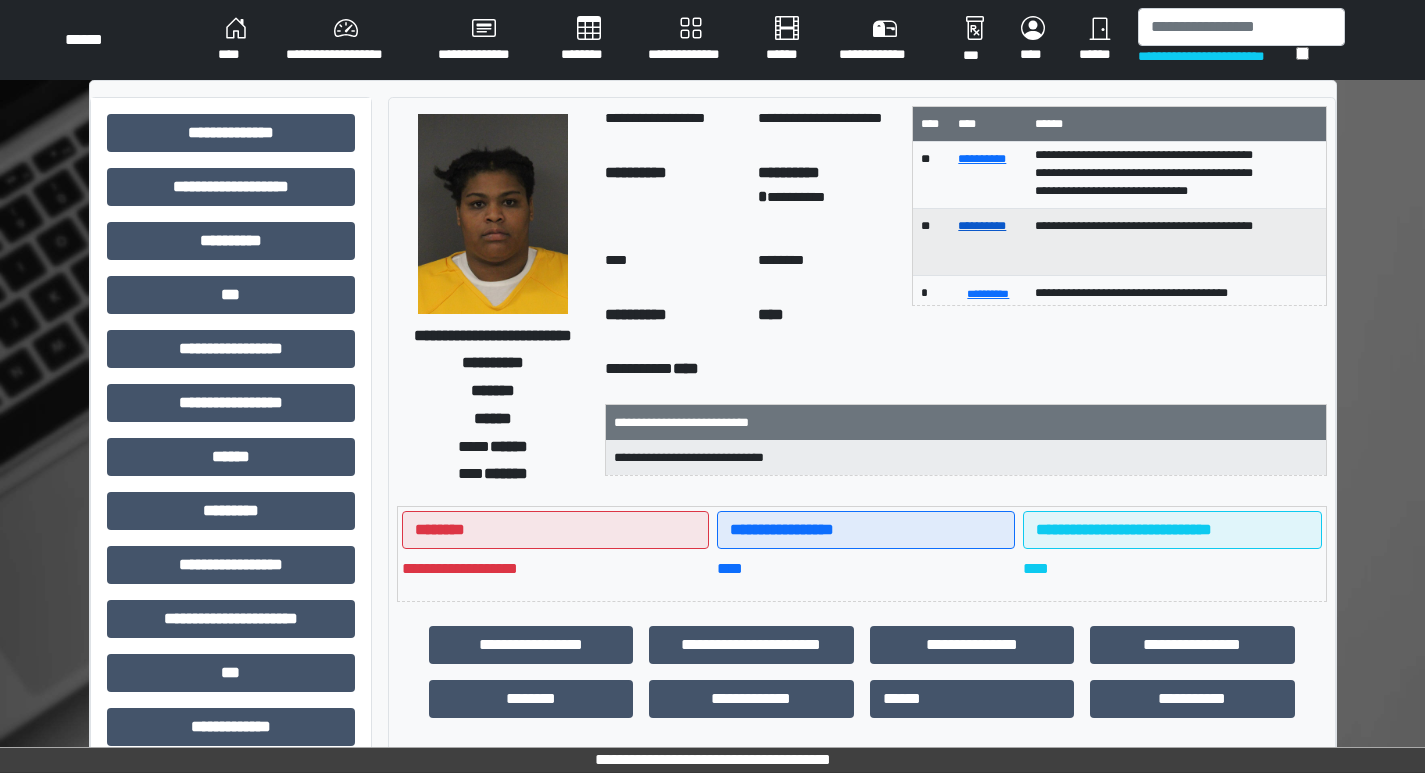 click on "**********" at bounding box center [982, 226] 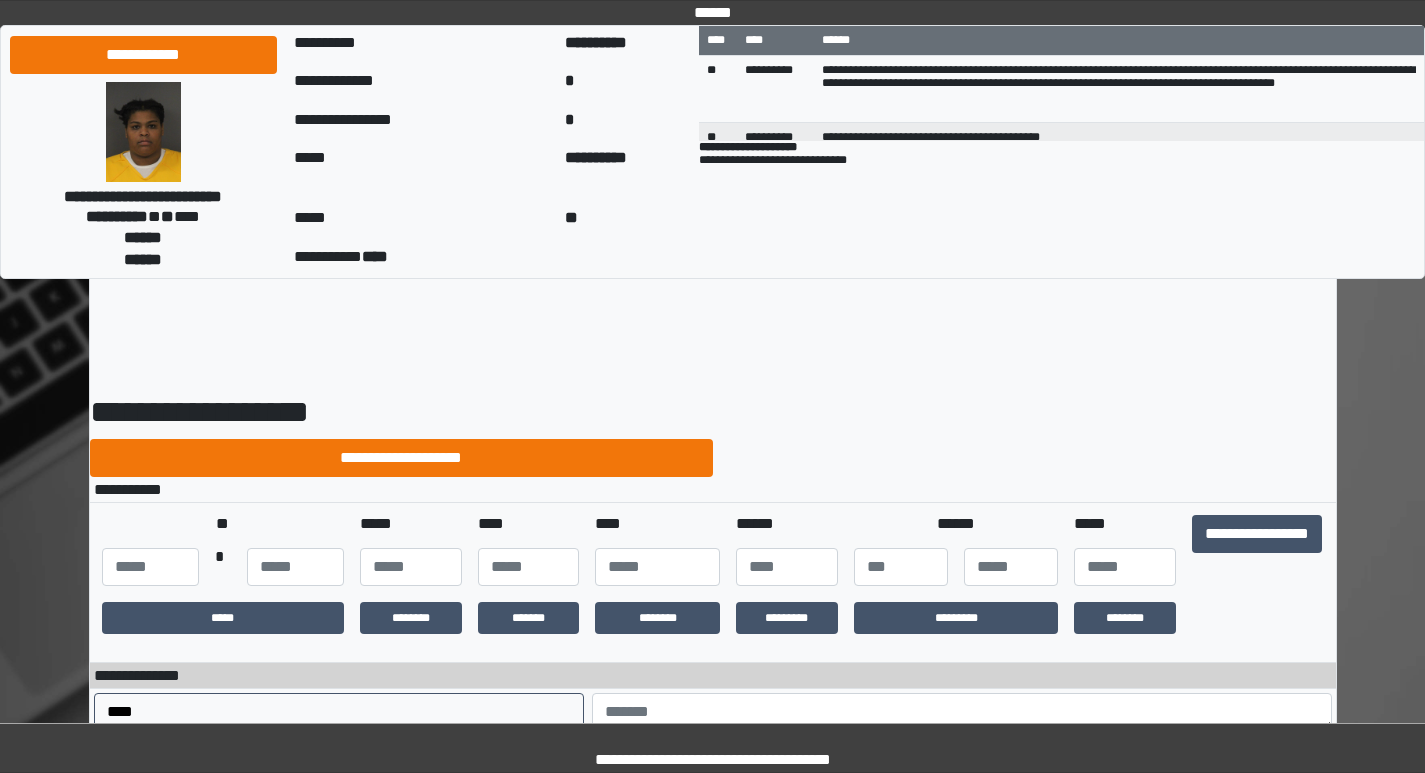 scroll, scrollTop: 0, scrollLeft: 0, axis: both 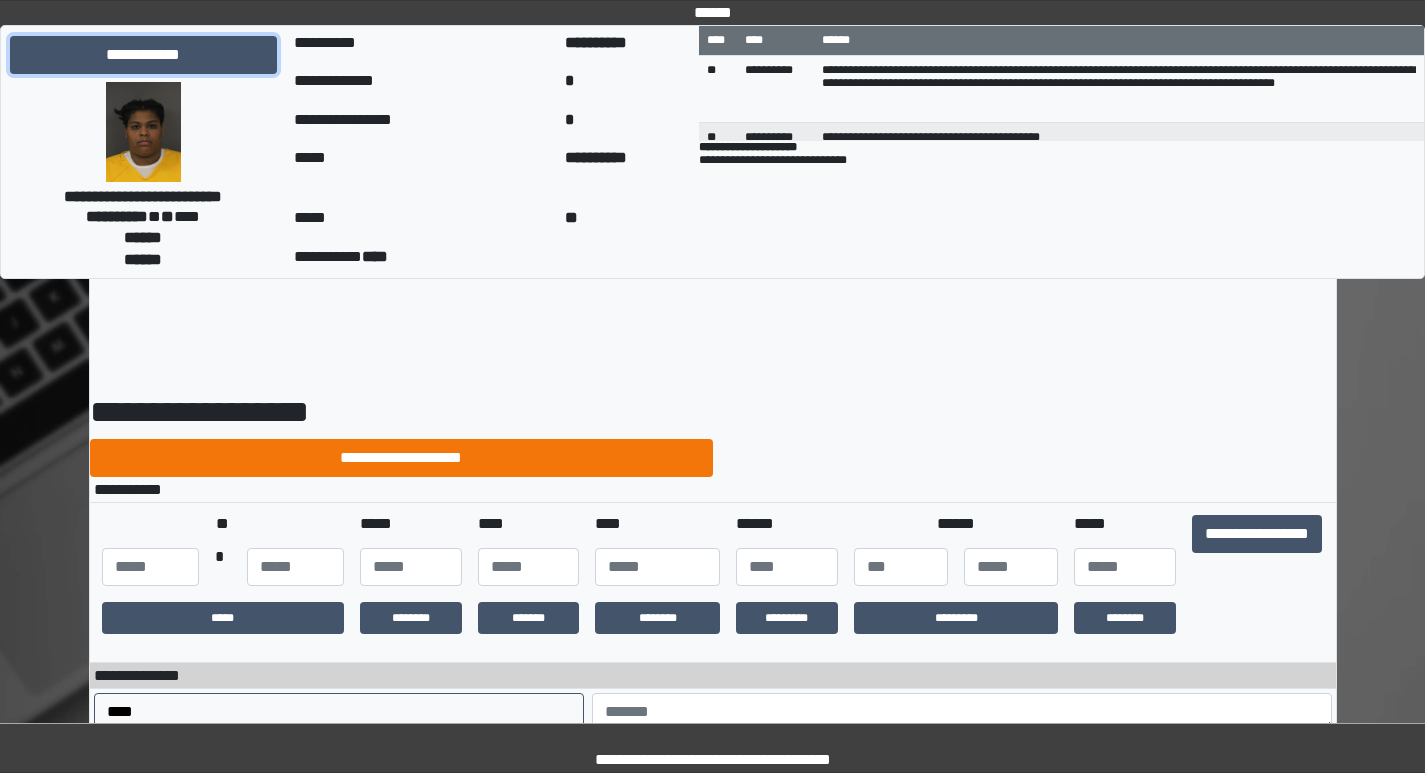 click on "**********" at bounding box center (143, 55) 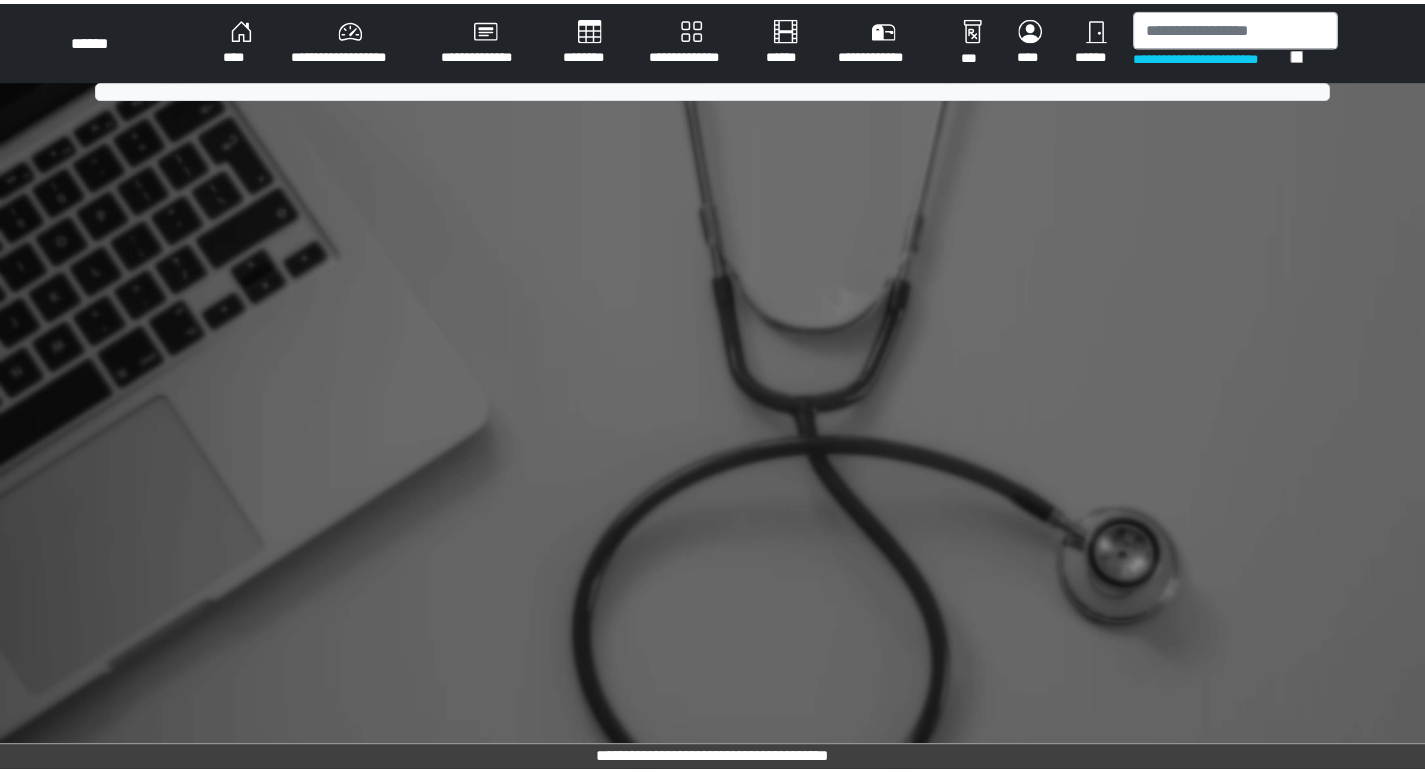 scroll, scrollTop: 0, scrollLeft: 0, axis: both 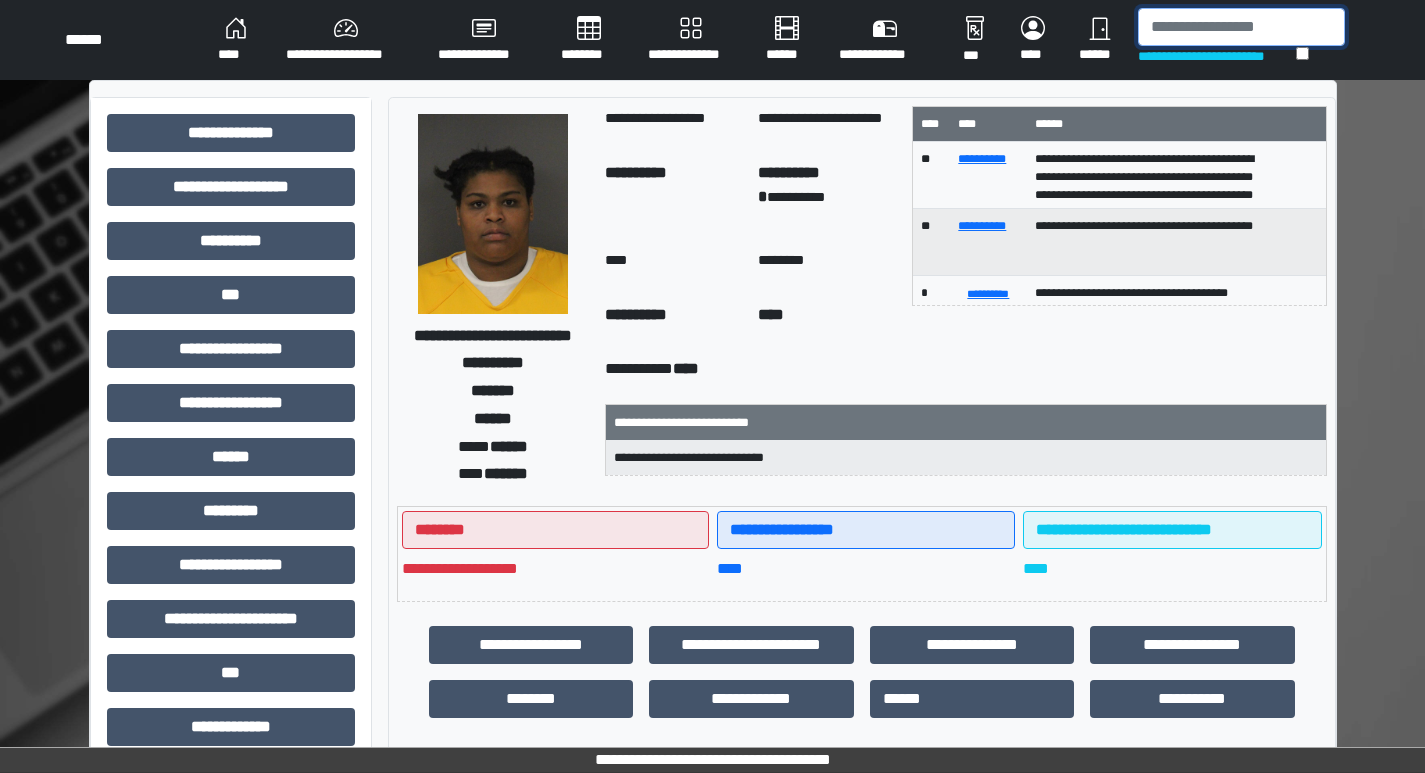 click at bounding box center [1241, 27] 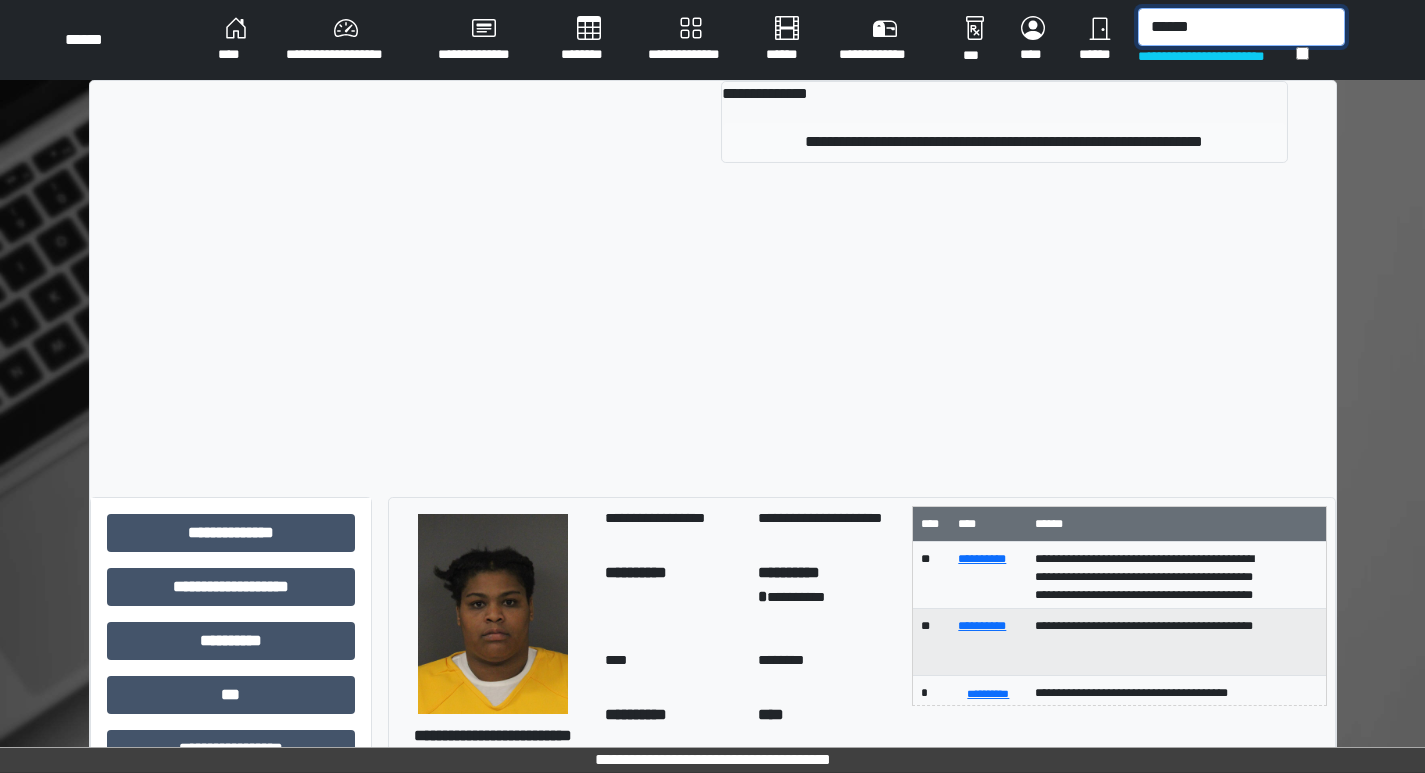 type on "******" 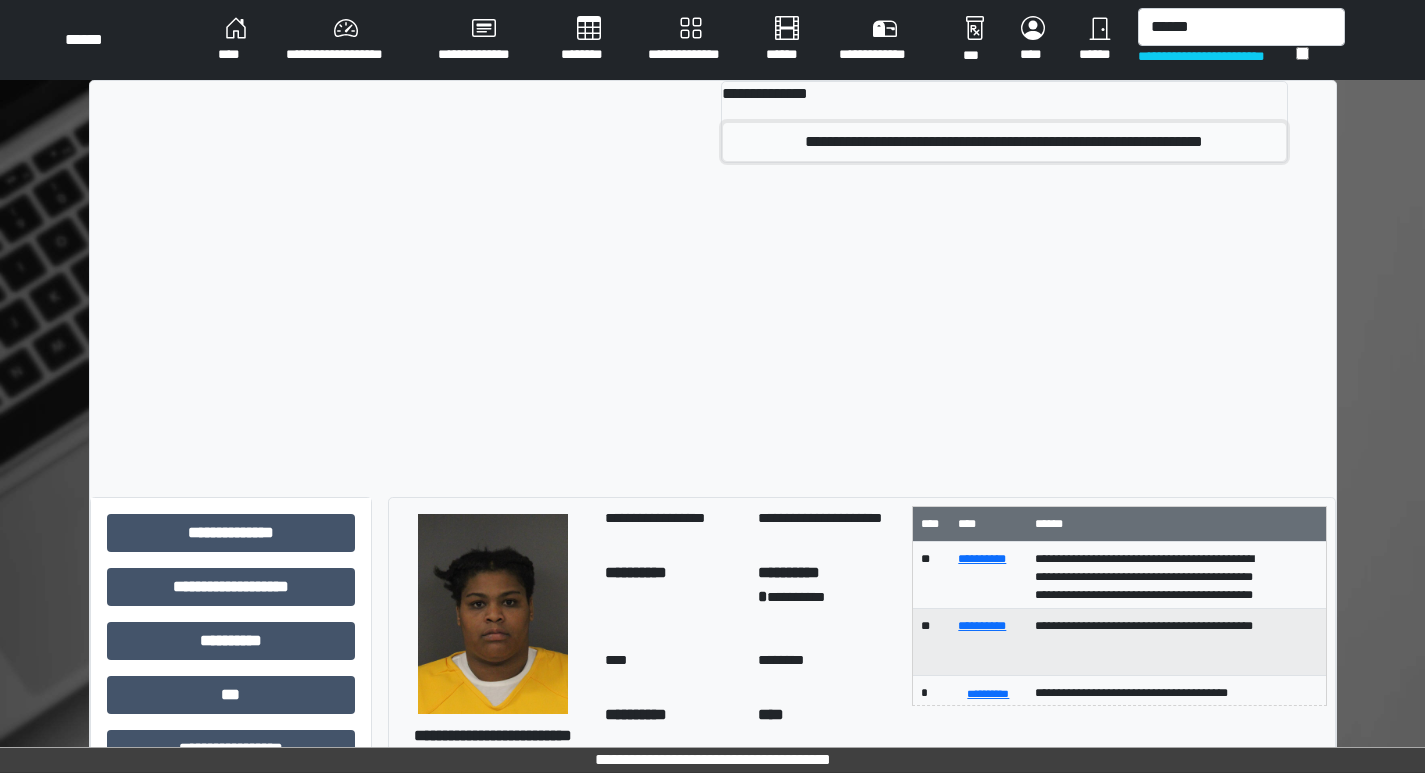 click on "**********" at bounding box center [1004, 142] 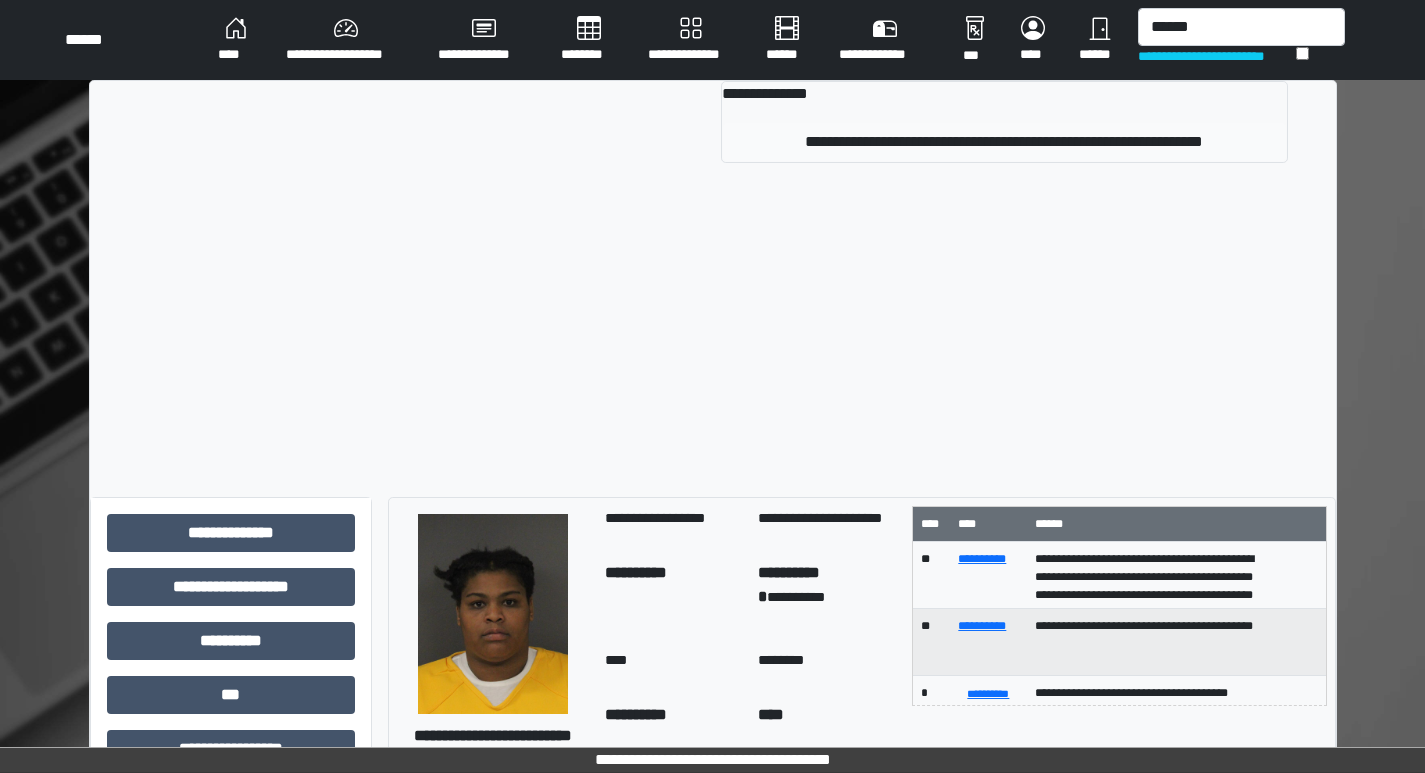 type 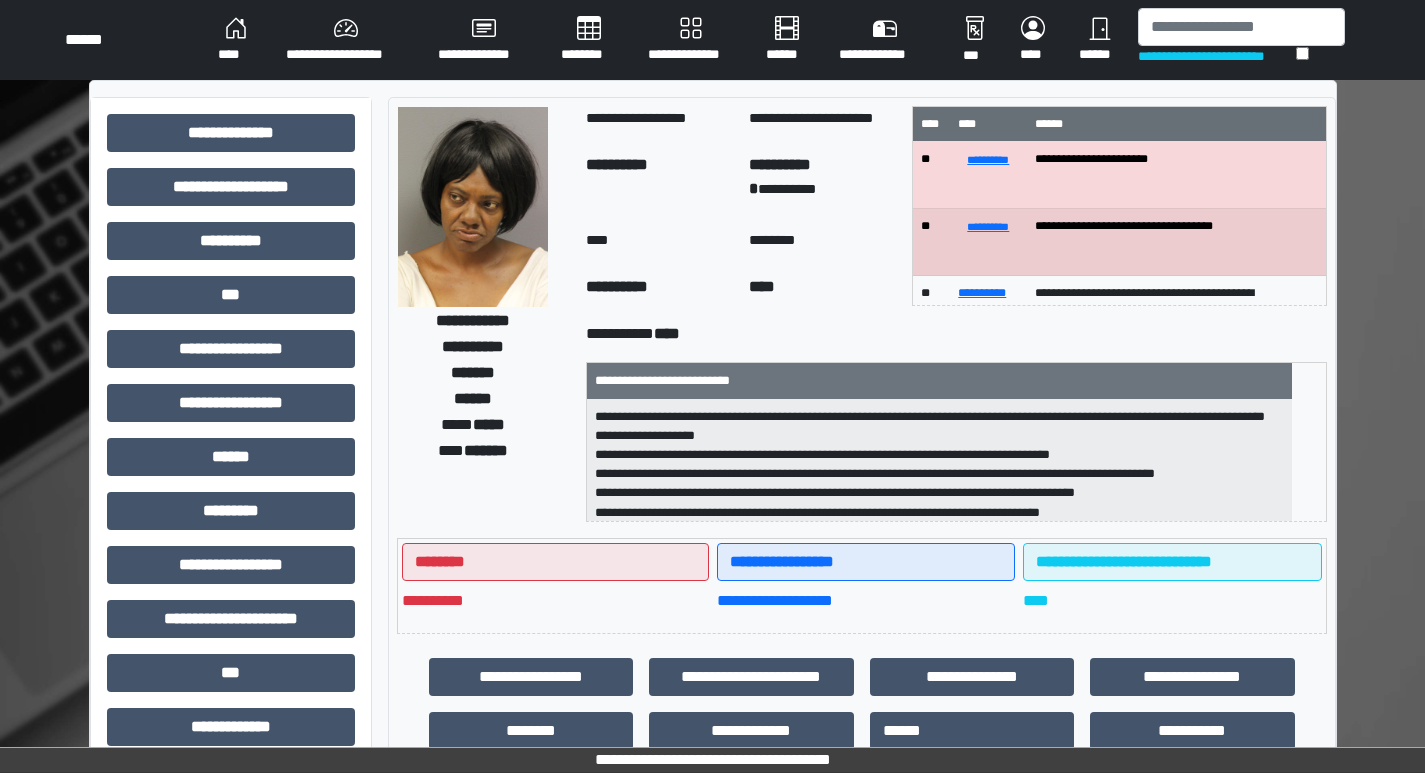 scroll, scrollTop: 44, scrollLeft: 0, axis: vertical 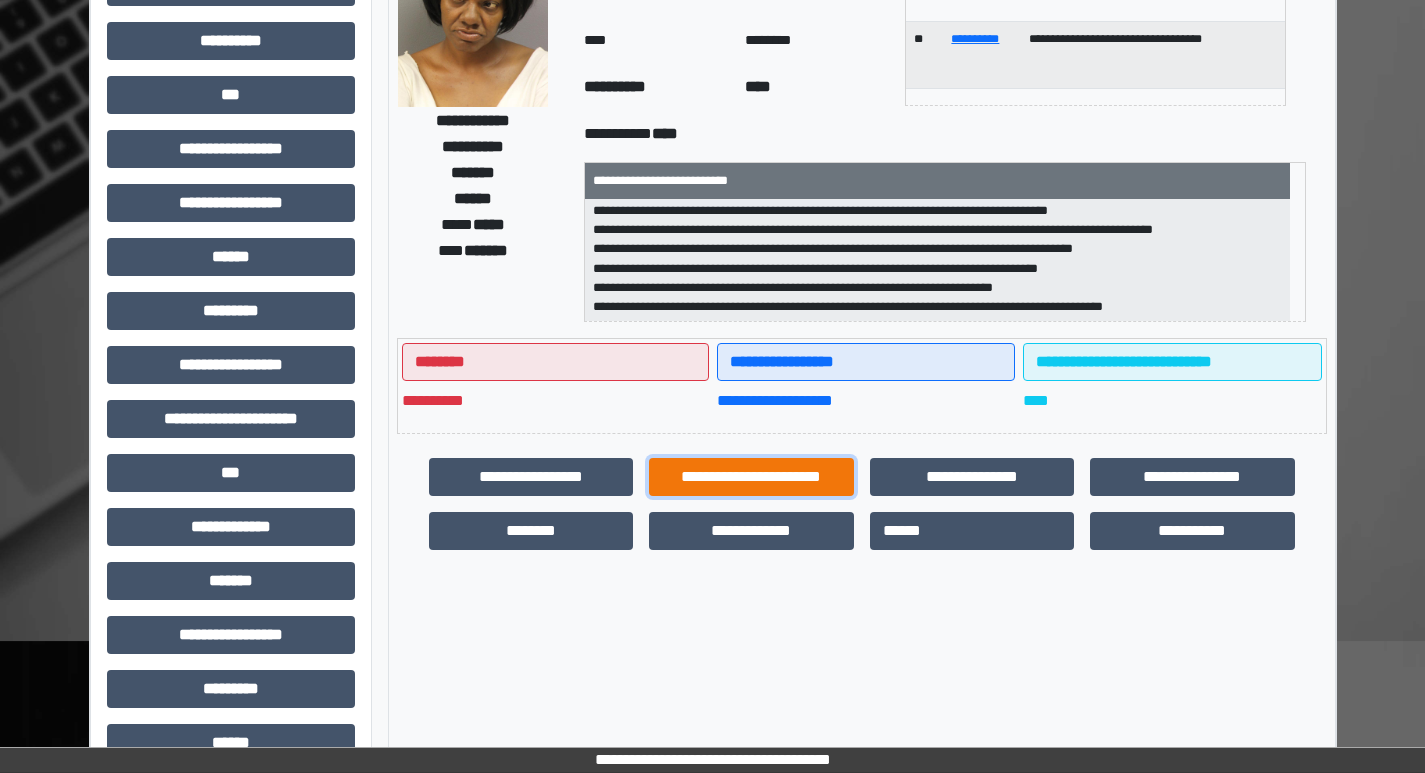 click on "**********" at bounding box center [751, 477] 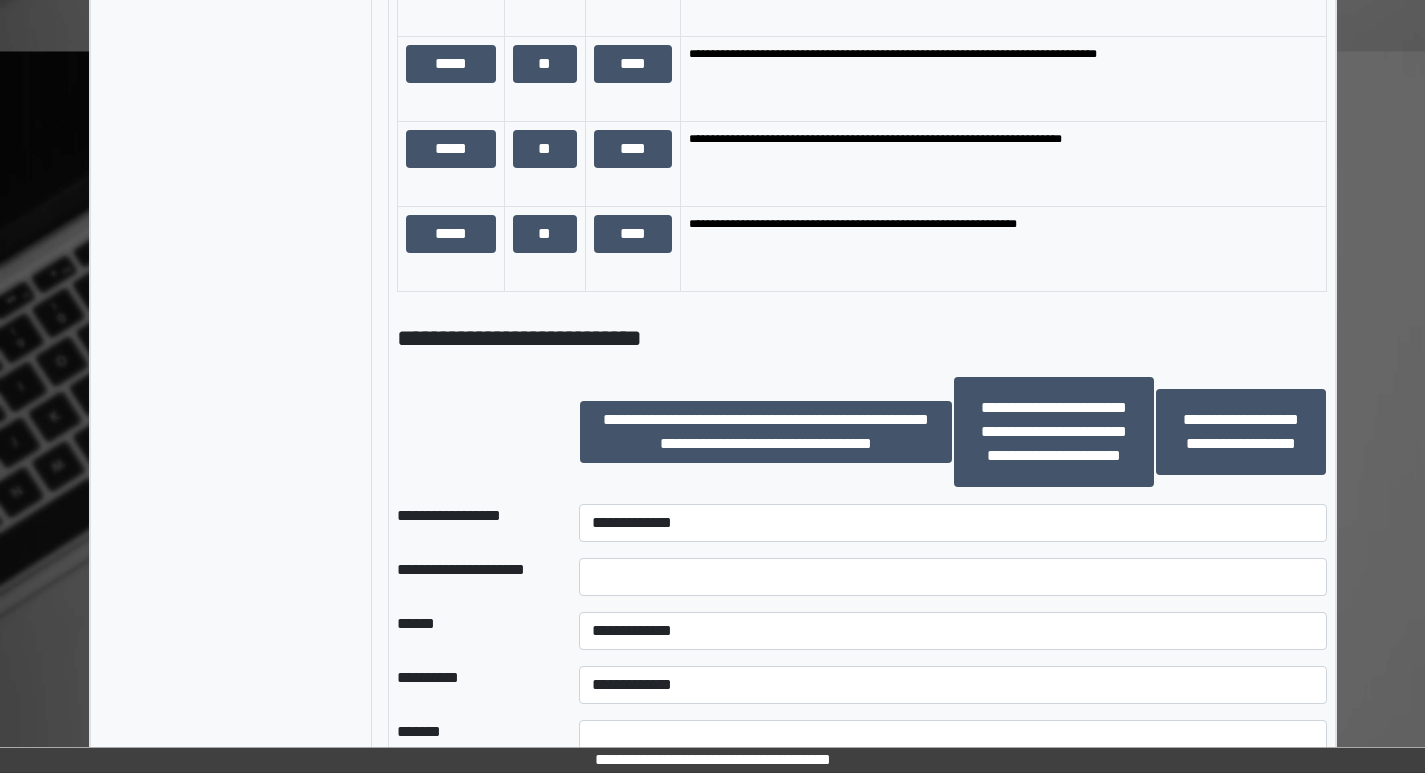 scroll, scrollTop: 1700, scrollLeft: 0, axis: vertical 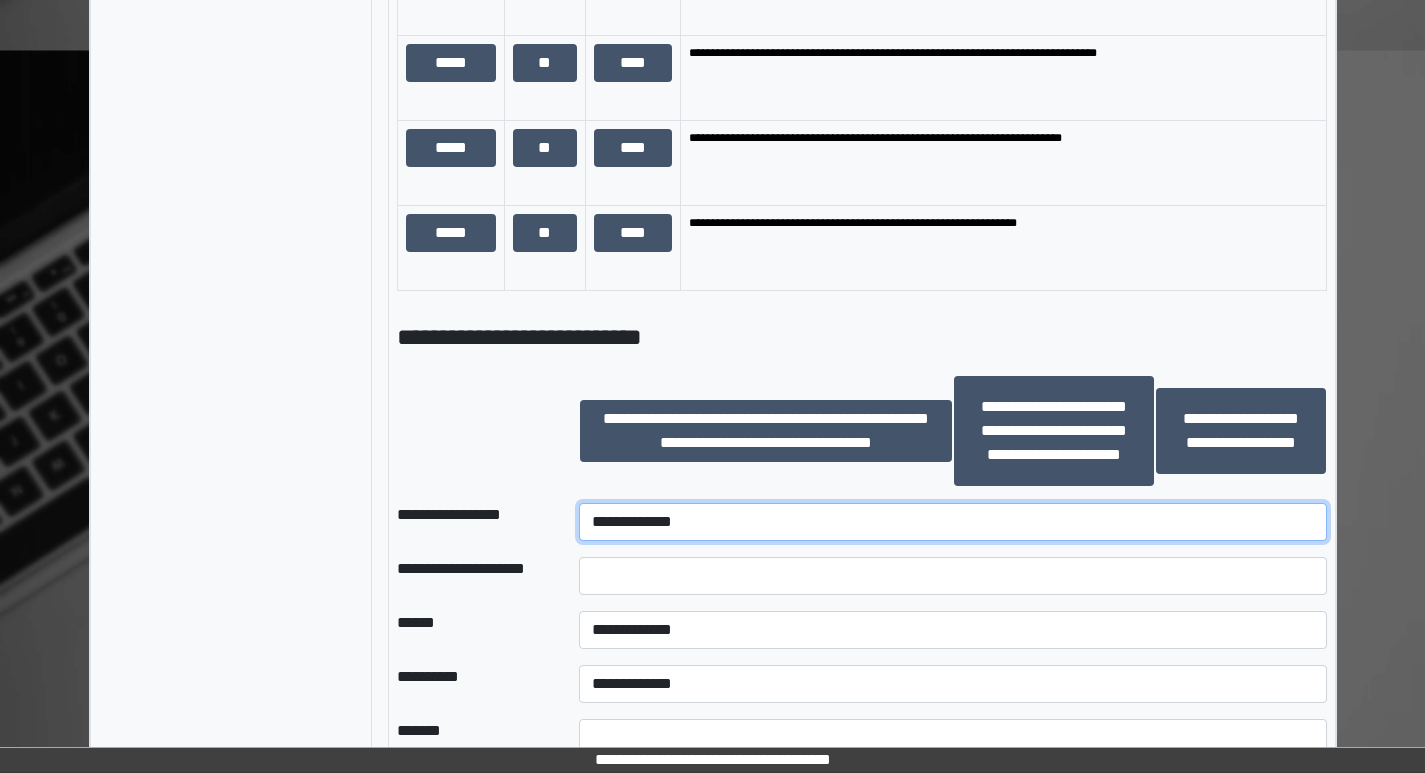 click on "**********" at bounding box center [952, 522] 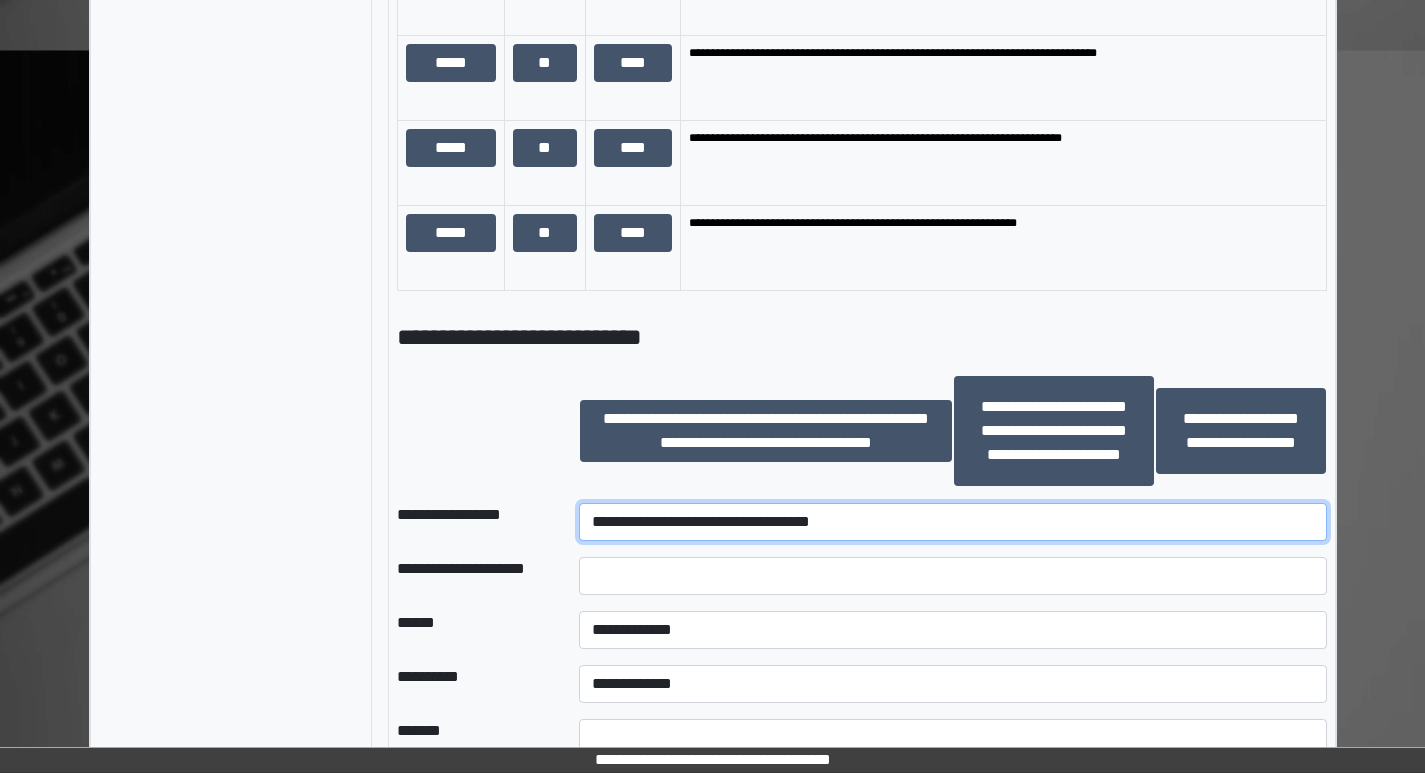 click on "**********" at bounding box center (952, 522) 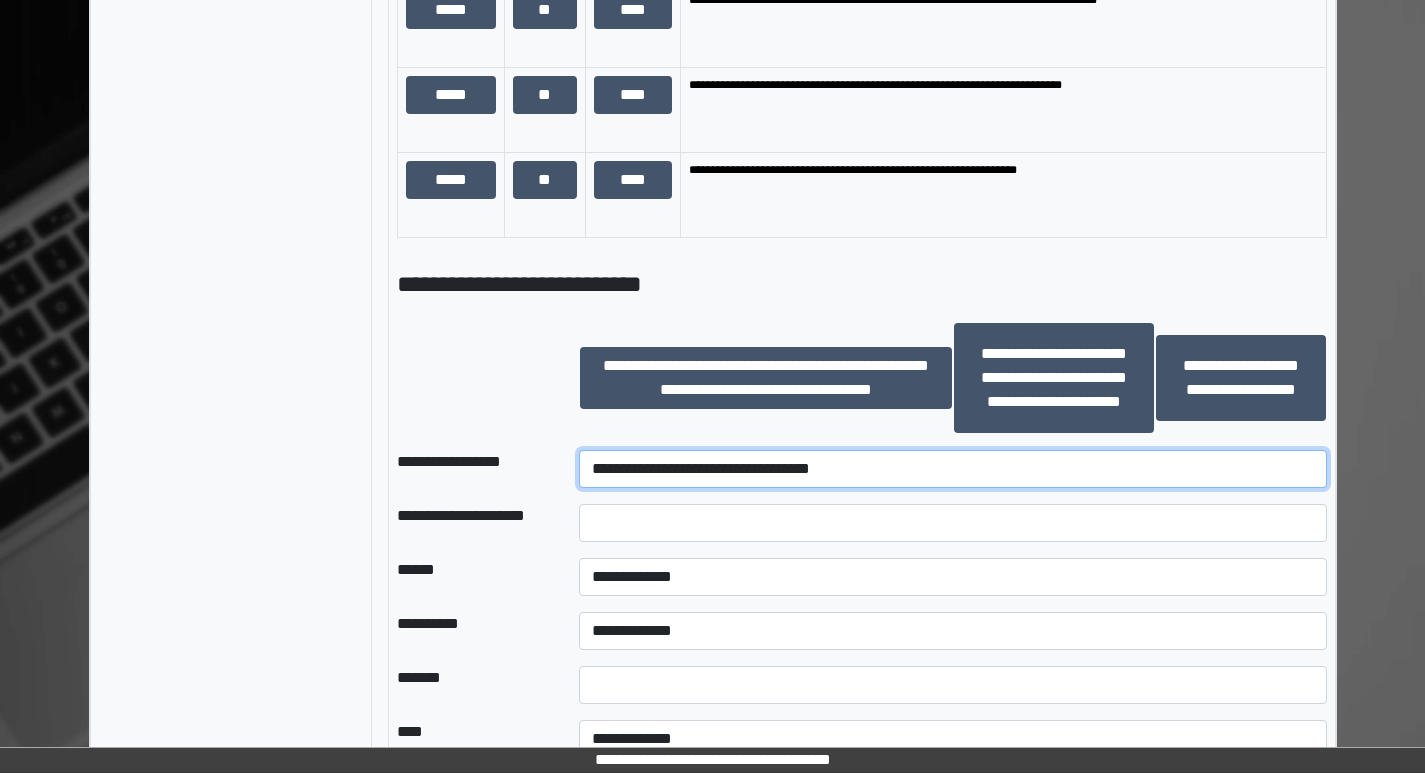 scroll, scrollTop: 1800, scrollLeft: 0, axis: vertical 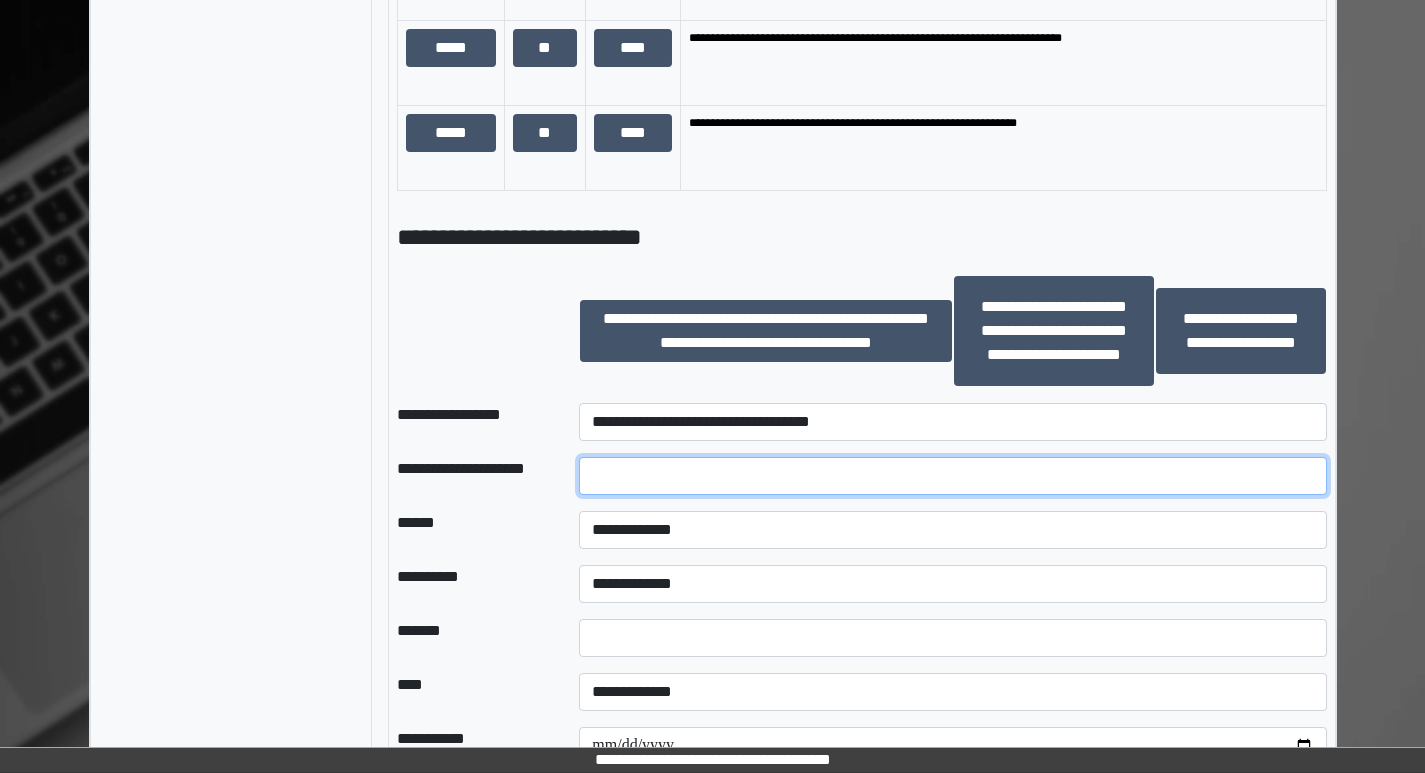 click at bounding box center [952, 476] 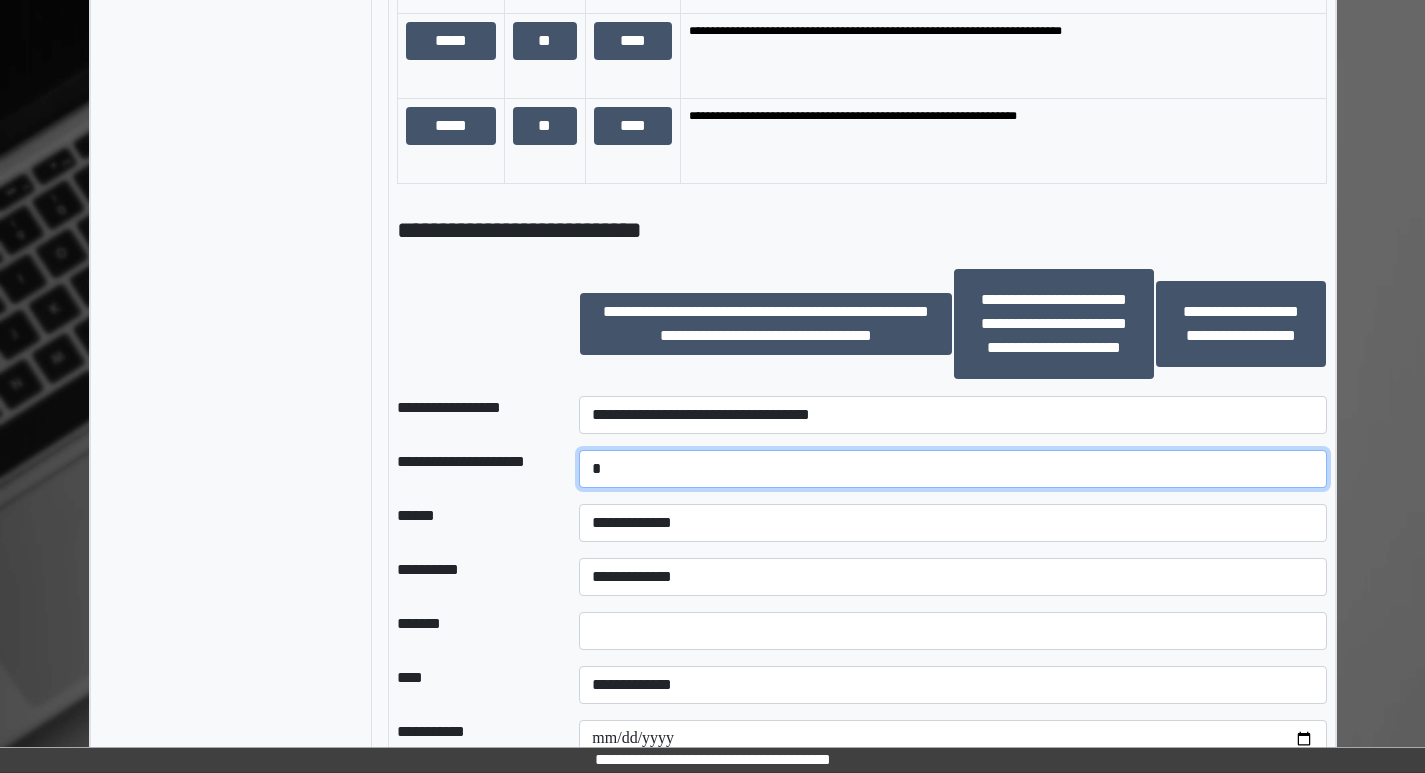 scroll, scrollTop: 2000, scrollLeft: 0, axis: vertical 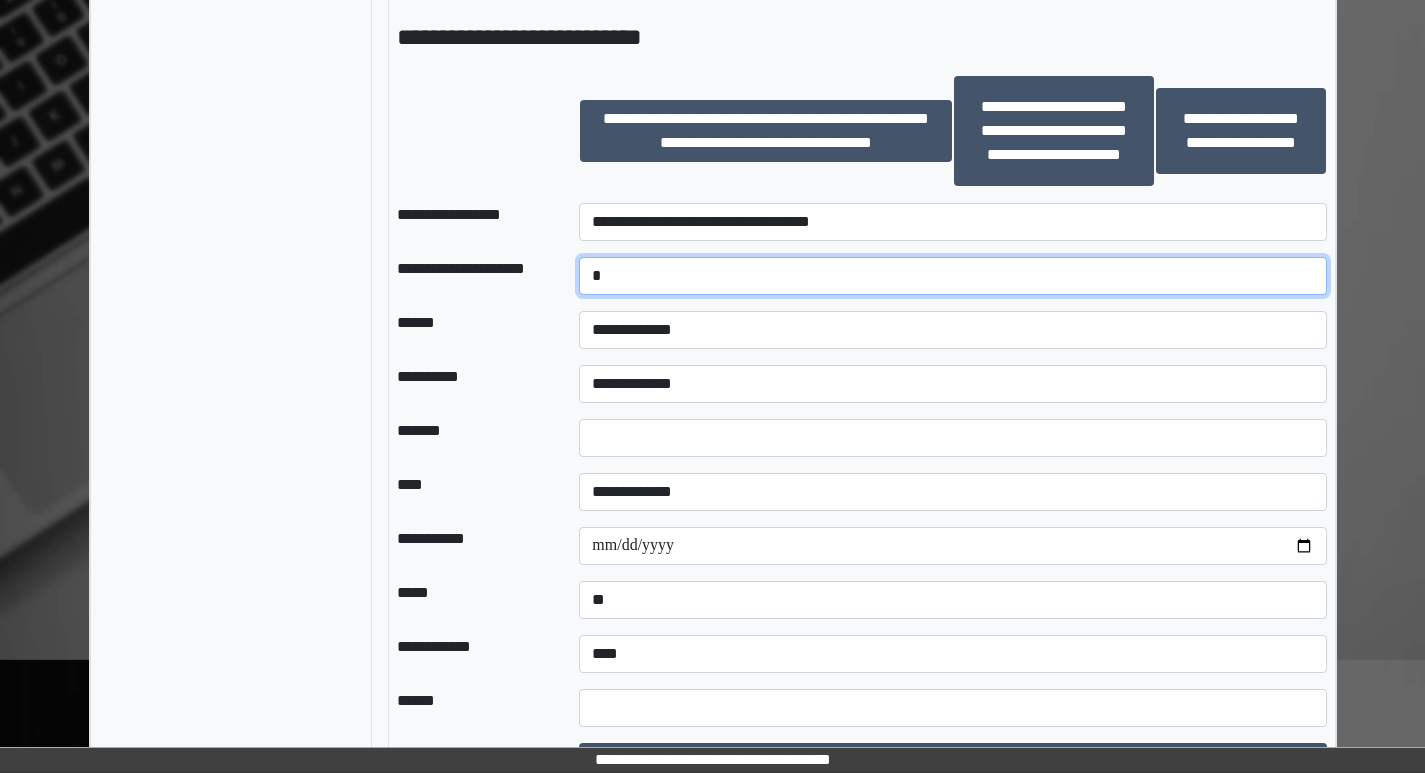 type on "*" 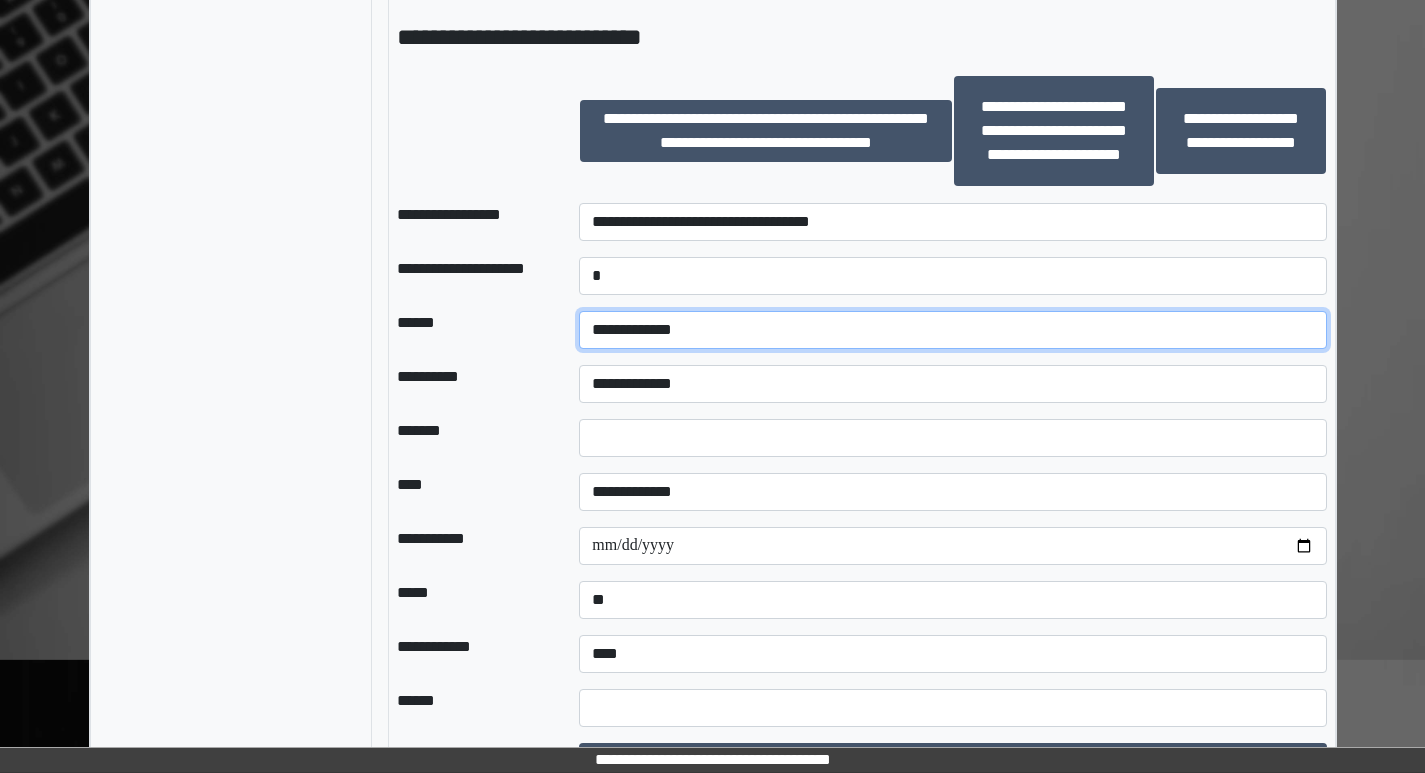click on "**********" at bounding box center (952, 330) 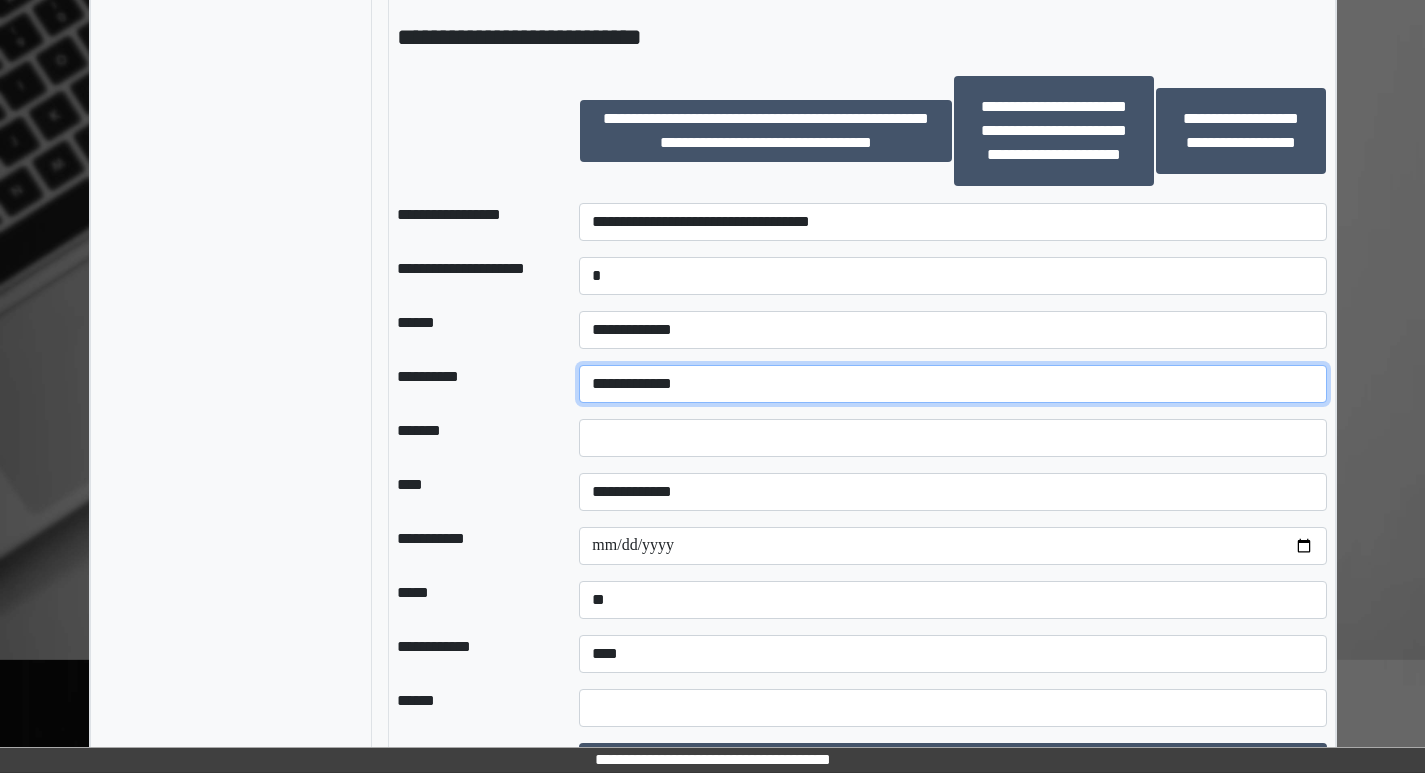 click on "**********" at bounding box center [952, 384] 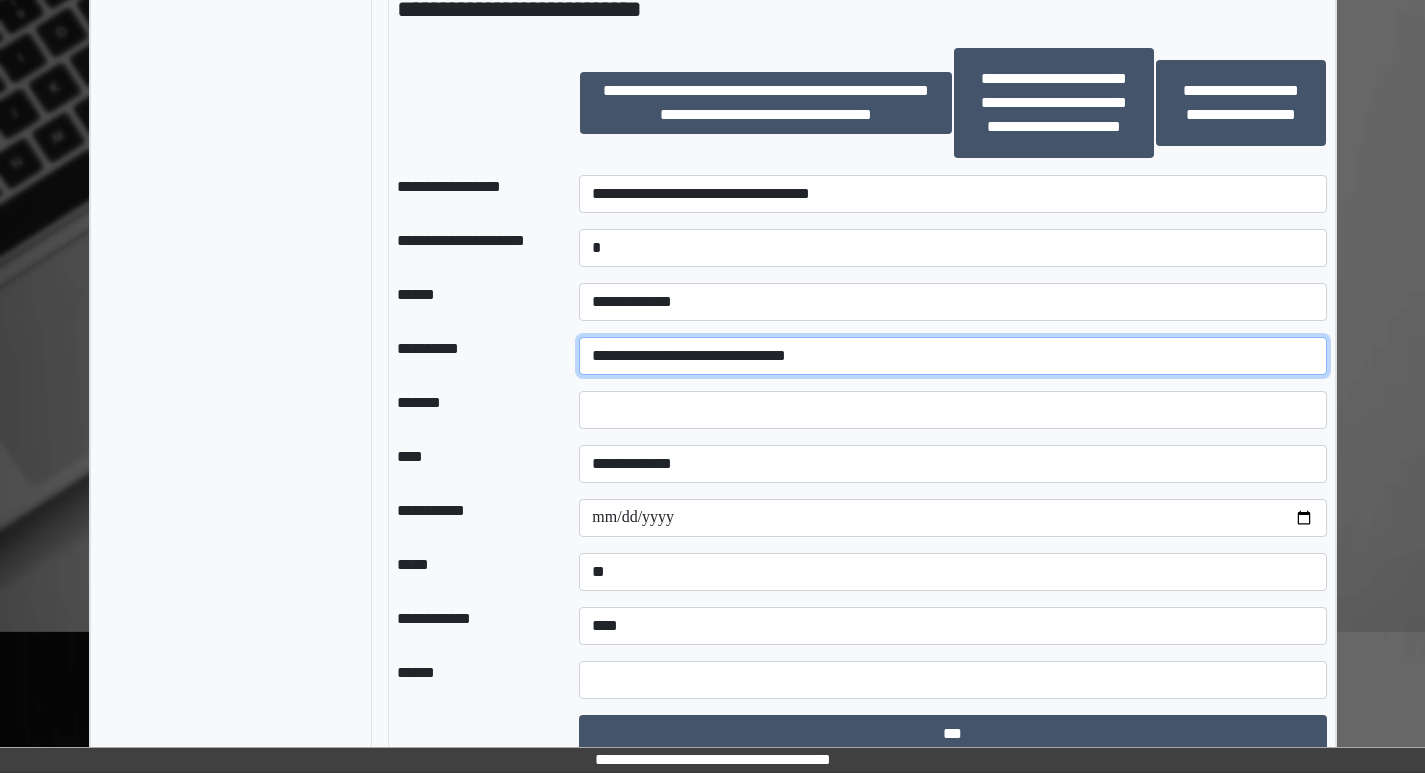 scroll, scrollTop: 2050, scrollLeft: 0, axis: vertical 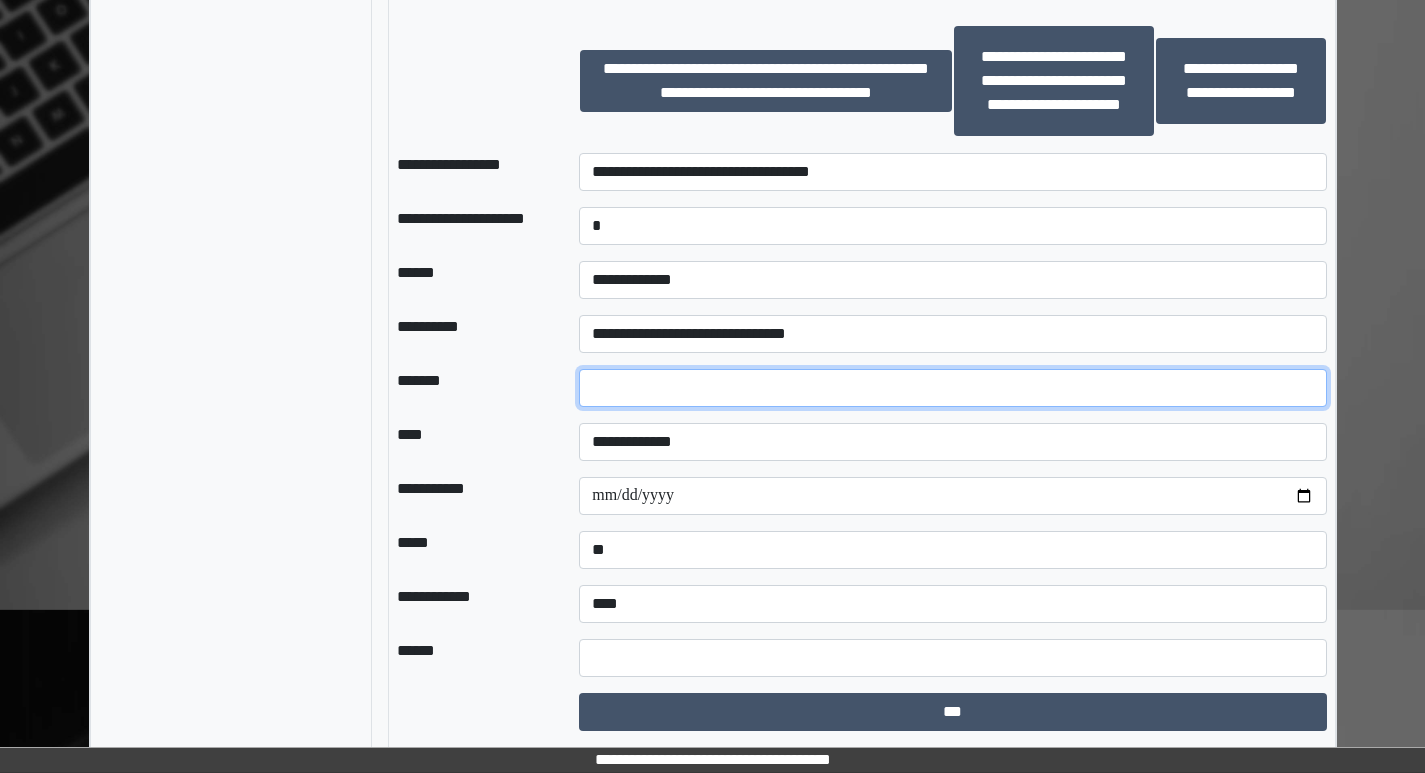 click at bounding box center [952, 388] 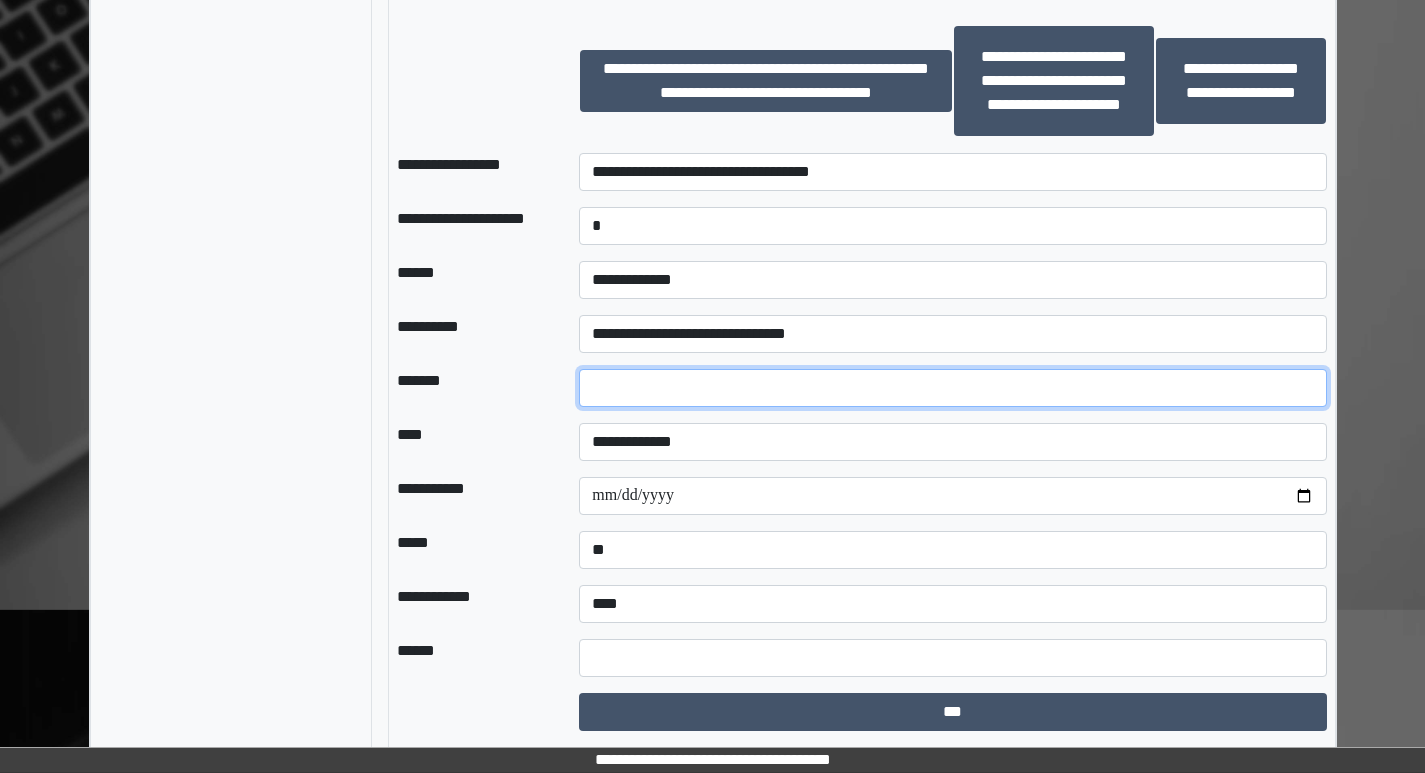 type on "**" 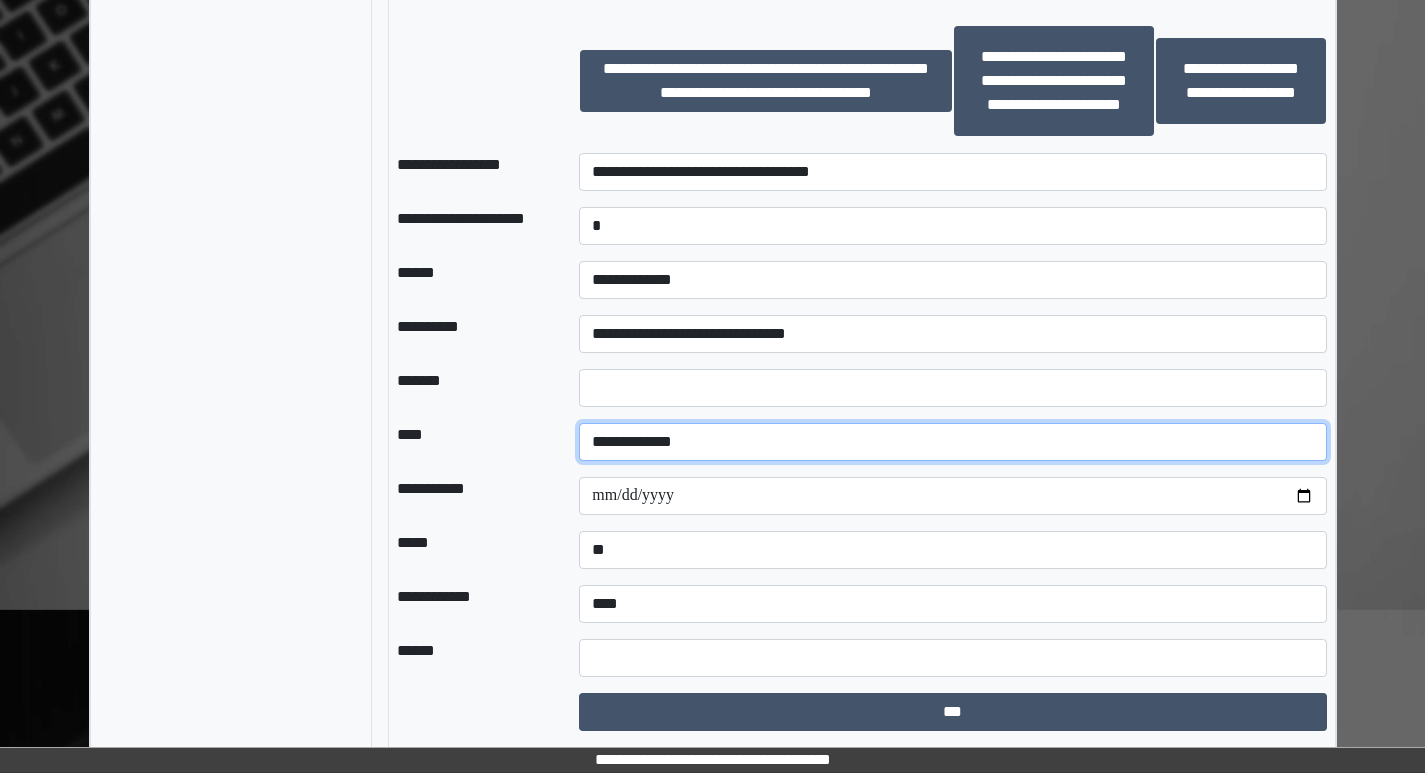 click on "**********" at bounding box center (952, 442) 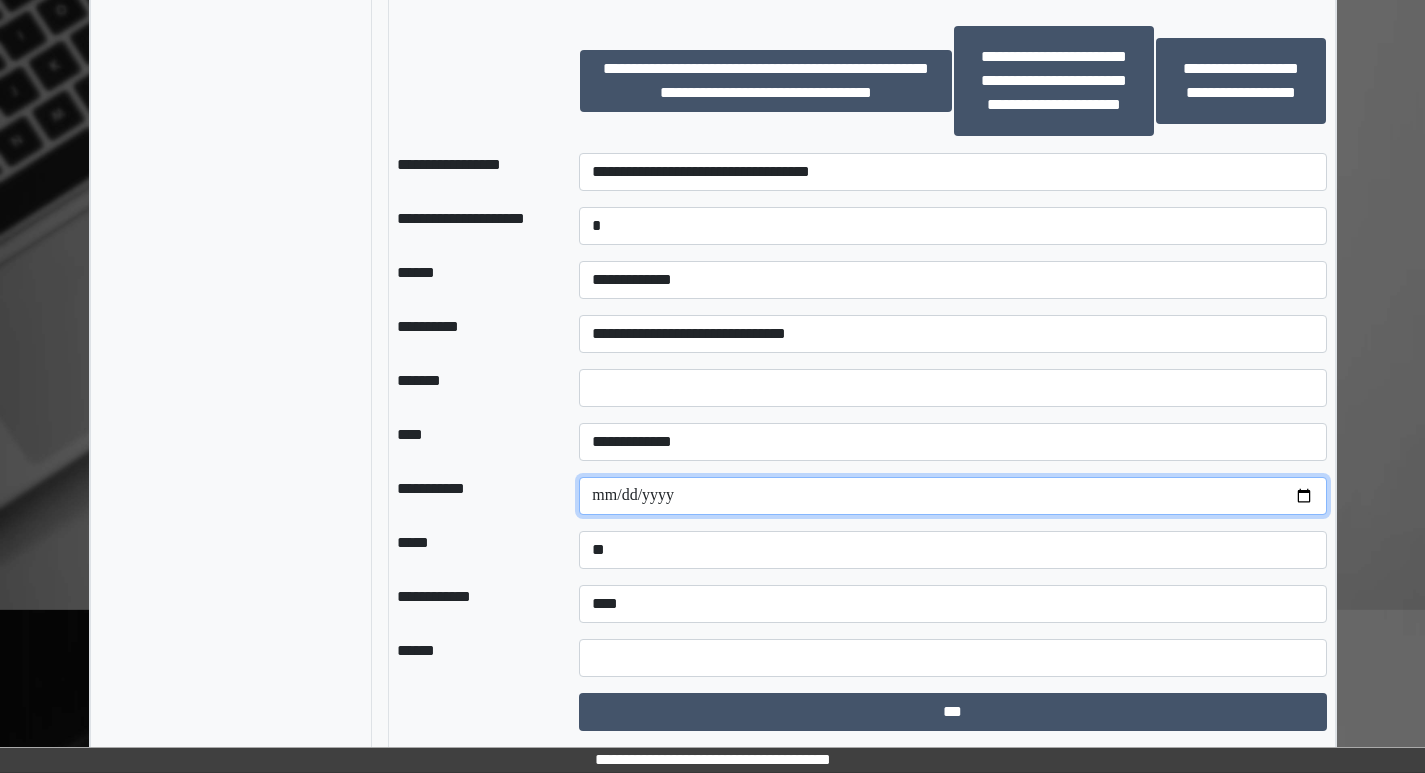 click at bounding box center (952, 496) 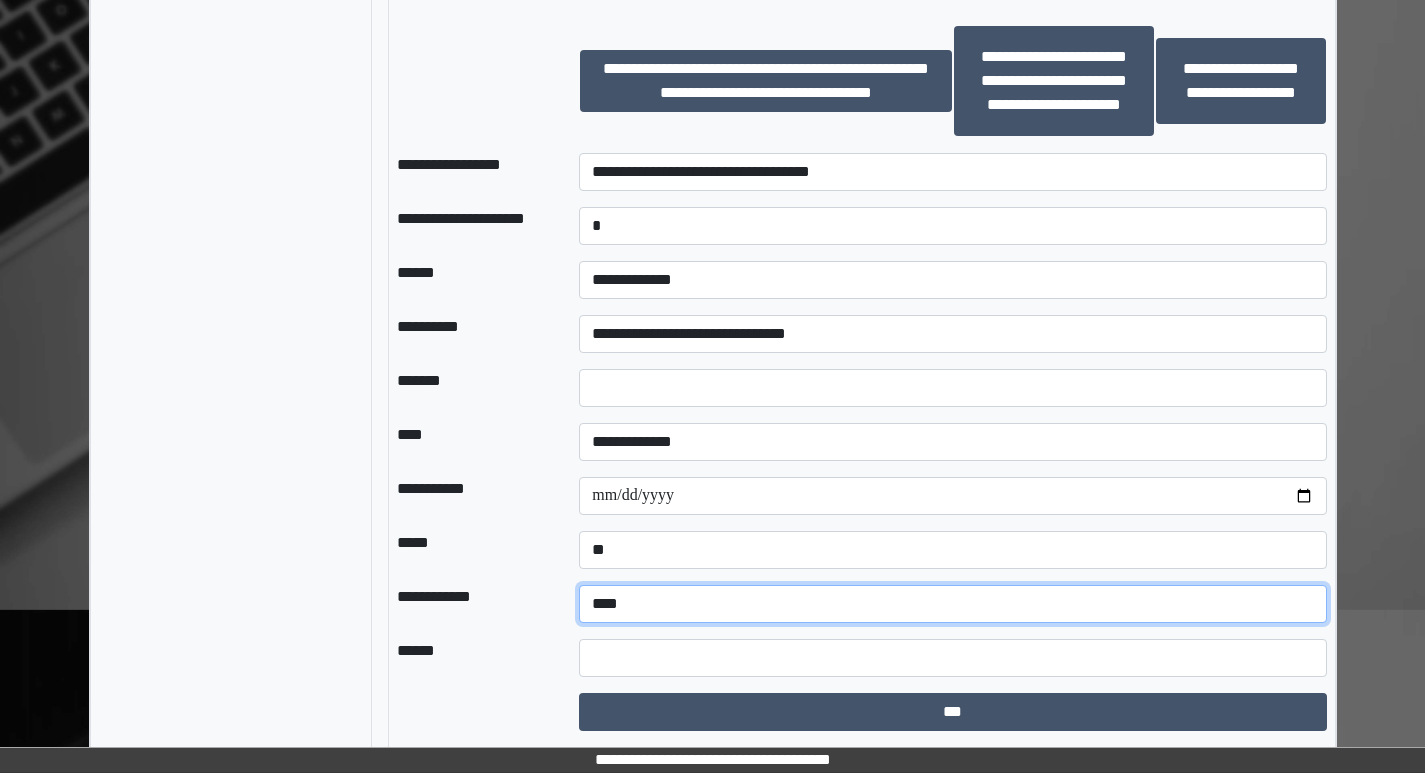 click on "**********" at bounding box center [952, 604] 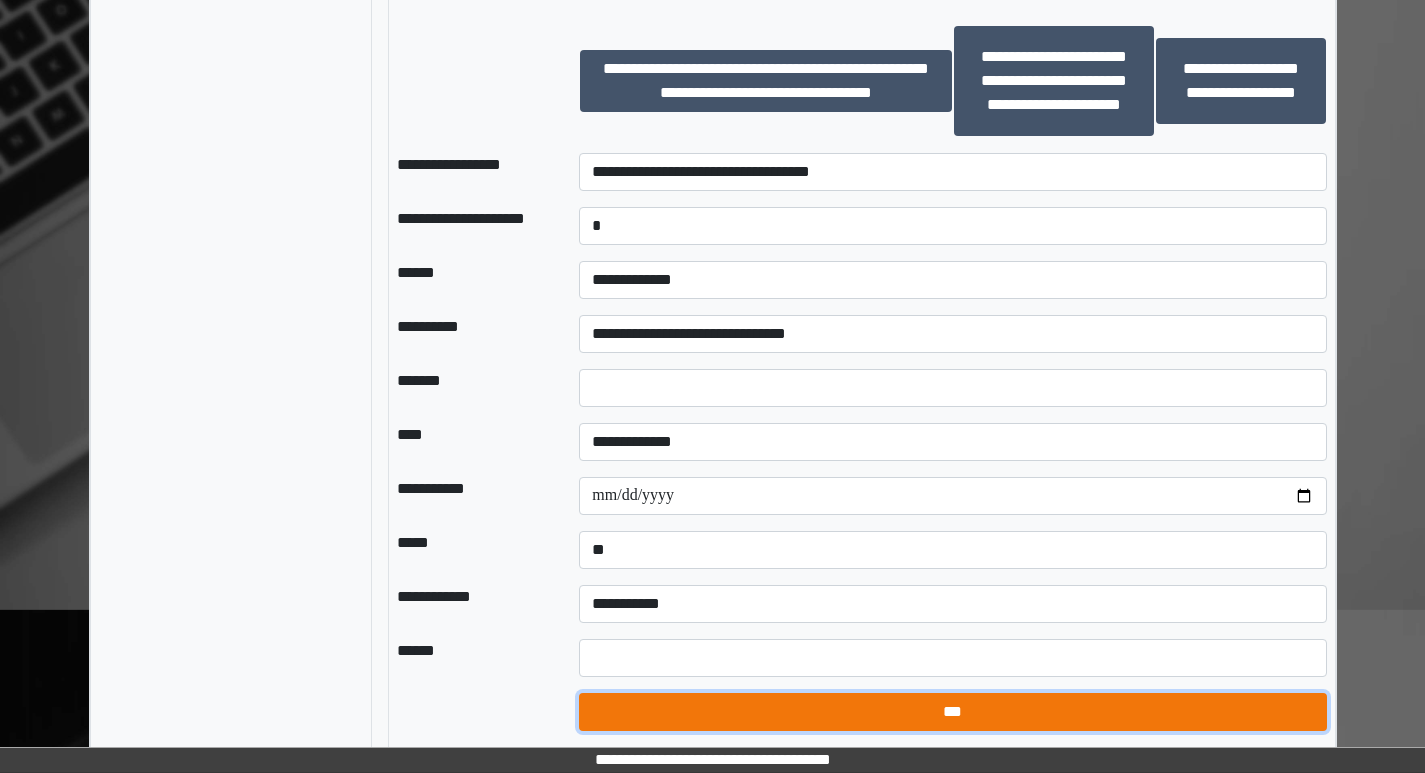 click on "***" at bounding box center (952, 712) 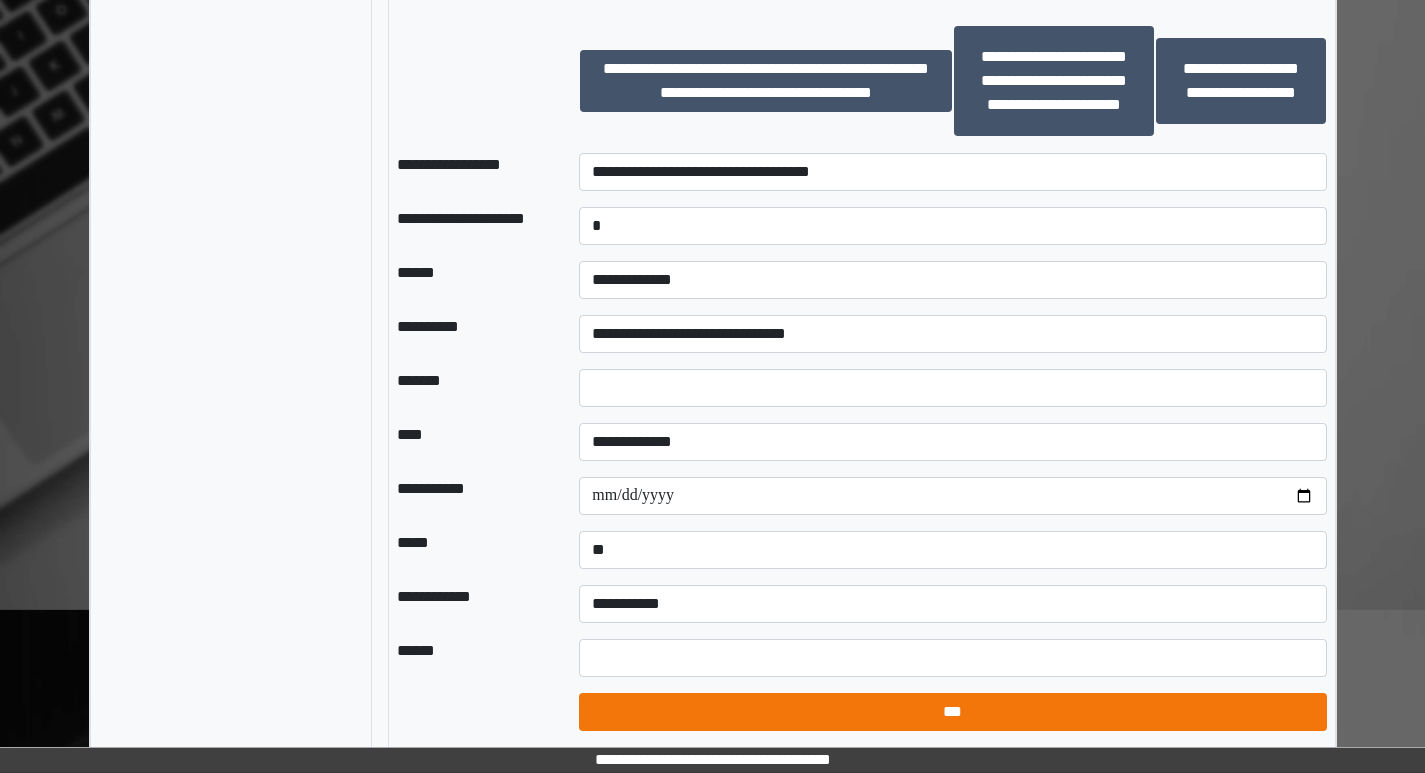 select on "*" 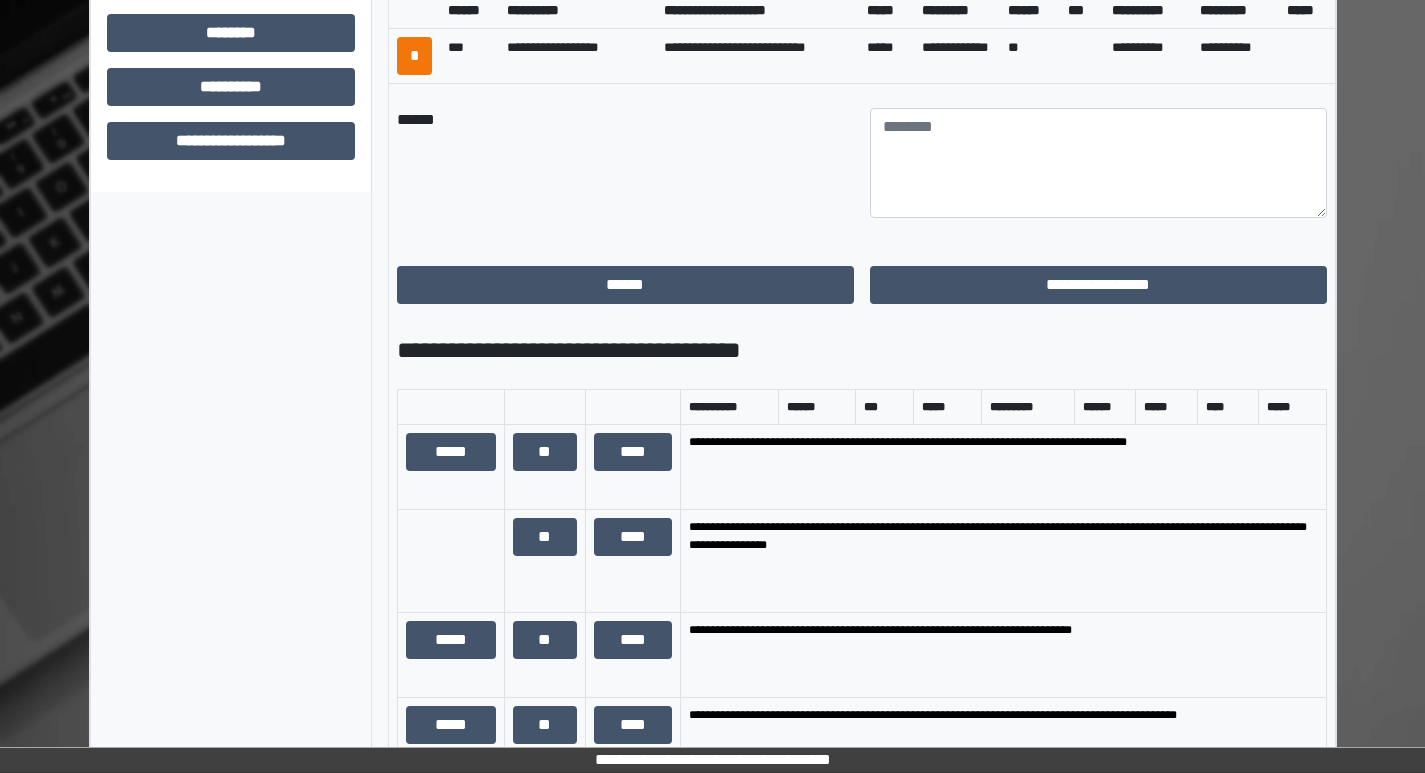 scroll, scrollTop: 850, scrollLeft: 0, axis: vertical 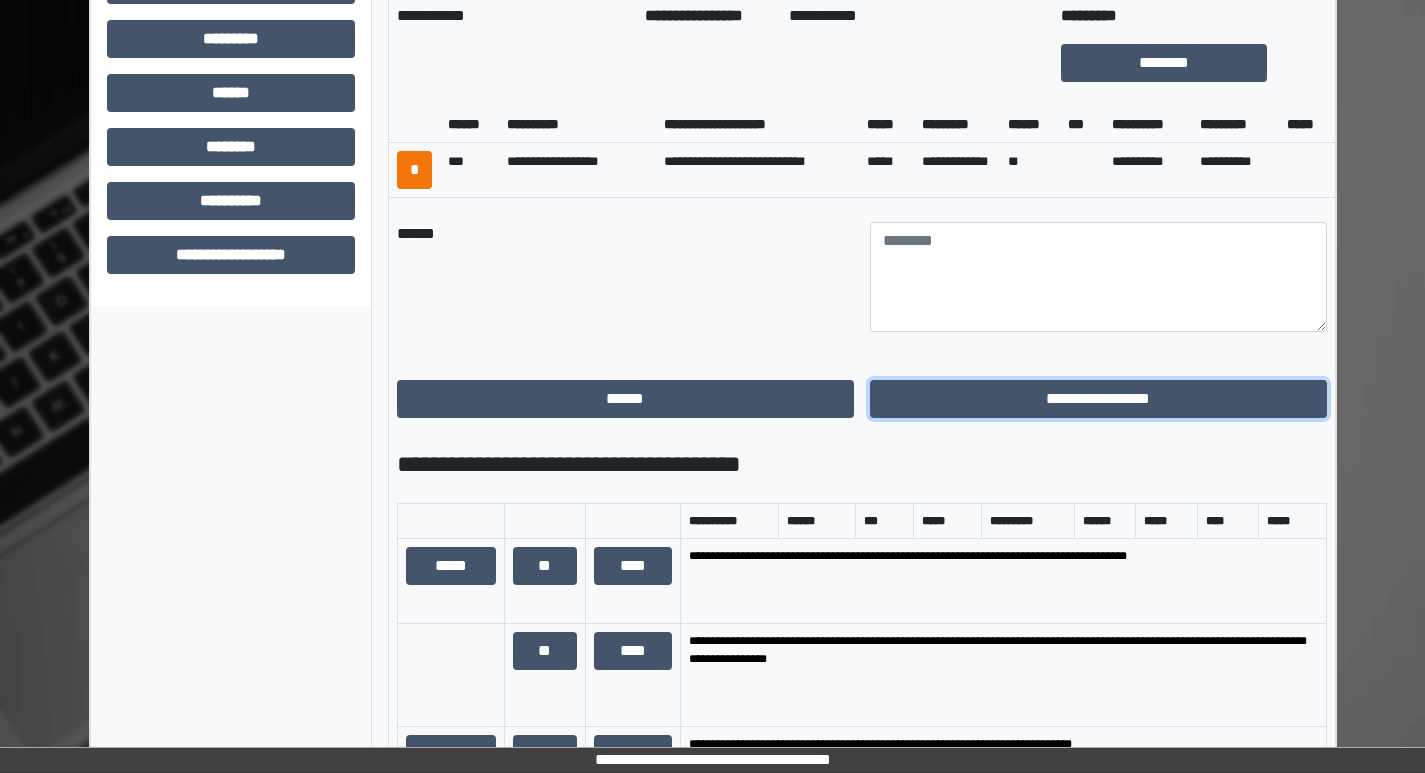 click on "**********" at bounding box center [1098, 399] 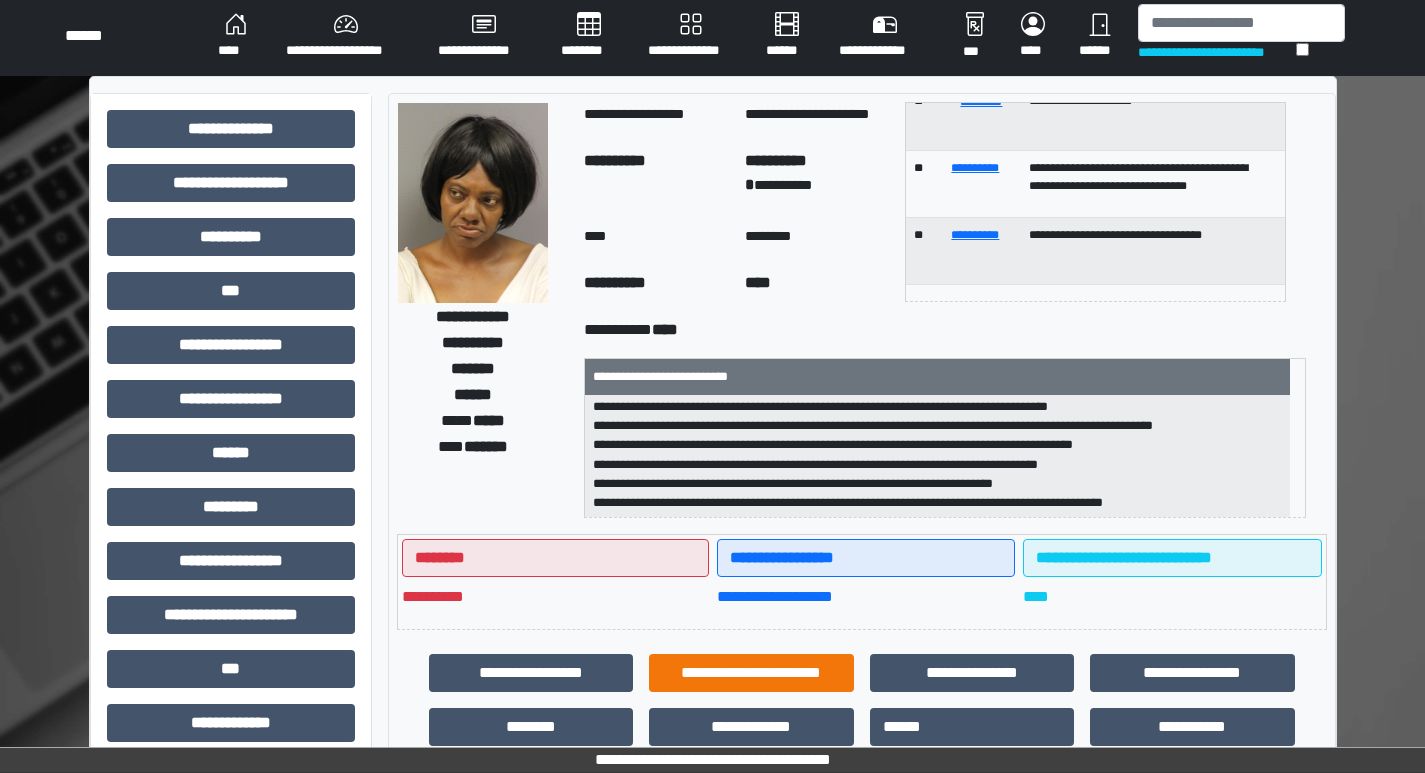 scroll, scrollTop: 0, scrollLeft: 0, axis: both 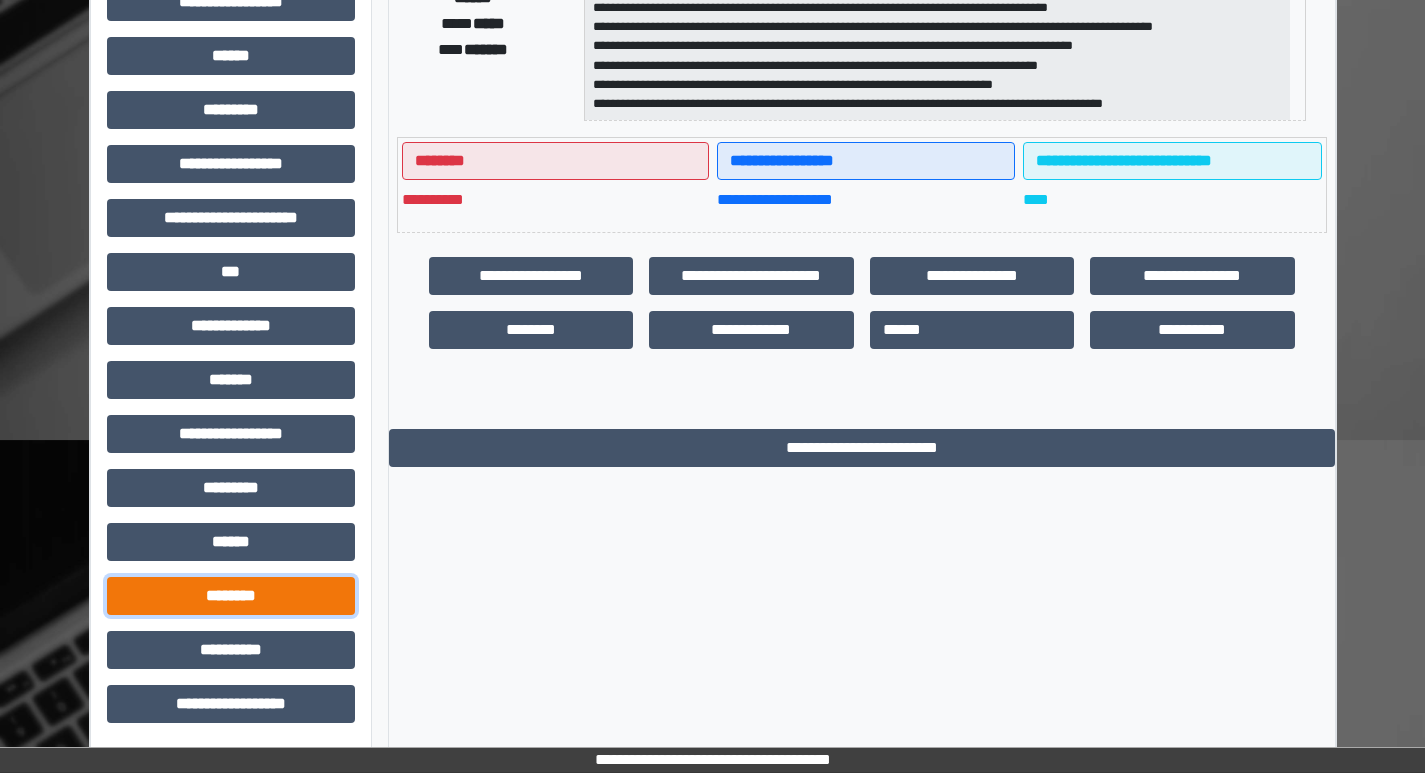 click on "********" at bounding box center (231, 596) 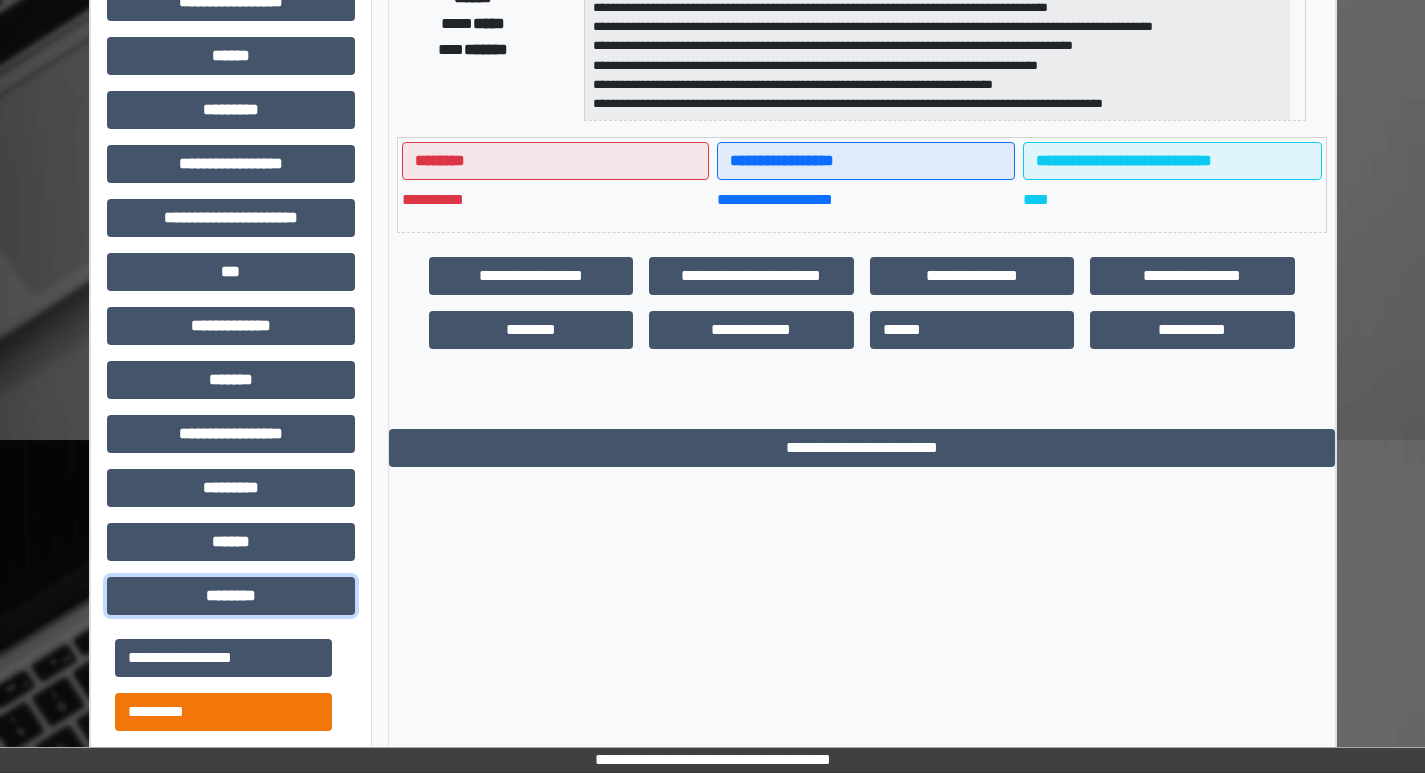 scroll, scrollTop: 601, scrollLeft: 0, axis: vertical 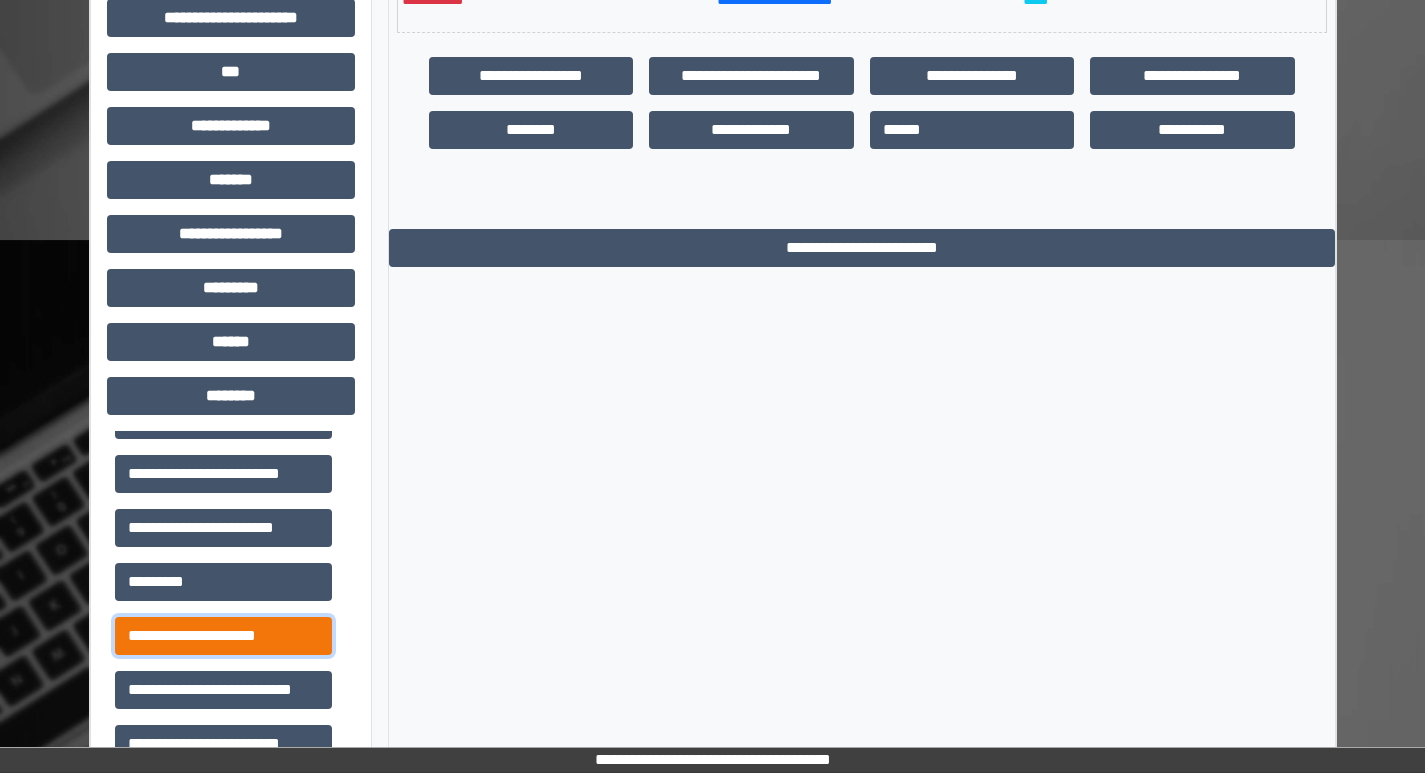 click on "**********" at bounding box center (223, 636) 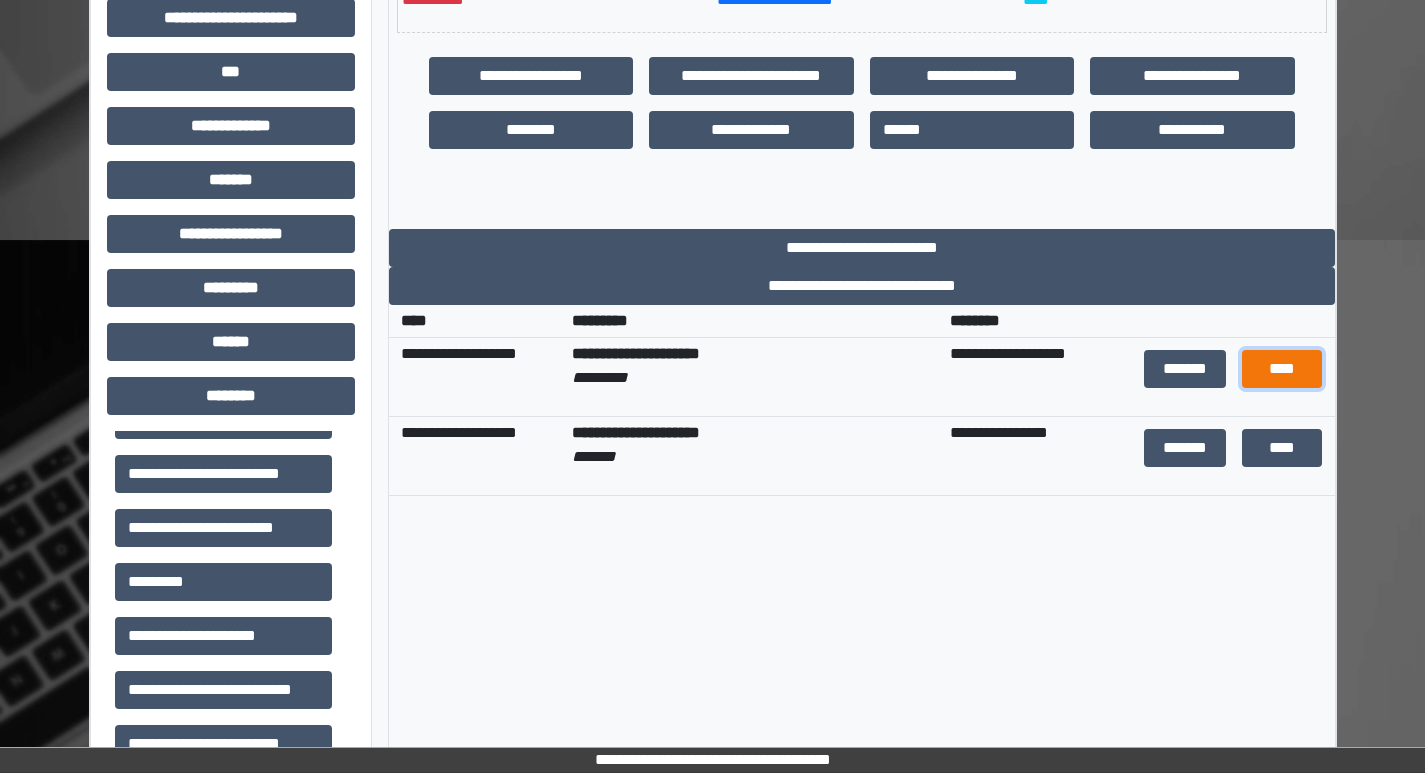 click on "****" at bounding box center (1282, 369) 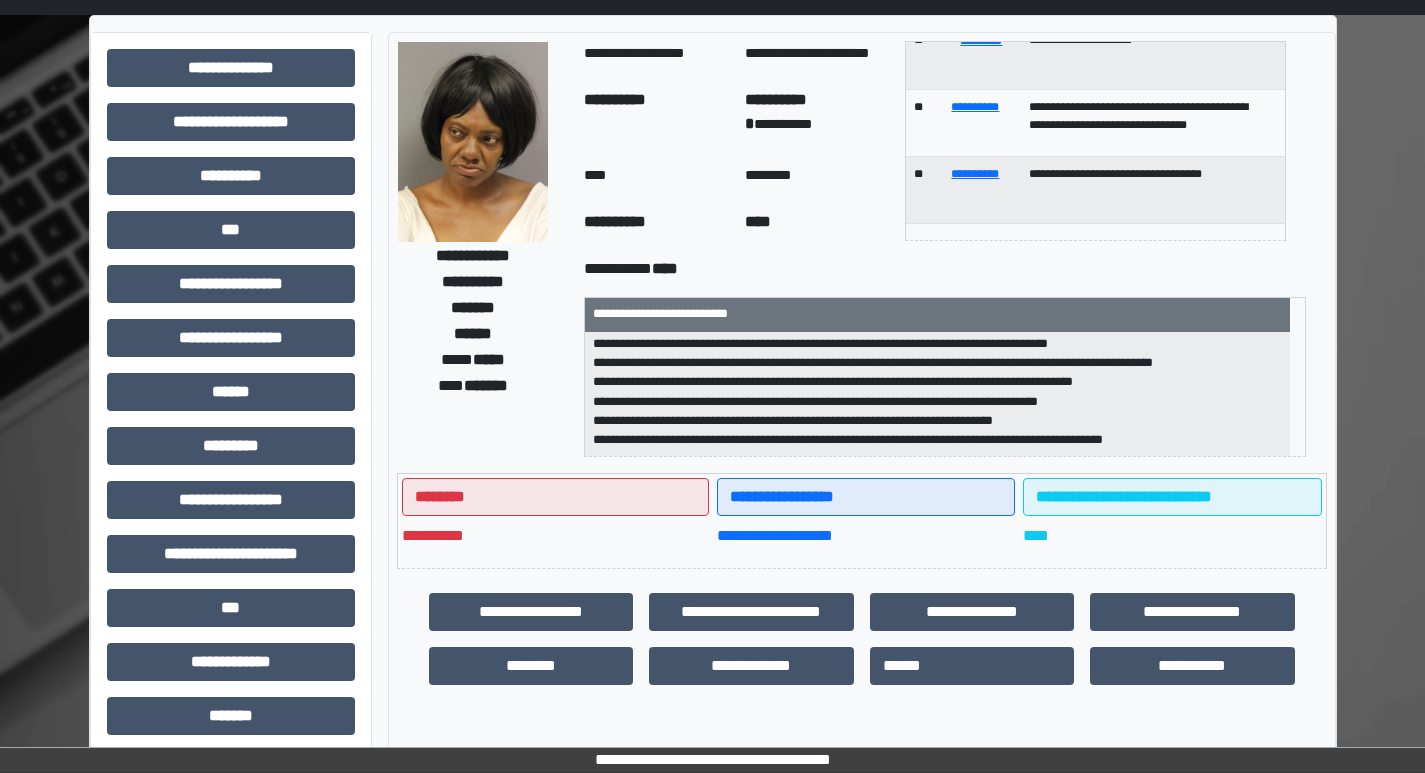 scroll, scrollTop: 100, scrollLeft: 0, axis: vertical 